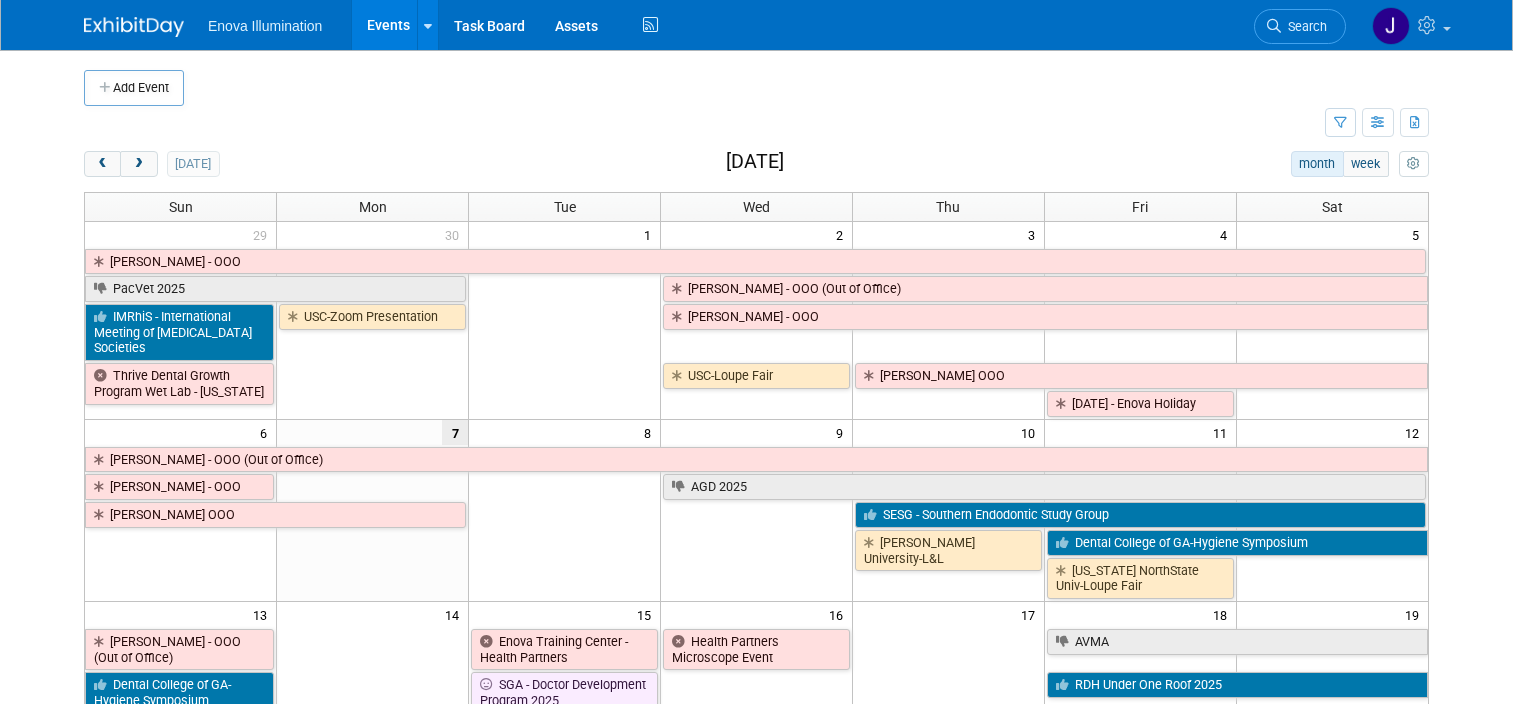 scroll, scrollTop: 0, scrollLeft: 0, axis: both 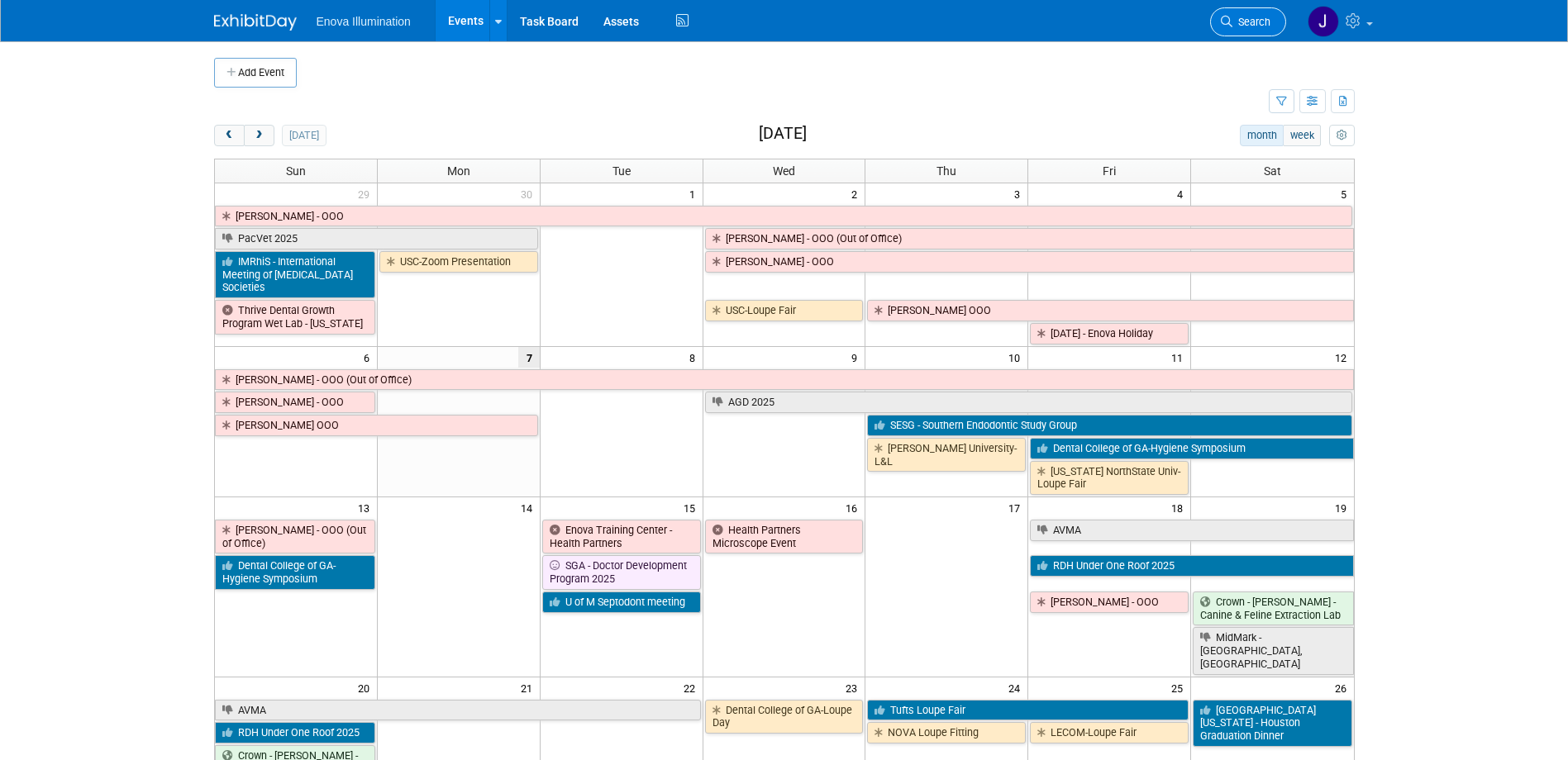 click at bounding box center [1227, 21] 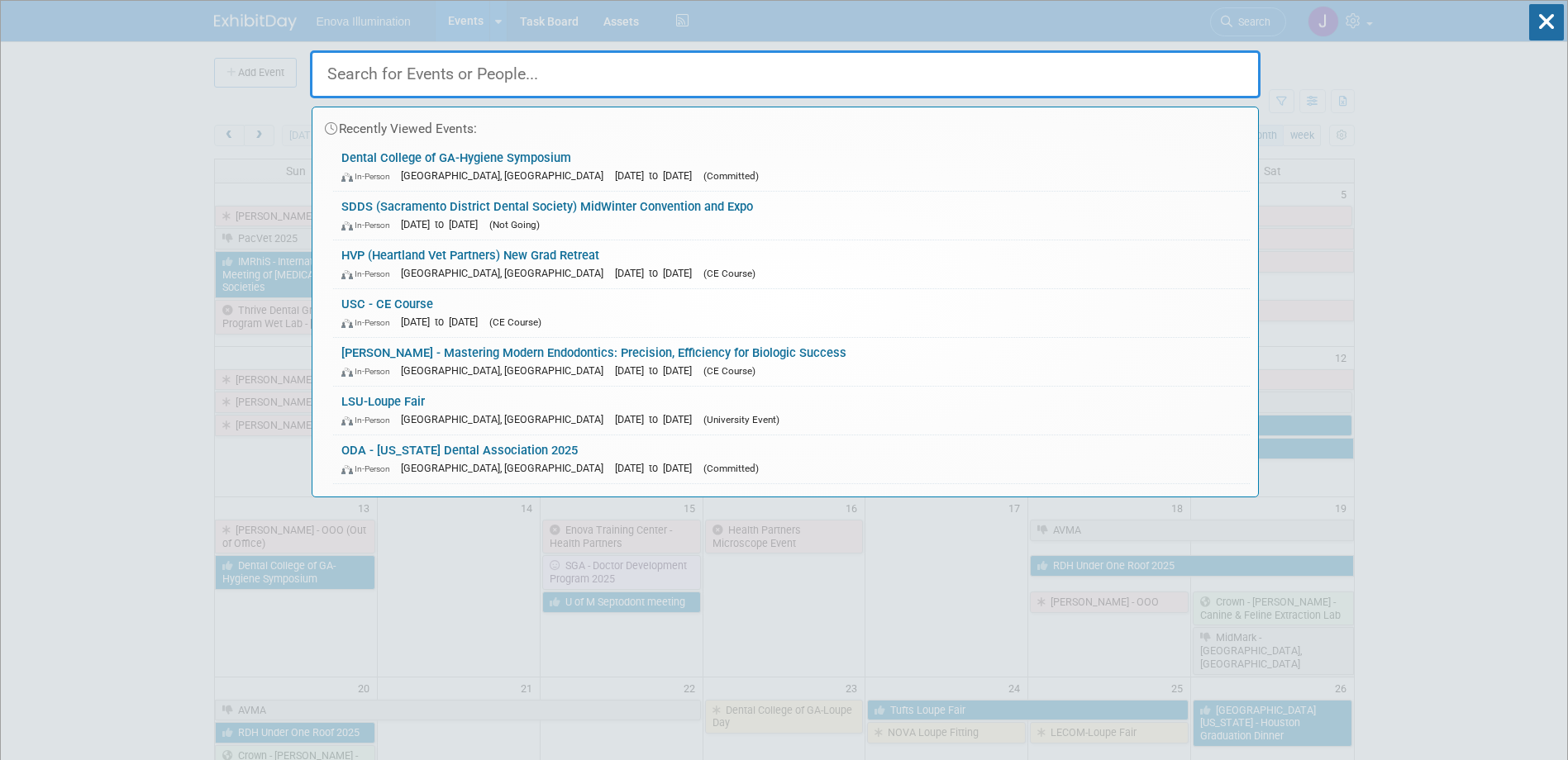 click at bounding box center (785, 74) 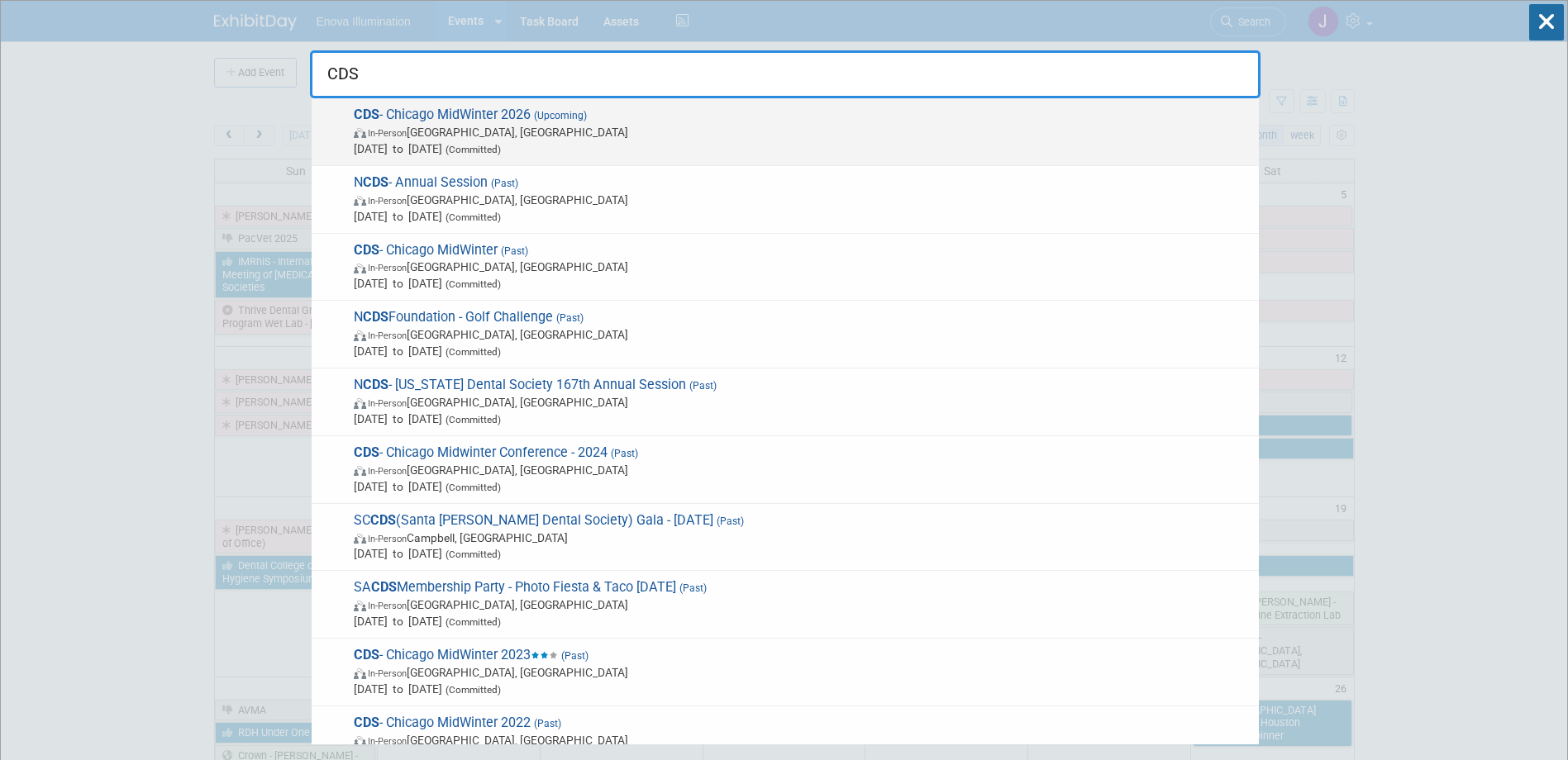 type on "CDS" 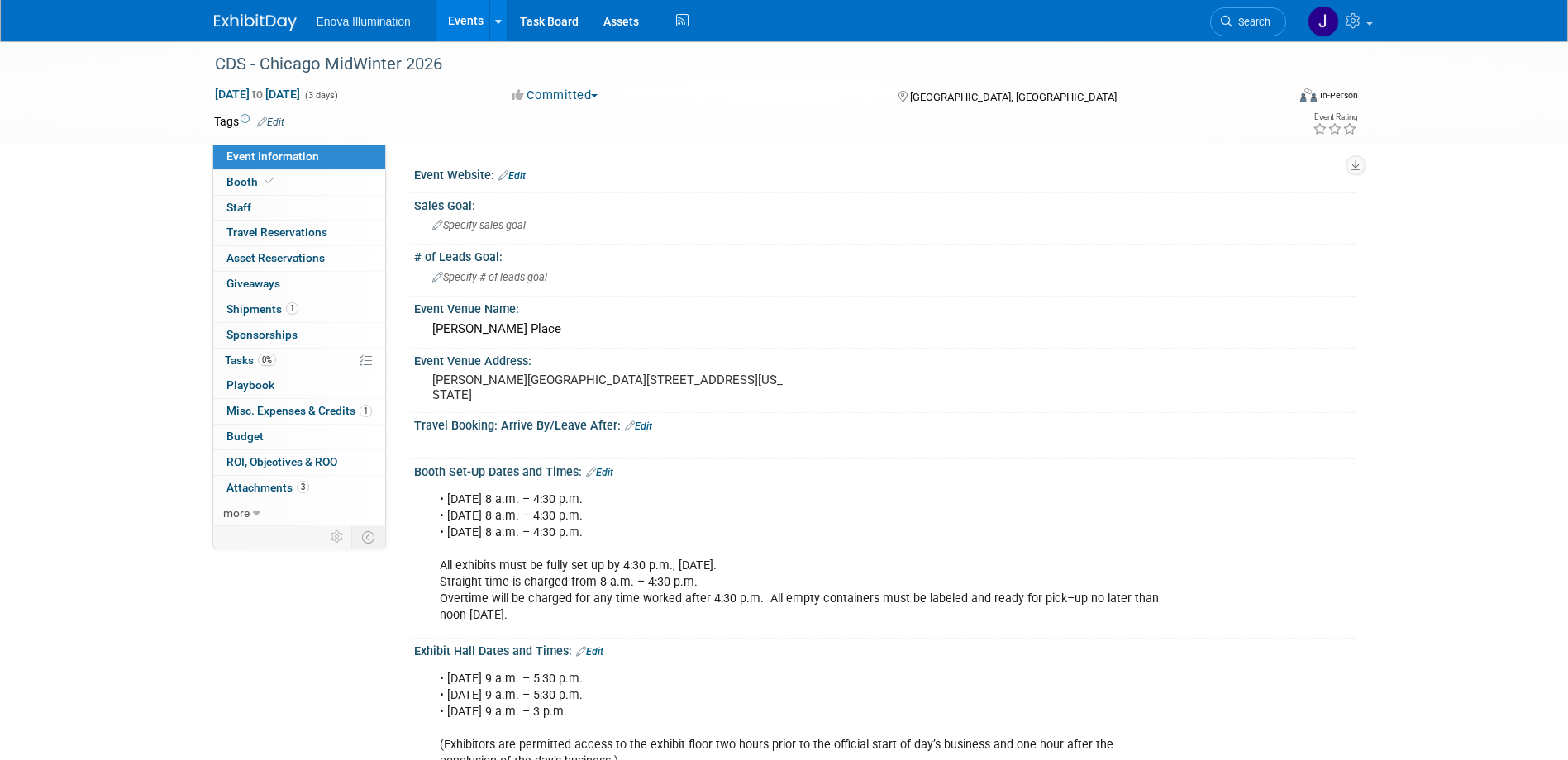 scroll, scrollTop: 0, scrollLeft: 0, axis: both 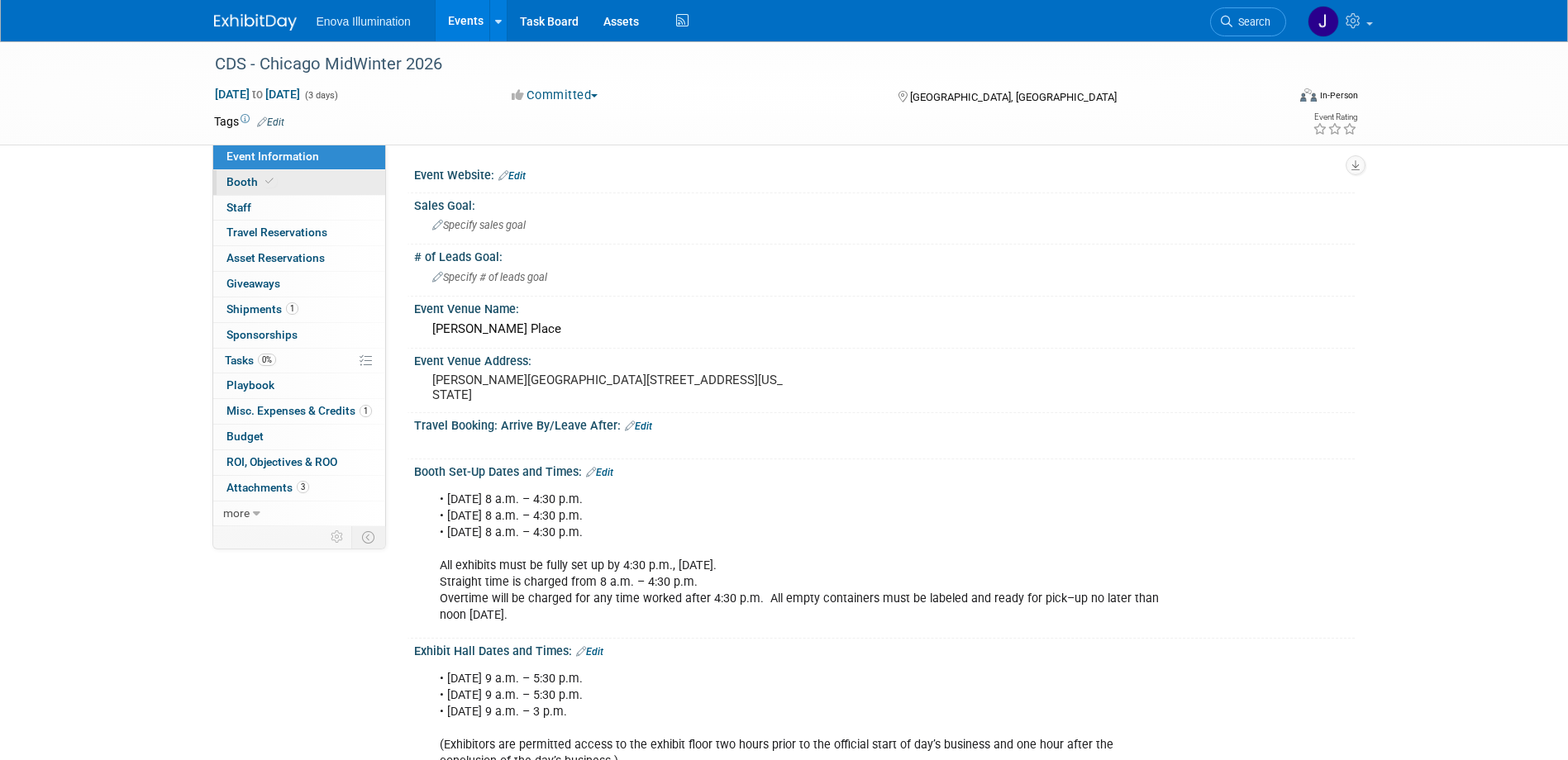 click on "Booth" at bounding box center (299, 183) 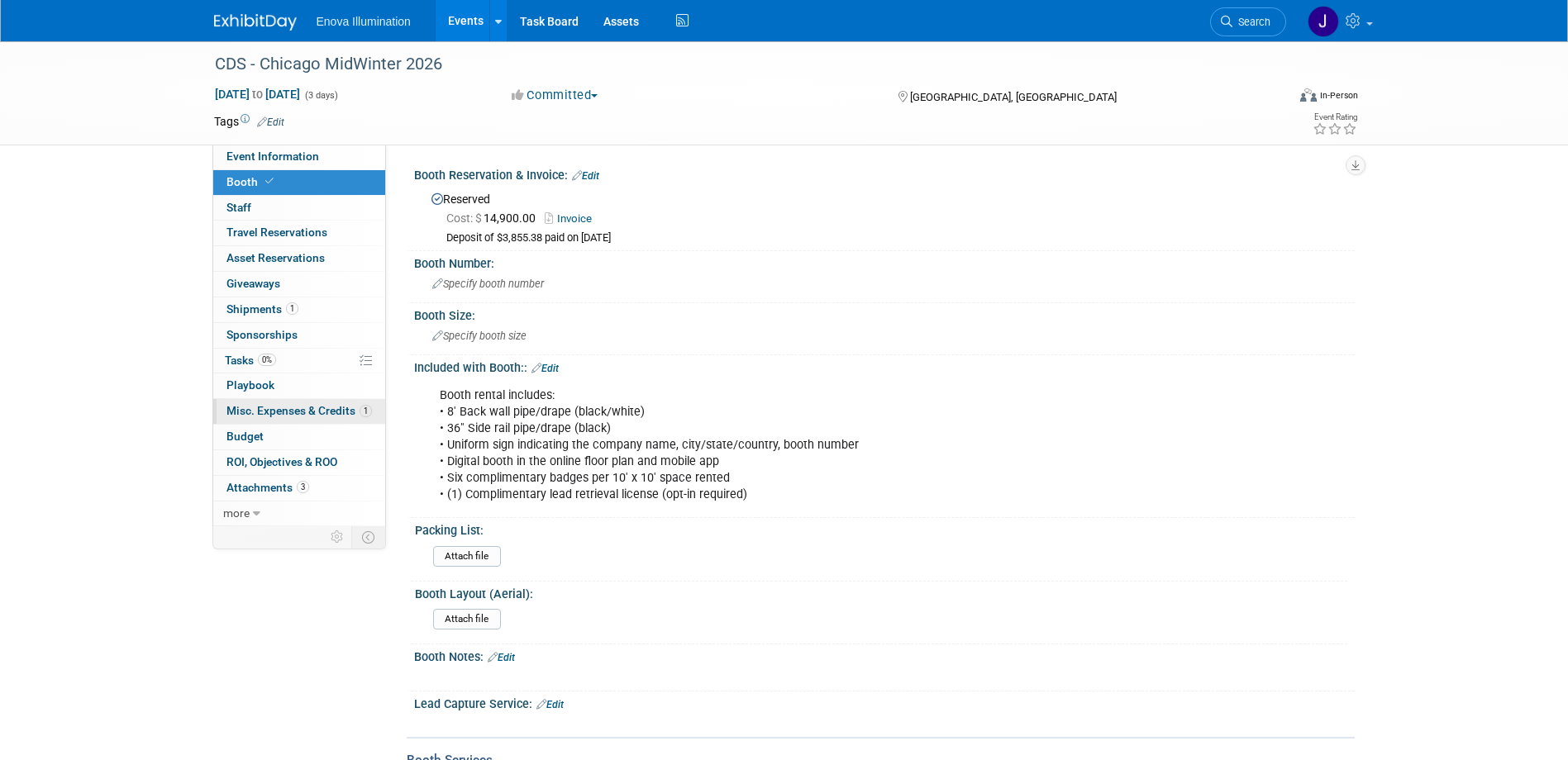 click on "1
Misc. Expenses & Credits 1" at bounding box center (299, 411) 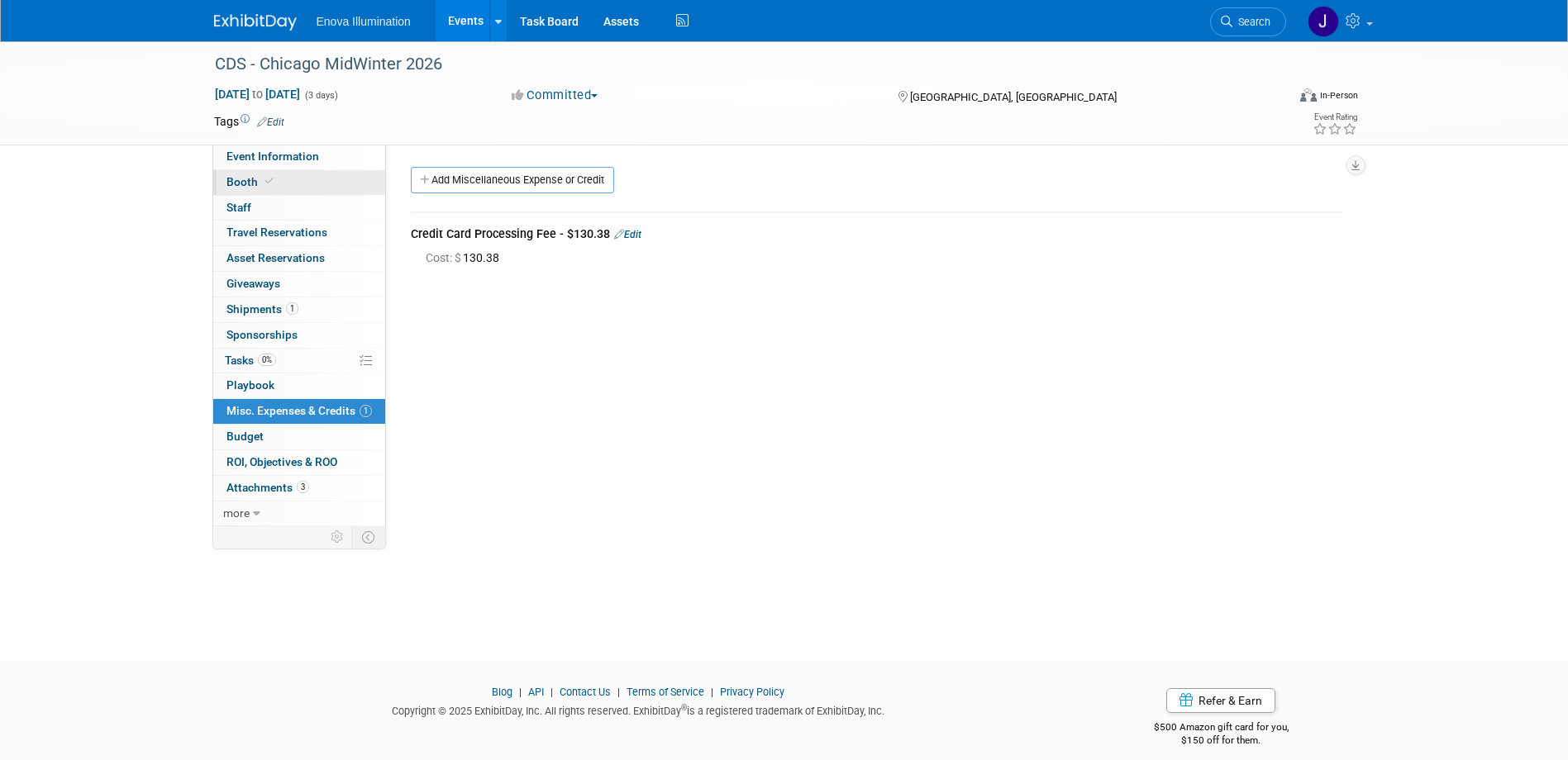 click on "Booth" at bounding box center [299, 183] 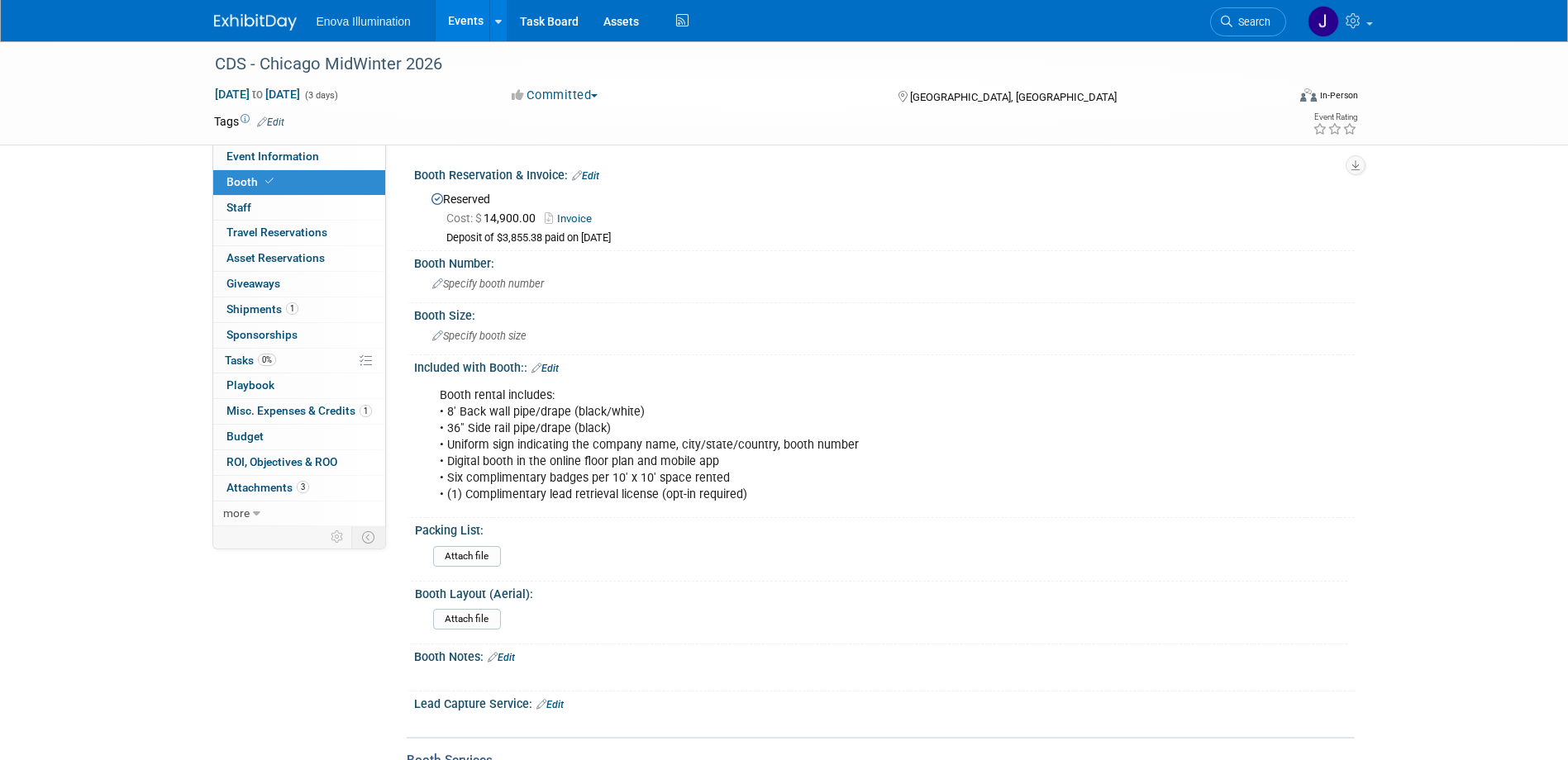 click on "Invoice" at bounding box center (572, 218) 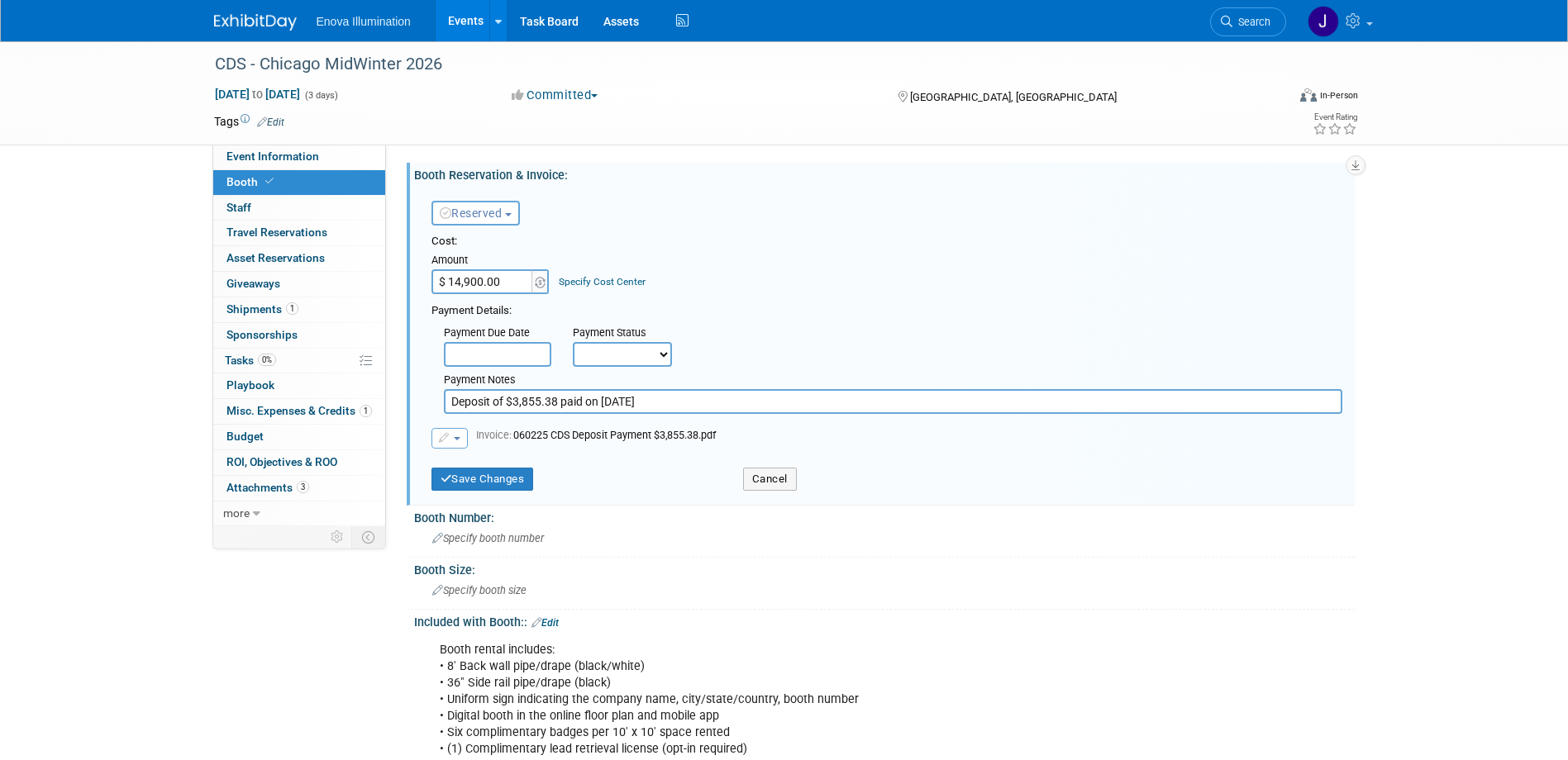 click on "Deposit of $3,855.38 paid on 6/2/25" at bounding box center (893, 401) 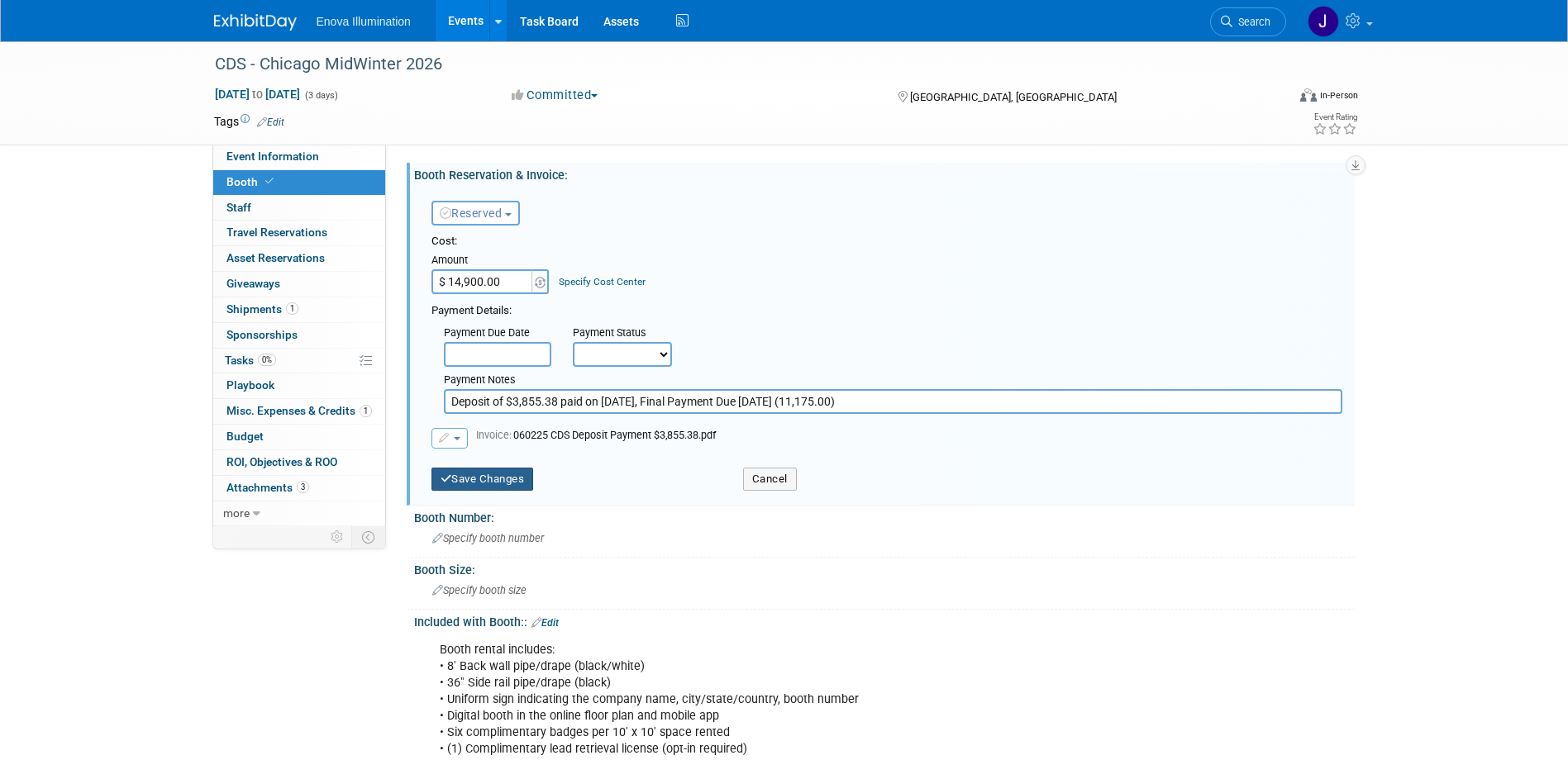 type on "Deposit of $3,855.38 paid on 6/2/25, Final Payment Due 9/1/25 (11,175.00)" 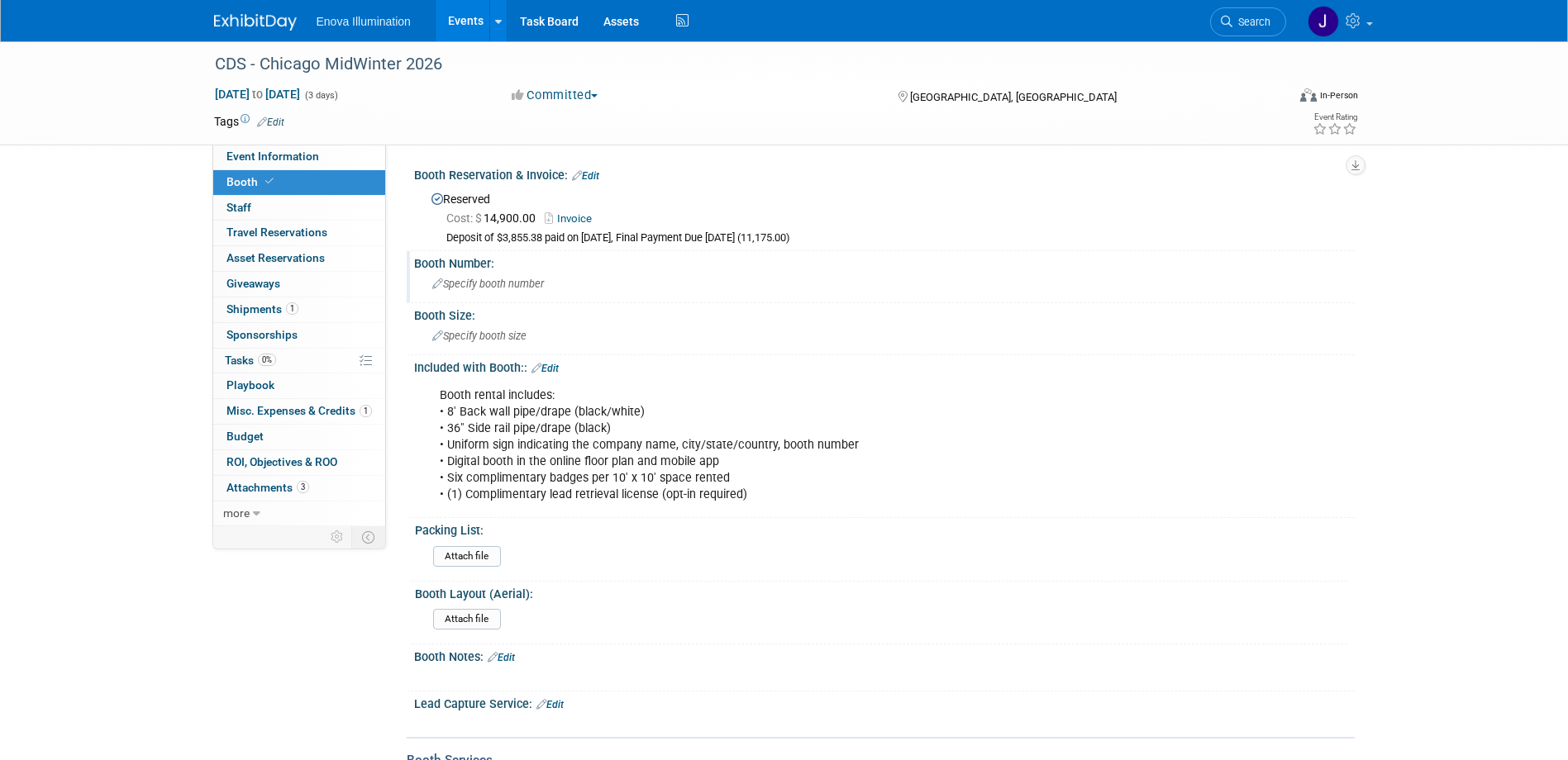 click on "Specify booth number" at bounding box center (488, 283) 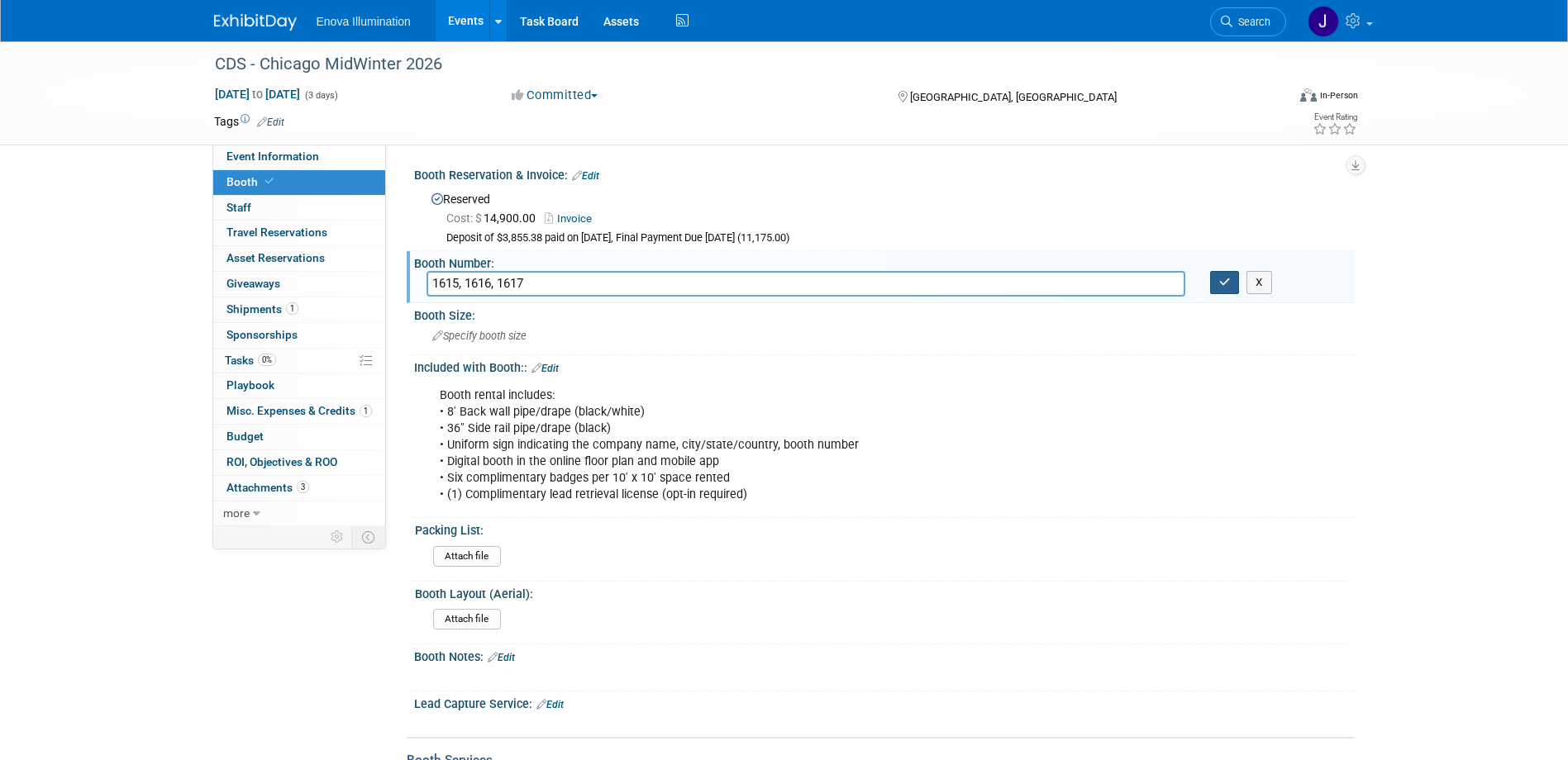 type on "1615, 1616, 1617" 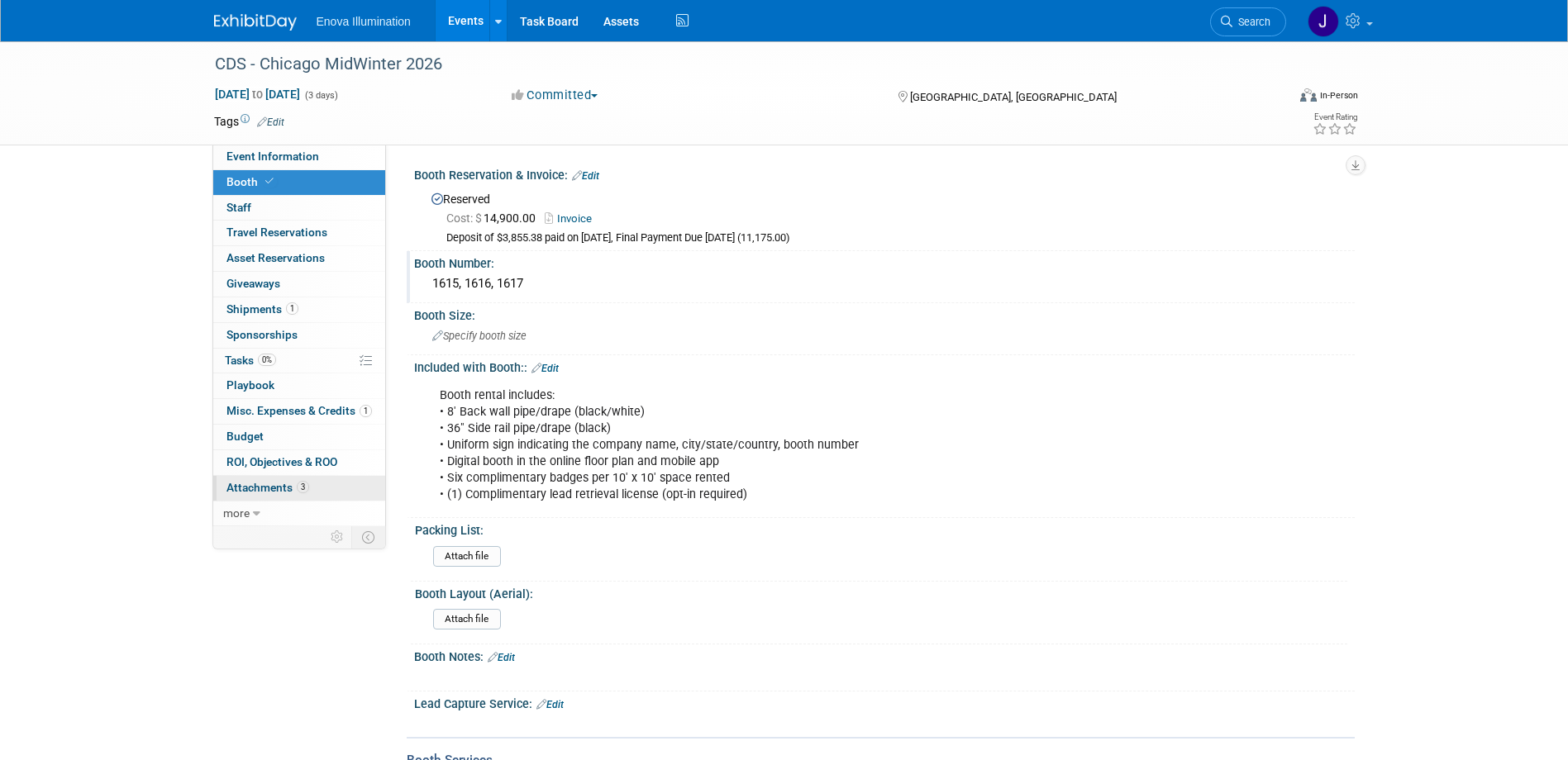 click on "Attachments 3" at bounding box center [268, 487] 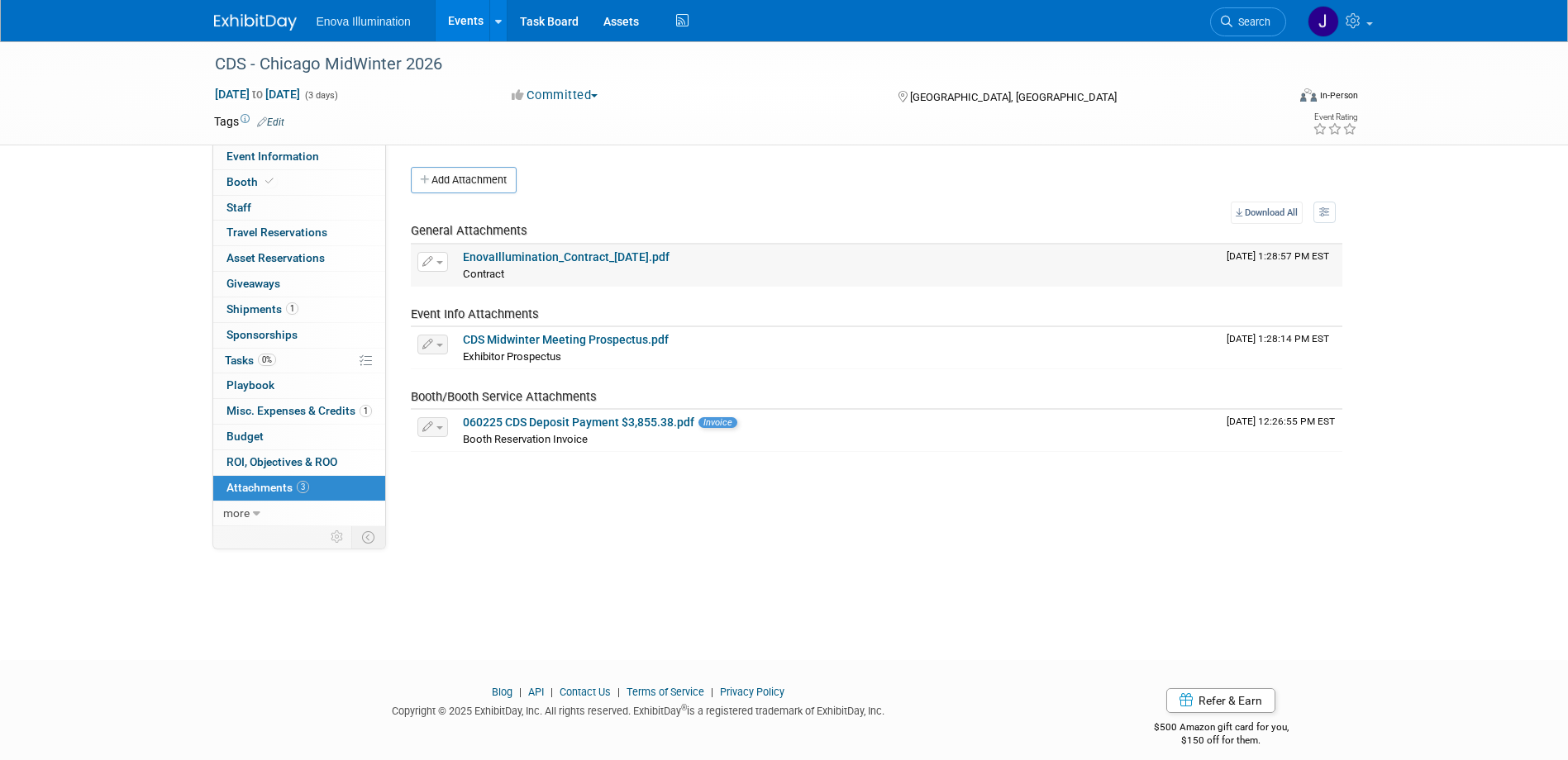 click on "EnovaIllumination_Contract_2025-06-02.pdf" at bounding box center (566, 257) 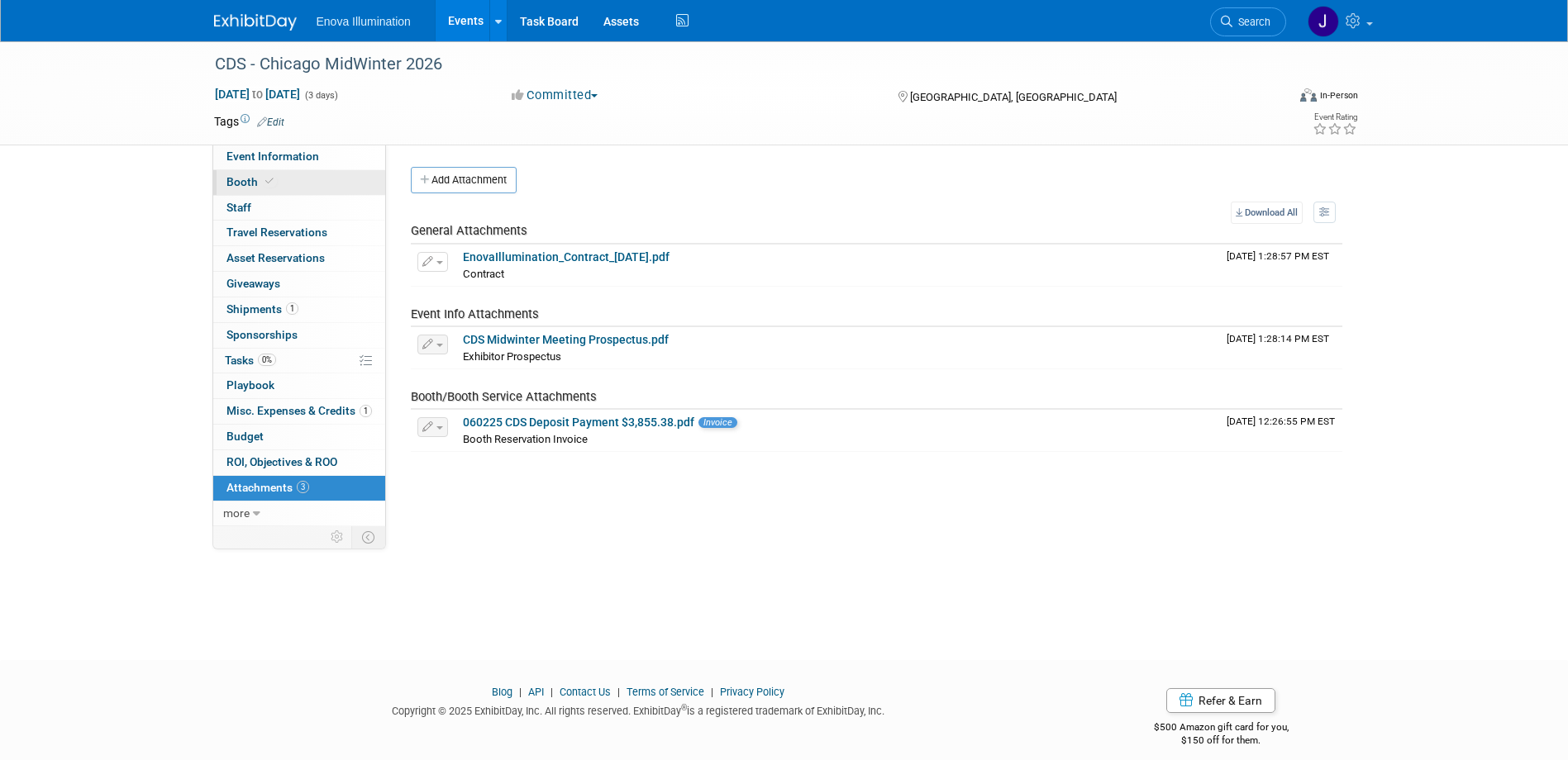 click on "Booth" at bounding box center [299, 183] 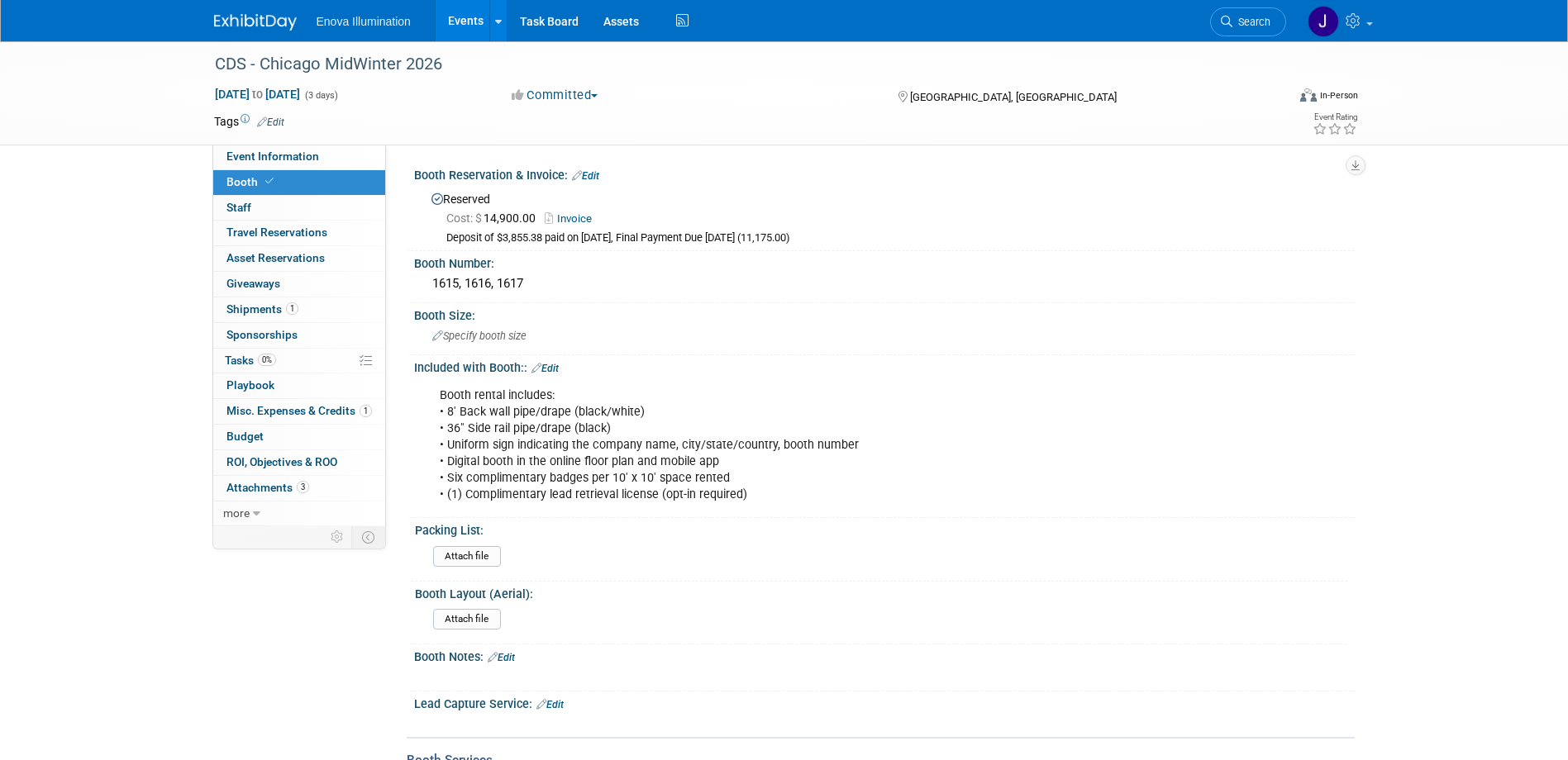 click on "Invoice" at bounding box center [572, 218] 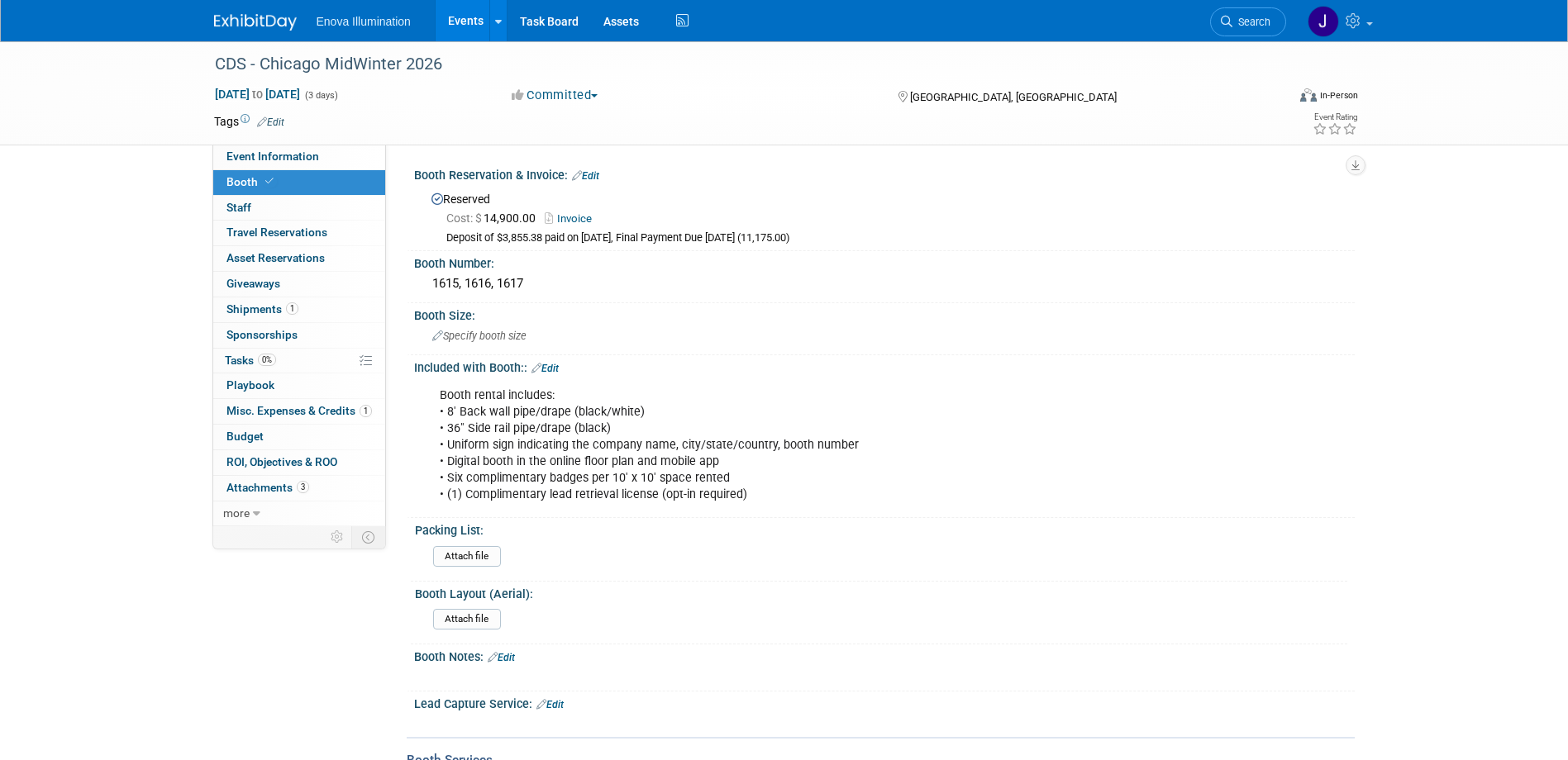 click on "Search" at bounding box center (1251, 21) 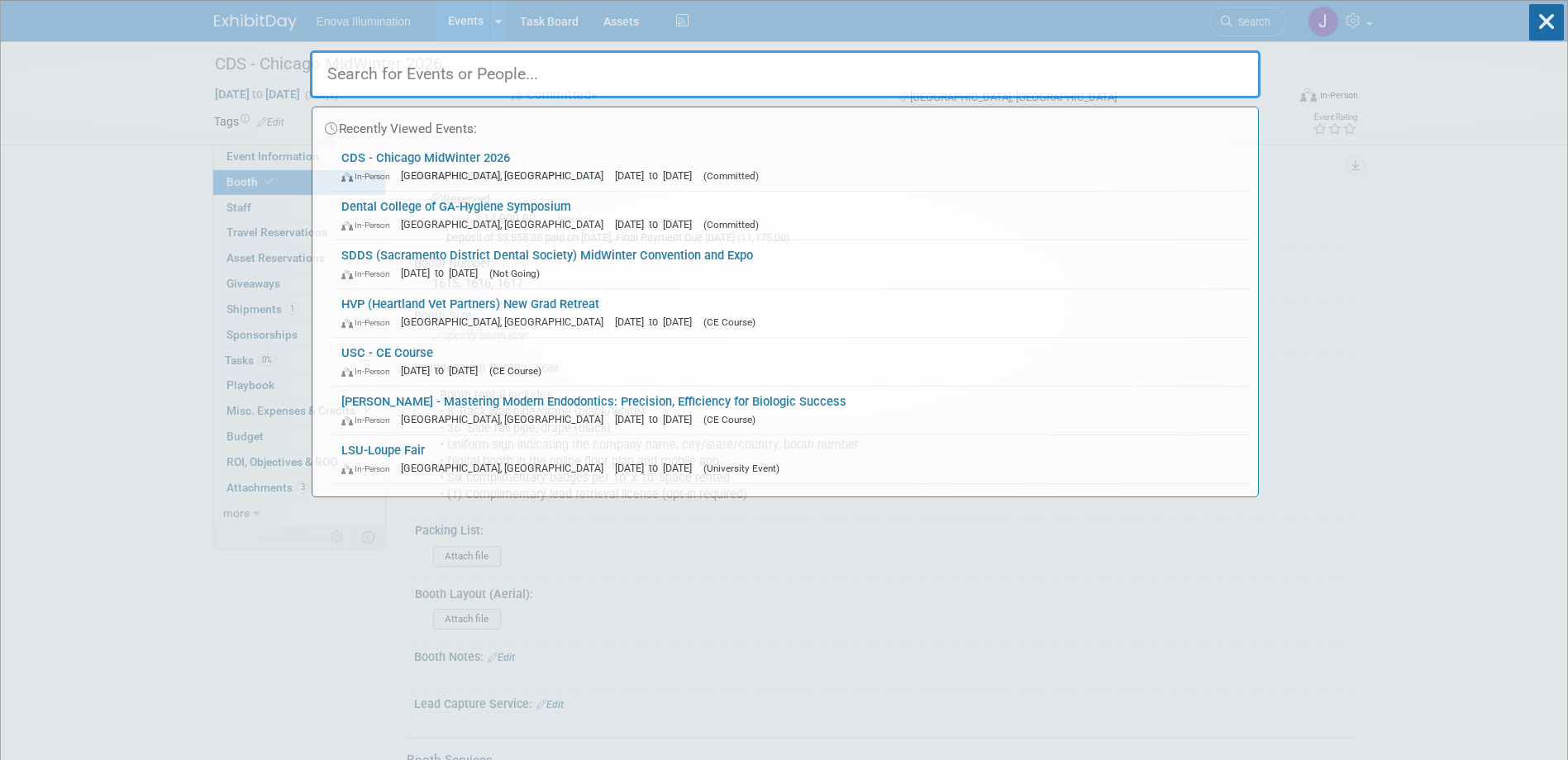 click at bounding box center (785, 74) 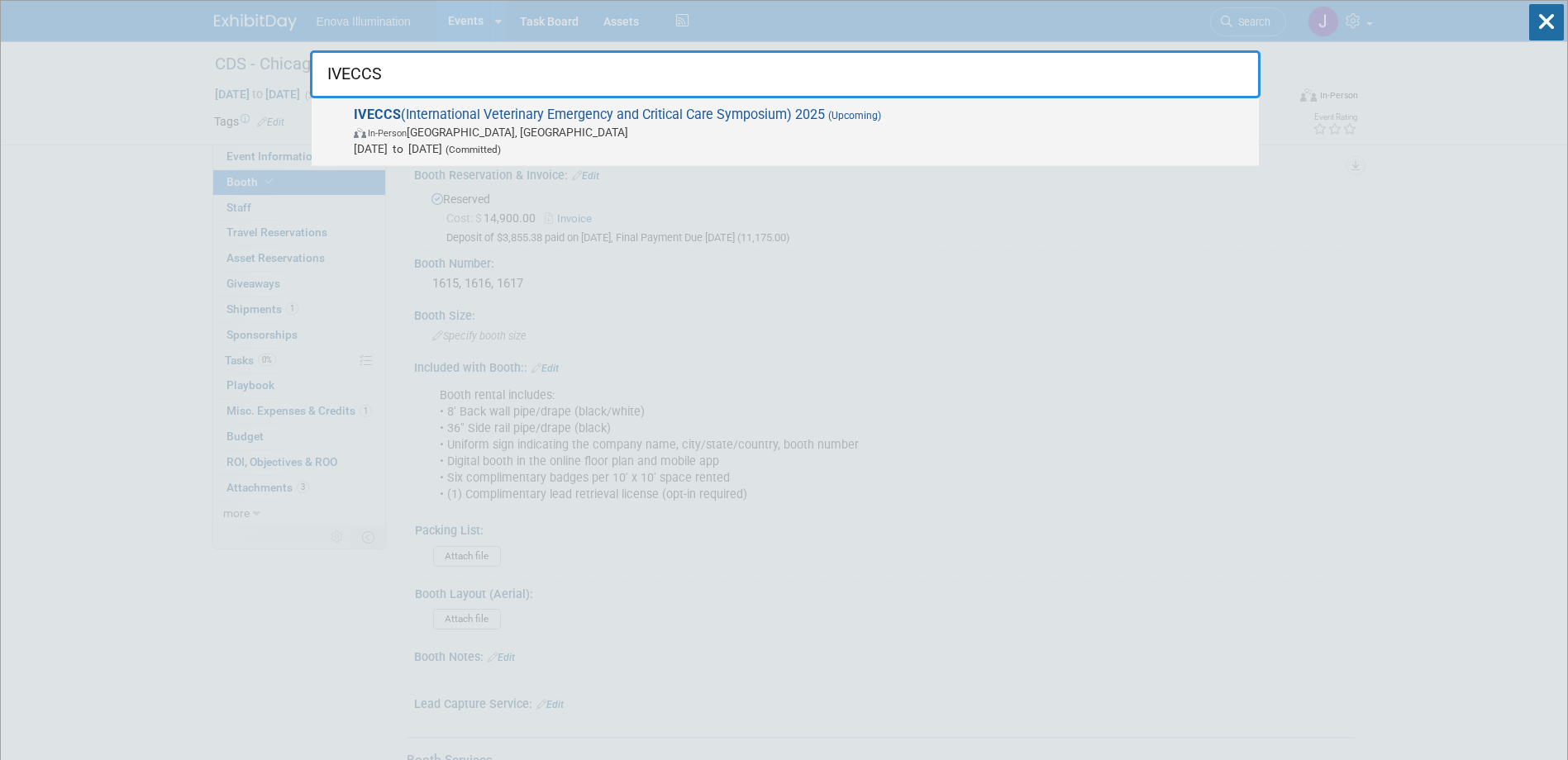 type on "IVECCS" 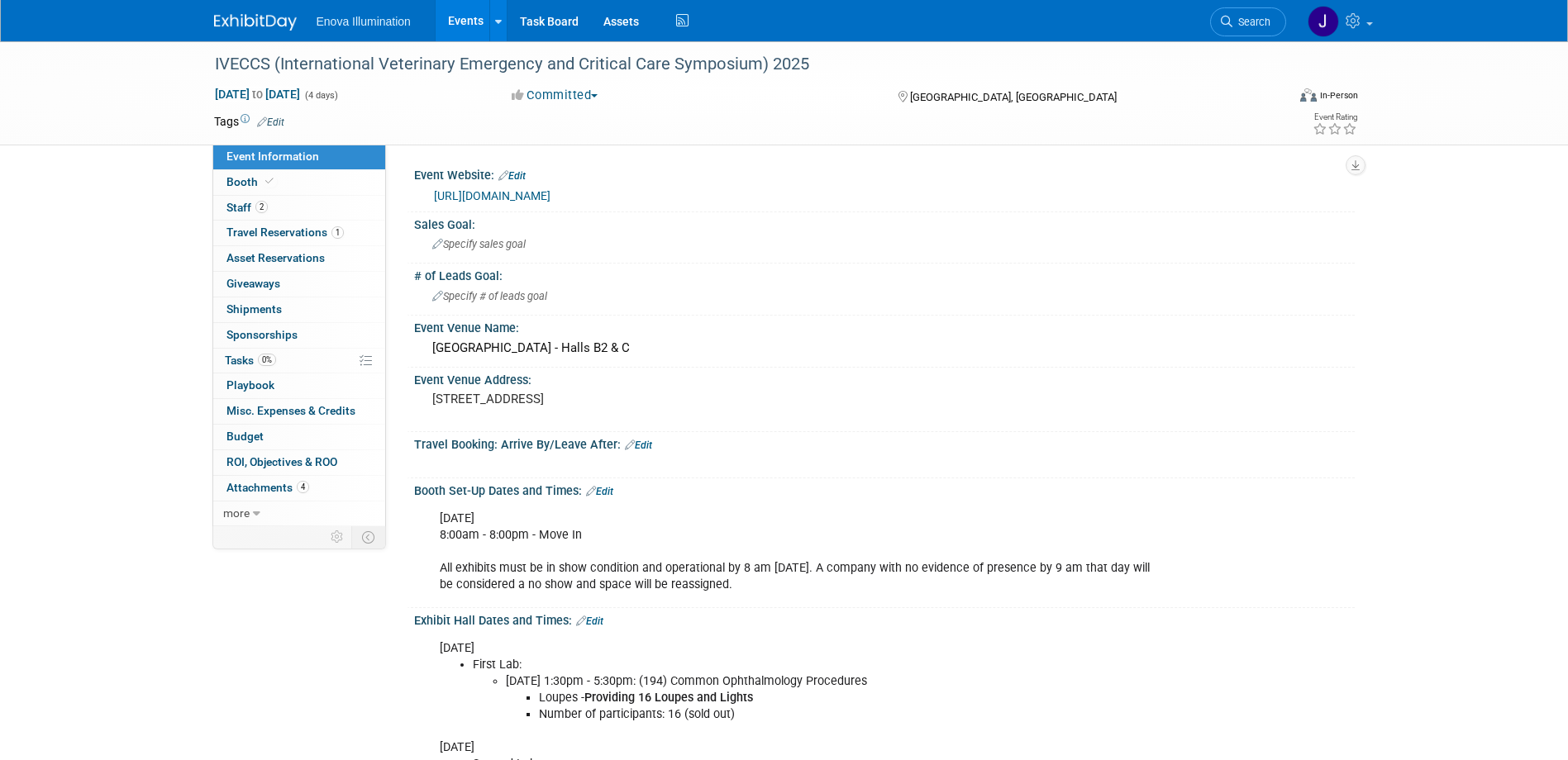 scroll, scrollTop: 0, scrollLeft: 0, axis: both 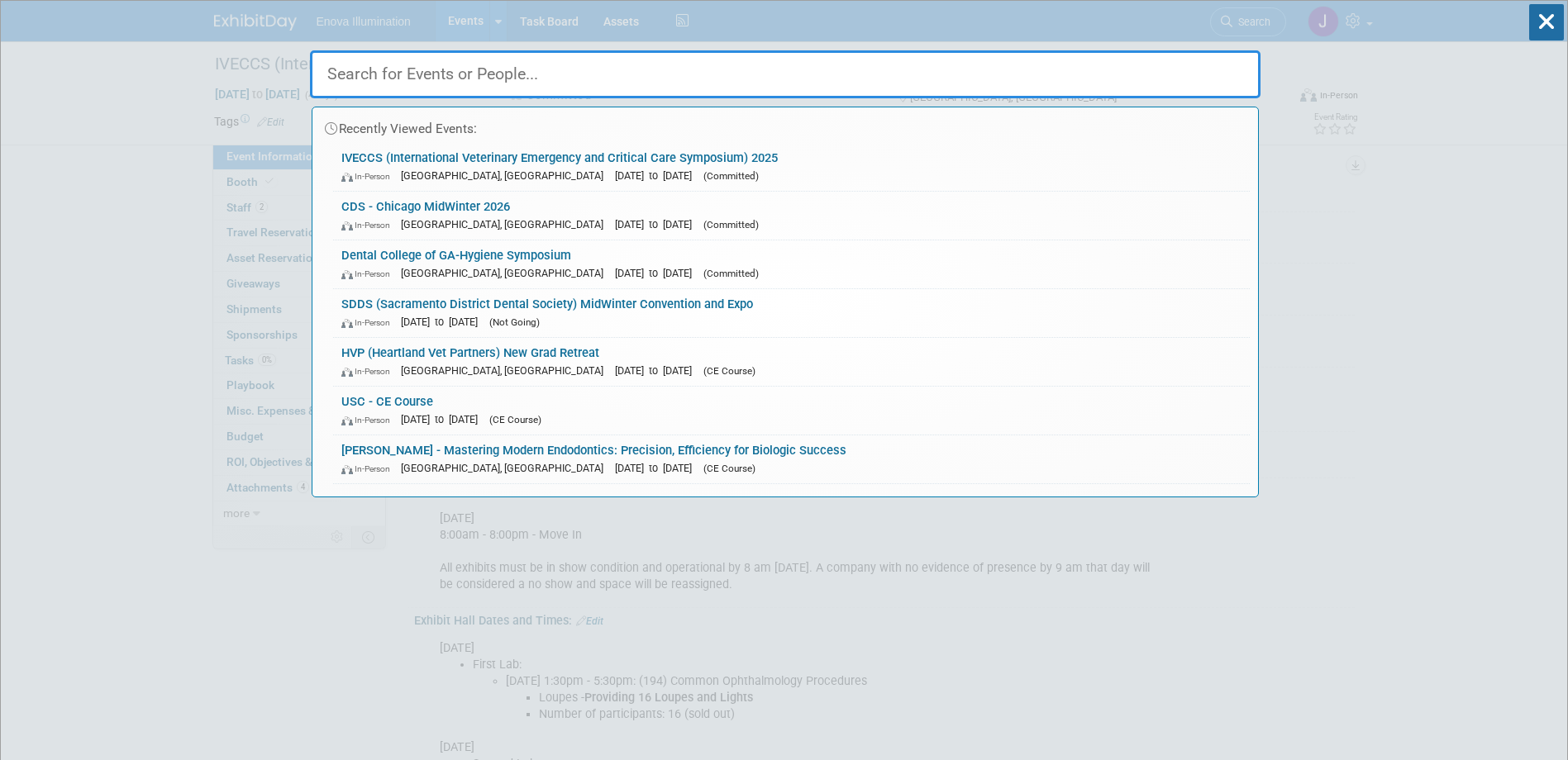 click at bounding box center (785, 74) 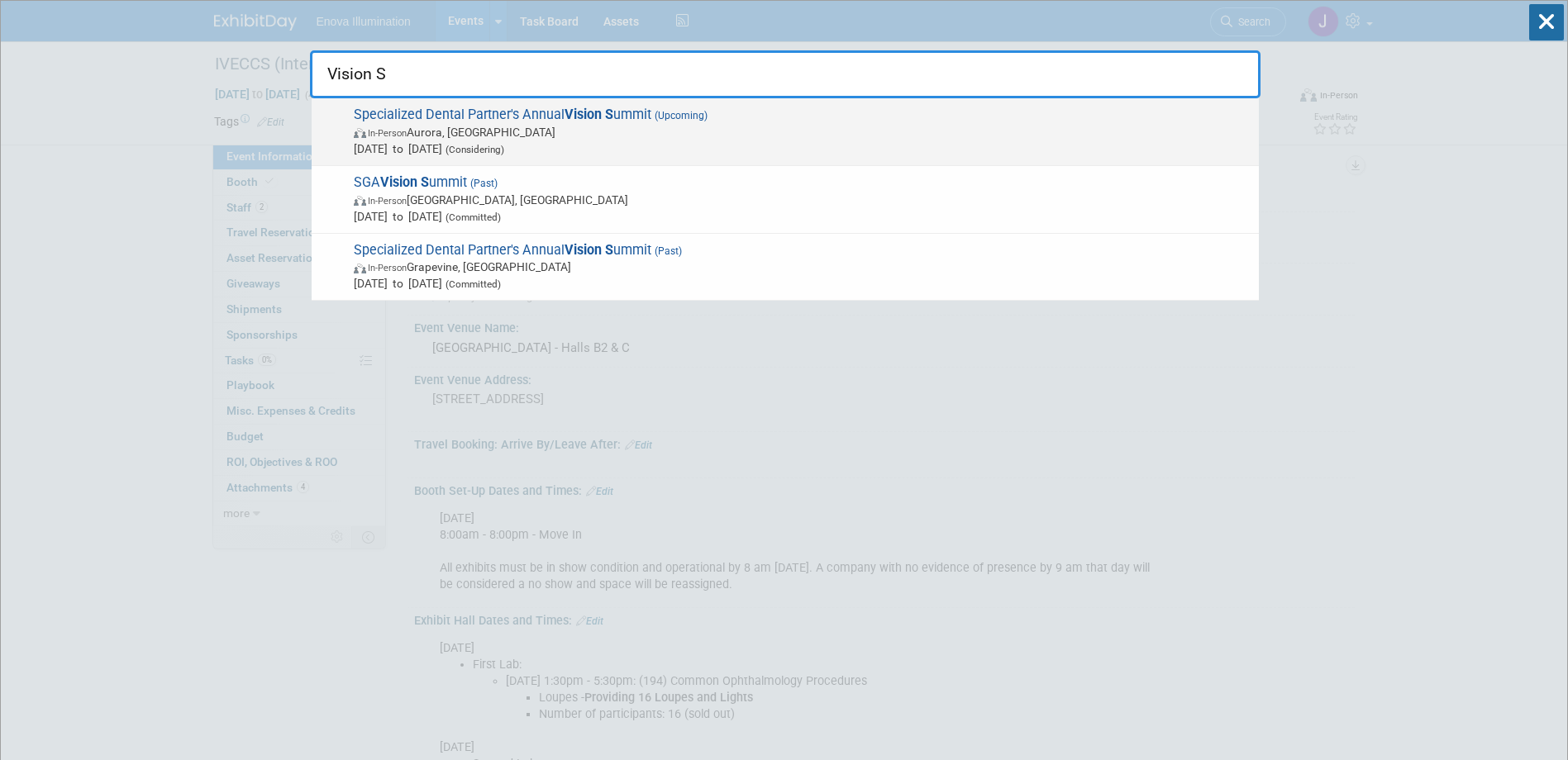 type on "Vision S" 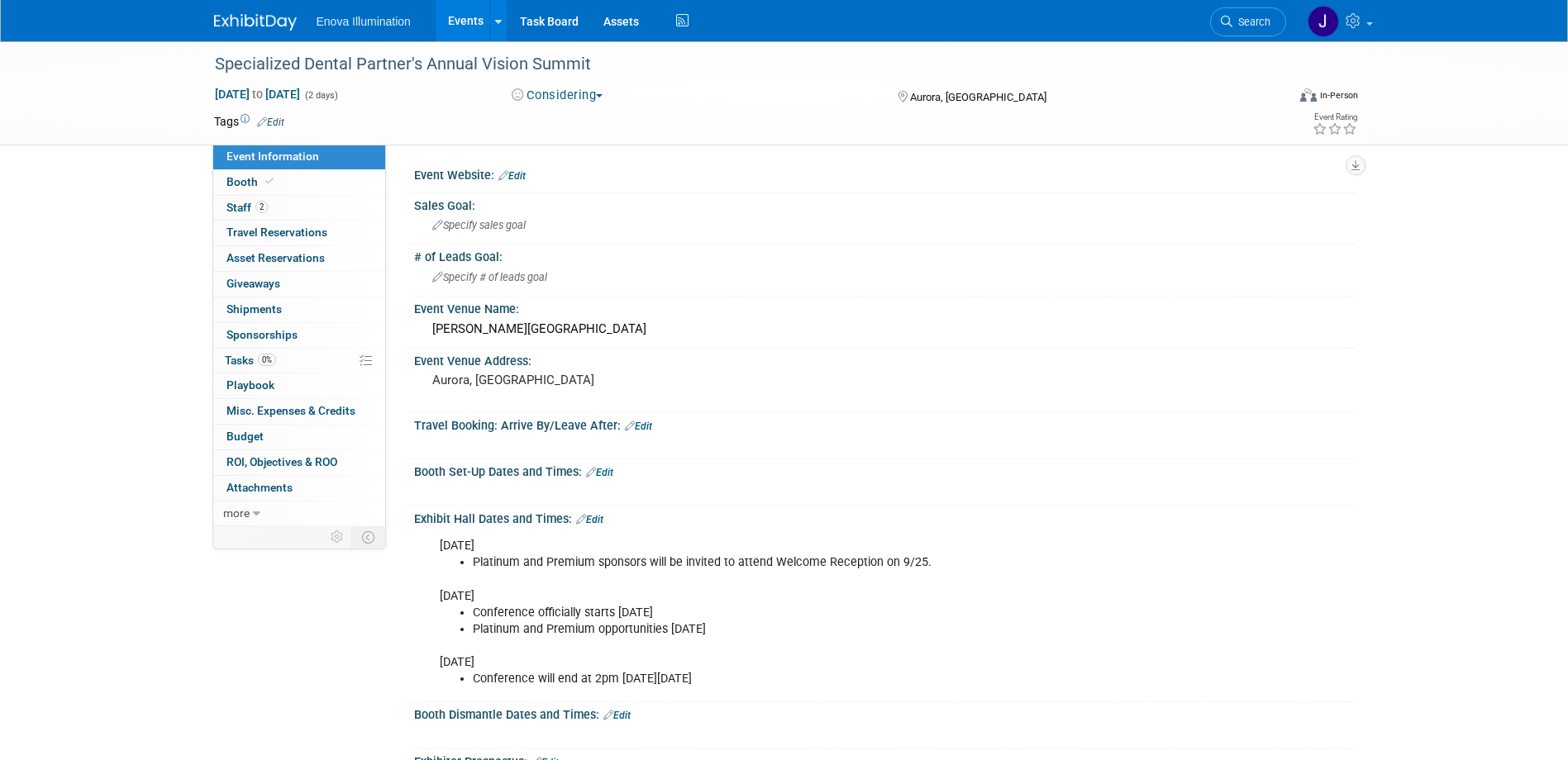scroll, scrollTop: 0, scrollLeft: 0, axis: both 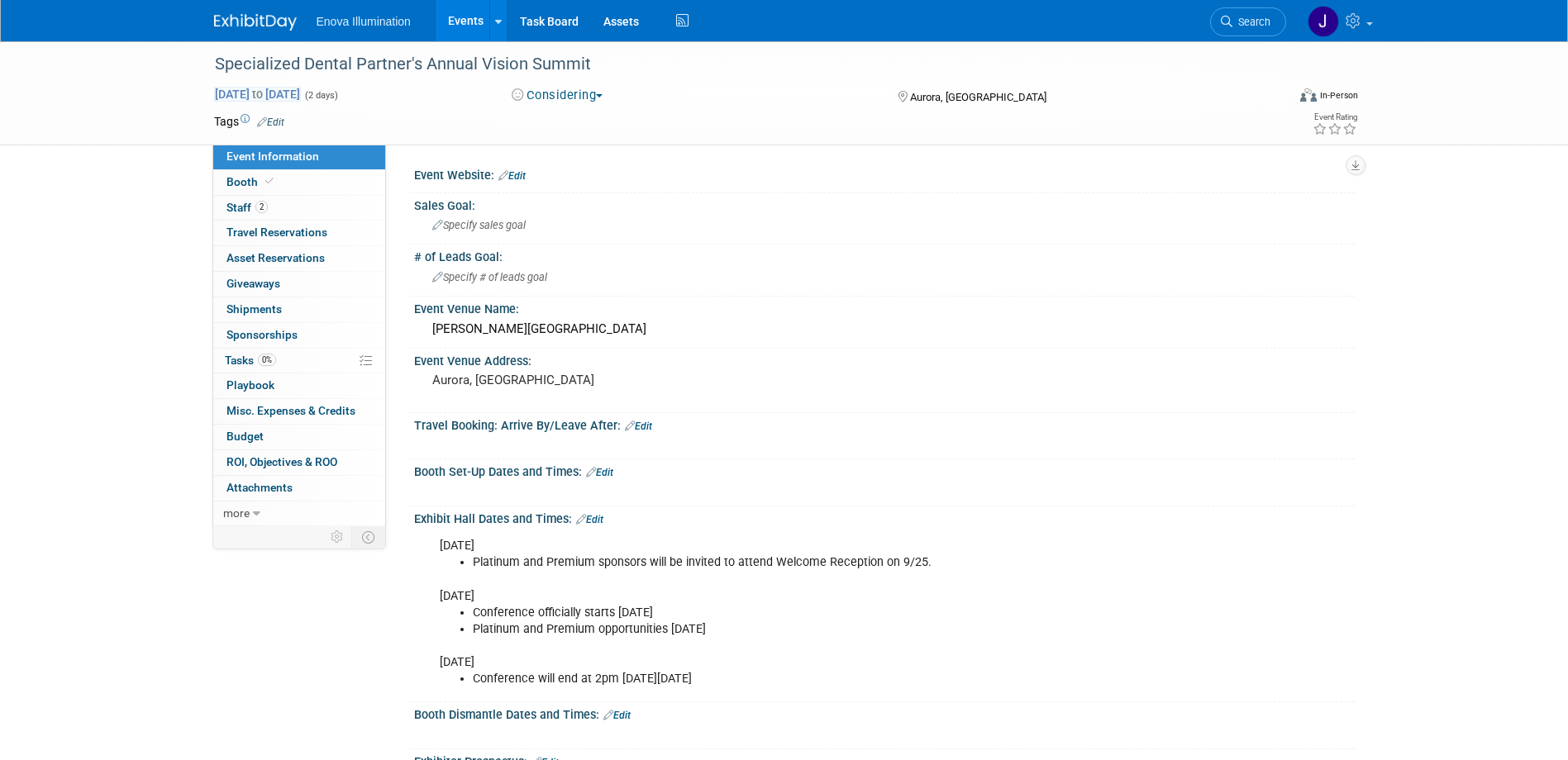 click on "Sep 26, 2025  to  Sep 27, 2025" at bounding box center [257, 94] 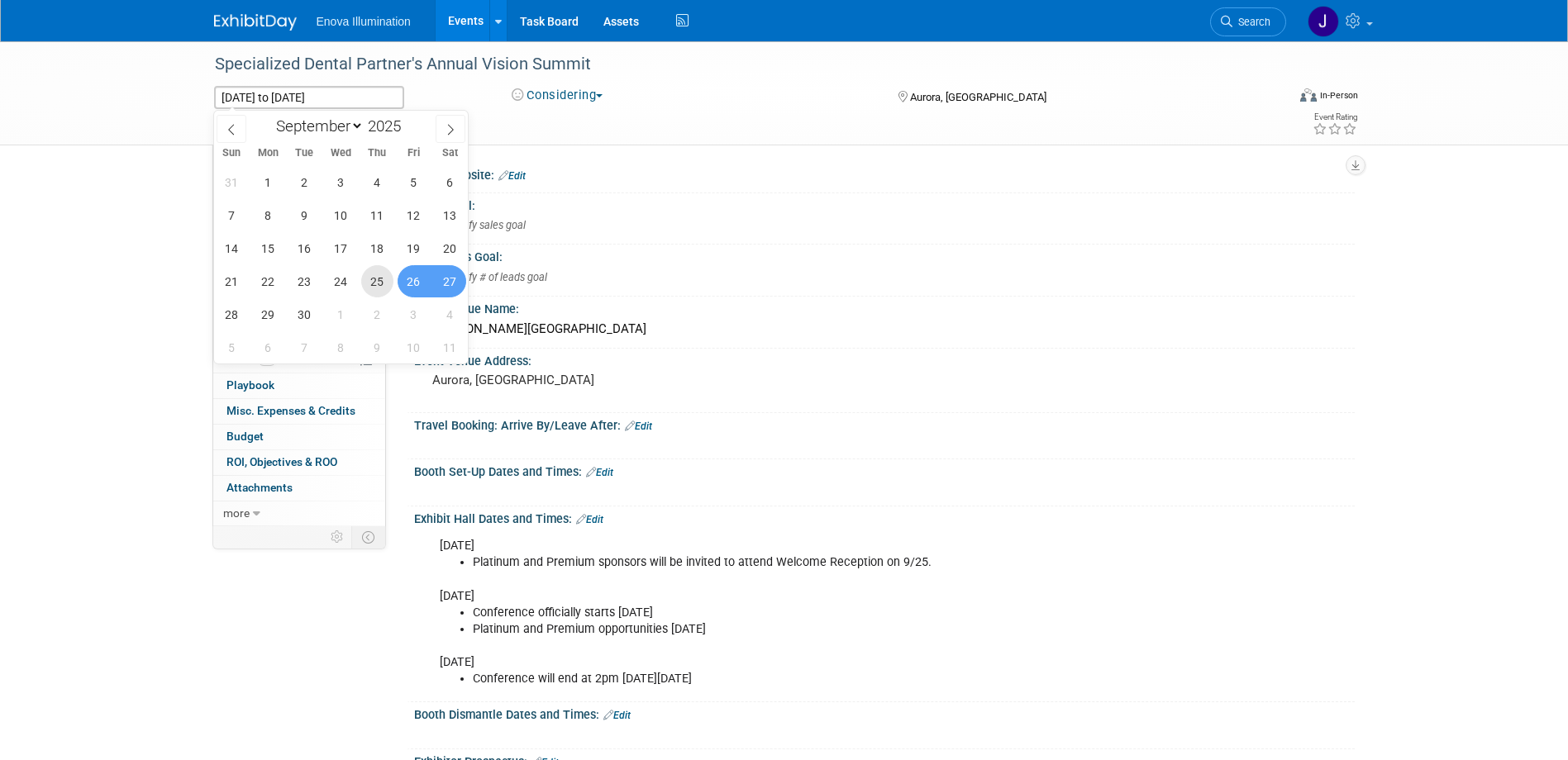 click on "25" at bounding box center (377, 281) 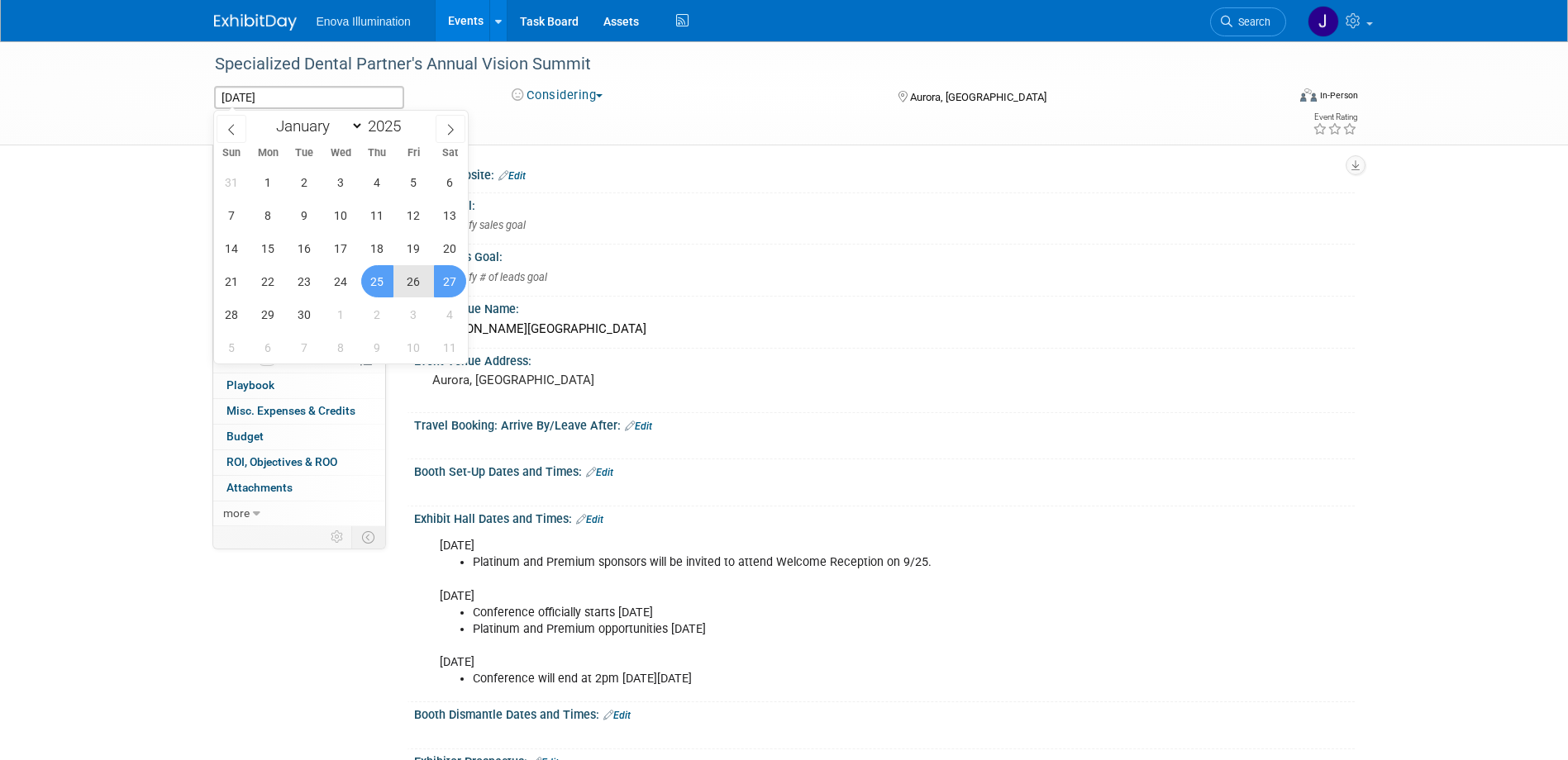 click on "27" at bounding box center (450, 281) 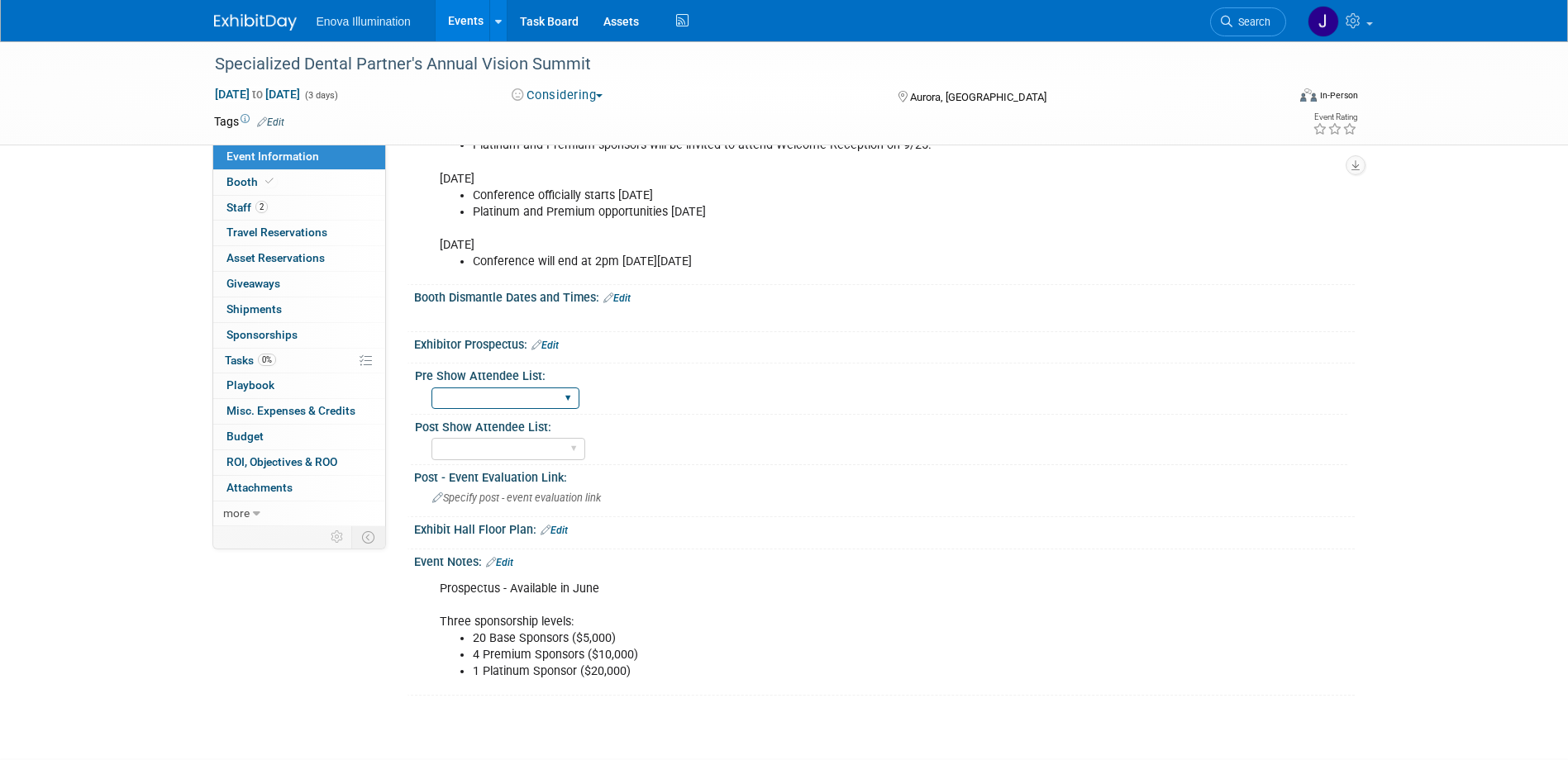 scroll, scrollTop: 413, scrollLeft: 0, axis: vertical 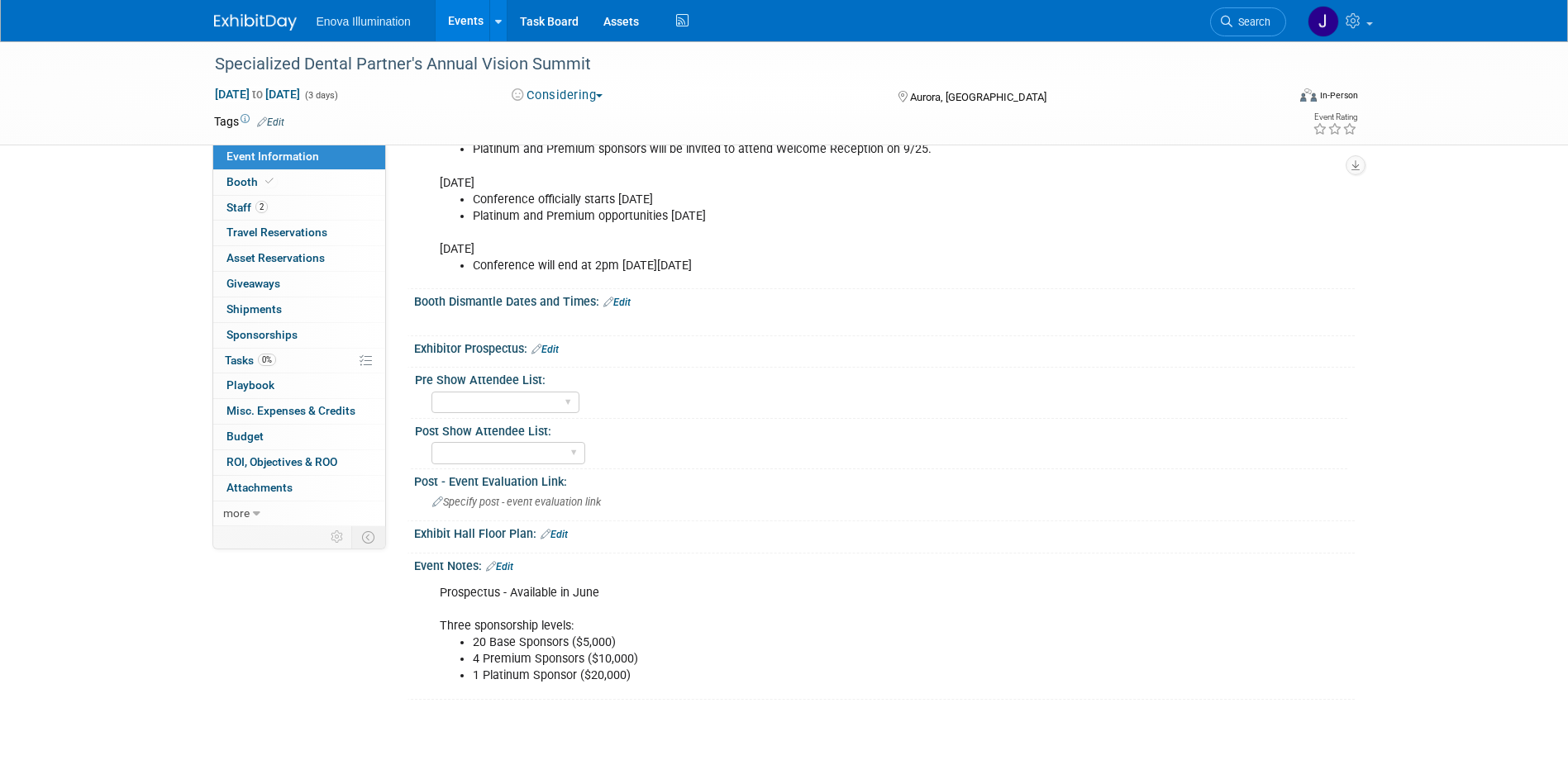 click on "Edit" at bounding box center [545, 349] 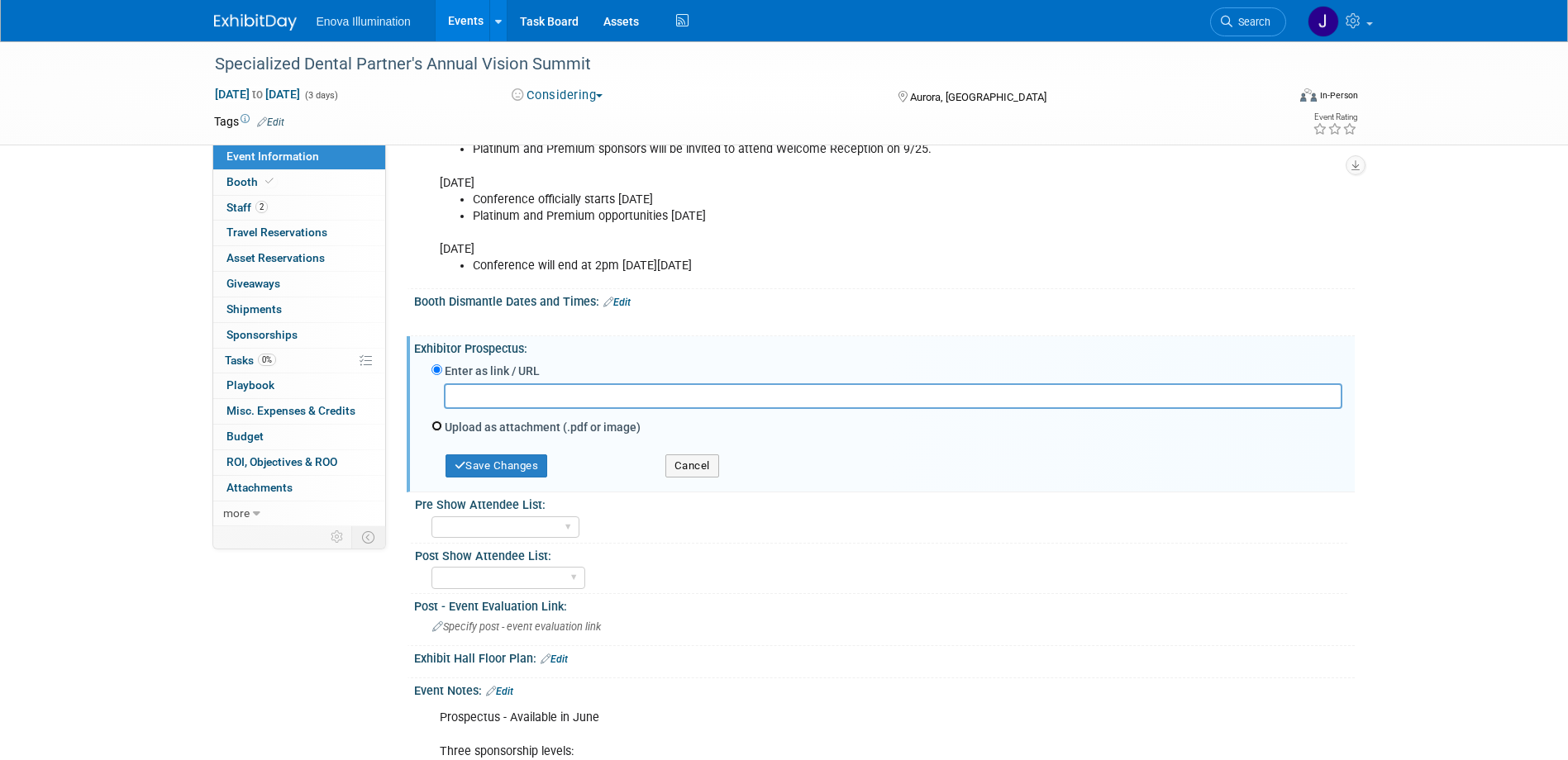 click on "Upload as attachment (.pdf or image)" at bounding box center (436, 425) 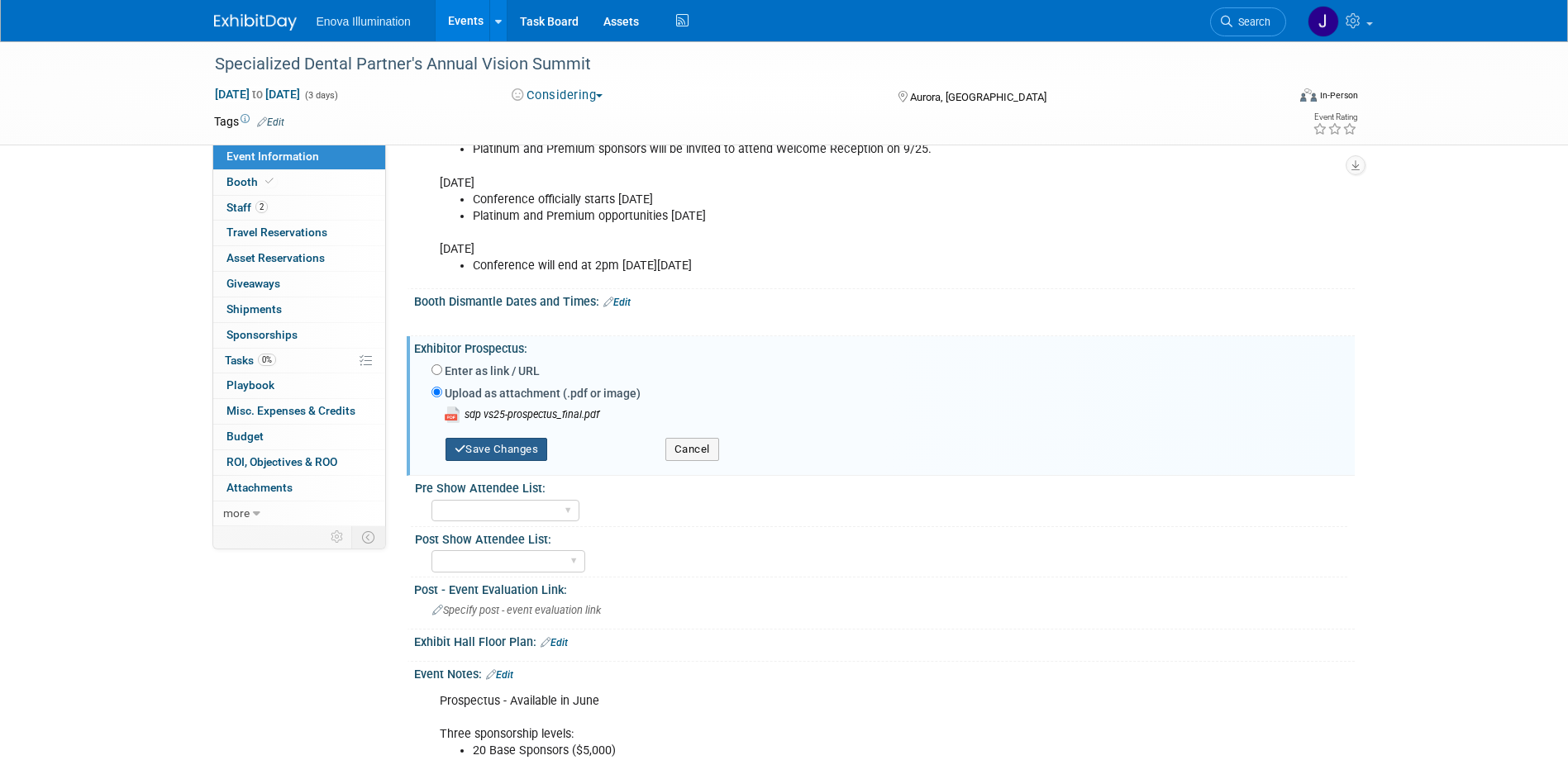click on "Save Changes" at bounding box center (497, 449) 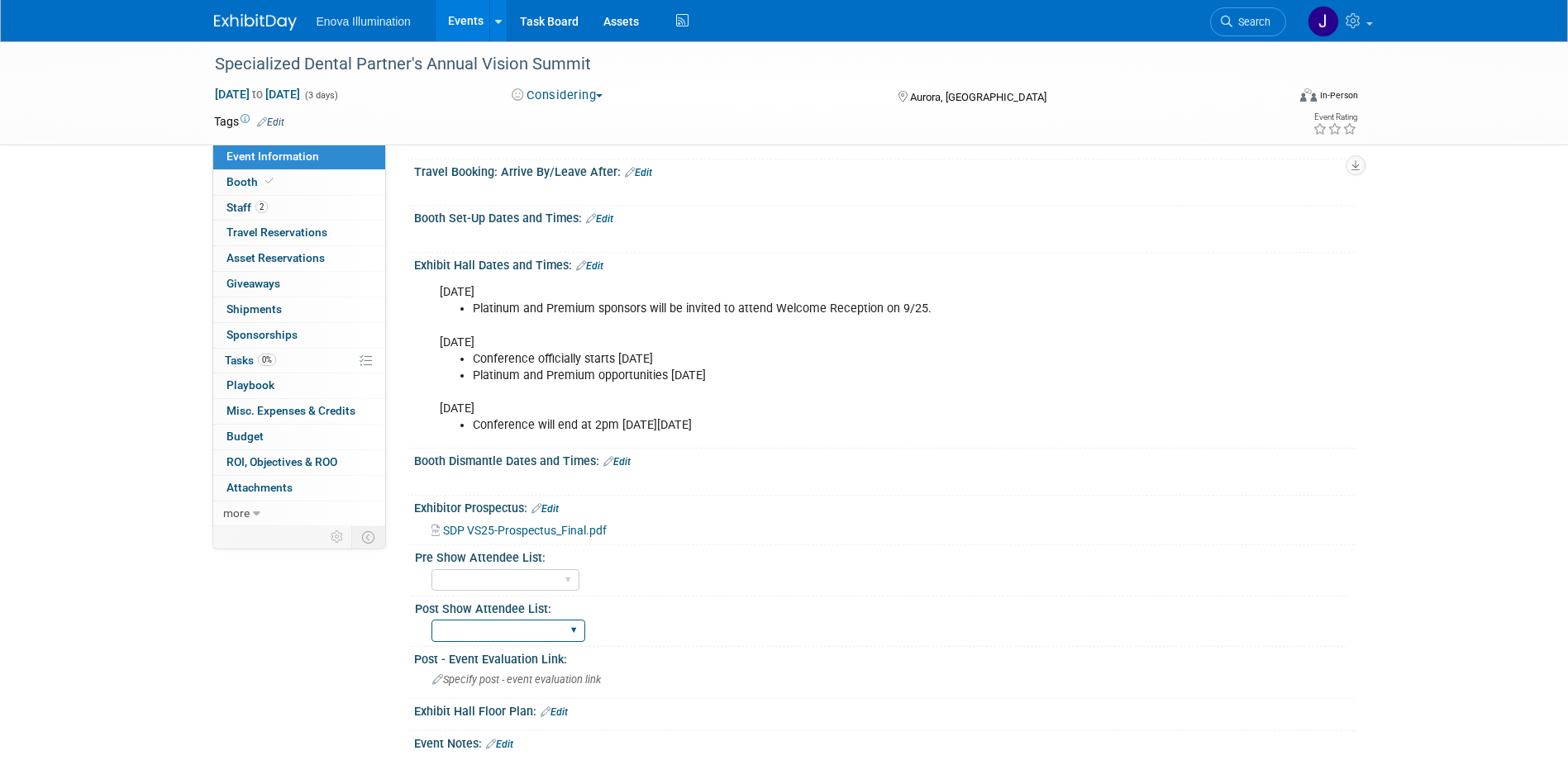 scroll, scrollTop: 248, scrollLeft: 0, axis: vertical 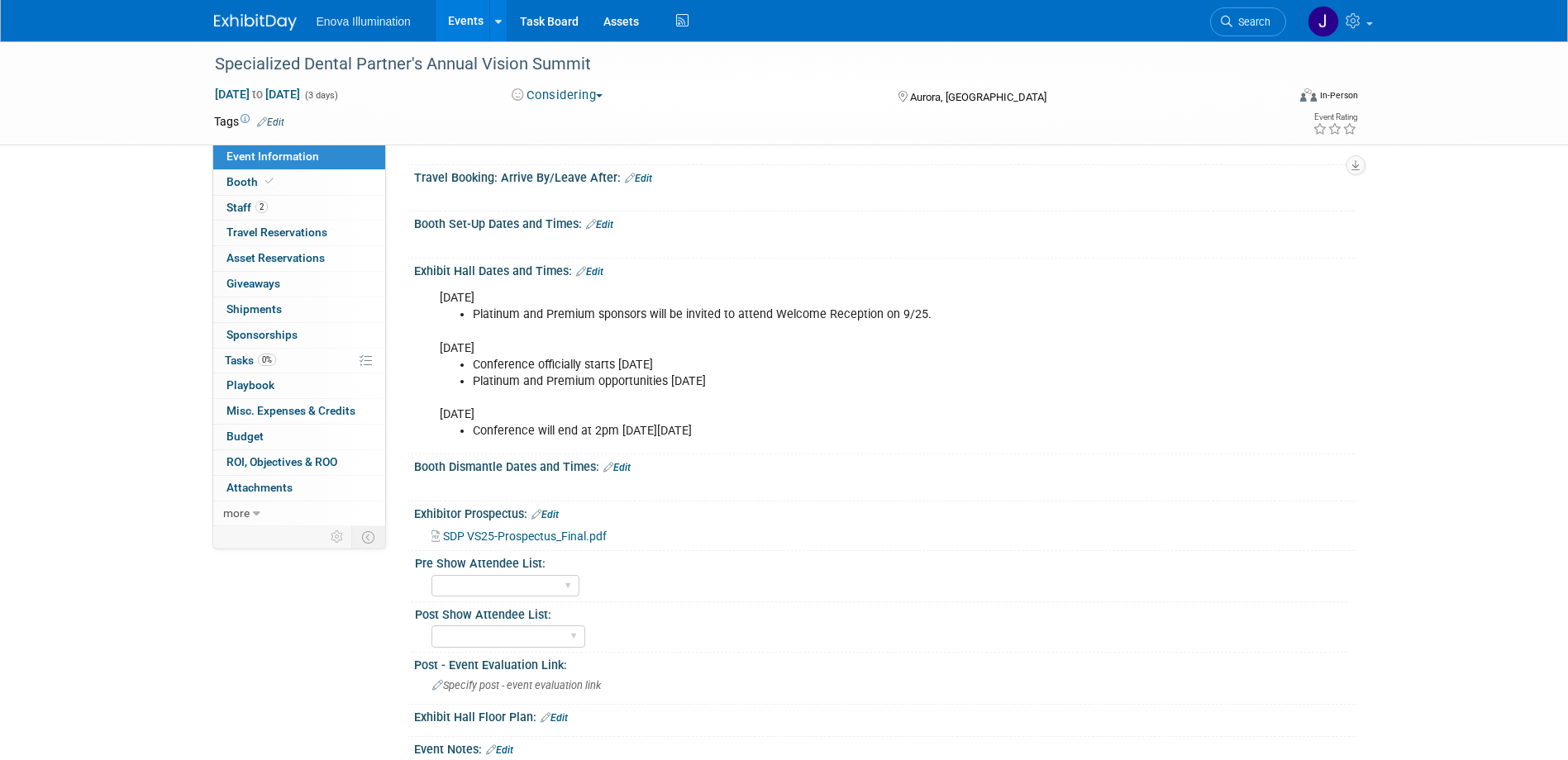 click on "Edit" at bounding box center [599, 225] 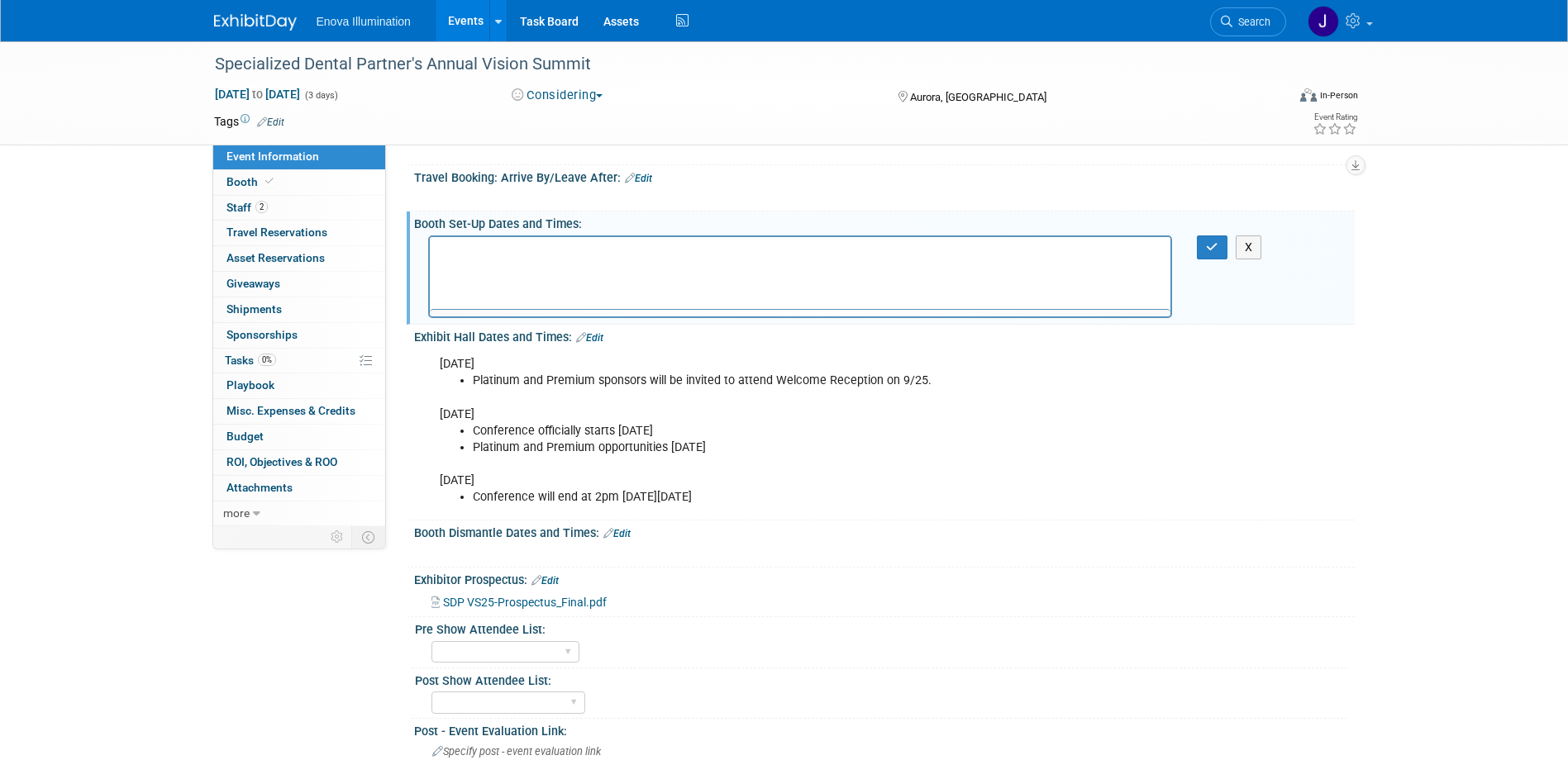 scroll, scrollTop: 0, scrollLeft: 0, axis: both 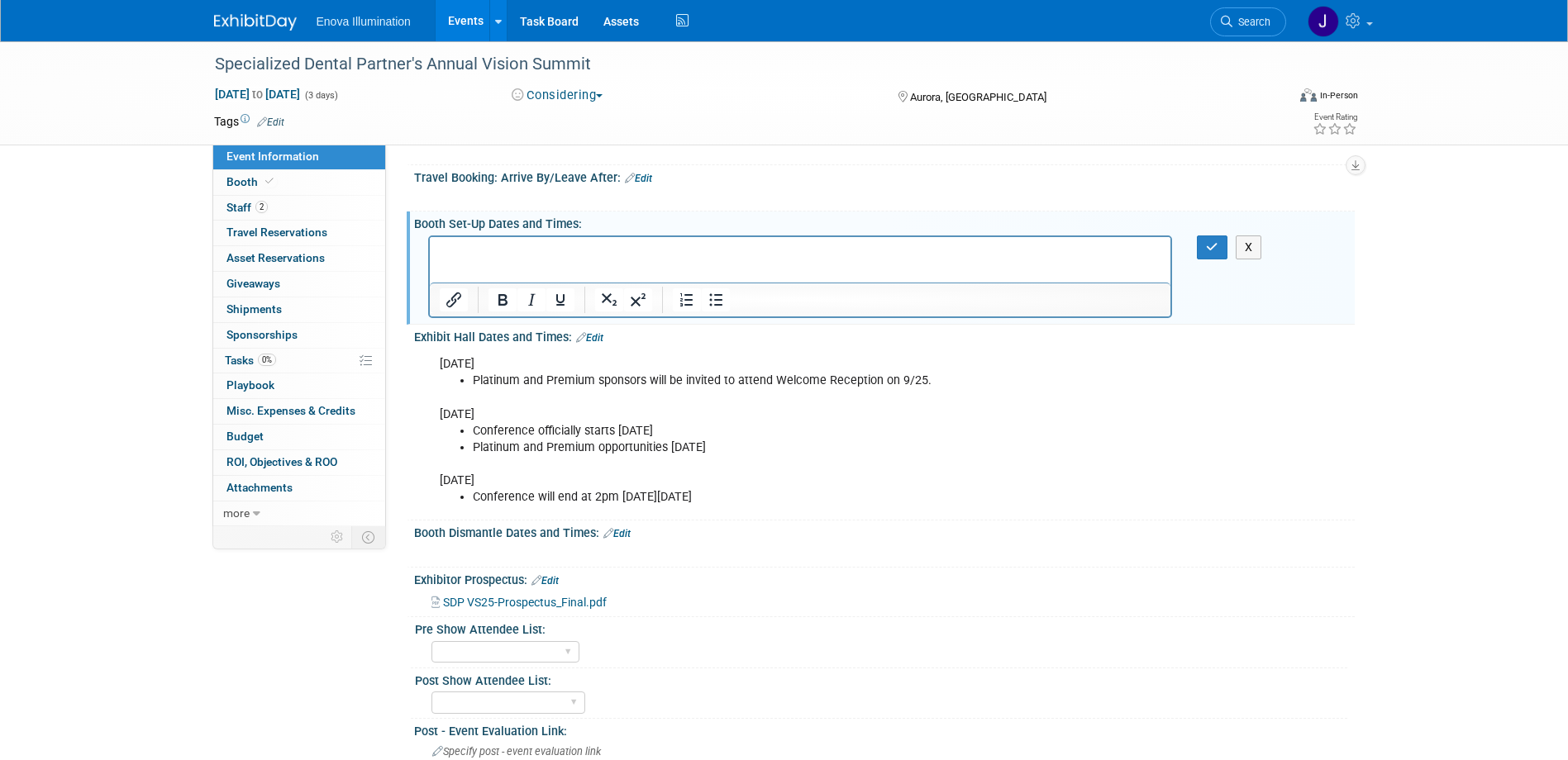 type 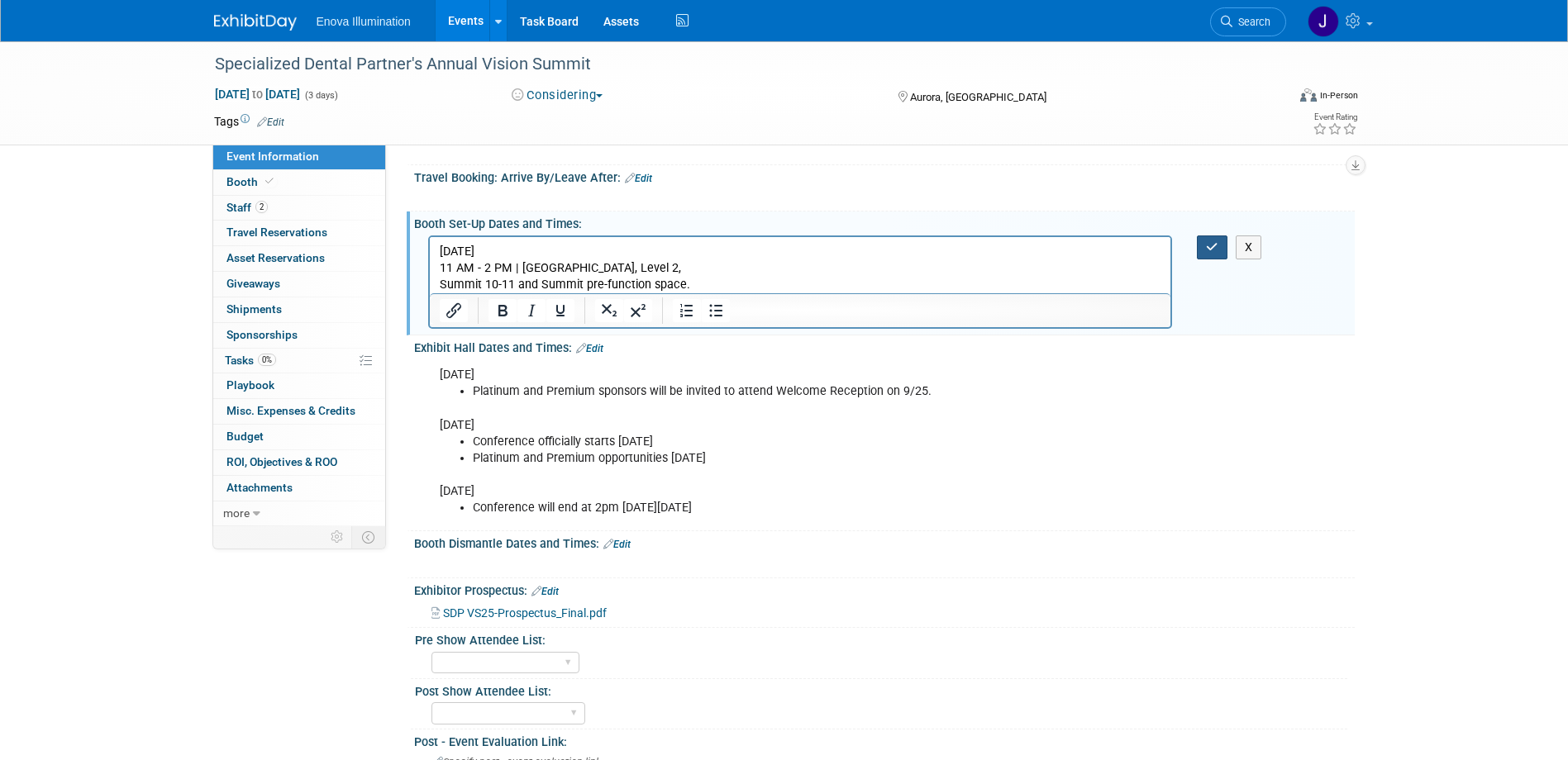 click at bounding box center [1212, 247] 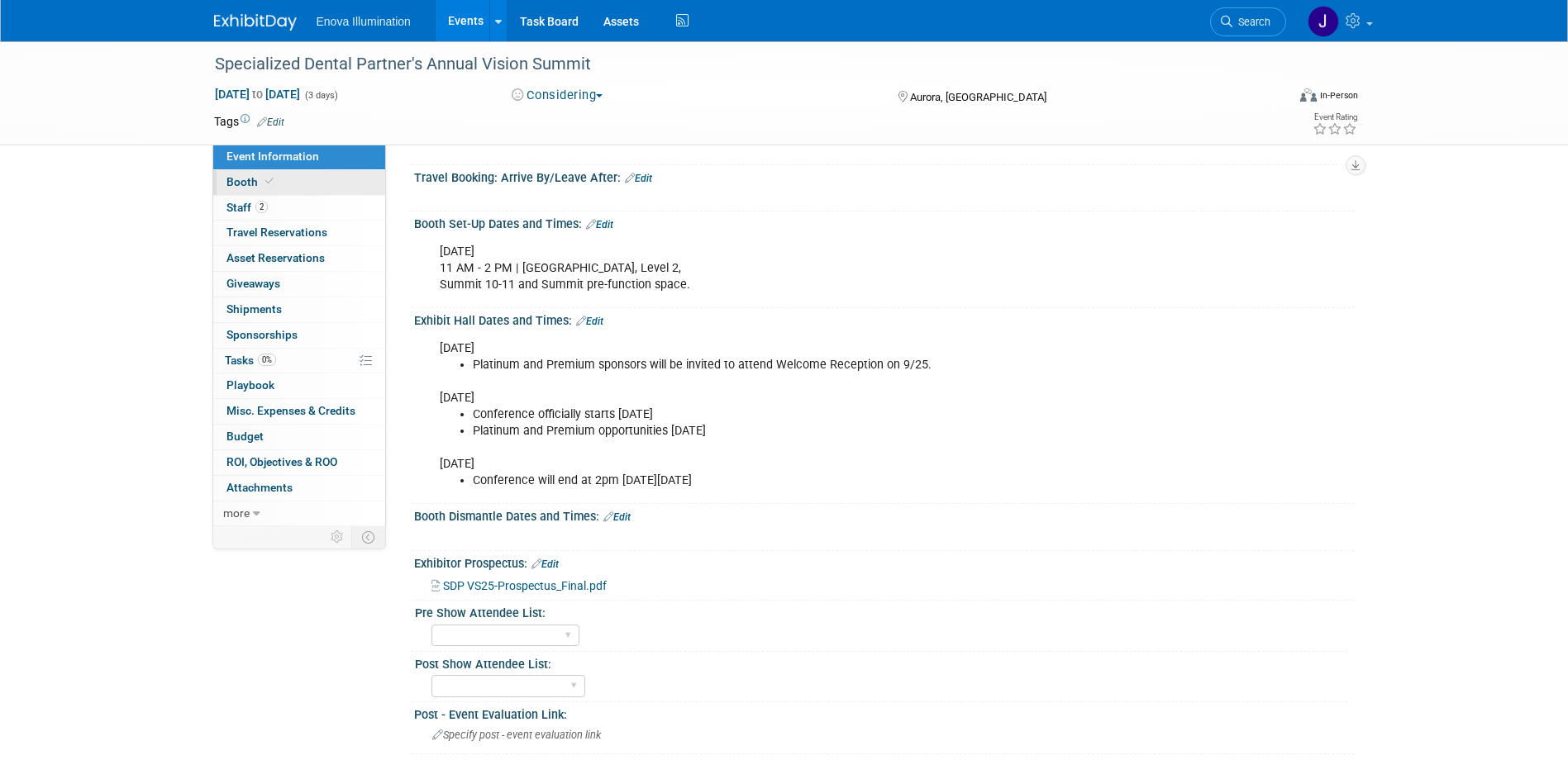 click on "Booth" at bounding box center (251, 182) 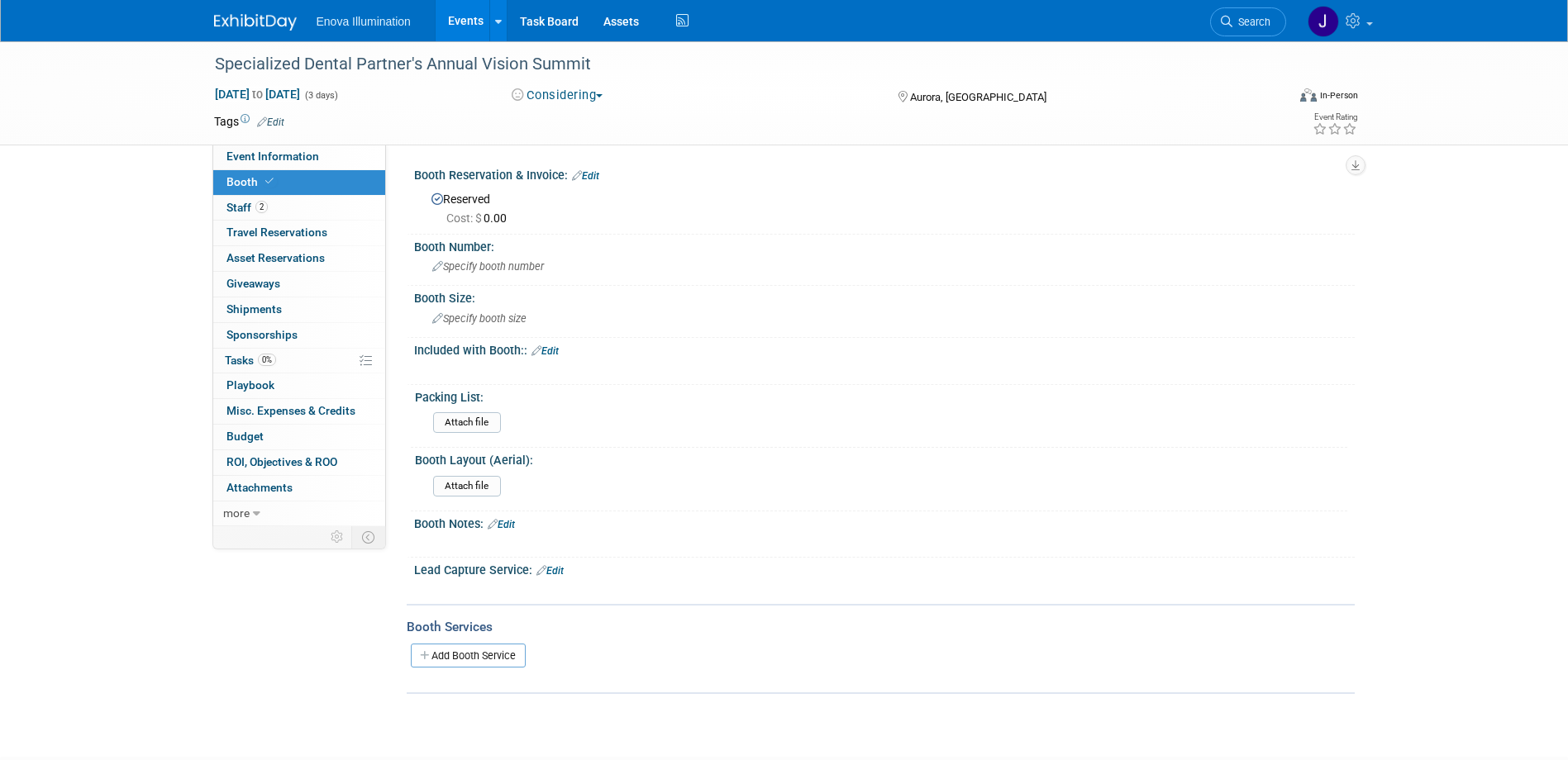 click on "Edit" at bounding box center (545, 351) 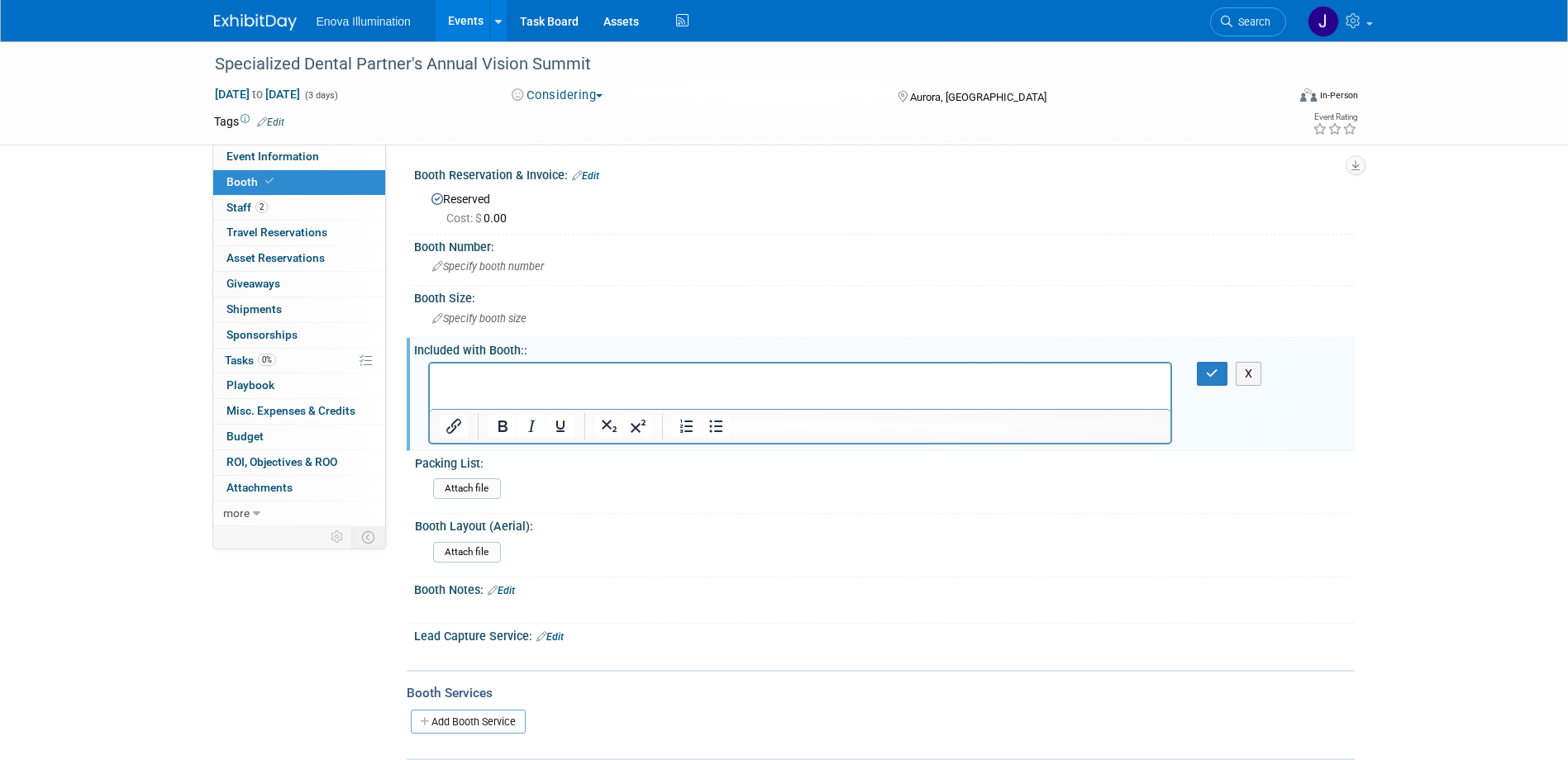 scroll, scrollTop: 0, scrollLeft: 0, axis: both 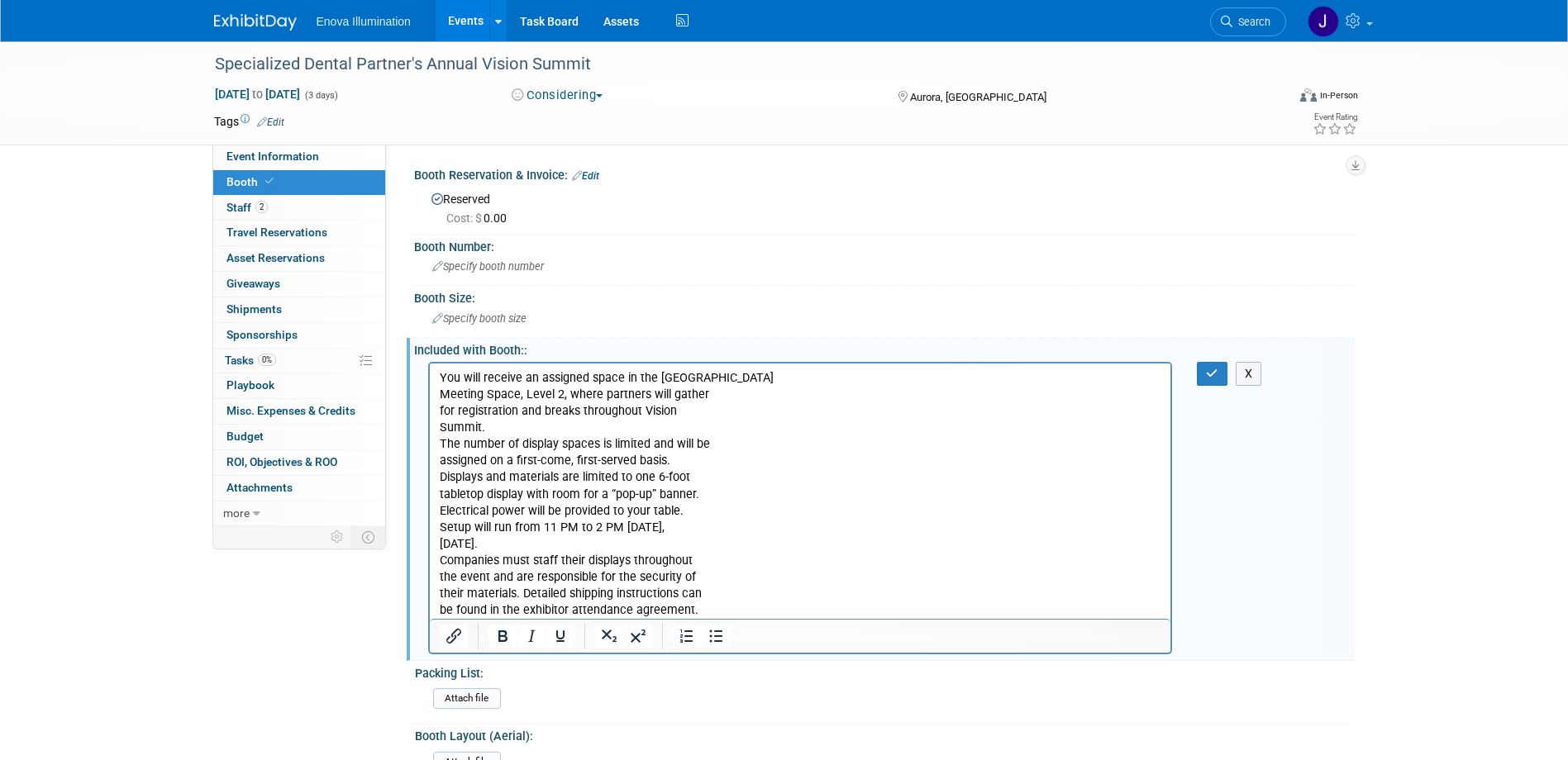 click on "You will receive an assigned space in the Aurora Meeting Space, Level 2, where partners will gather for registration and breaks throughout Vision Summit. The number of display spaces is limited and will be assigned on a first-come, first-served basis. Displays and materials are limited to one 6-foot tabletop display with room for a “pop-up” banner. Electrical power will be provided to your table. Setup will run from 11 PM to 2 PM on Thursday, September 25th. Companies must staff their displays throughout the event and are responsible for the security of their materials. Detailed shipping instructions can be found in the exhibitor attendance agreement." at bounding box center (800, 493) 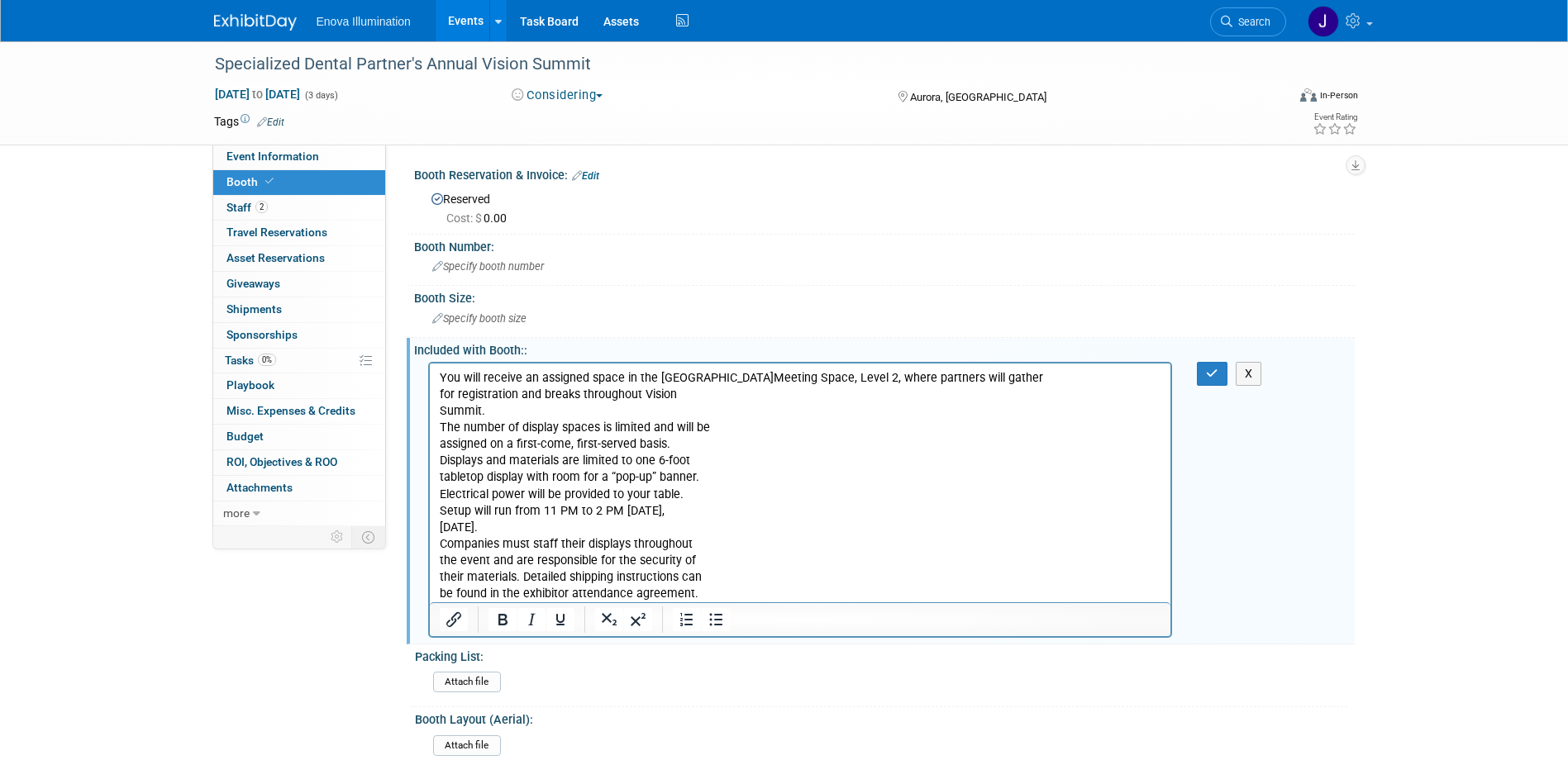 click on "You will receive an assigned space in the Aurora  Meeting Space, Level 2, where partners will gather for registration and breaks throughout Vision Summit. The number of display spaces is limited and will be assigned on a first-come, first-served basis. Displays and materials are limited to one 6-foot tabletop display with room for a “pop-up” banner. Electrical power will be provided to your table. Setup will run from 11 PM to 2 PM on Thursday, September 25th. Companies must staff their displays throughout the event and are responsible for the security of their materials. Detailed shipping instructions can be found in the exhibitor attendance agreement." at bounding box center (800, 485) 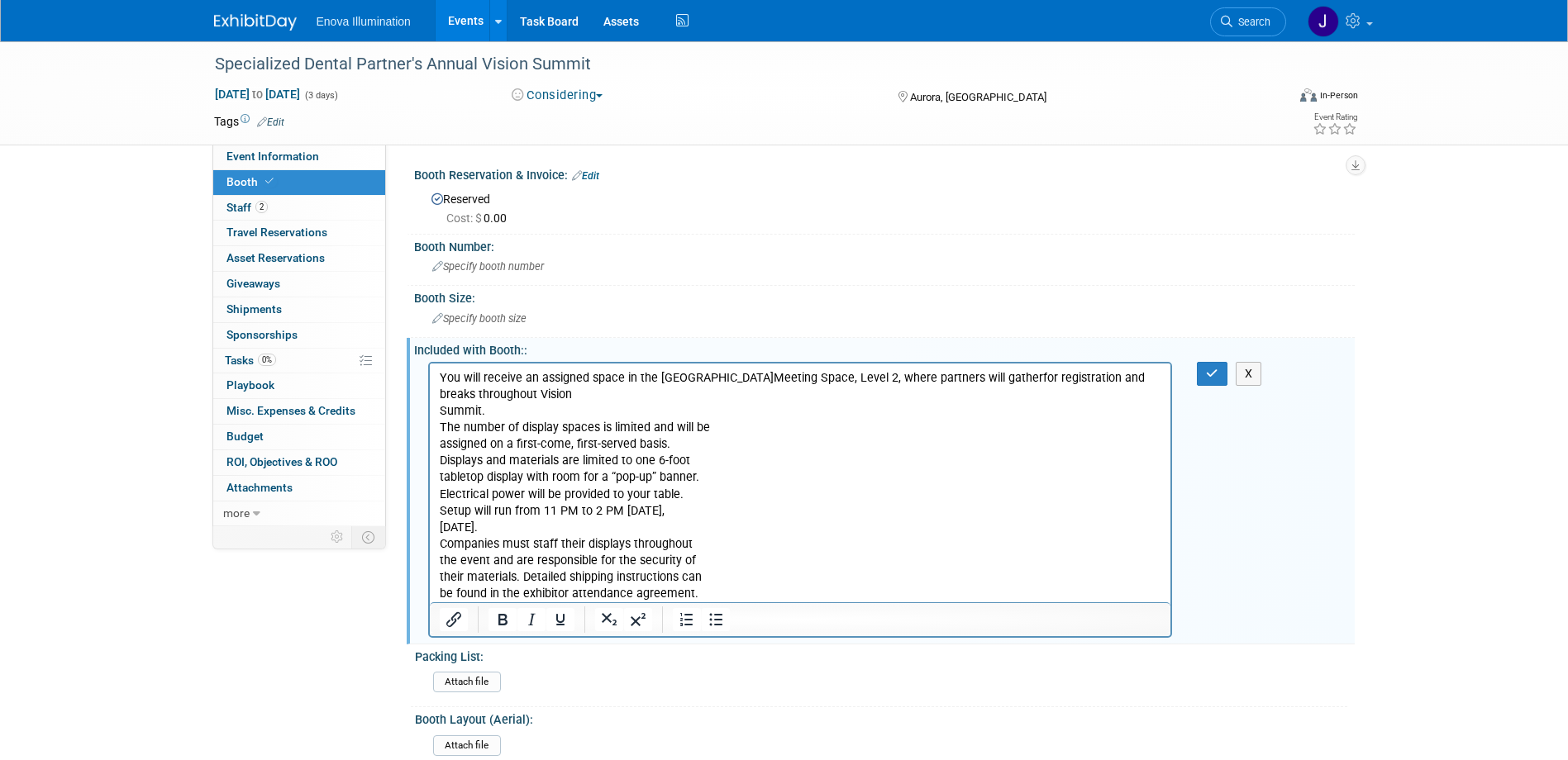 click on "You will receive an assigned space in the Aurora  Meeting Space, Level 2, where partners will gather  for registration and breaks throughout Vision Summit. The number of display spaces is limited and will be assigned on a first-come, first-served basis. Displays and materials are limited to one 6-foot tabletop display with room for a “pop-up” banner. Electrical power will be provided to your table. Setup will run from 11 PM to 2 PM on Thursday, September 25th. Companies must staff their displays throughout the event and are responsible for the security of their materials. Detailed shipping instructions can be found in the exhibitor attendance agreement." at bounding box center (800, 485) 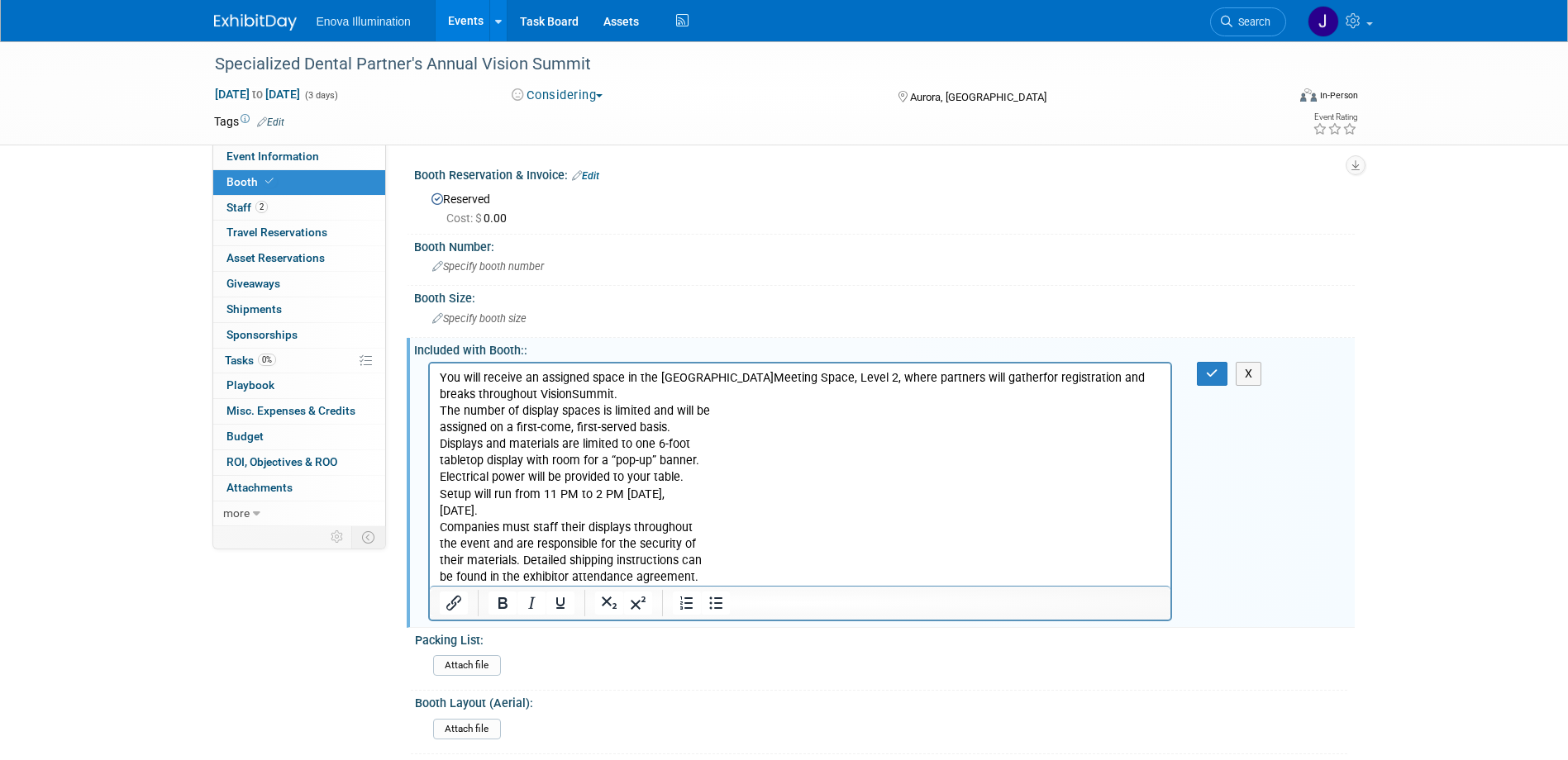 click on "You will receive an assigned space in the Aurora  Meeting Space, Level 2, where partners will gather  for registration and breaks throughout Vision  Summit. The number of display spaces is limited and will be assigned on a first-come, first-served basis. Displays and materials are limited to one 6-foot tabletop display with room for a “pop-up” banner. Electrical power will be provided to your table. Setup will run from 11 PM to 2 PM on Thursday, September 25th. Companies must staff their displays throughout the event and are responsible for the security of their materials. Detailed shipping instructions can be found in the exhibitor attendance agreement." at bounding box center (800, 477) 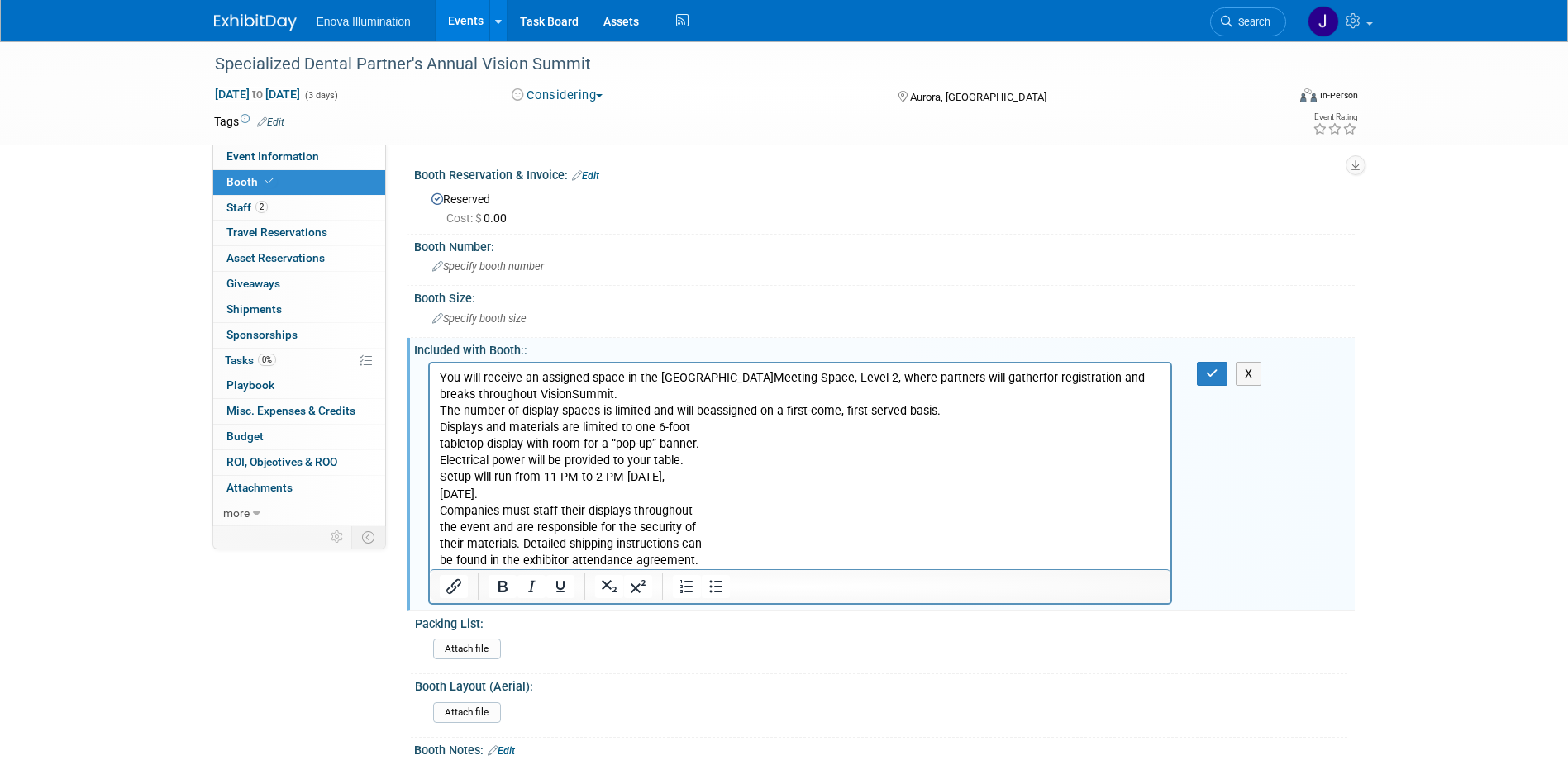 click on "You will receive an assigned space in the Aurora  Meeting Space, Level 2, where partners will gather  for registration and breaks throughout Vision  Summit. The number of display spaces is limited and will be  assigned on a first-come, first-served basis. Displays and materials are limited to one 6-foot tabletop display with room for a “pop-up” banner. Electrical power will be provided to your table. Setup will run from 11 PM to 2 PM on Thursday, September 25th. Companies must staff their displays throughout the event and are responsible for the security of their materials. Detailed shipping instructions can be found in the exhibitor attendance agreement." at bounding box center [800, 468] 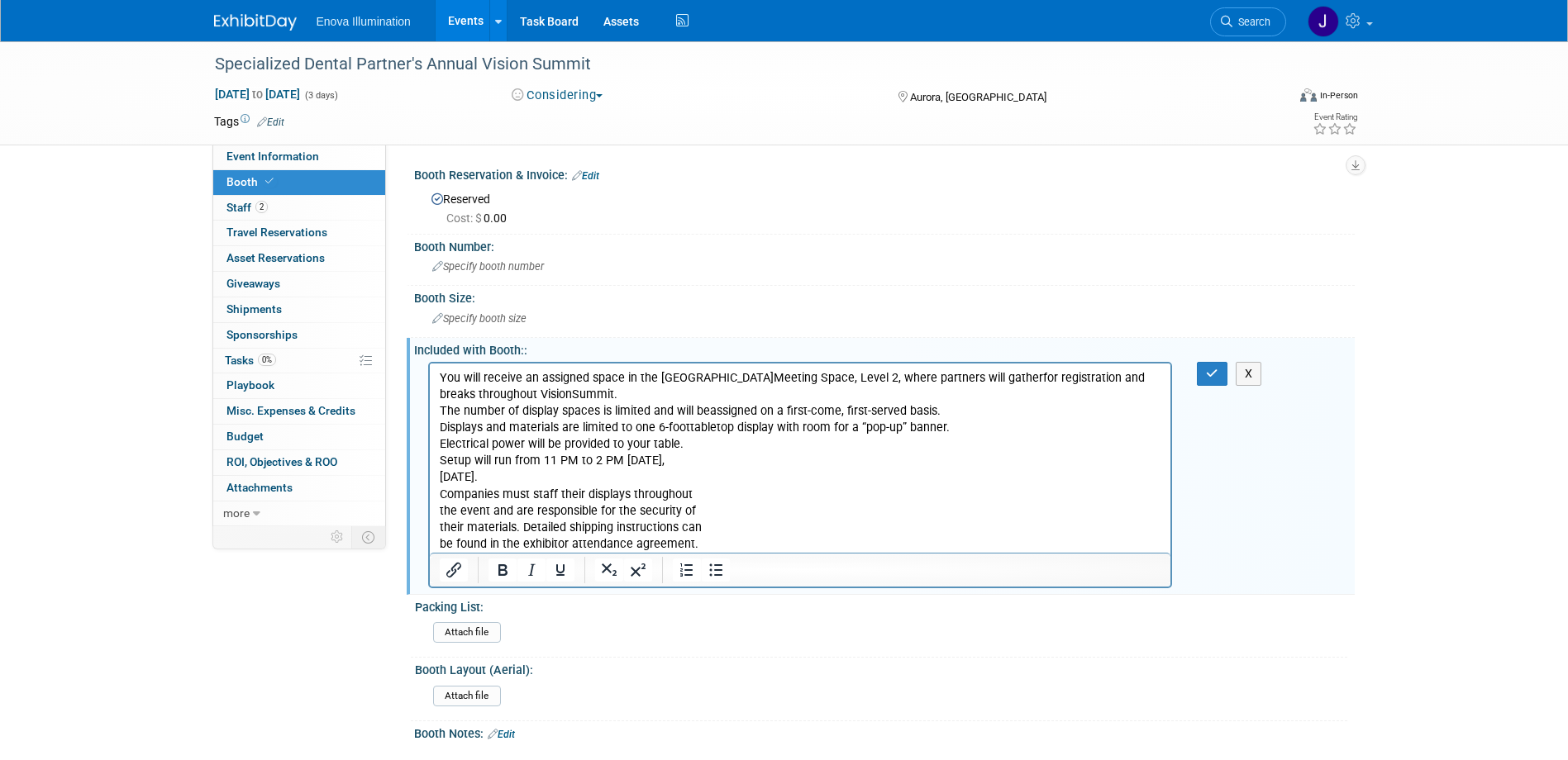 click on "You will receive an assigned space in the Aurora  Meeting Space, Level 2, where partners will gather  for registration and breaks throughout Vision  Summit. The number of display spaces is limited and will be  assigned on a first-come, first-served basis. Displays and materials are limited to one 6-foot  tabletop display with room for a “pop-up” banner. Electrical power will be provided to your table. Setup will run from 11 PM to 2 PM on Thursday, September 25th. Companies must staff their displays throughout the event and are responsible for the security of their materials. Detailed shipping instructions can be found in the exhibitor attendance agreement." at bounding box center [800, 460] 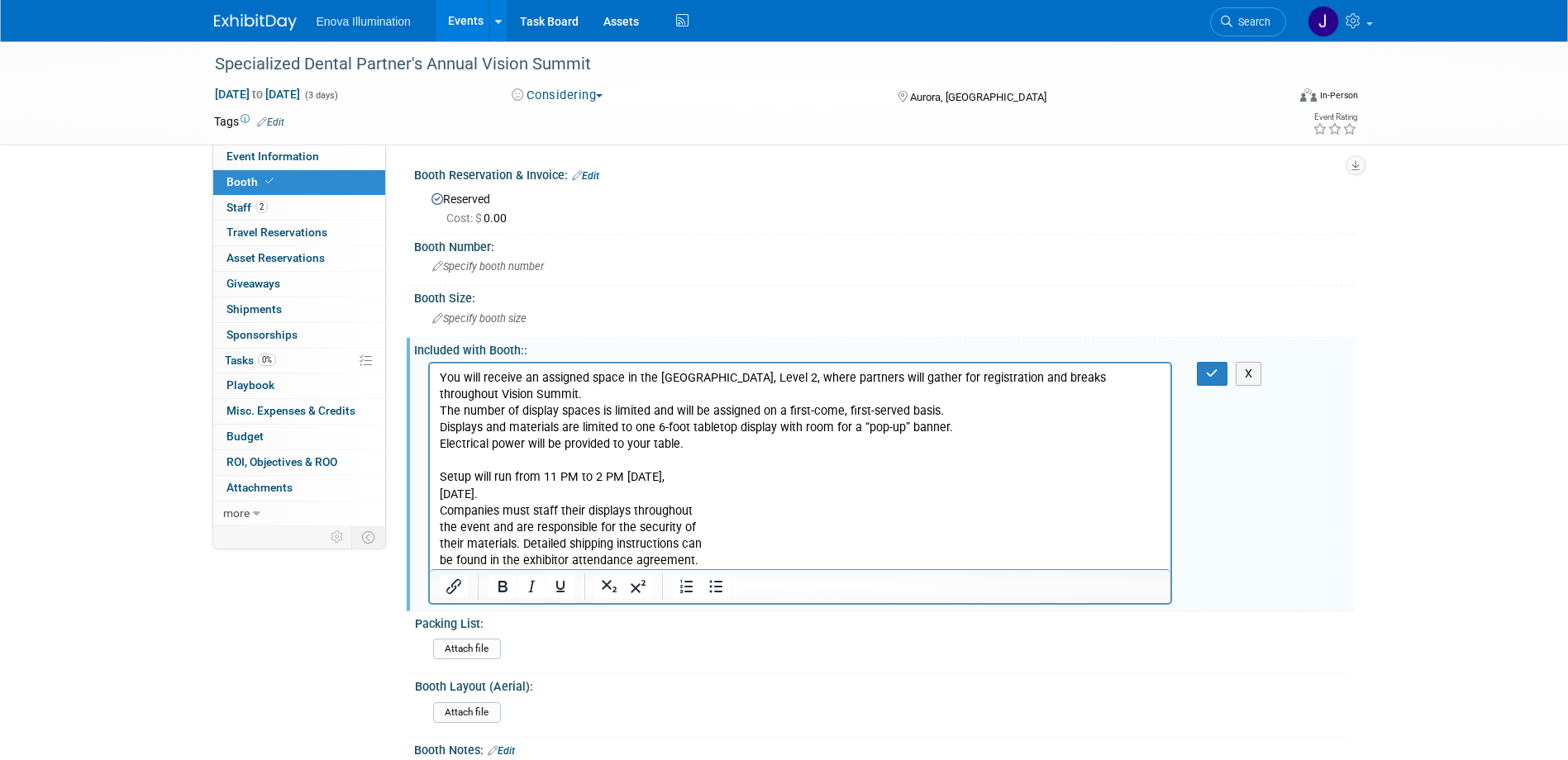 click on "Setup will run from 11 PM to 2 PM on Thursday, September 25th. Companies must staff their displays throughout the event and are responsible for the security of their materials. Detailed shipping instructions can be found in the exhibitor attendance agreement." at bounding box center (800, 510) 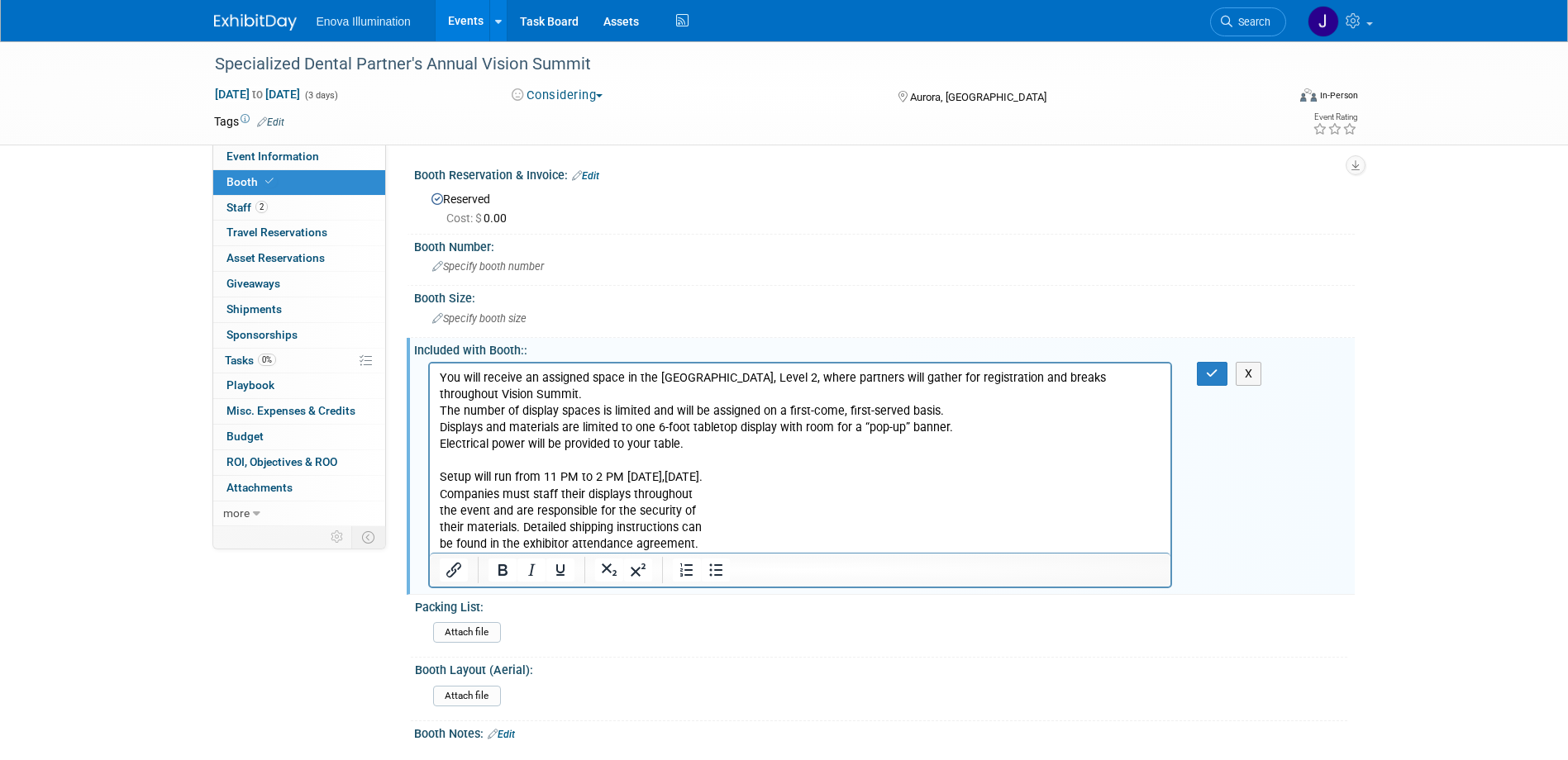 click on "Setup will run from 11 PM to 2 PM on Thursday,  September 25th. Companies must staff their displays throughout the event and are responsible for the security of their materials. Detailed shipping instructions can be found in the exhibitor attendance agreement." at bounding box center (800, 501) 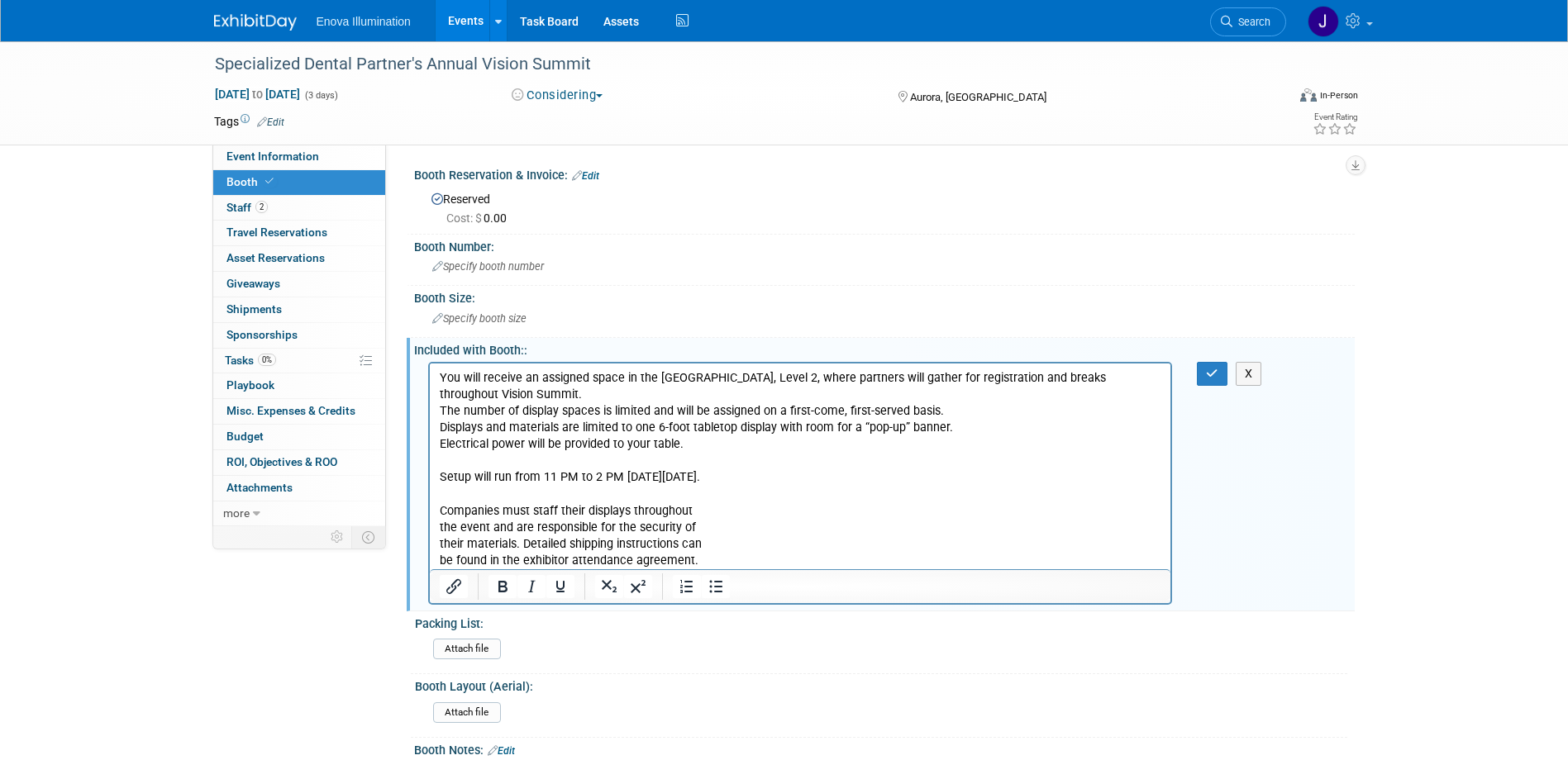 click on "Companies must staff their displays throughout the event and are responsible for the security of their materials. Detailed shipping instructions can be found in the exhibitor attendance agreement." at bounding box center [800, 527] 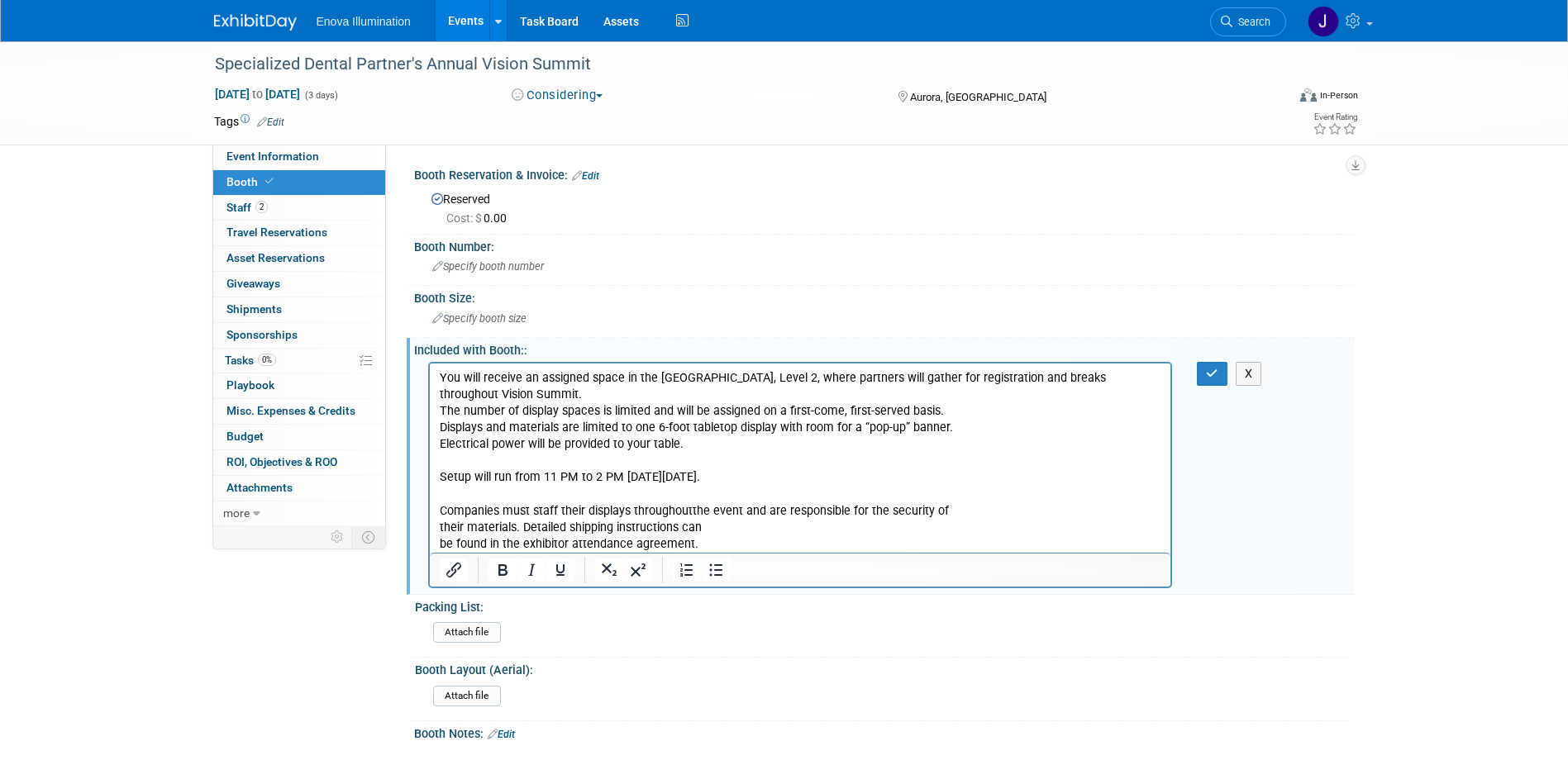 click on "Companies must staff their displays throughout  the event and are responsible for the security of their materials. Detailed shipping instructions can be found in the exhibitor attendance agreement." at bounding box center [800, 519] 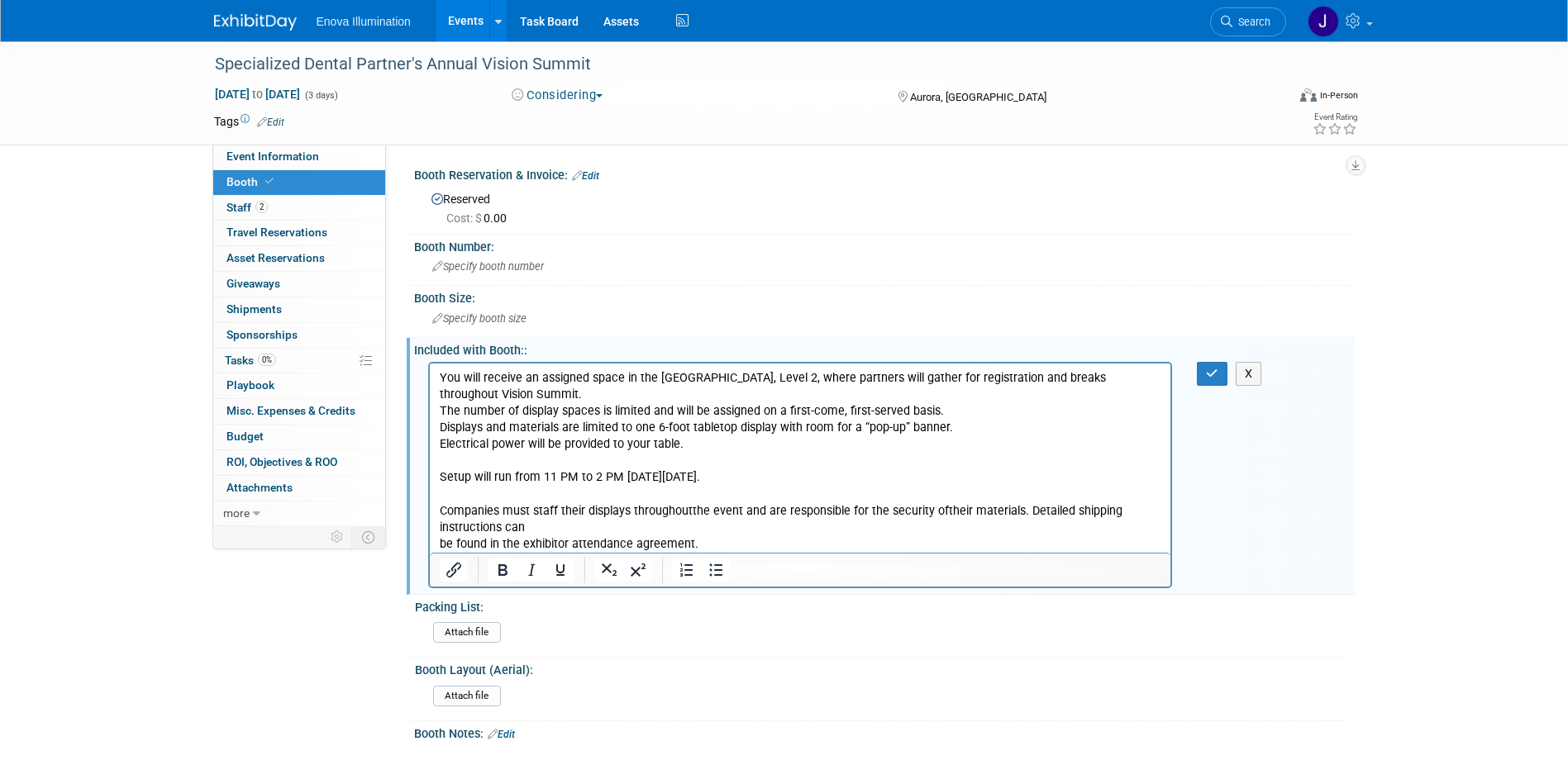 click on "Companies must staff their displays throughout  the event and are responsible for the security of  their materials. Detailed shipping instructions can be found in the exhibitor attendance agreement." at bounding box center [800, 519] 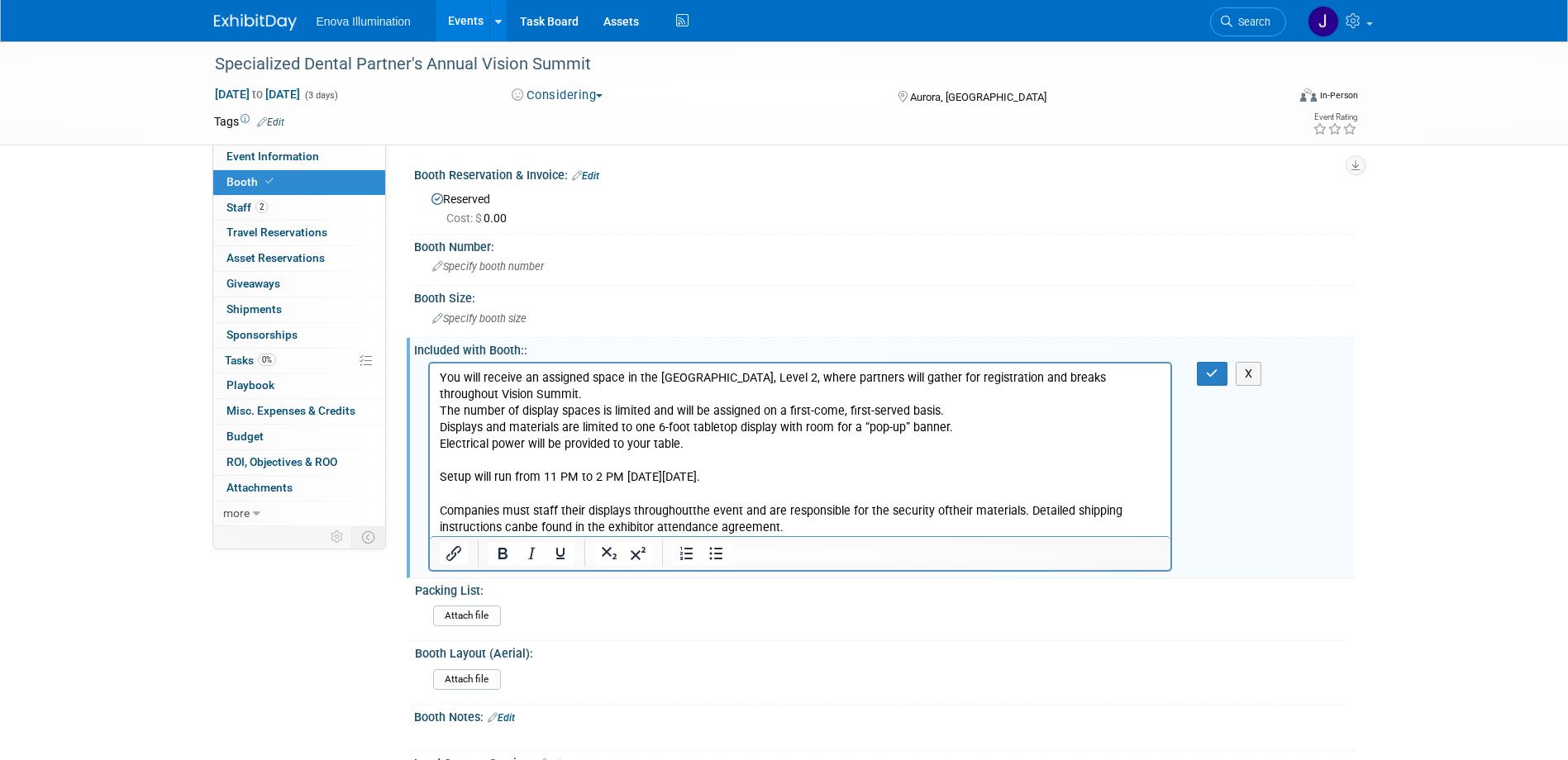 click on "You will receive an assigned space in the Aurora Meeting Space, Level 2, where partners will gather for registration and breaks throughout Vision Summit. The number of display spaces is limited and will be assigned on a first-come, first-served basis. Displays and materials are limited to one 6-foot tabletop display with room for a “pop-up” banner. Electrical power will be provided to your table." at bounding box center (800, 411) 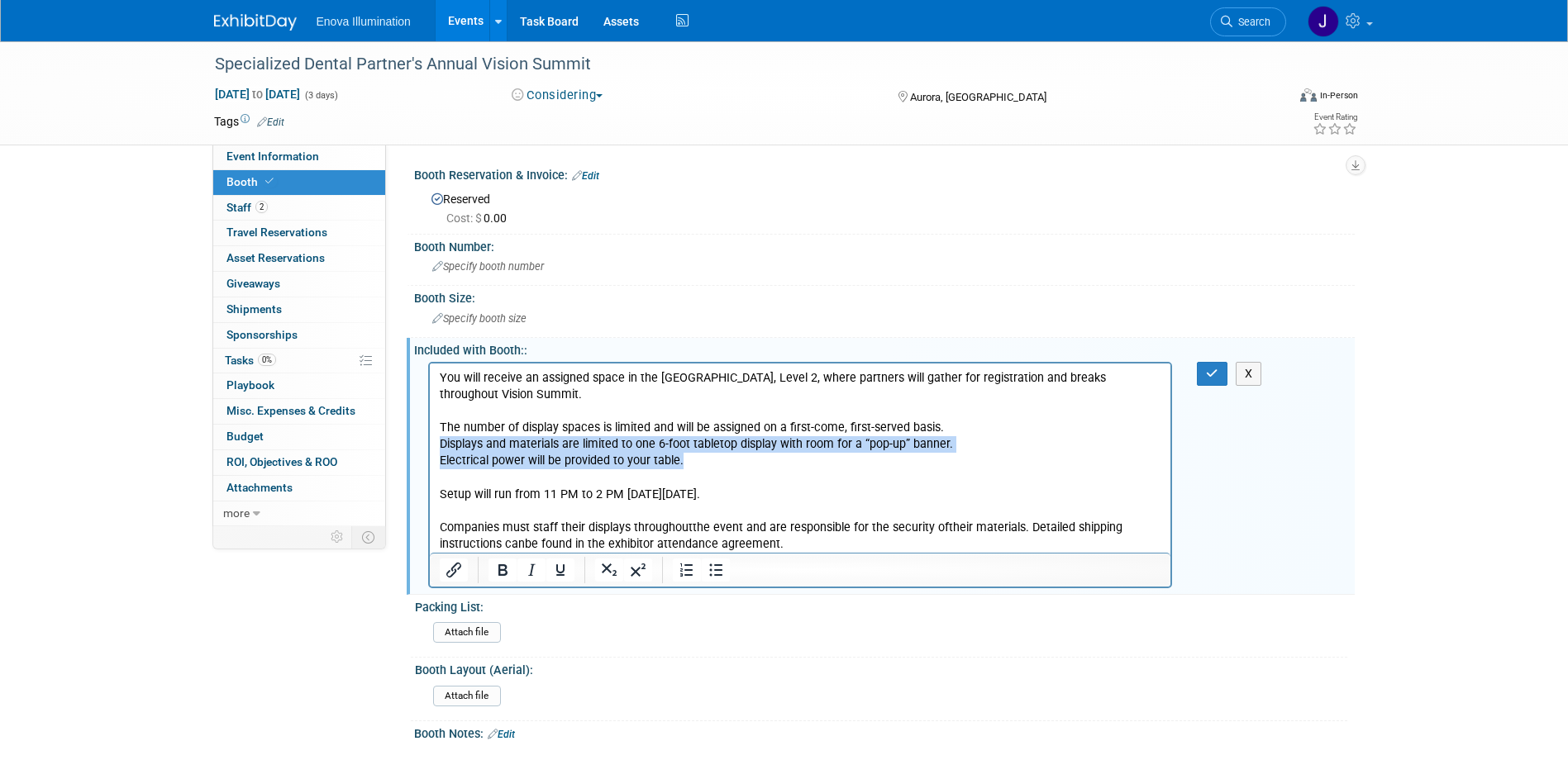 drag, startPoint x: 685, startPoint y: 458, endPoint x: 438, endPoint y: 446, distance: 247.29133 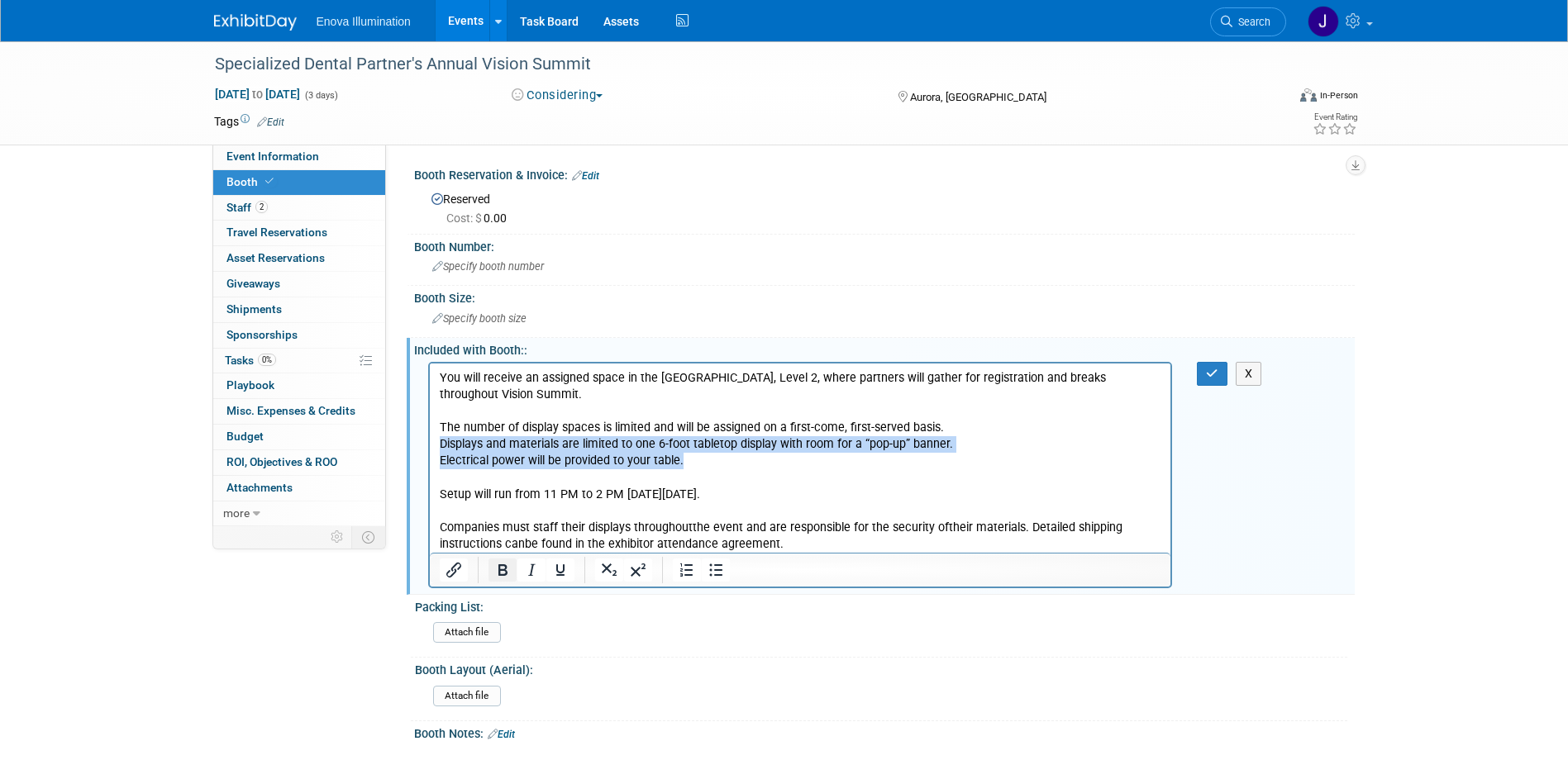 click 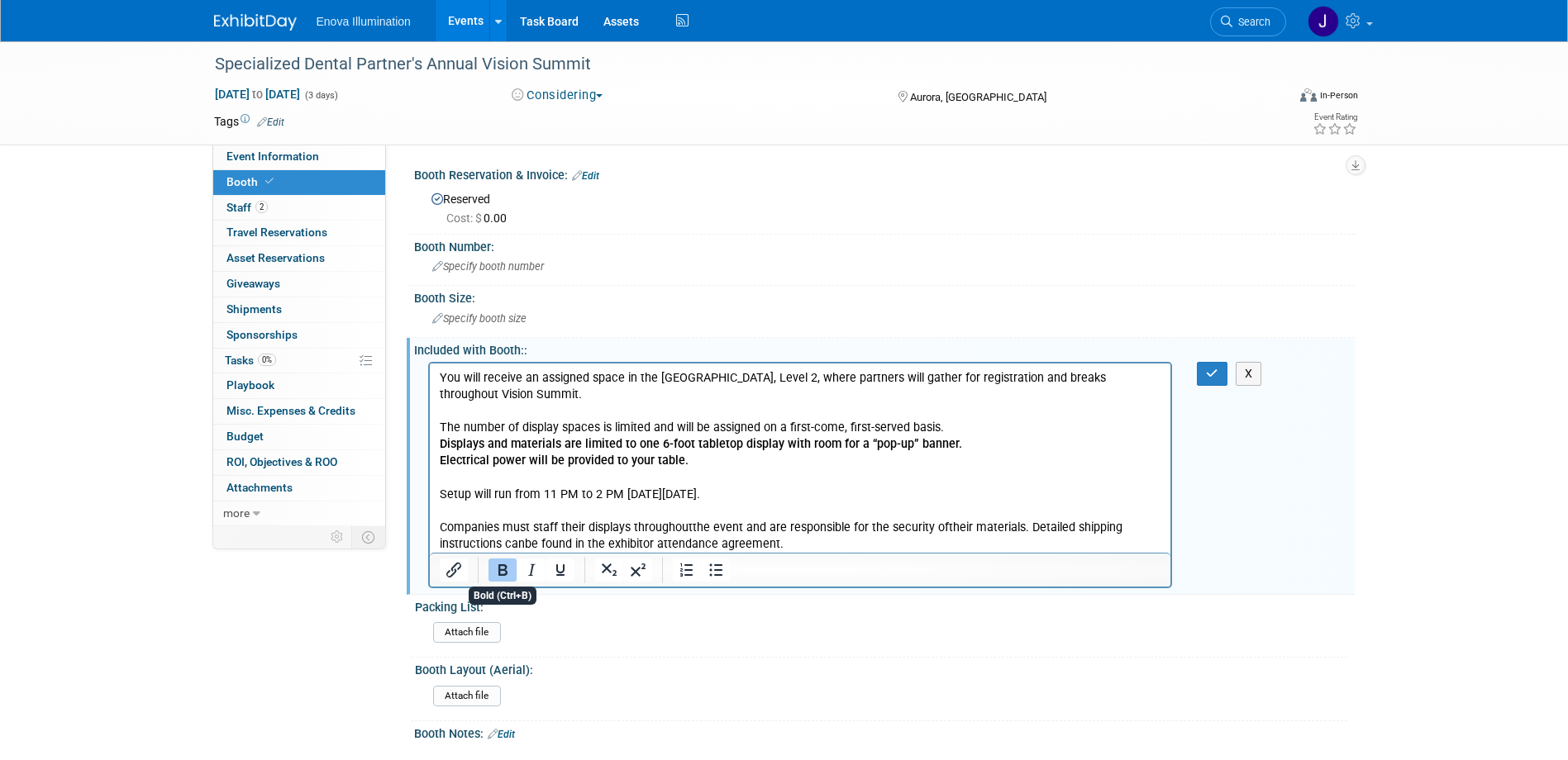 click on "Setup will run from 11 PM to 2 PM on Thursday, September 25th." at bounding box center [800, 485] 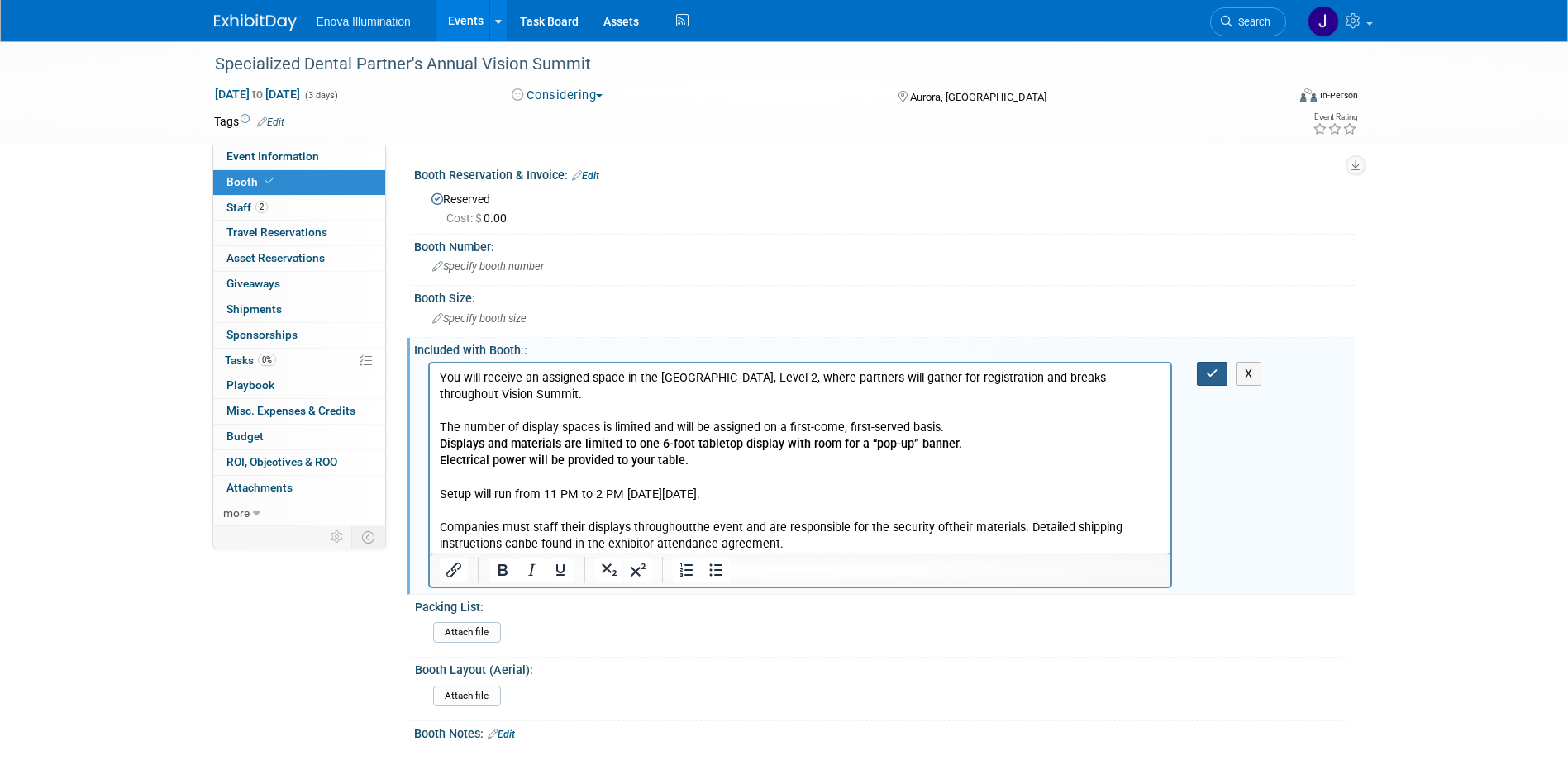 click at bounding box center (1212, 373) 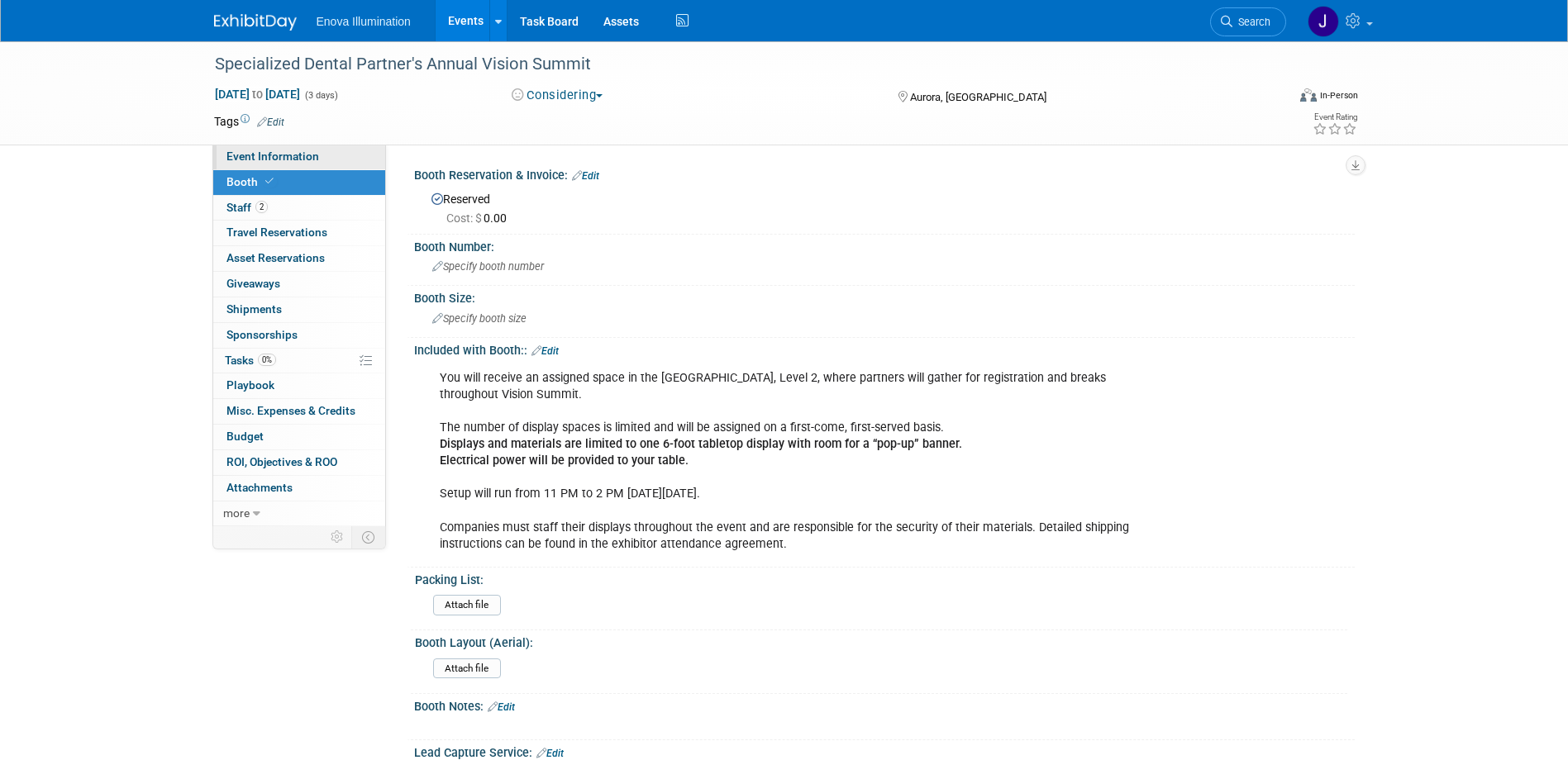 click on "Event Information" at bounding box center (273, 156) 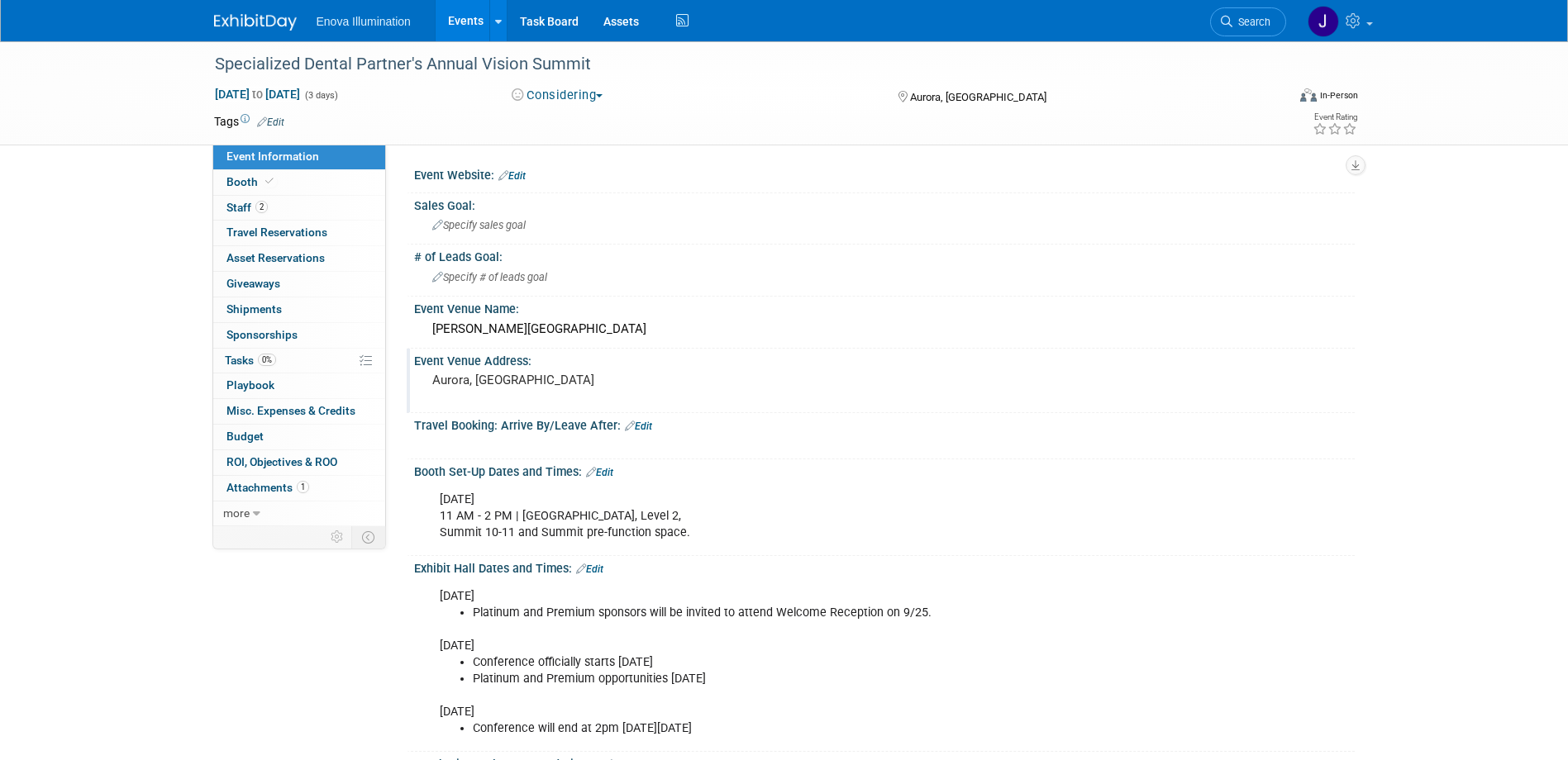 click on "Event Venue Address:" at bounding box center [884, 359] 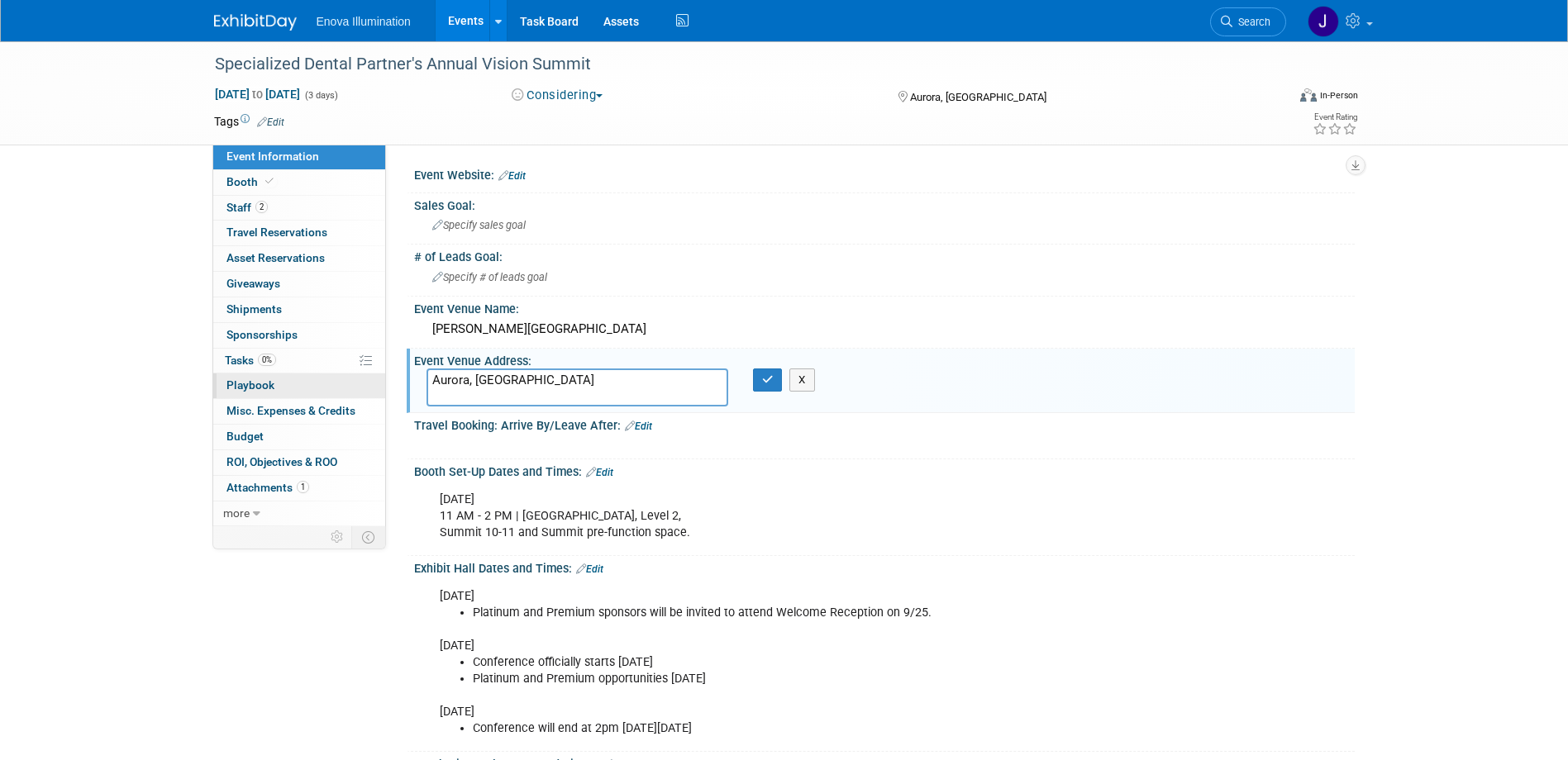 drag, startPoint x: 504, startPoint y: 381, endPoint x: 346, endPoint y: 380, distance: 158.00316 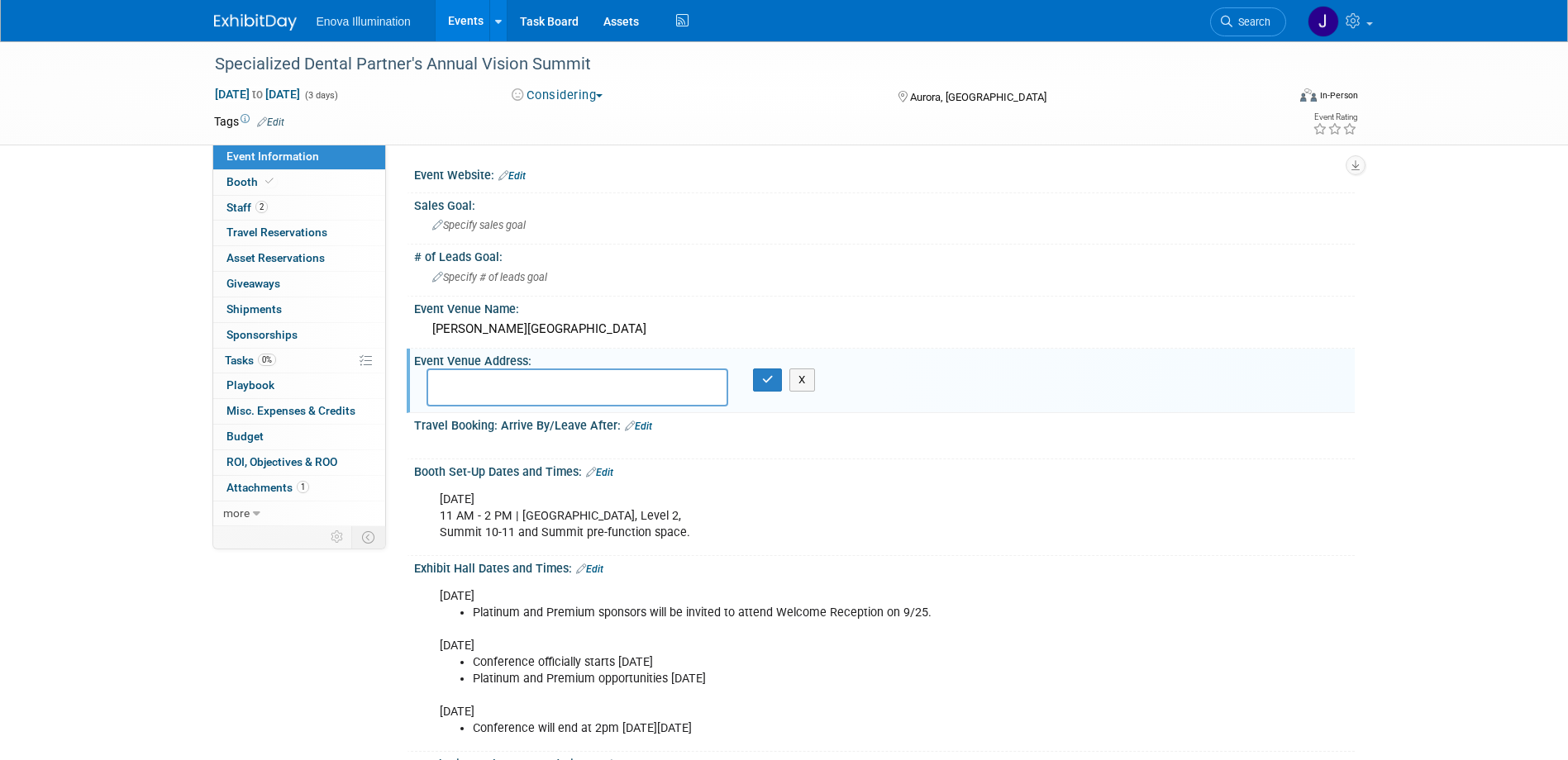 click at bounding box center (577, 387) 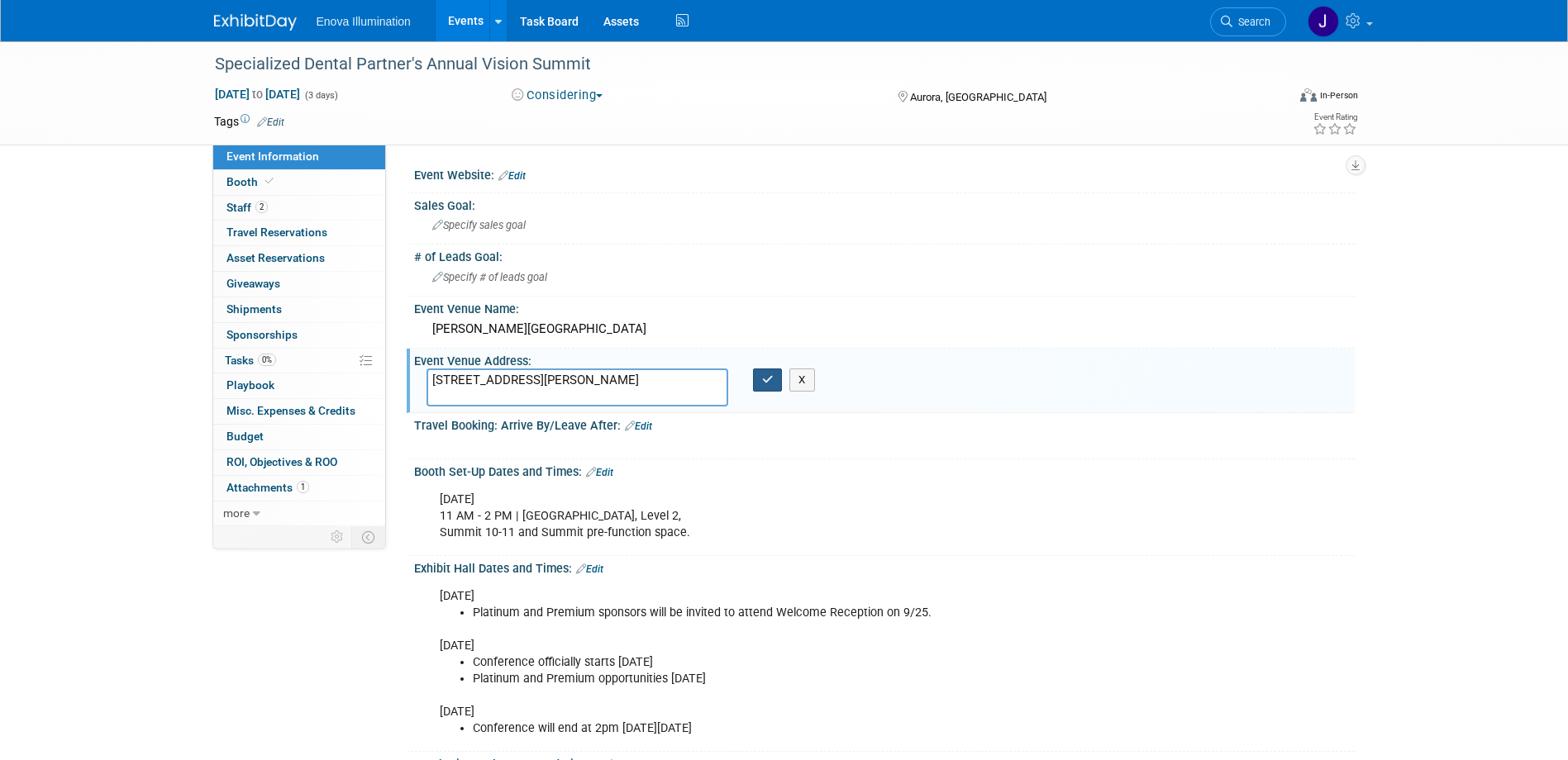 type on "6700 N. Gaylord Rockies Blvd
Aurora, CO  80019" 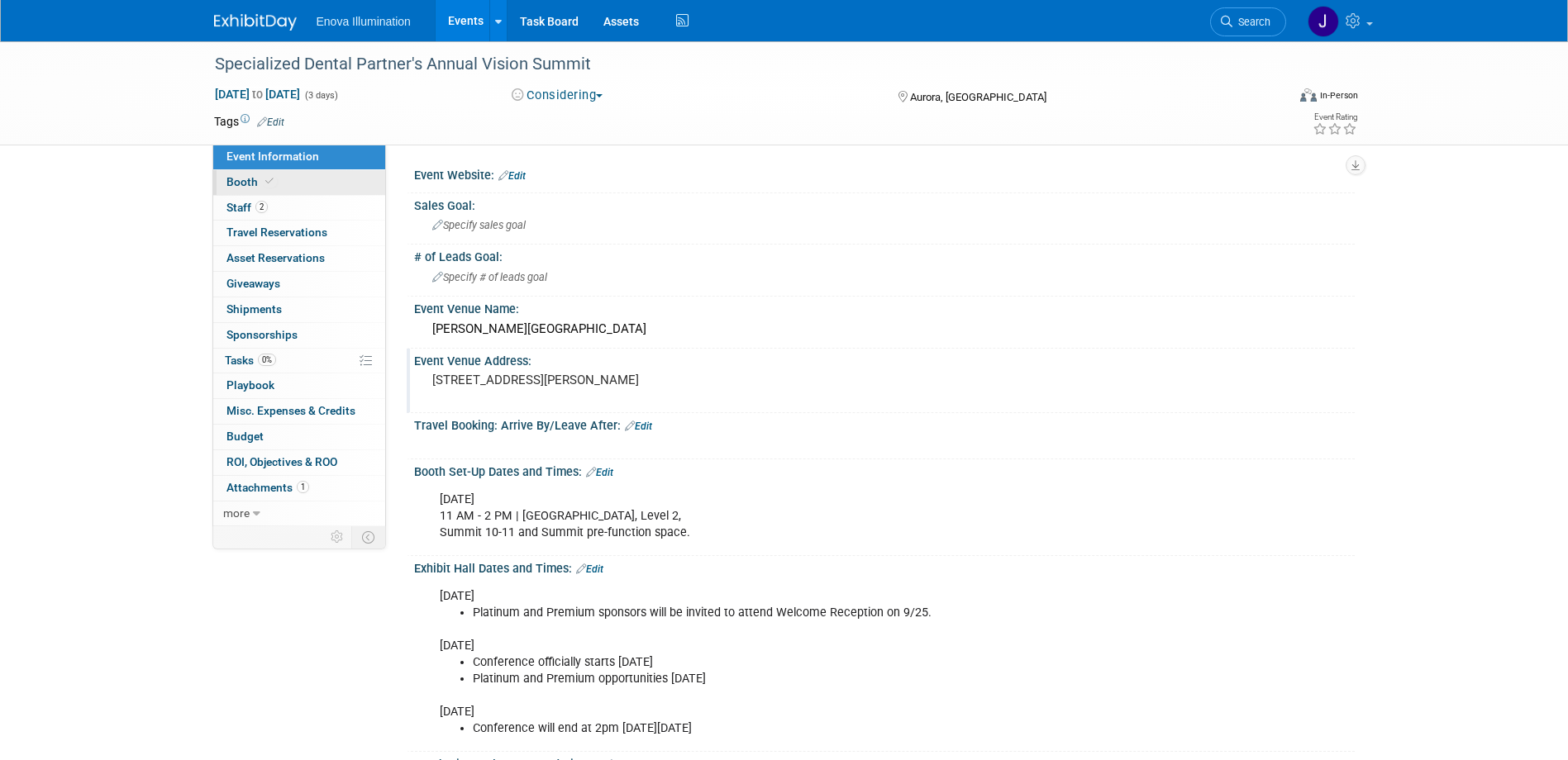 click on "Booth" at bounding box center [299, 183] 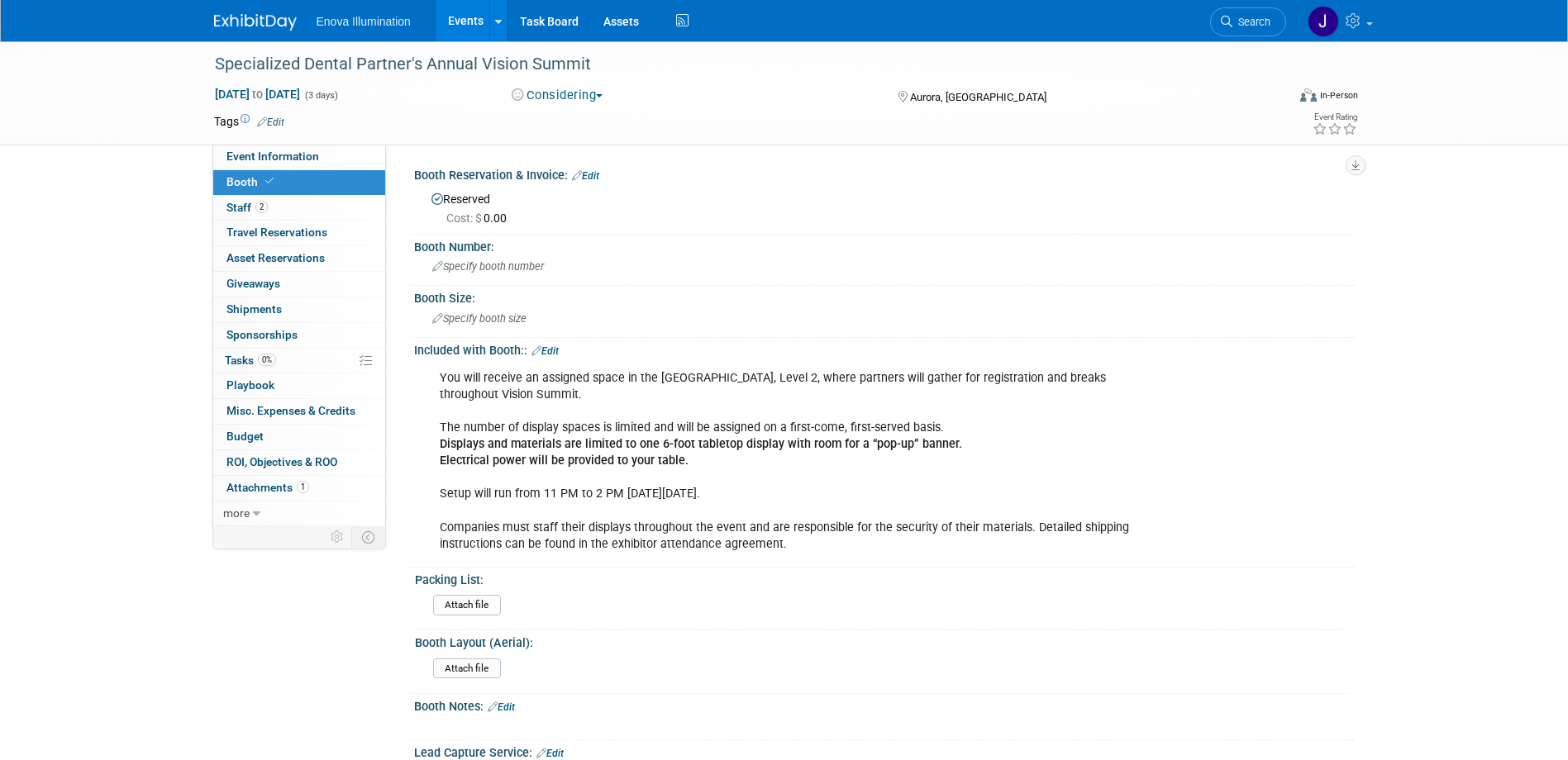 click on "Edit" at bounding box center (545, 351) 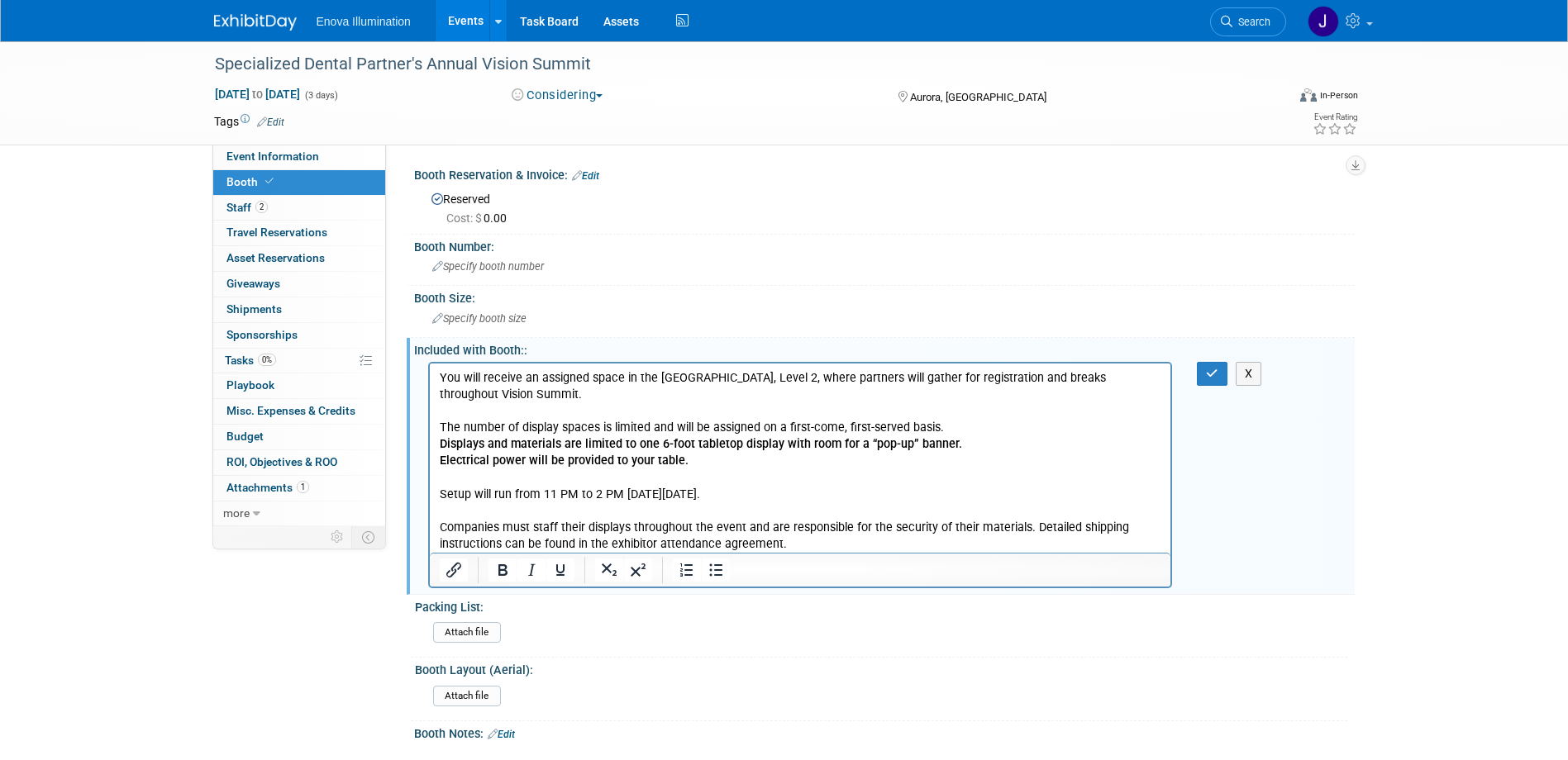scroll, scrollTop: 0, scrollLeft: 0, axis: both 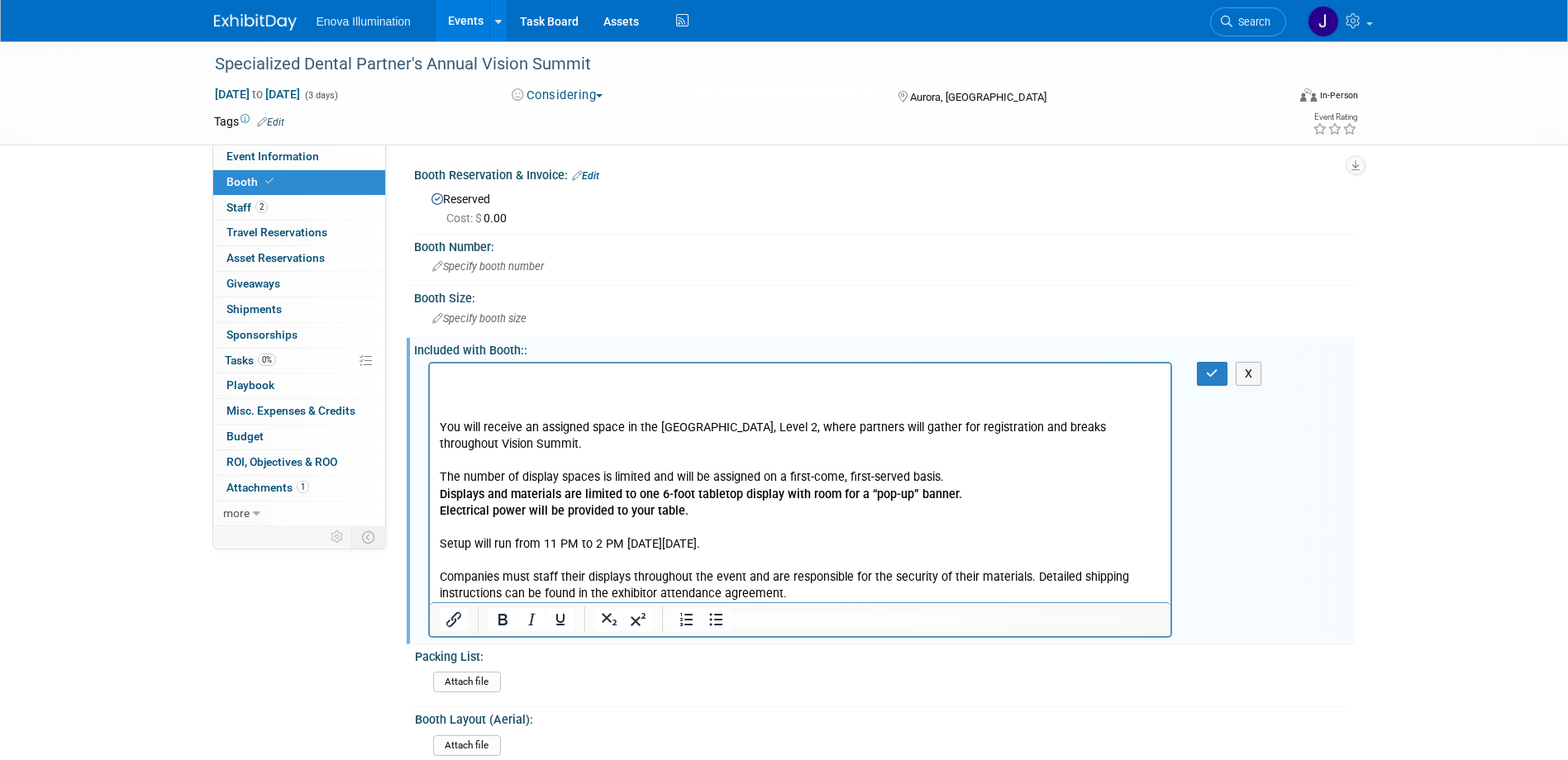 click at bounding box center (800, 378) 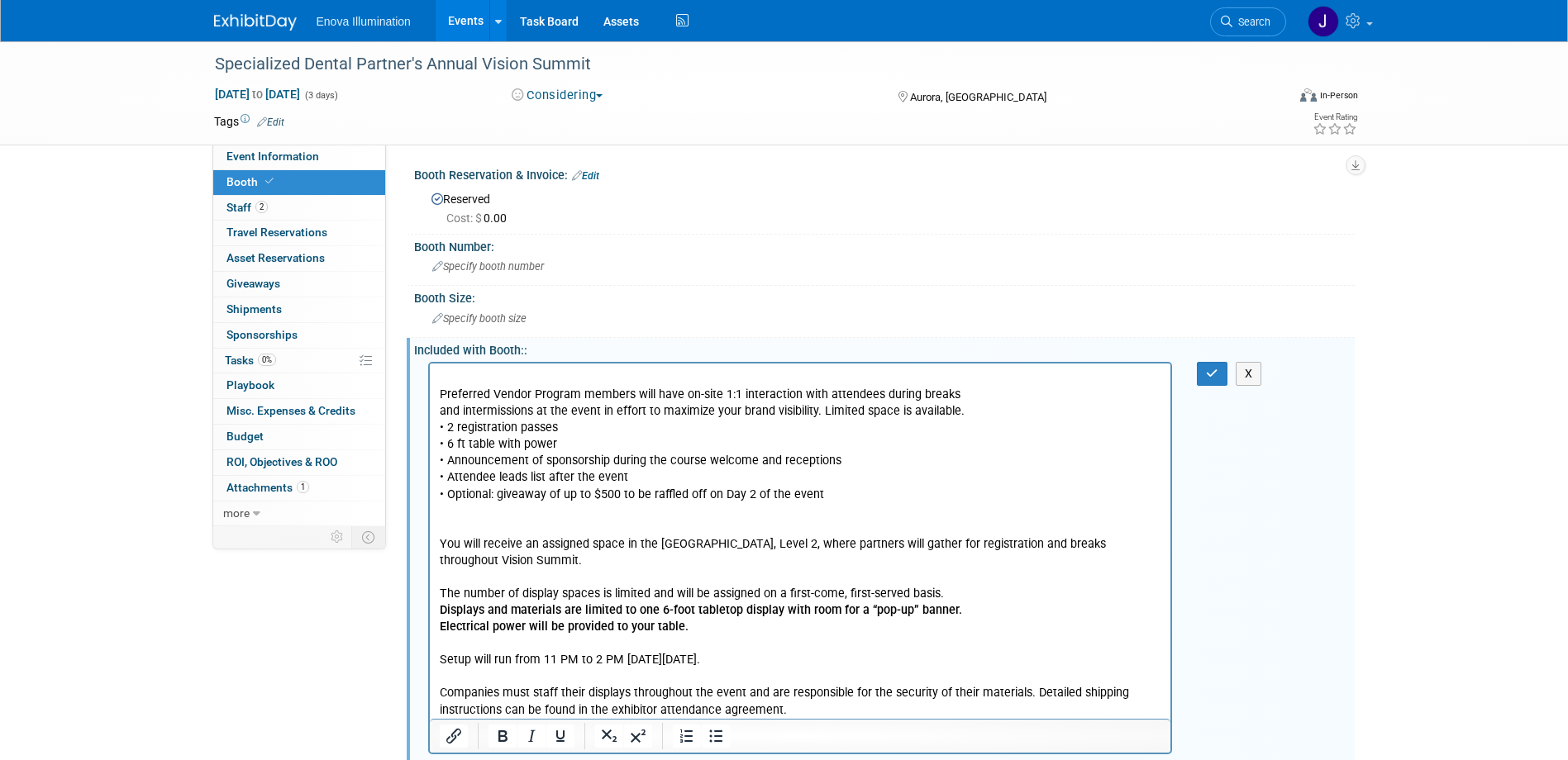 click at bounding box center [800, 378] 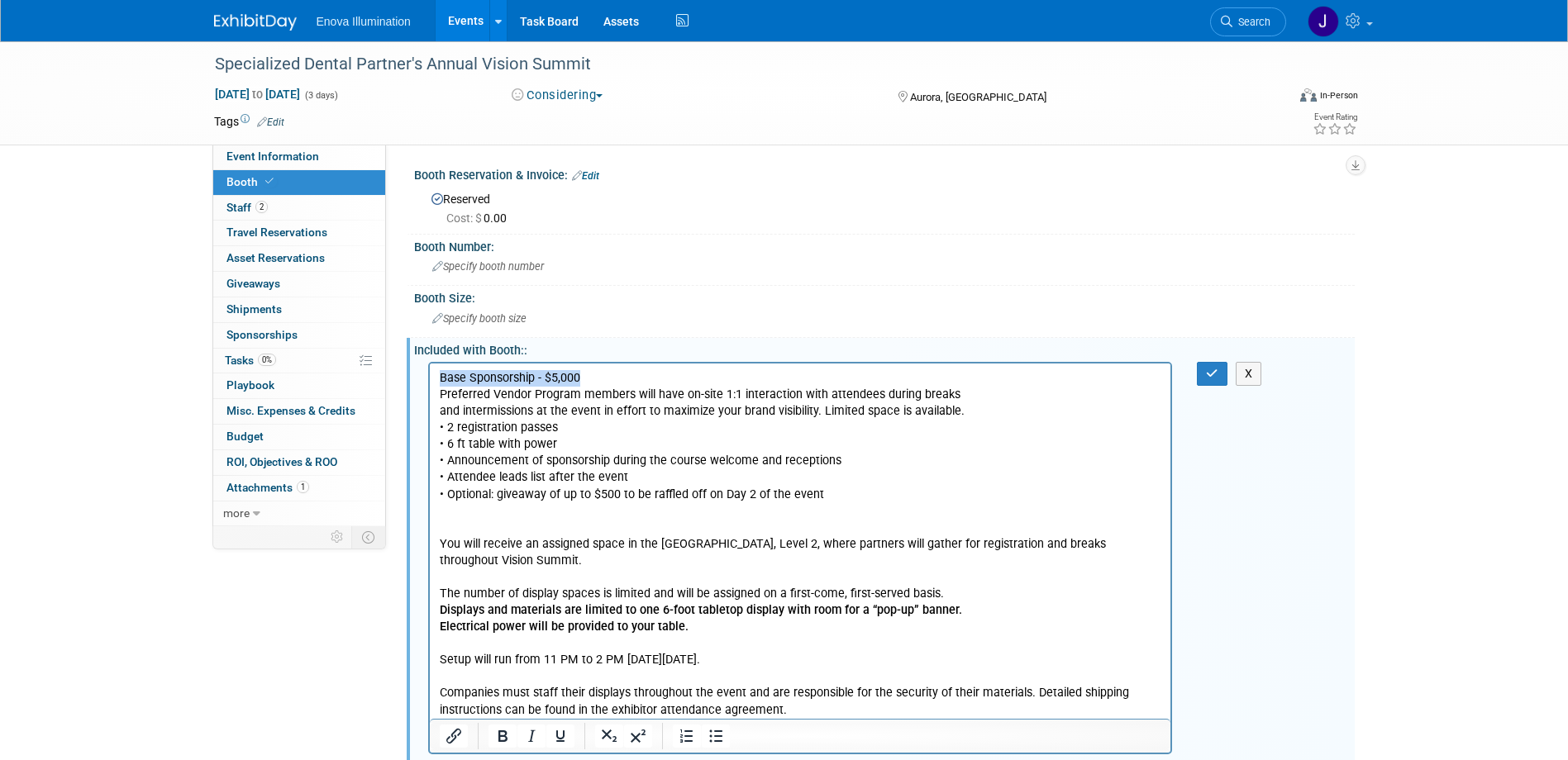drag, startPoint x: 558, startPoint y: 375, endPoint x: 427, endPoint y: 376, distance: 131.00382 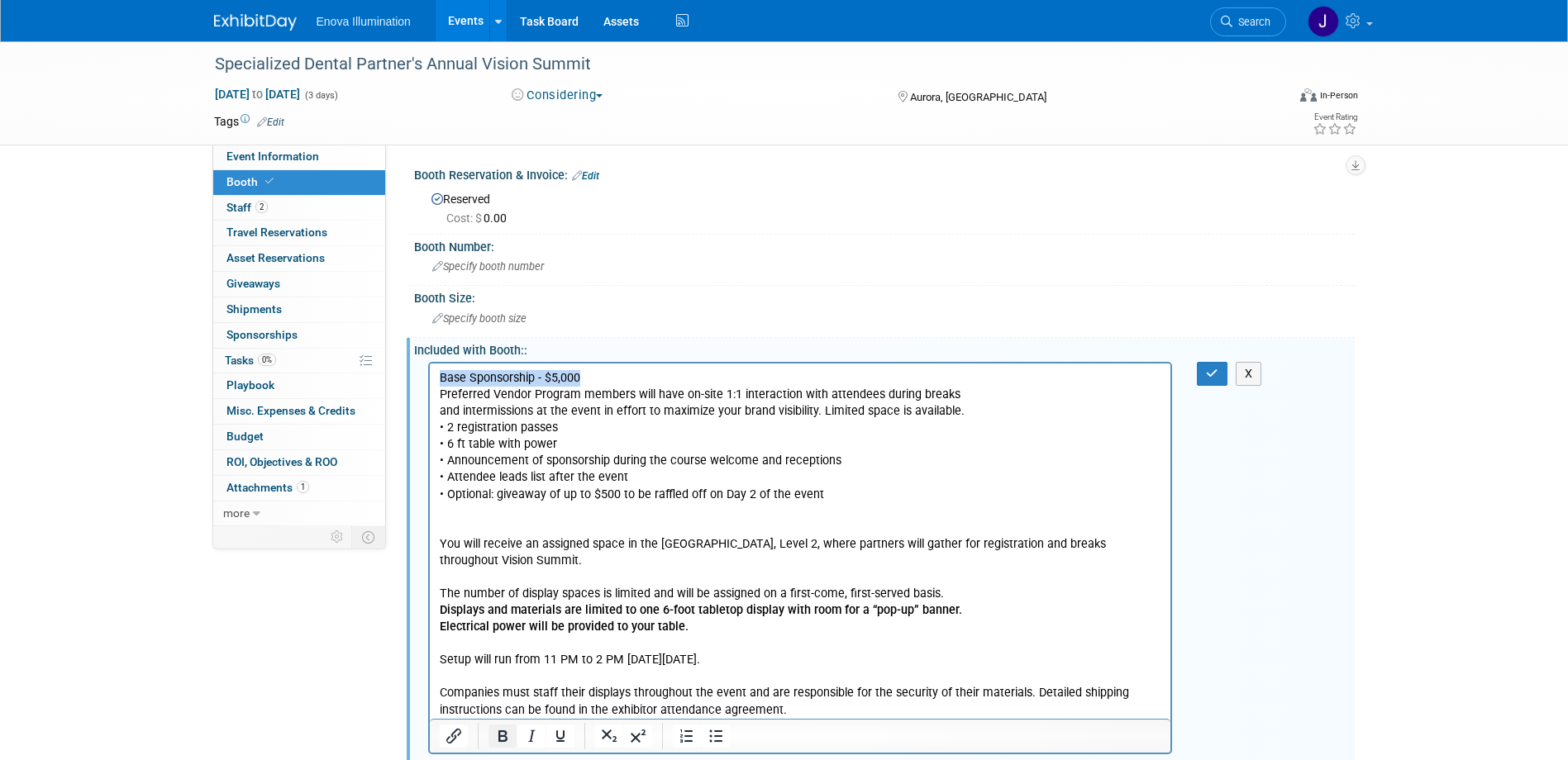 drag, startPoint x: 503, startPoint y: 733, endPoint x: 54, endPoint y: 156, distance: 731.1156 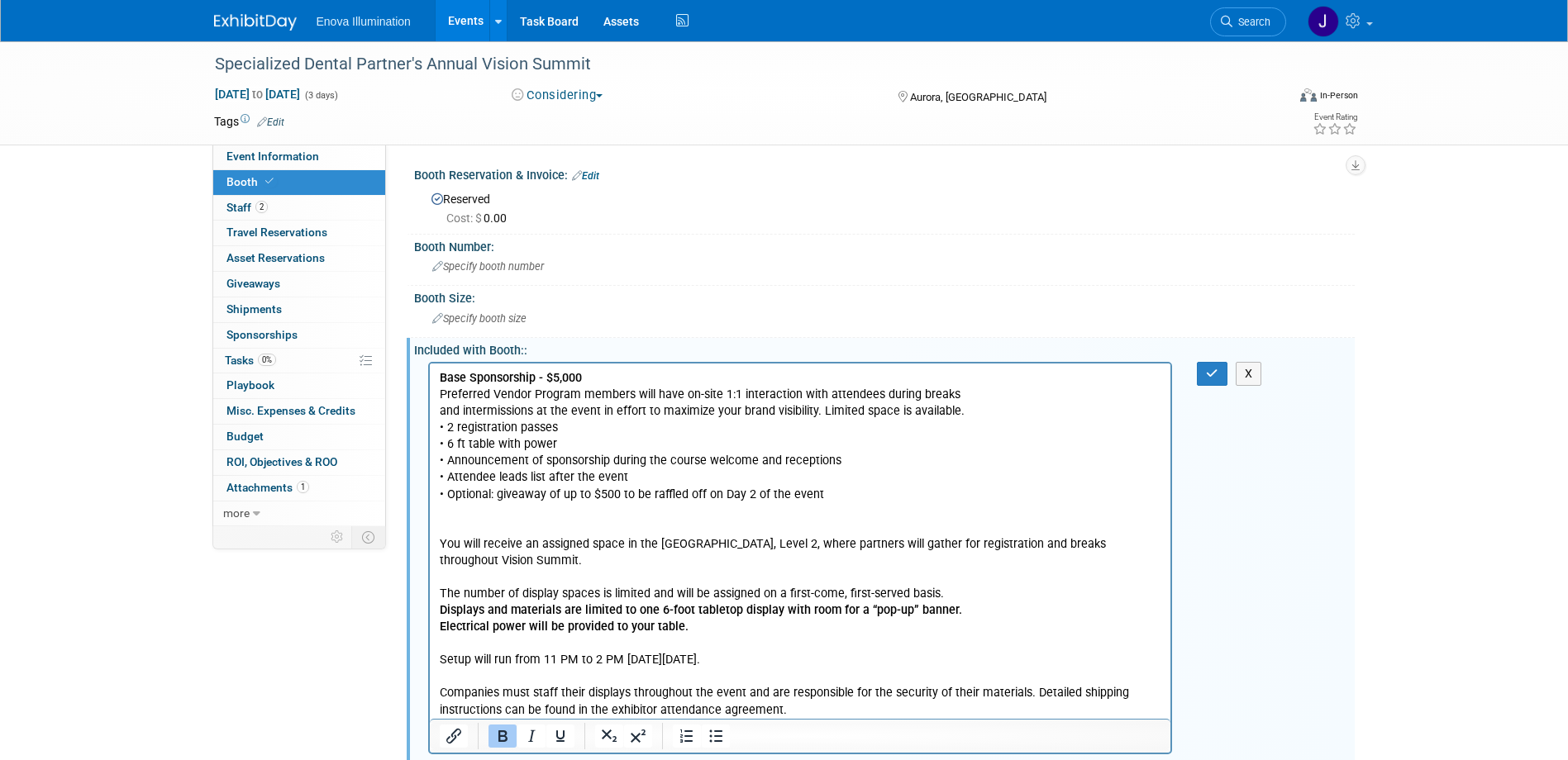 click on "Preferred Vendor Program members will have on-site 1:1 interaction with attendees during breaks and intermissions at the event in effort to maximize your brand visibility. Limited space is available. • 2 registration passes • 6 ft table with power • Announcement of sponsorship during the course welcome and receptions • Attendee leads list after the event • Optional: giveaway of up to $500 to be raffled off on Day 2 of the event" at bounding box center (800, 444) 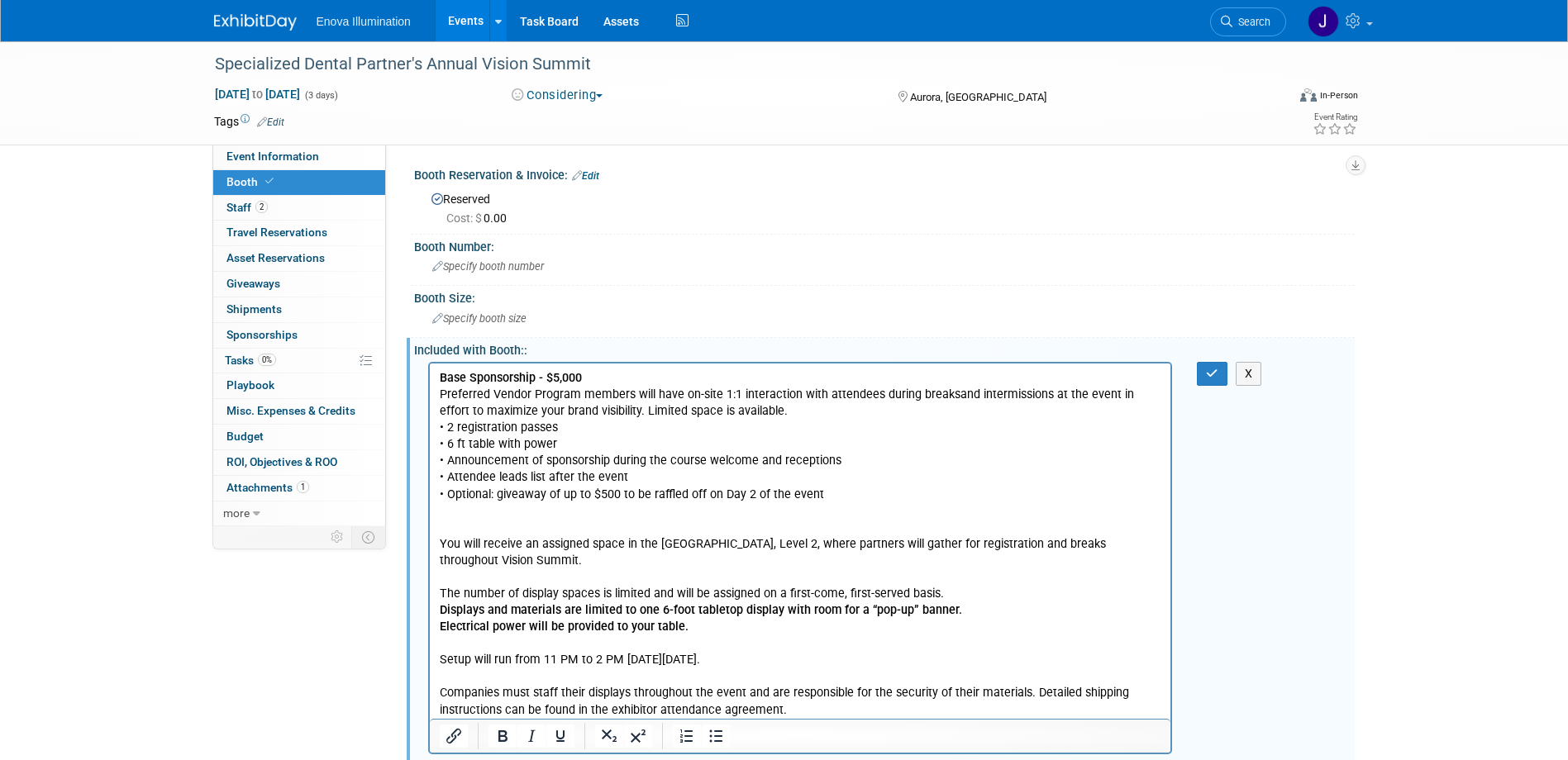 click at bounding box center [800, 527] 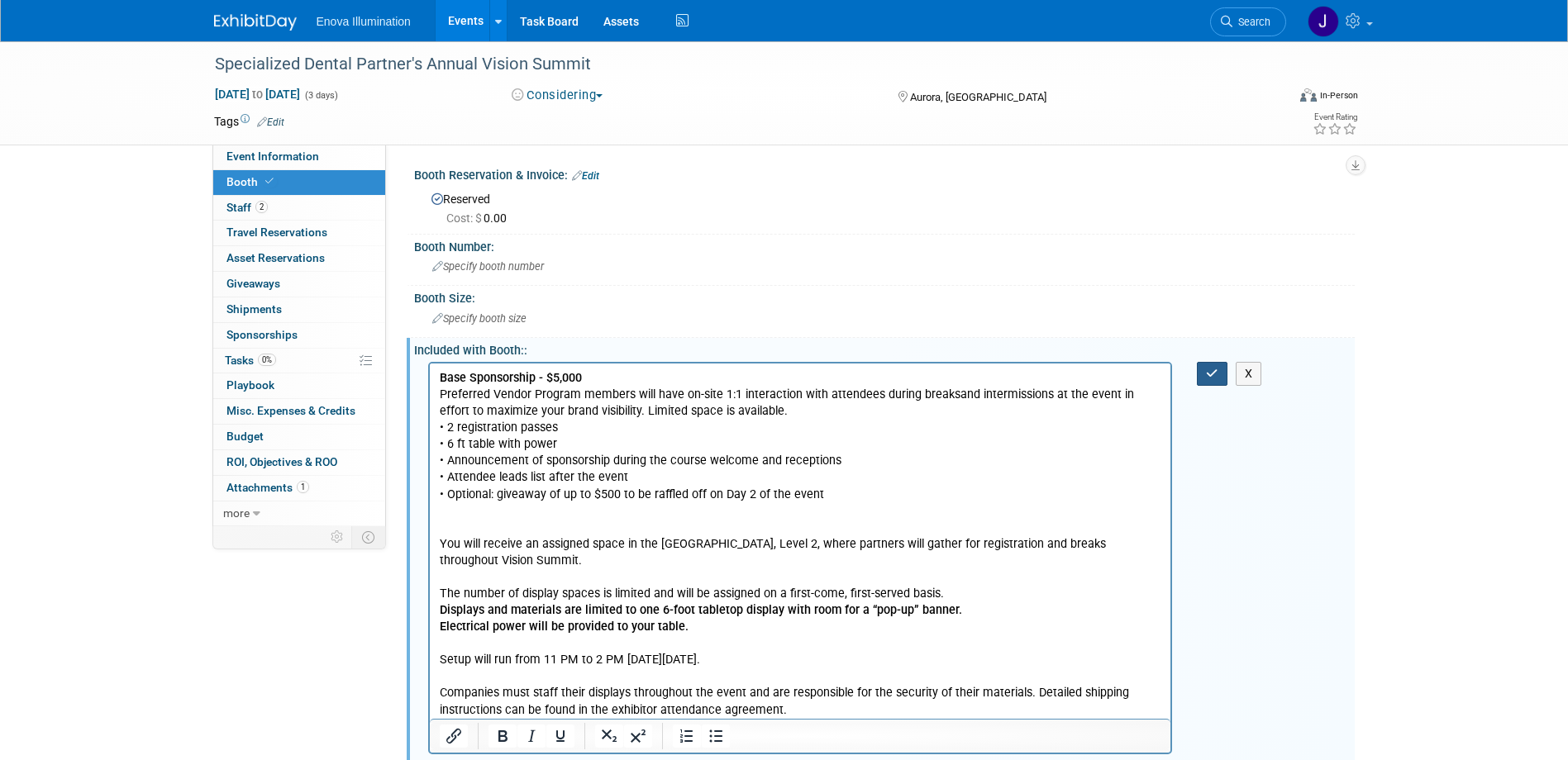 click at bounding box center [1212, 373] 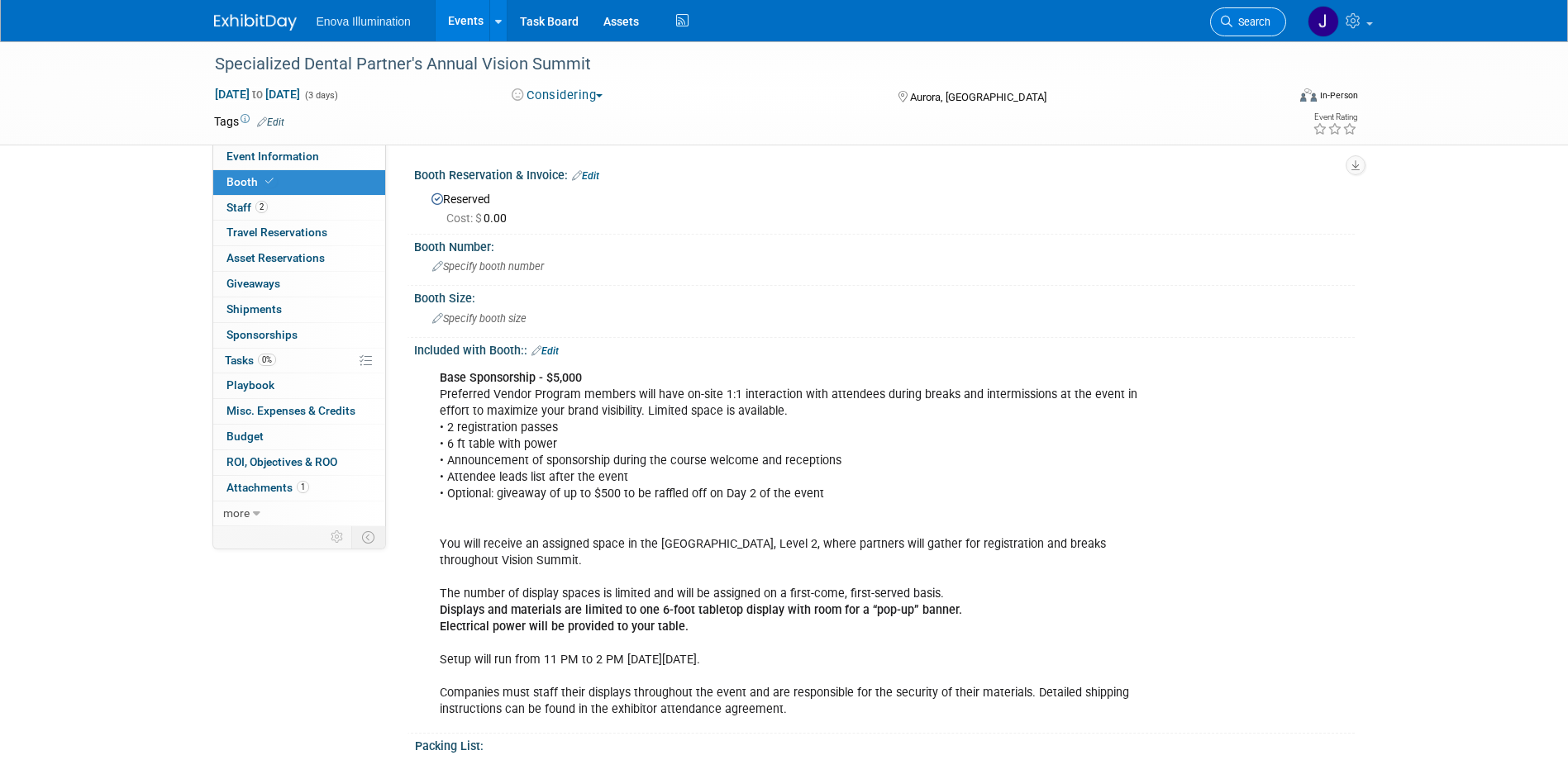 click on "Search" at bounding box center (1248, 21) 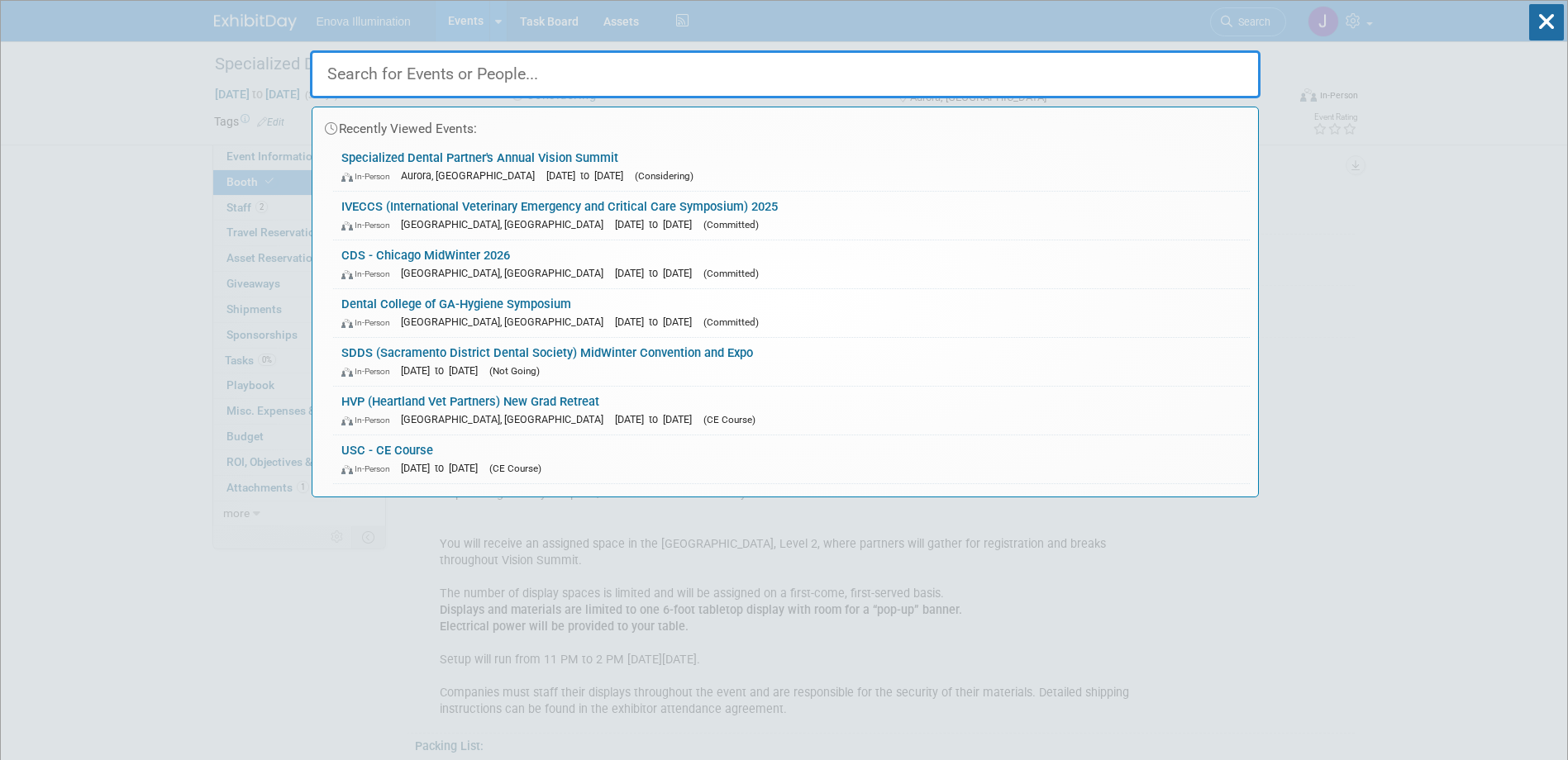 click at bounding box center (785, 74) 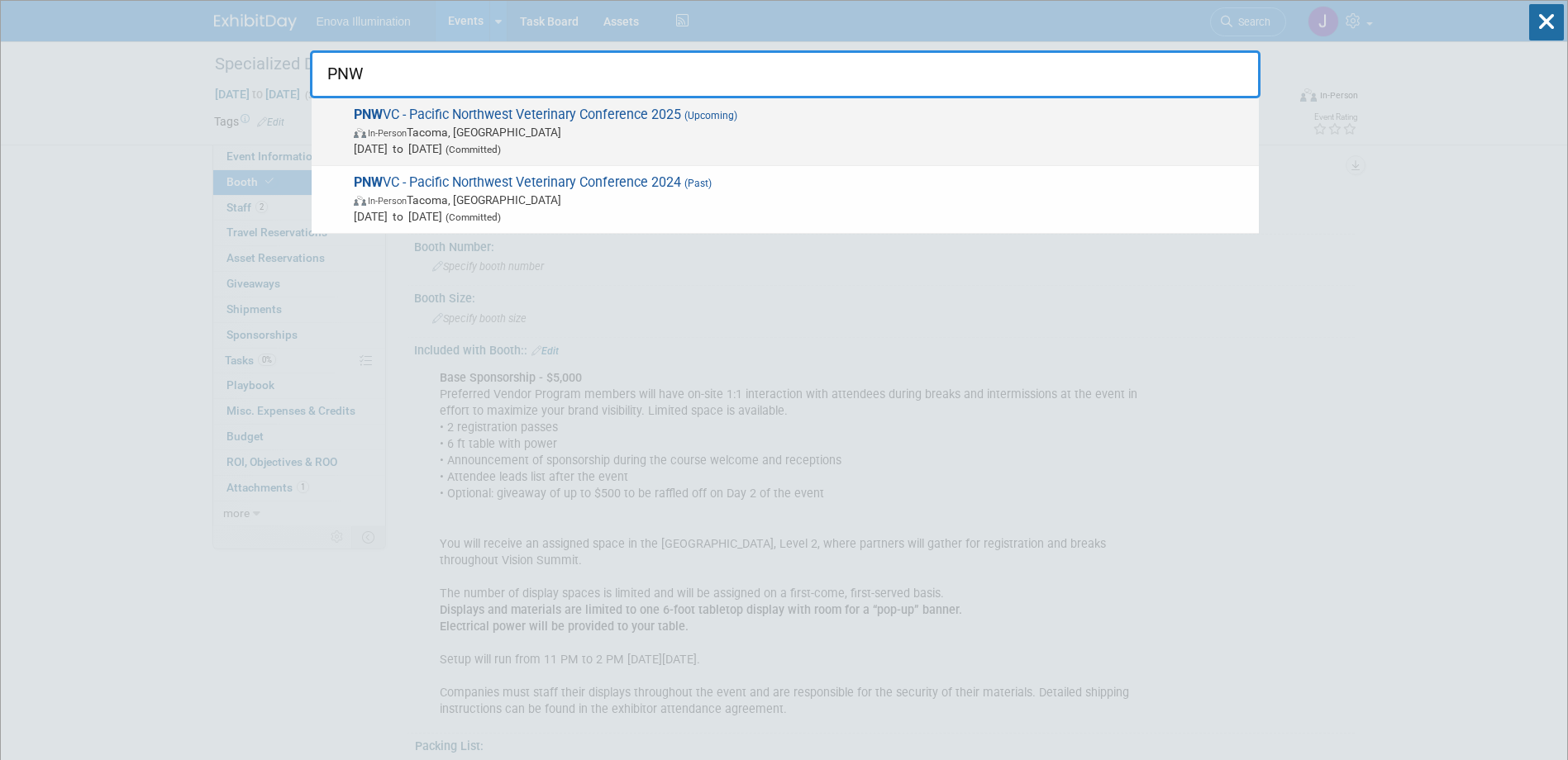 type on "PNW" 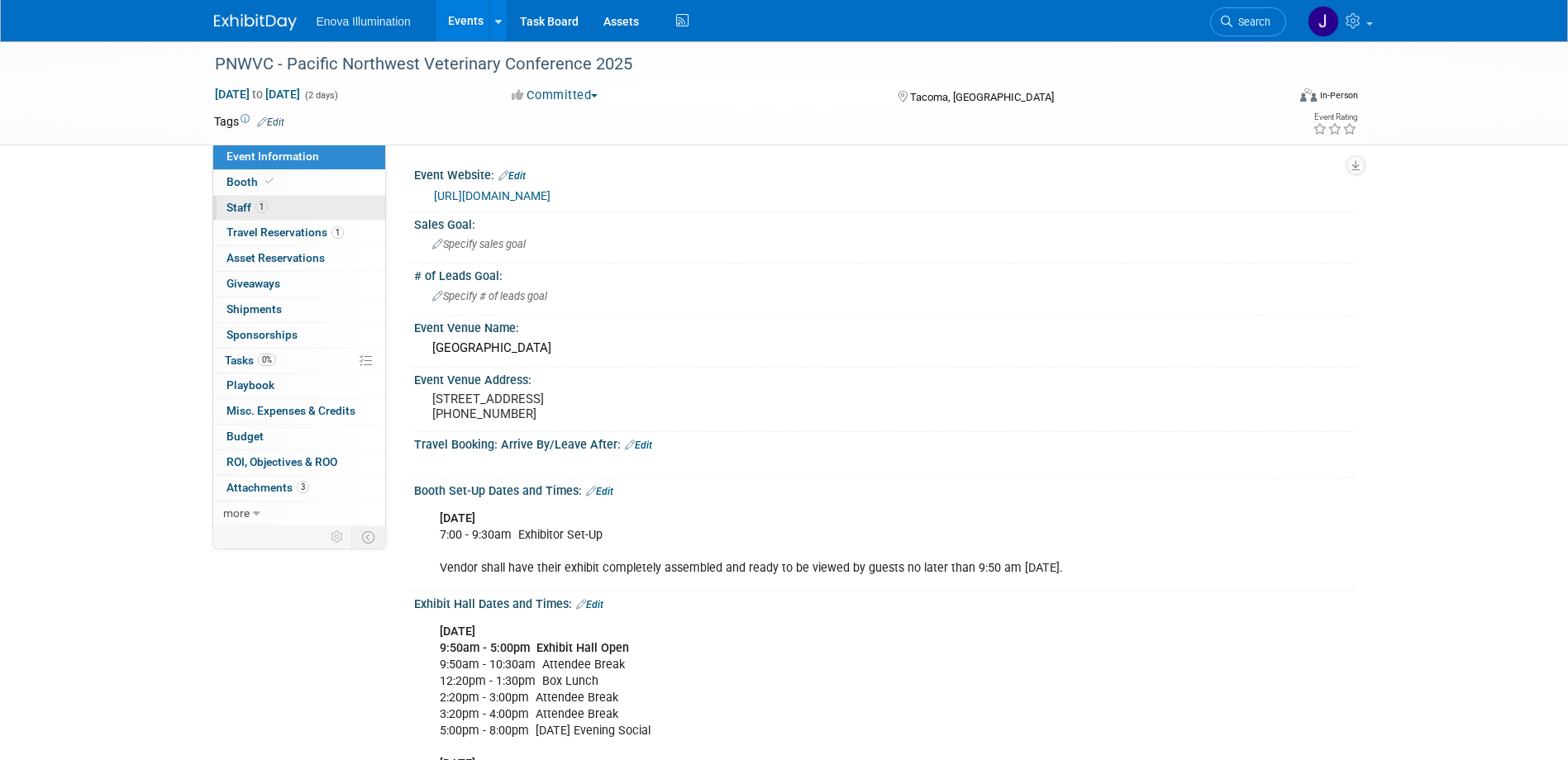 scroll, scrollTop: 0, scrollLeft: 0, axis: both 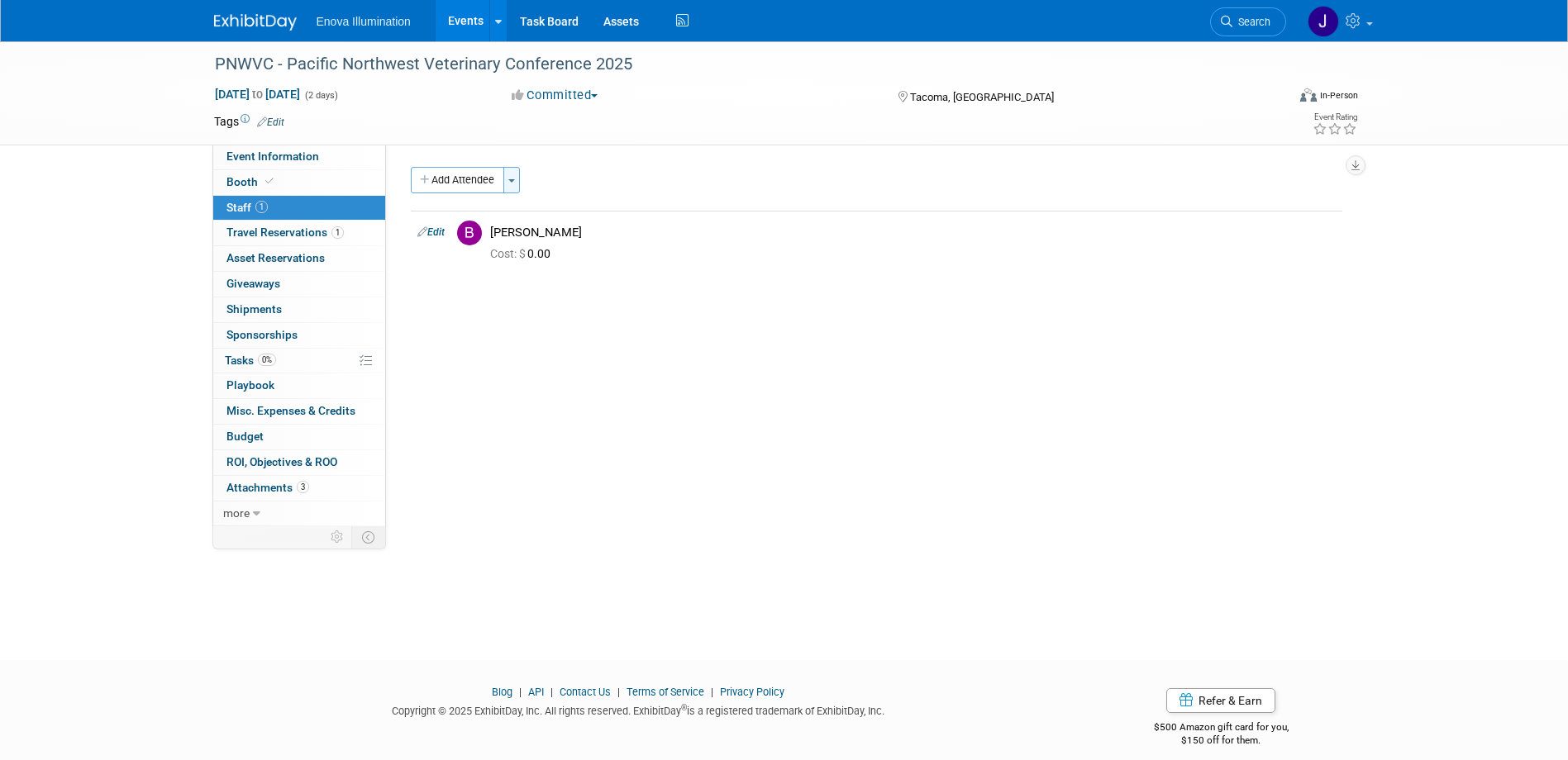 click on "Toggle Dropdown" at bounding box center [512, 180] 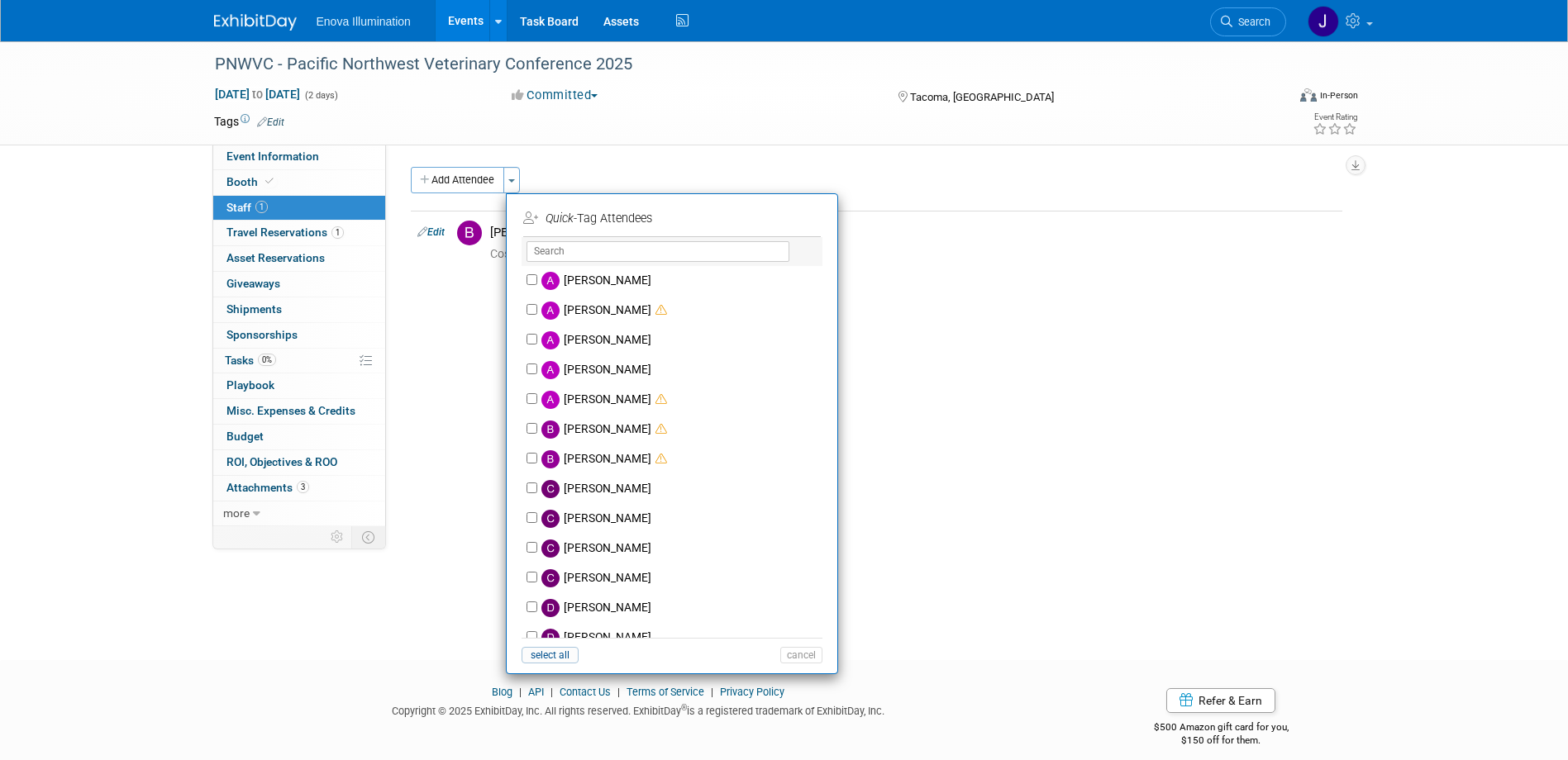 click on "X" at bounding box center (672, 251) 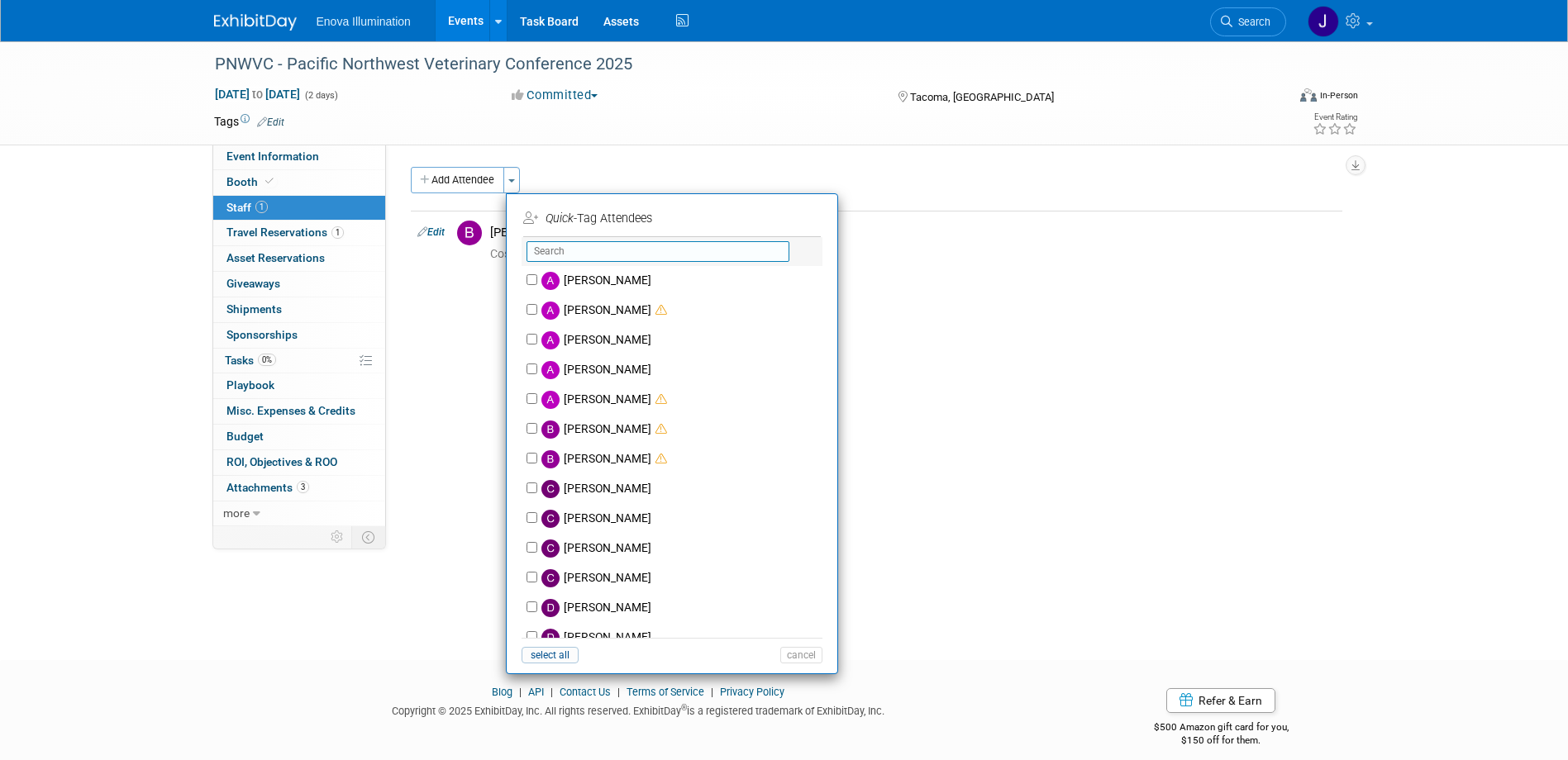 click at bounding box center (658, 251) 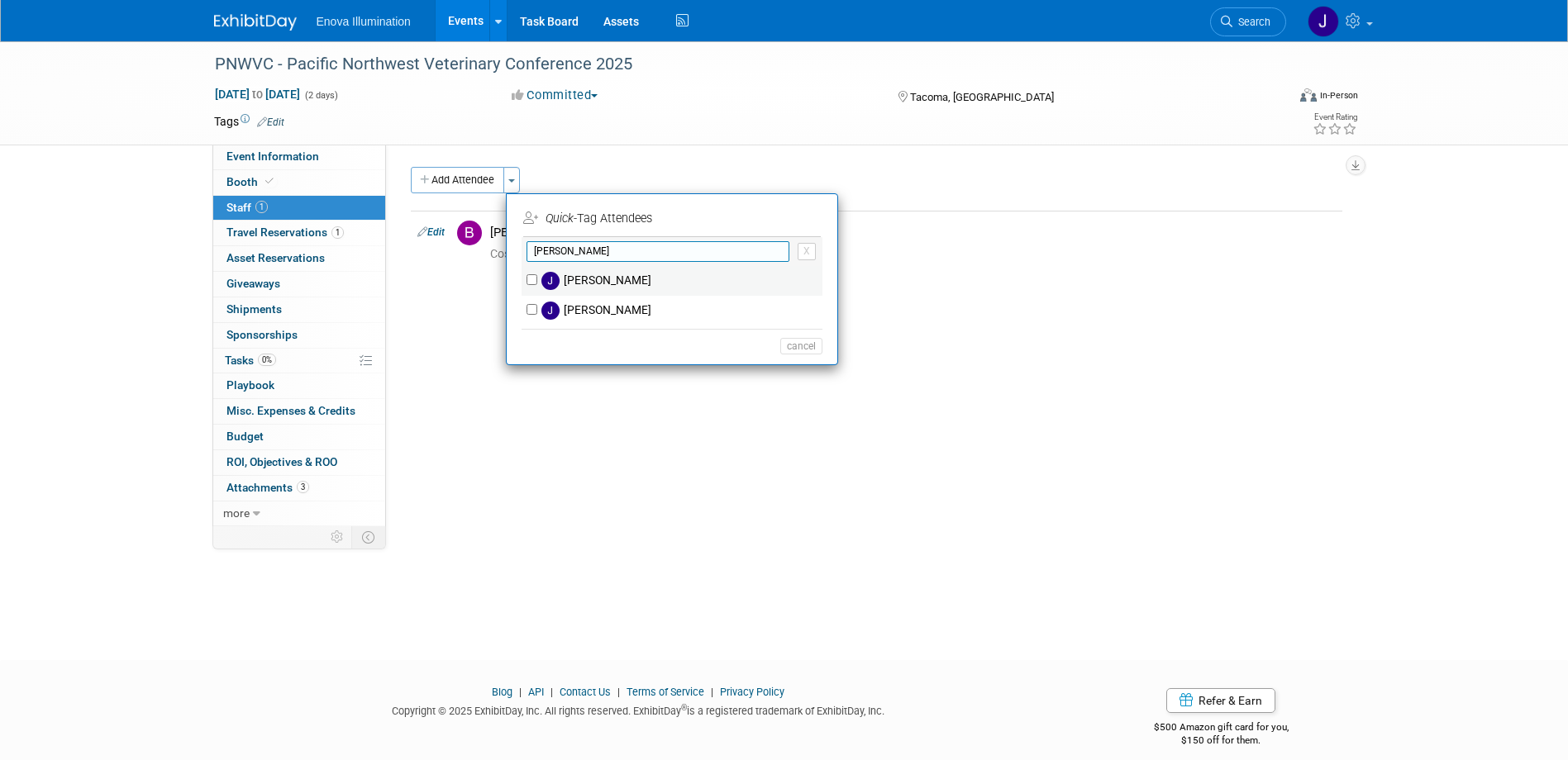 type on "jeff" 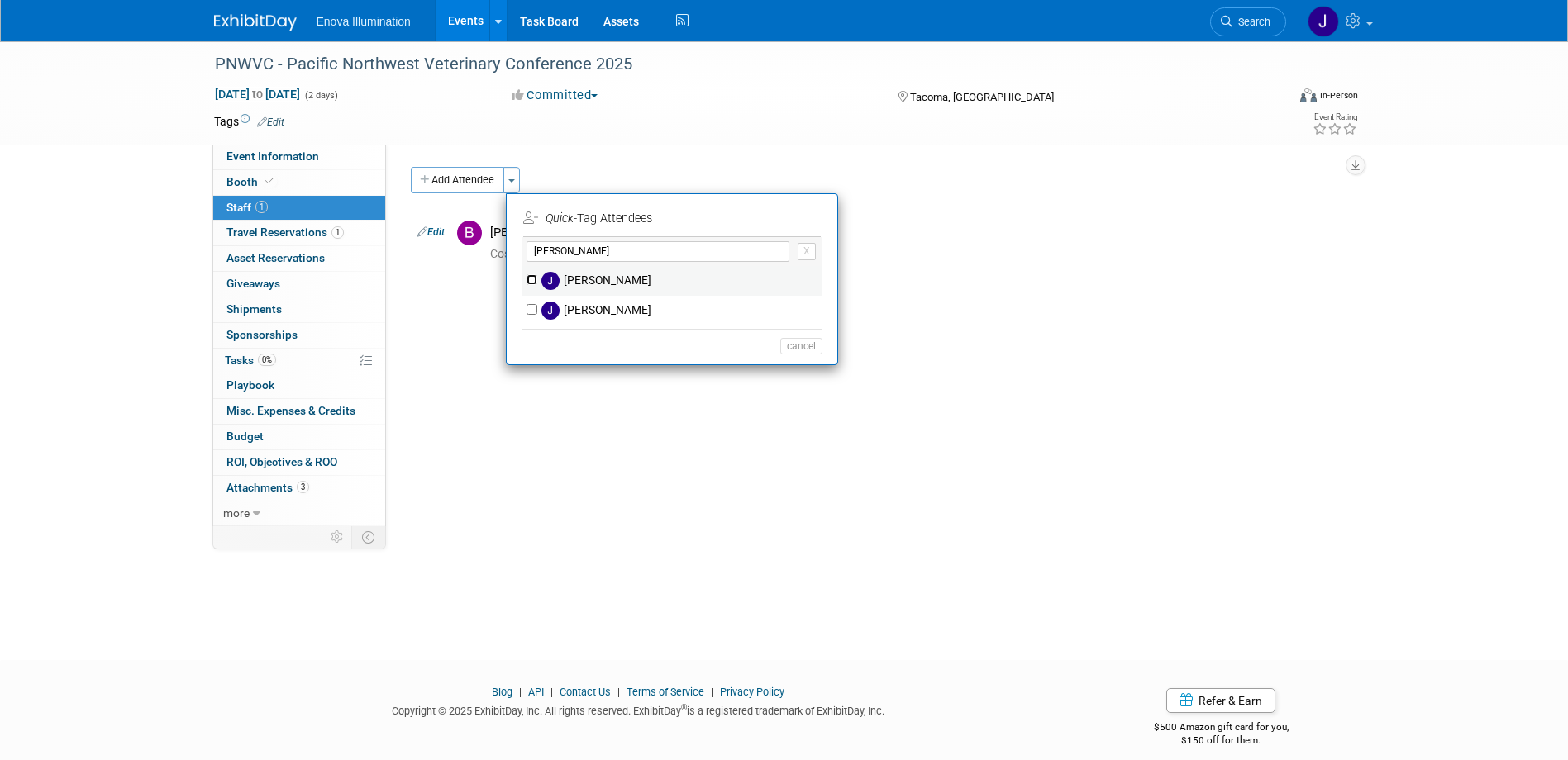 click on "JeffD Dyll" at bounding box center [531, 279] 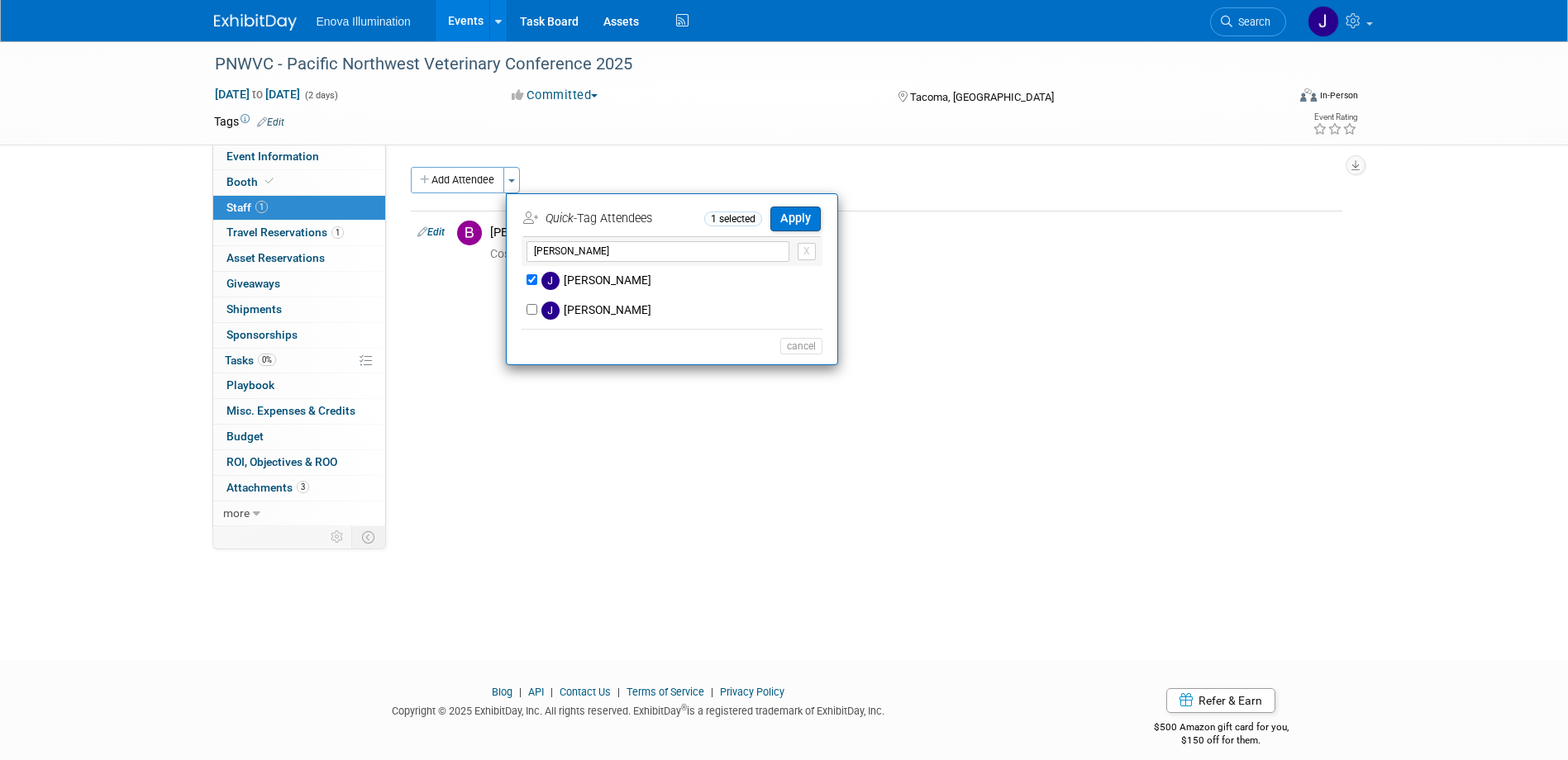 click on "Apply" at bounding box center [791, 219] 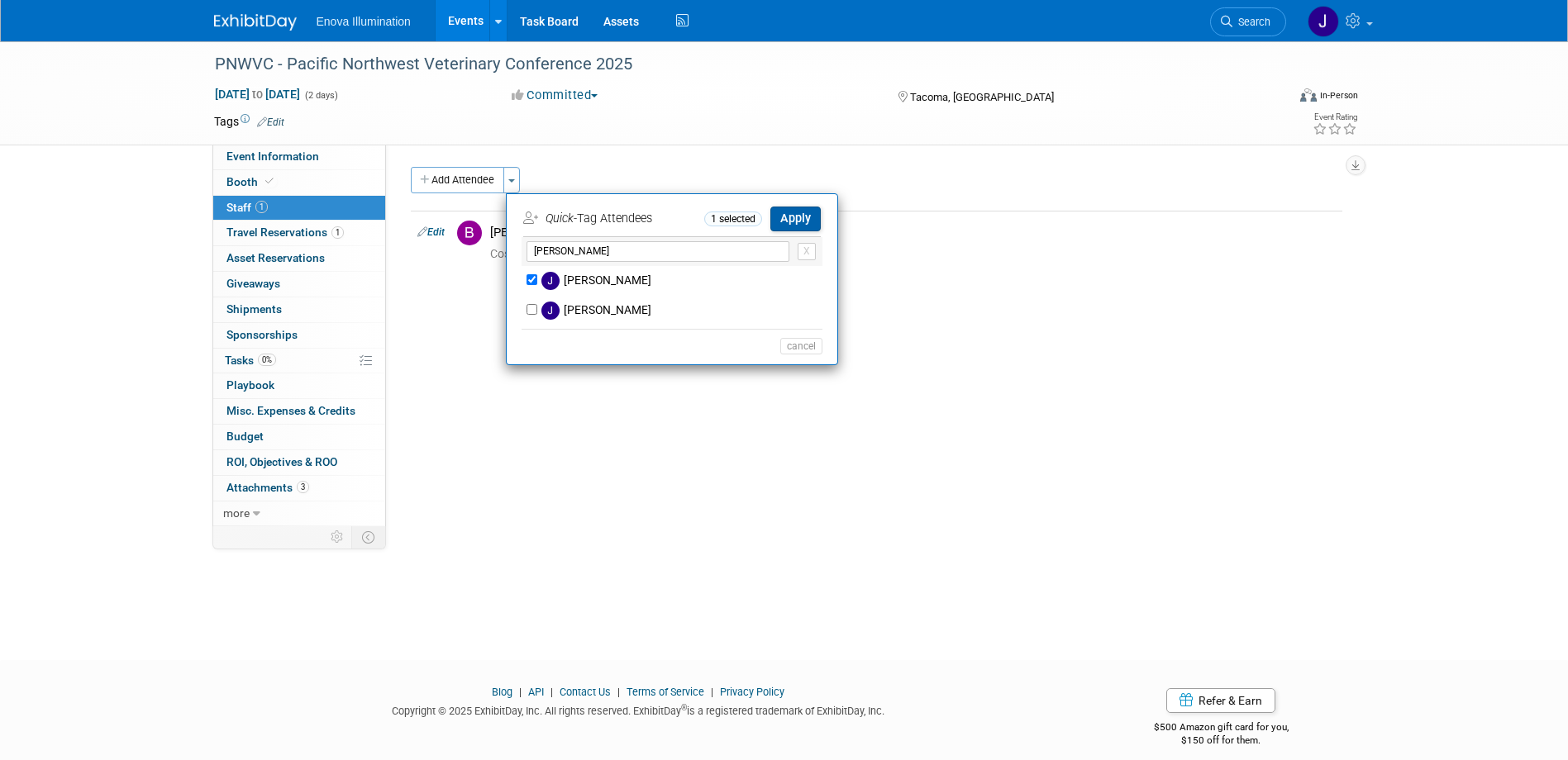 click on "Apply" at bounding box center [795, 218] 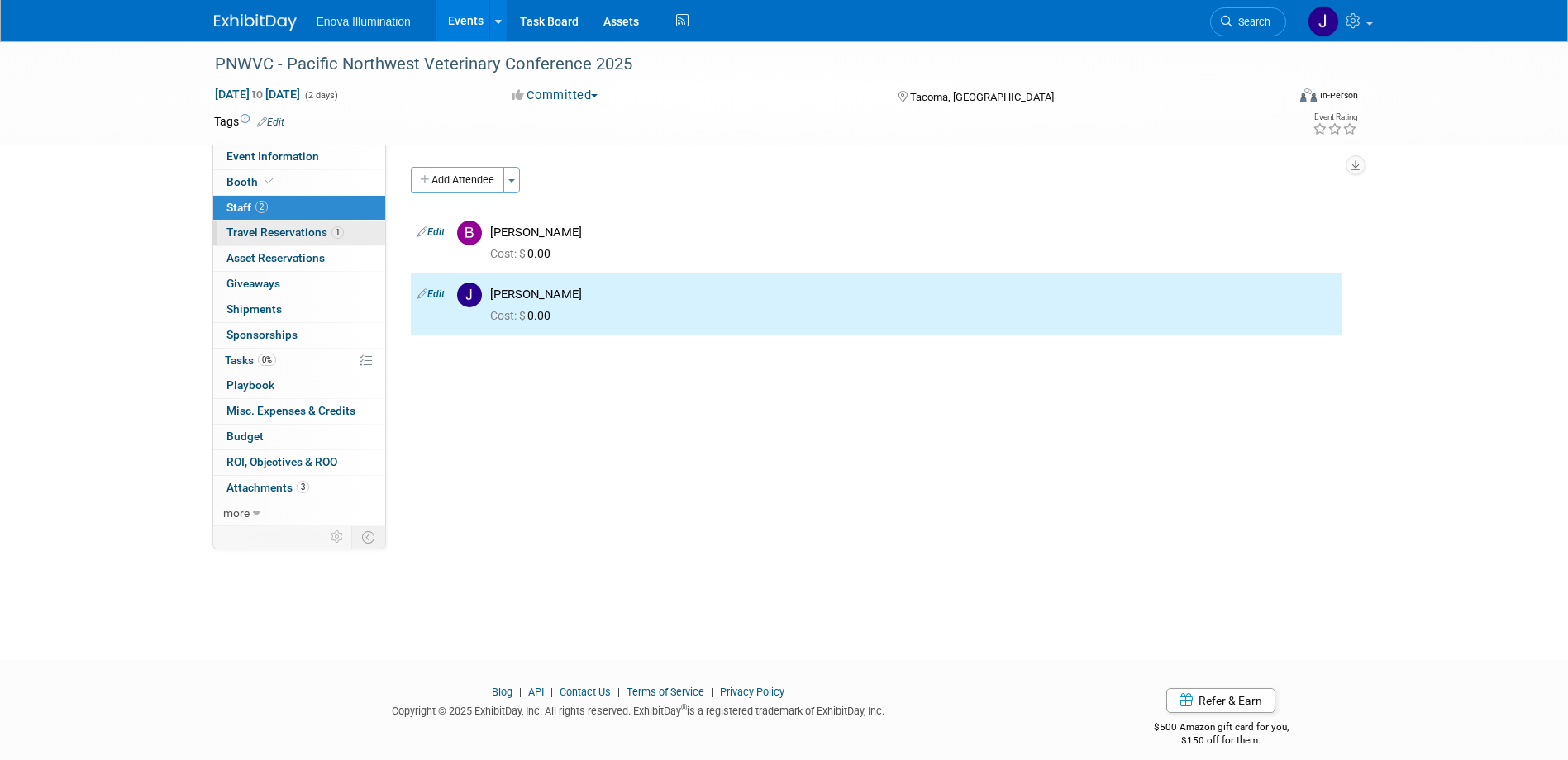 click on "1
Travel Reservations 1" at bounding box center [299, 233] 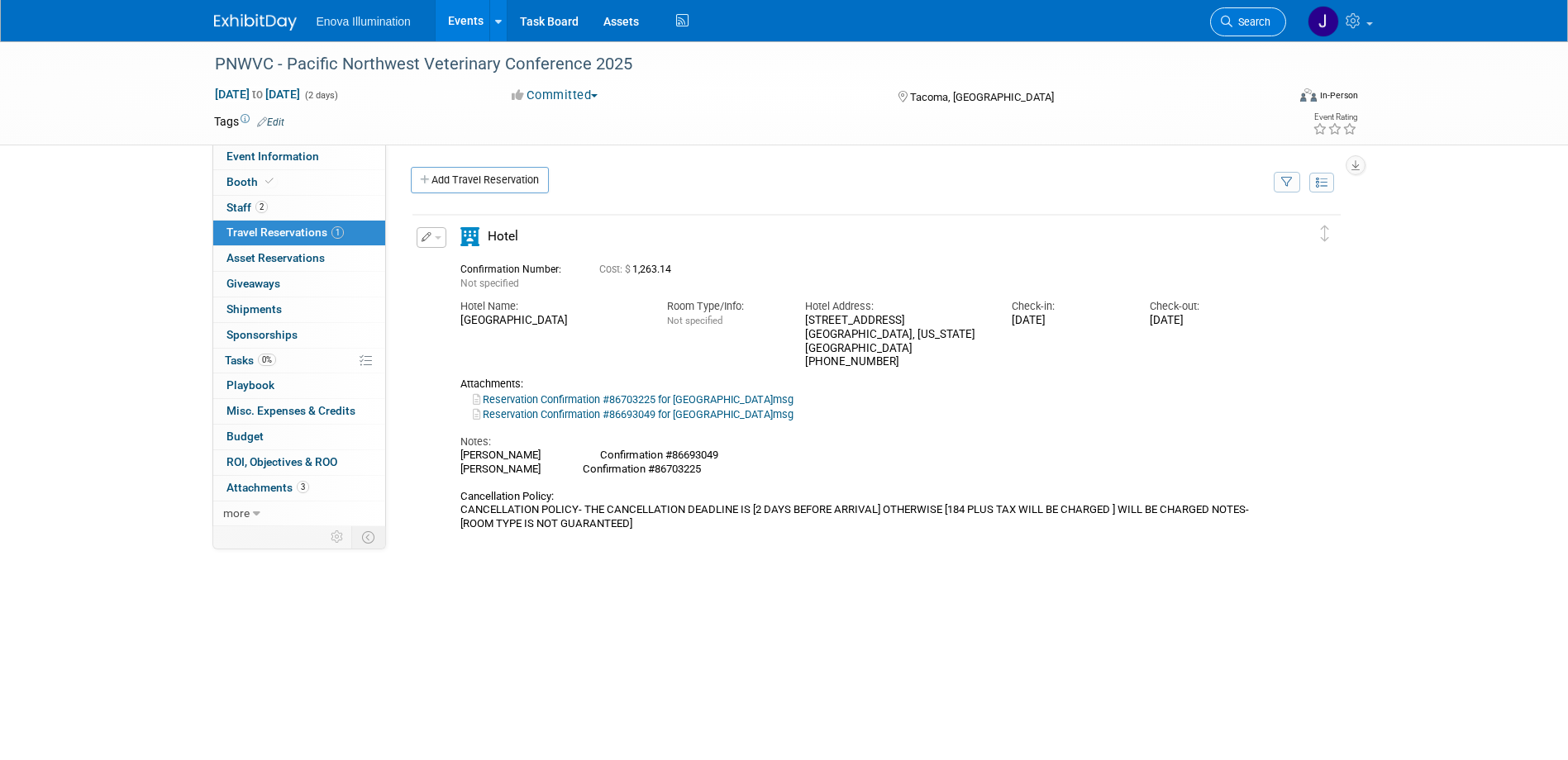 click on "Search" at bounding box center [1251, 21] 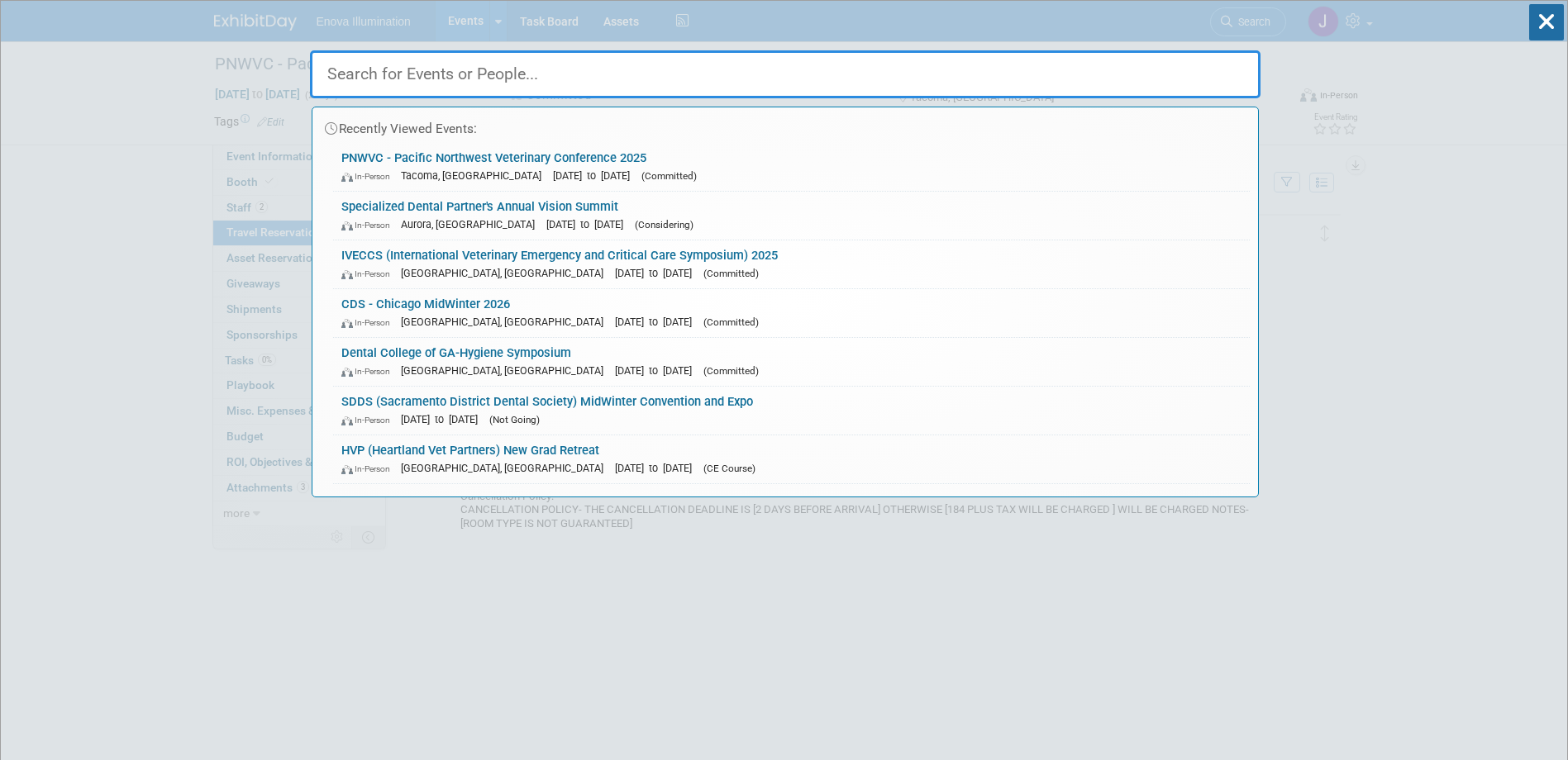 click at bounding box center [785, 74] 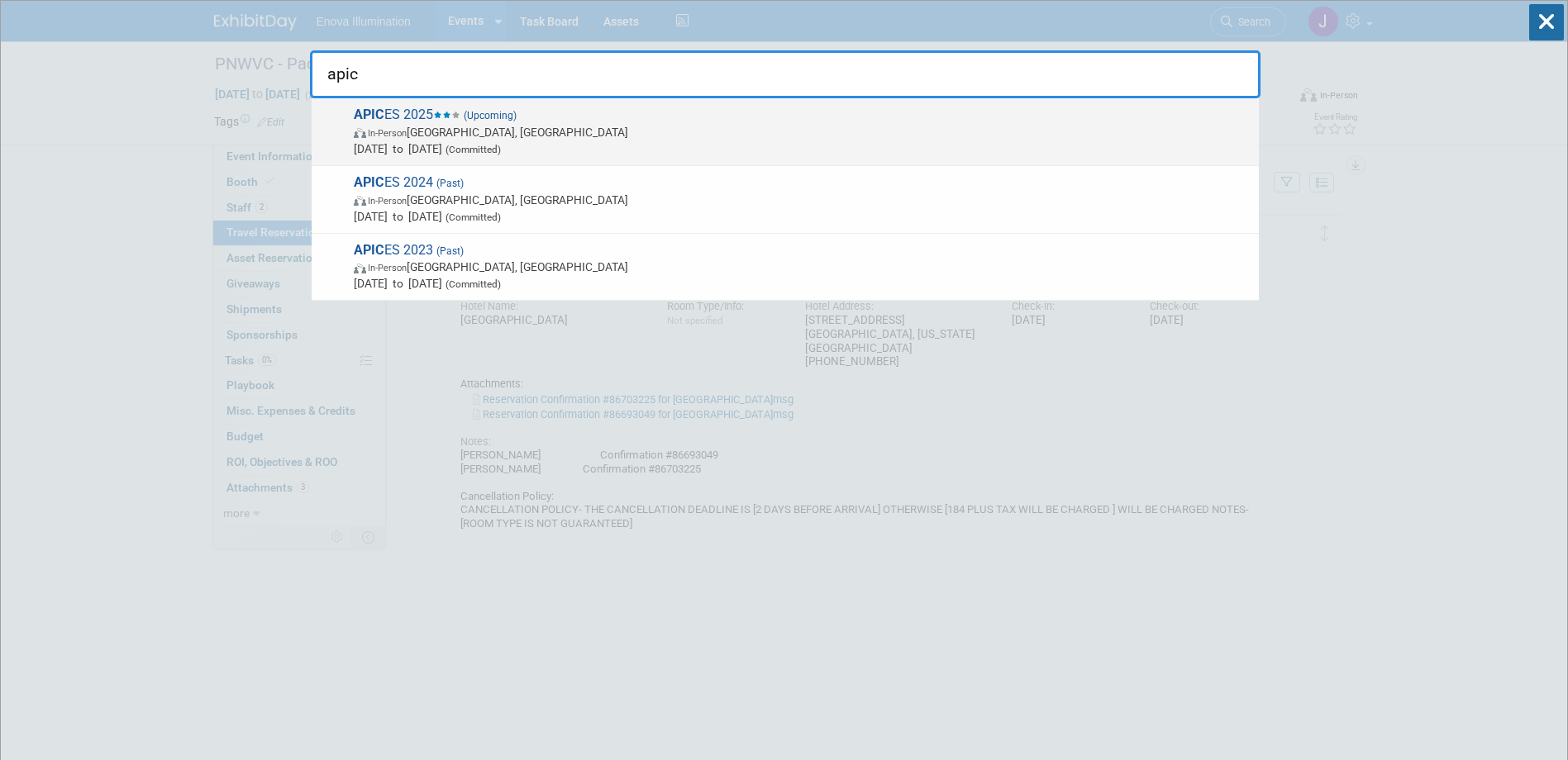 type on "apic" 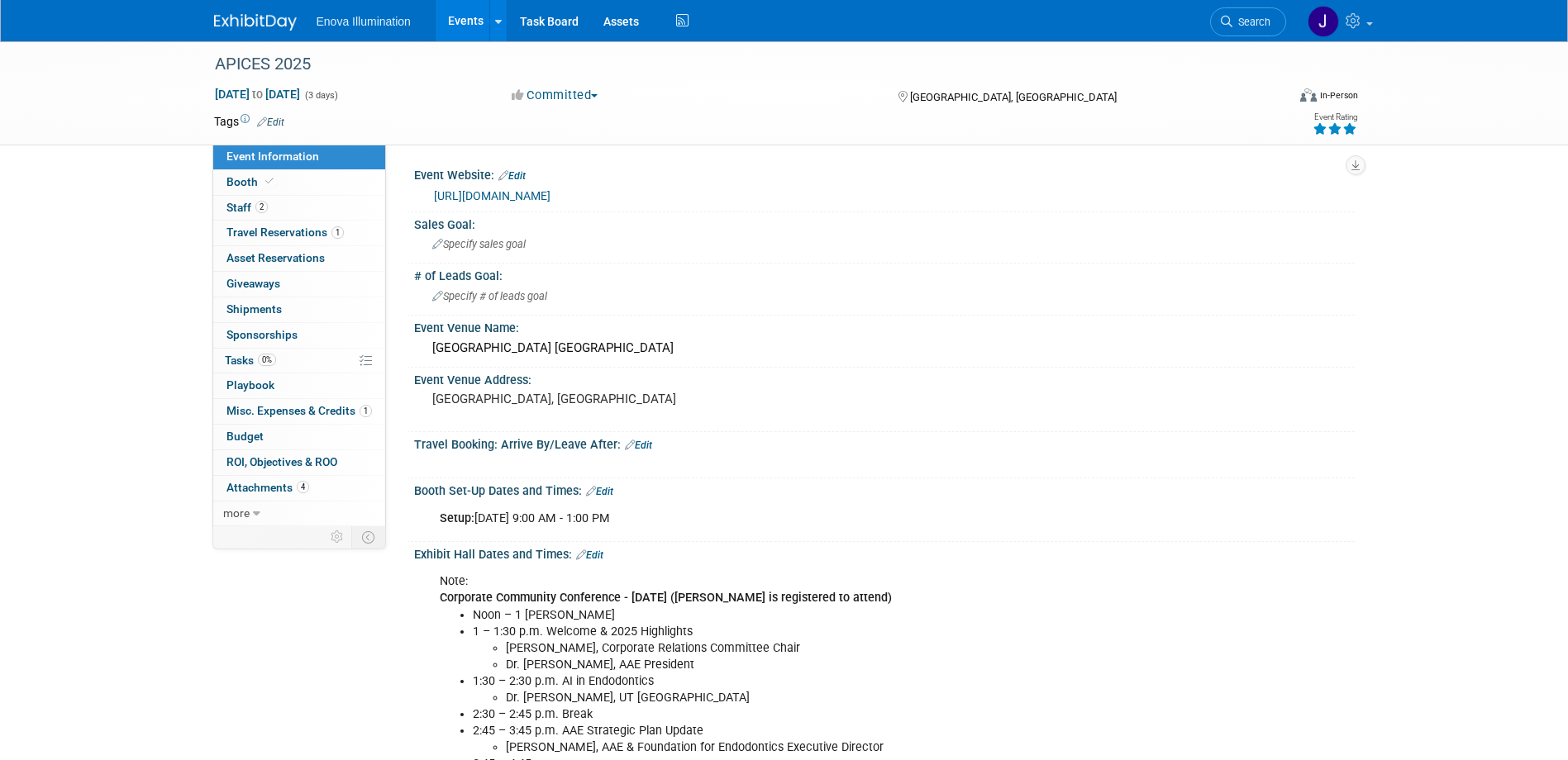 scroll, scrollTop: 0, scrollLeft: 0, axis: both 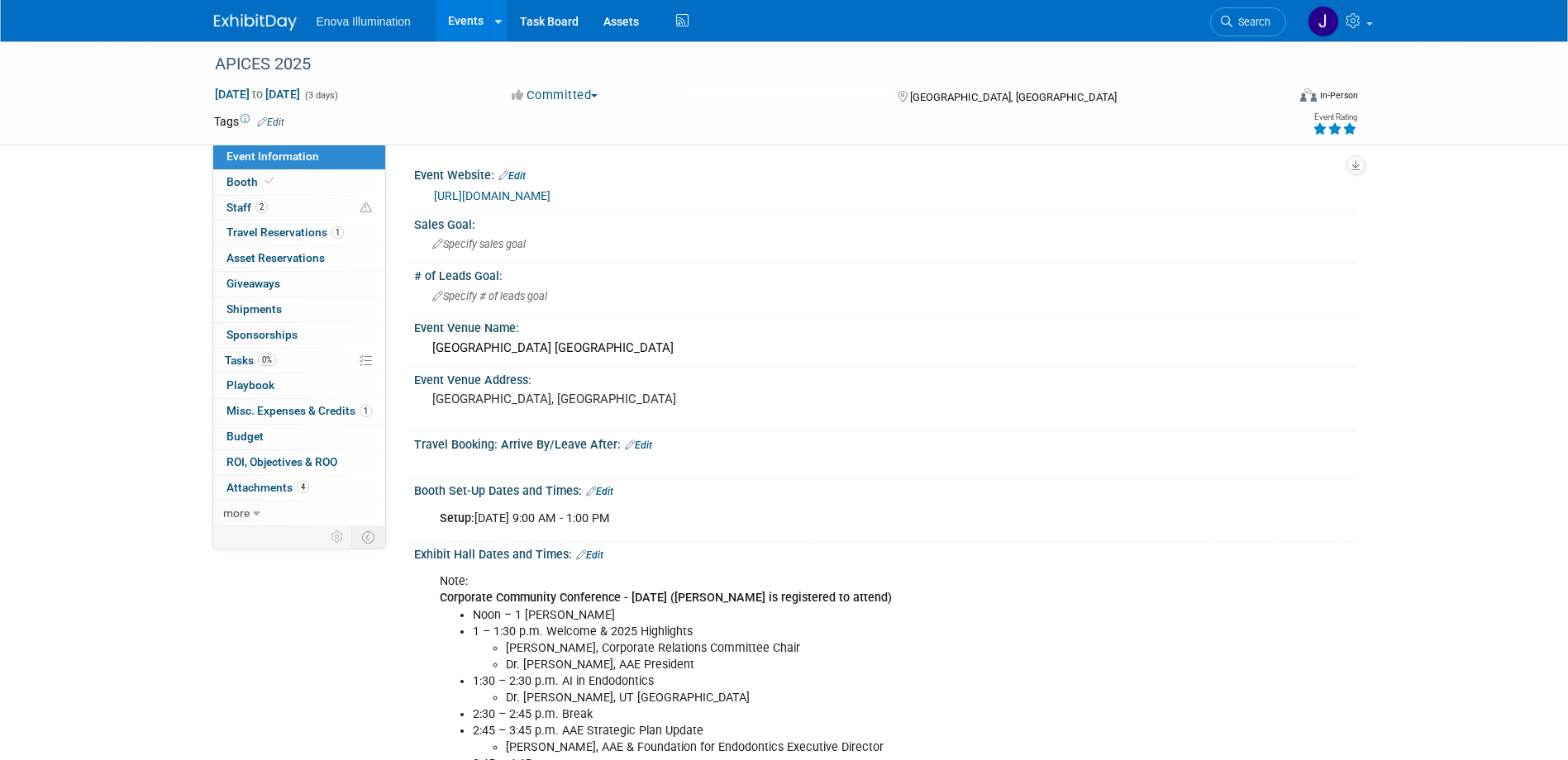 click at bounding box center [1335, 129] 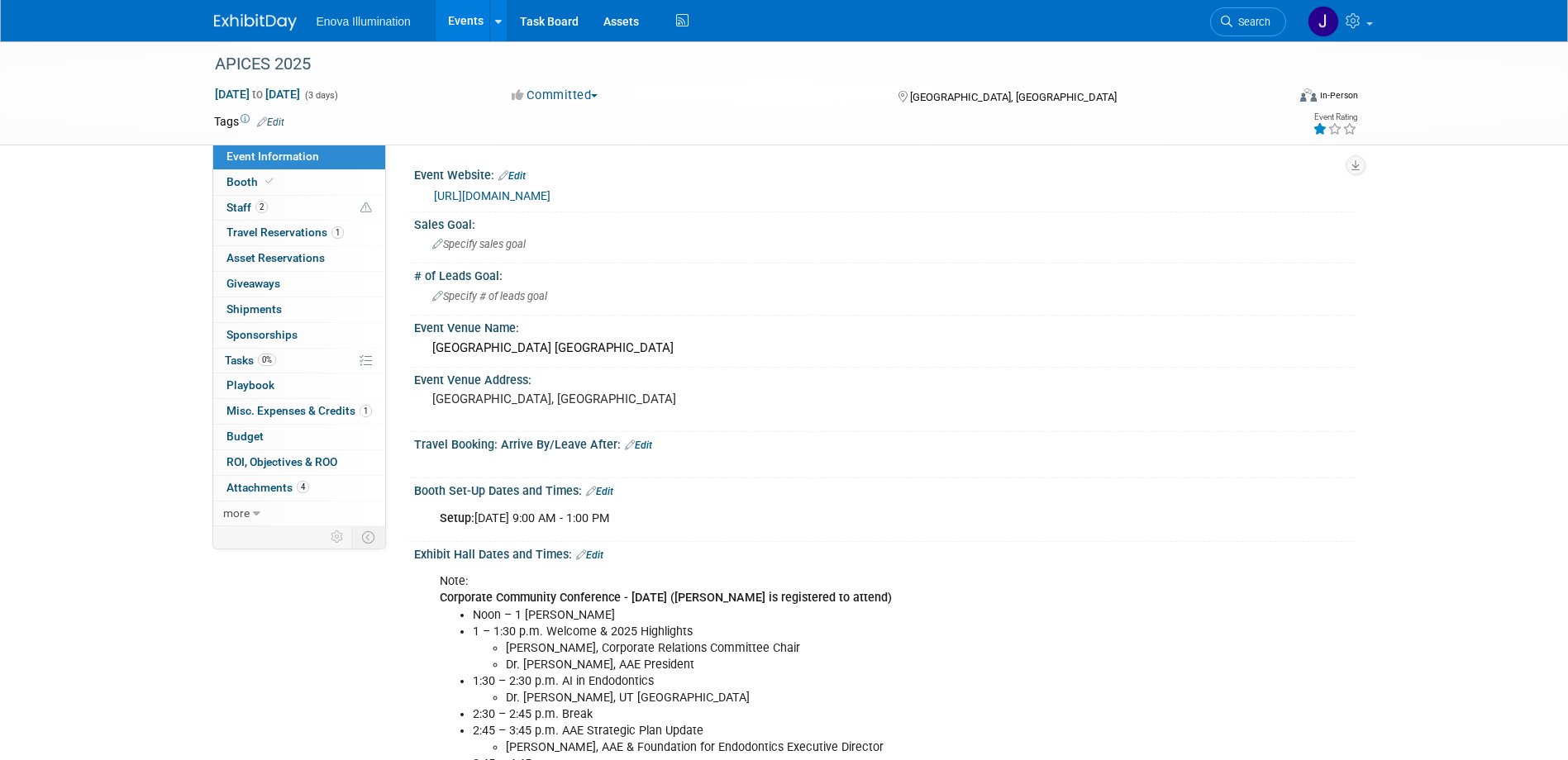 click at bounding box center [1320, 129] 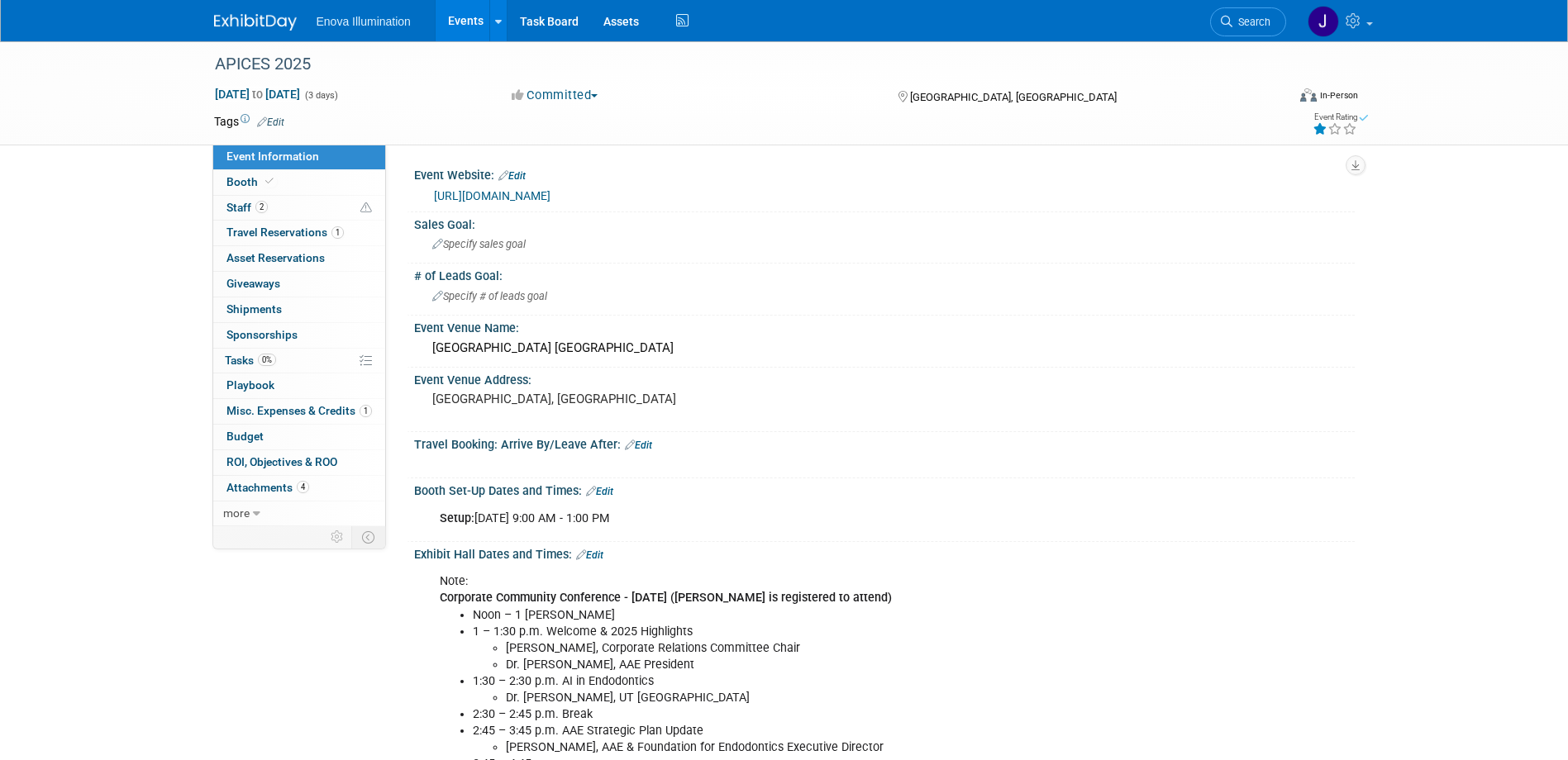 click at bounding box center [1320, 129] 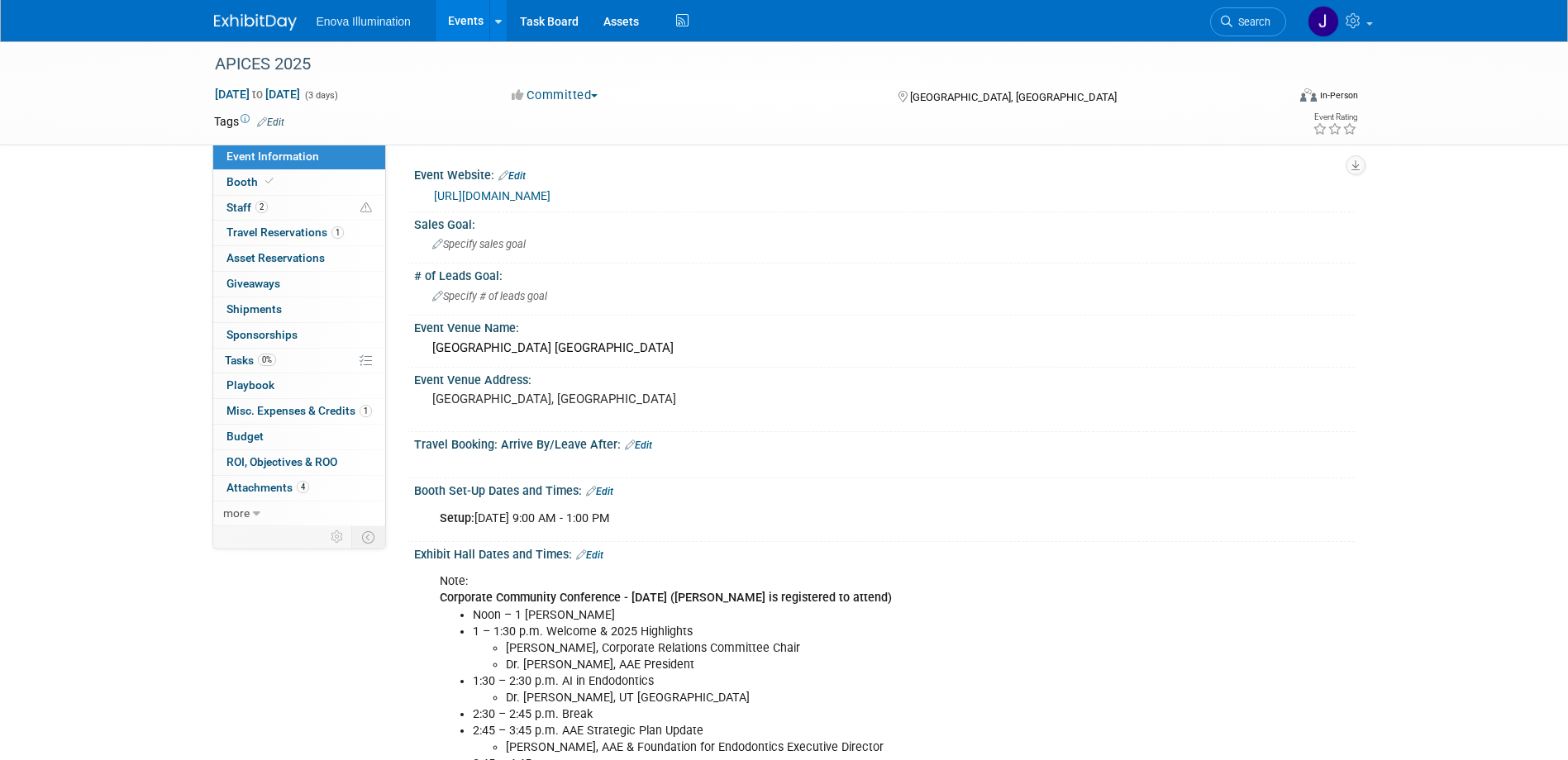 click at bounding box center (255, 22) 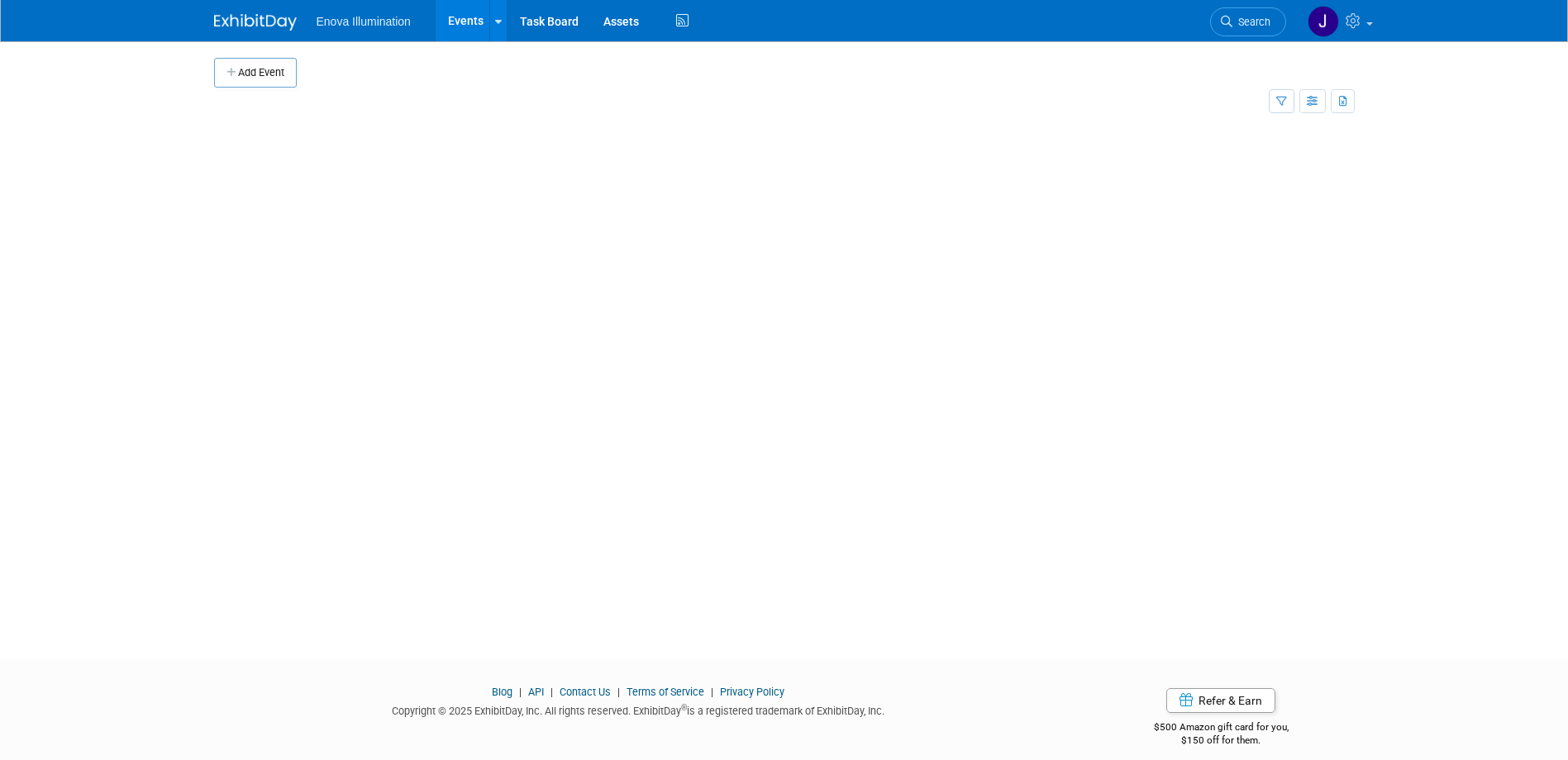 scroll, scrollTop: 0, scrollLeft: 0, axis: both 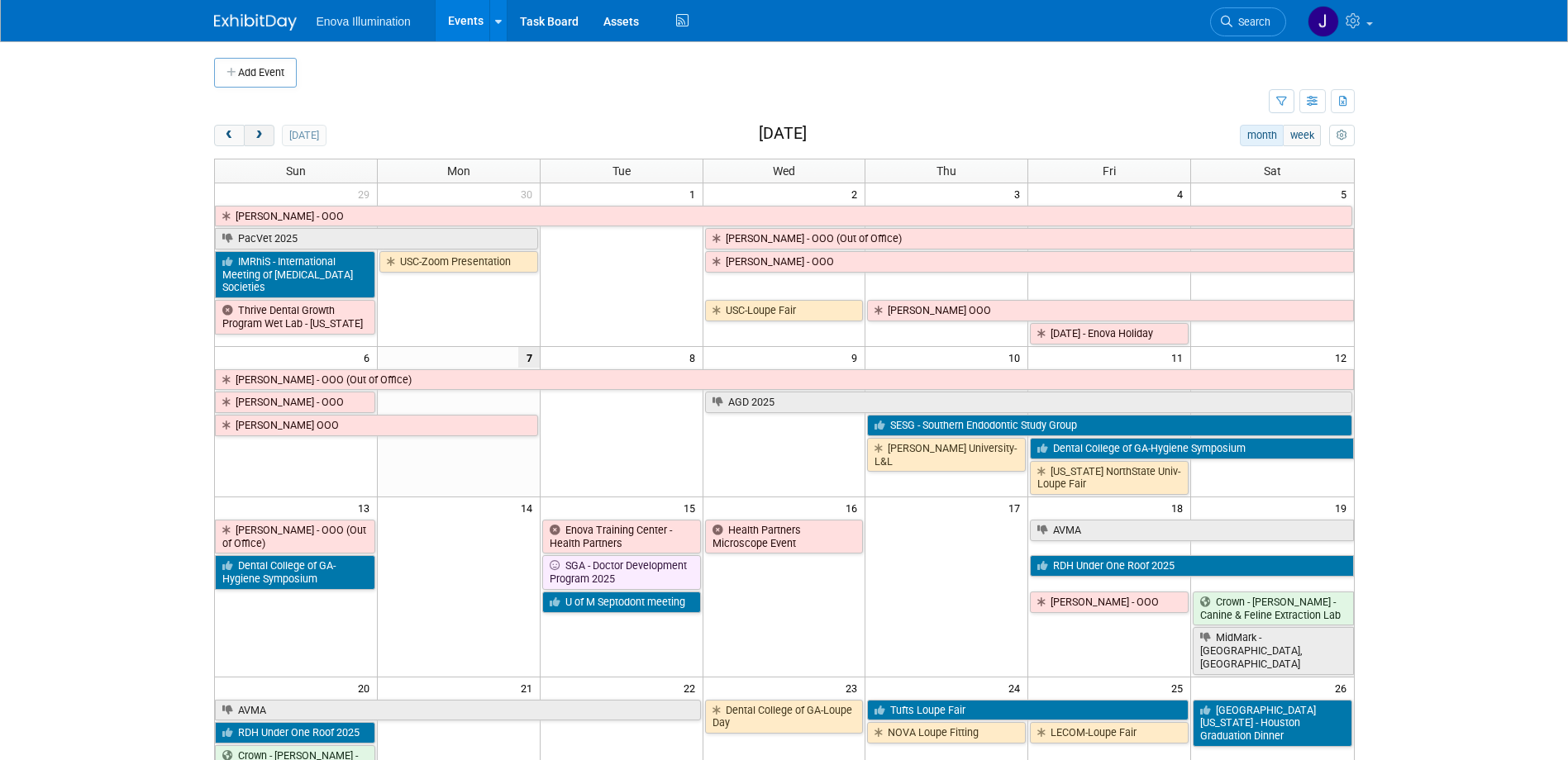 click at bounding box center [259, 135] 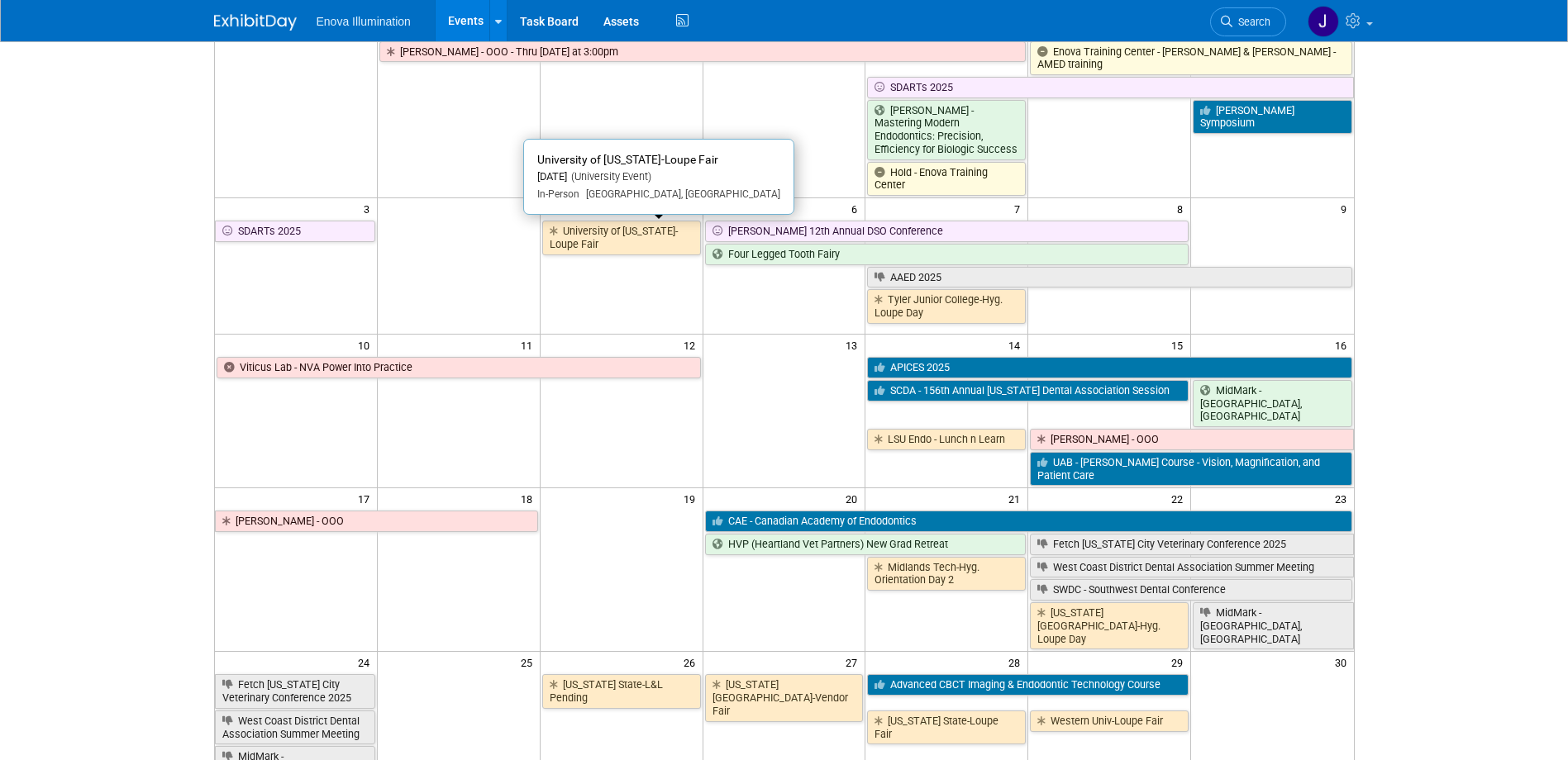 scroll, scrollTop: 165, scrollLeft: 0, axis: vertical 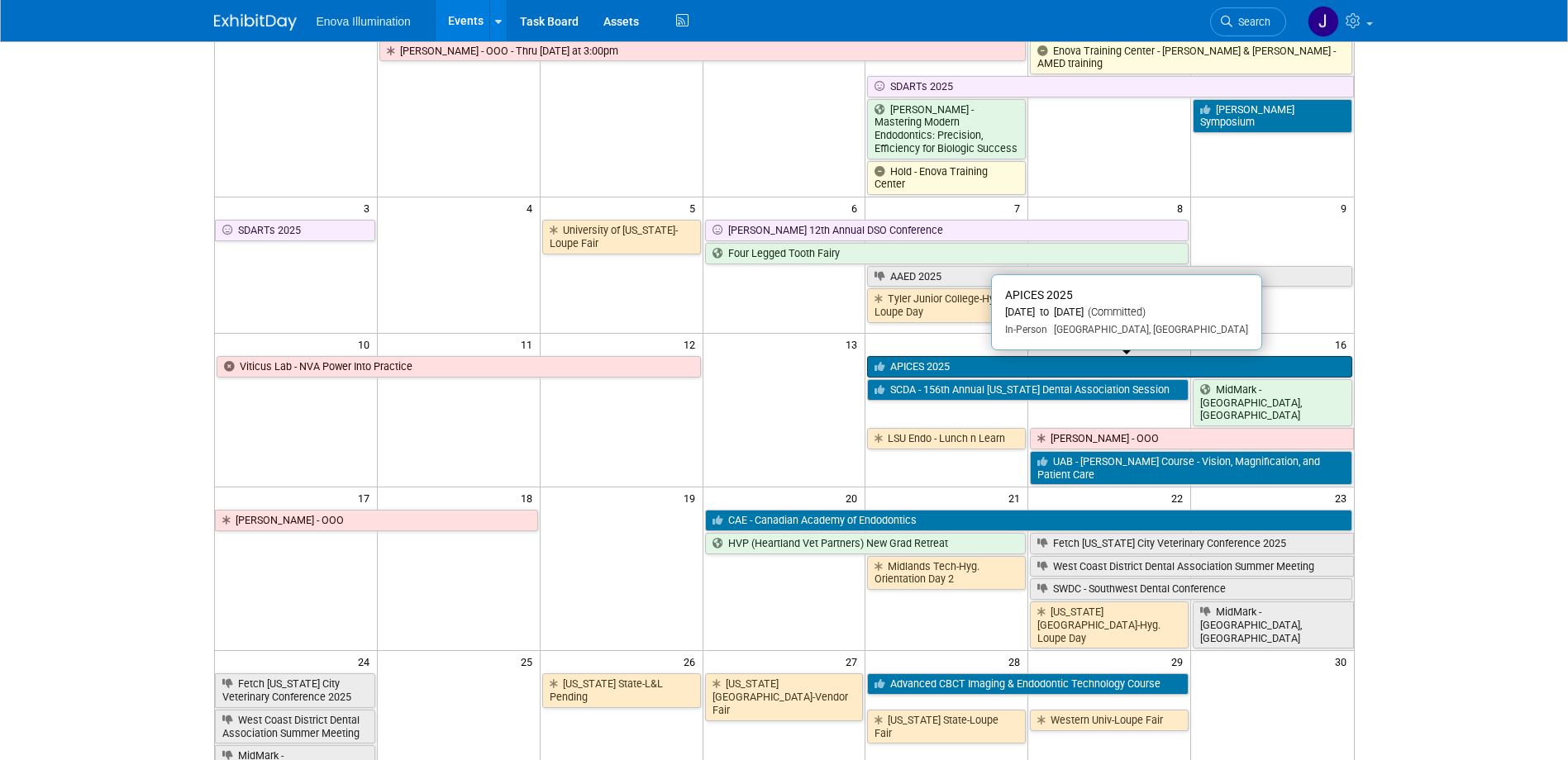 click on "APICES 2025" at bounding box center (1109, 367) 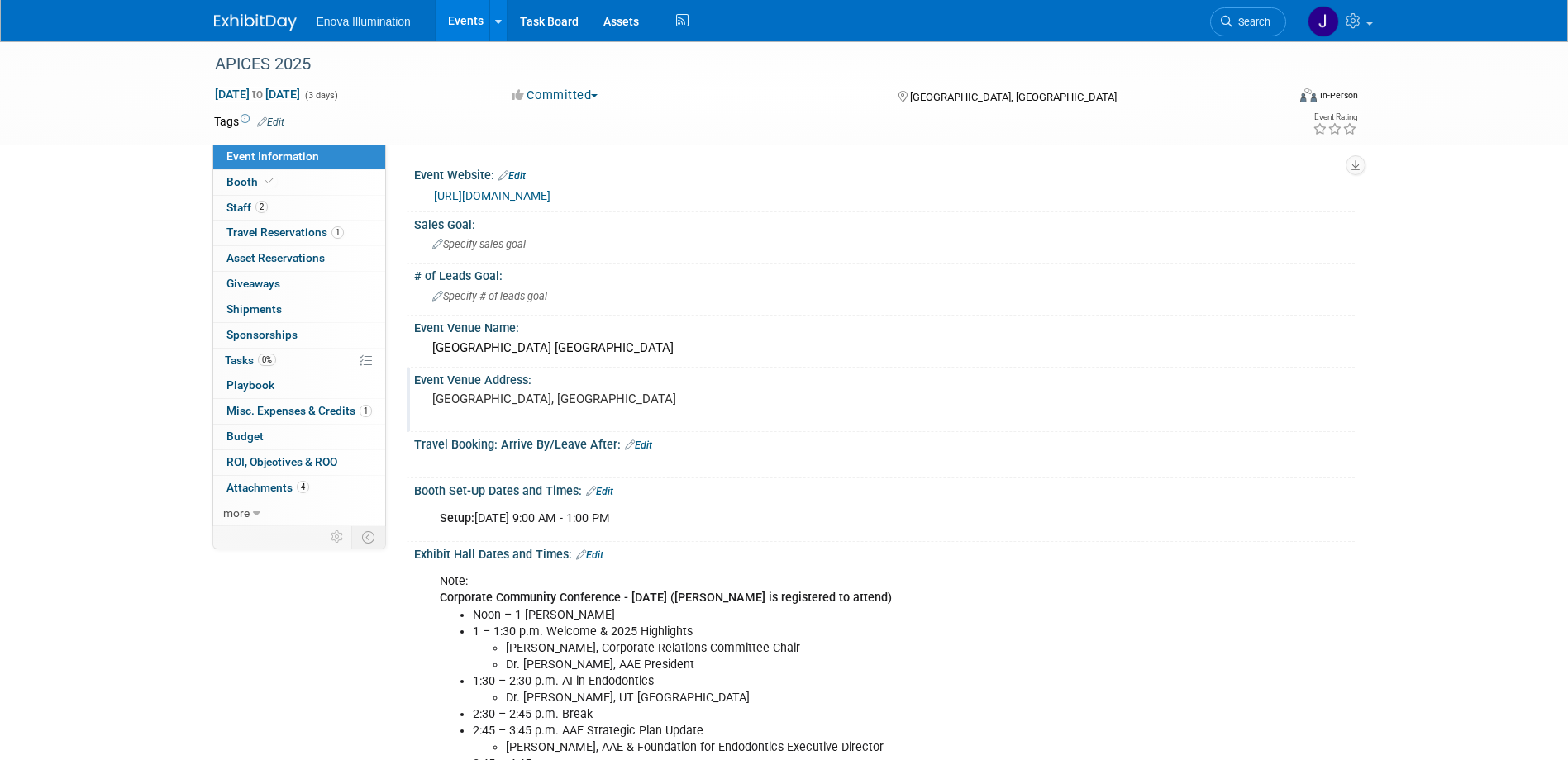 scroll, scrollTop: 0, scrollLeft: 0, axis: both 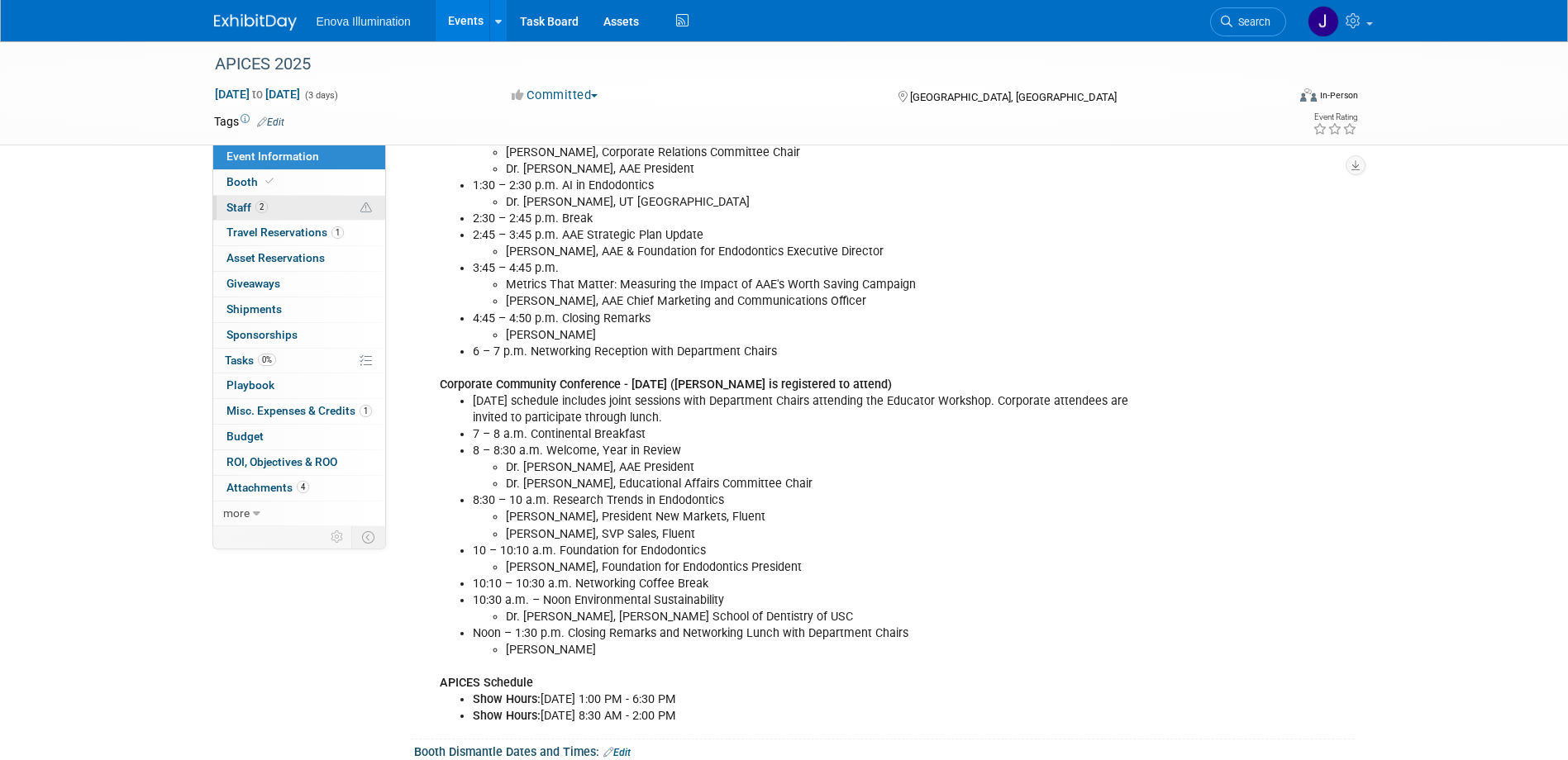 click on "2
Staff 2" at bounding box center (299, 208) 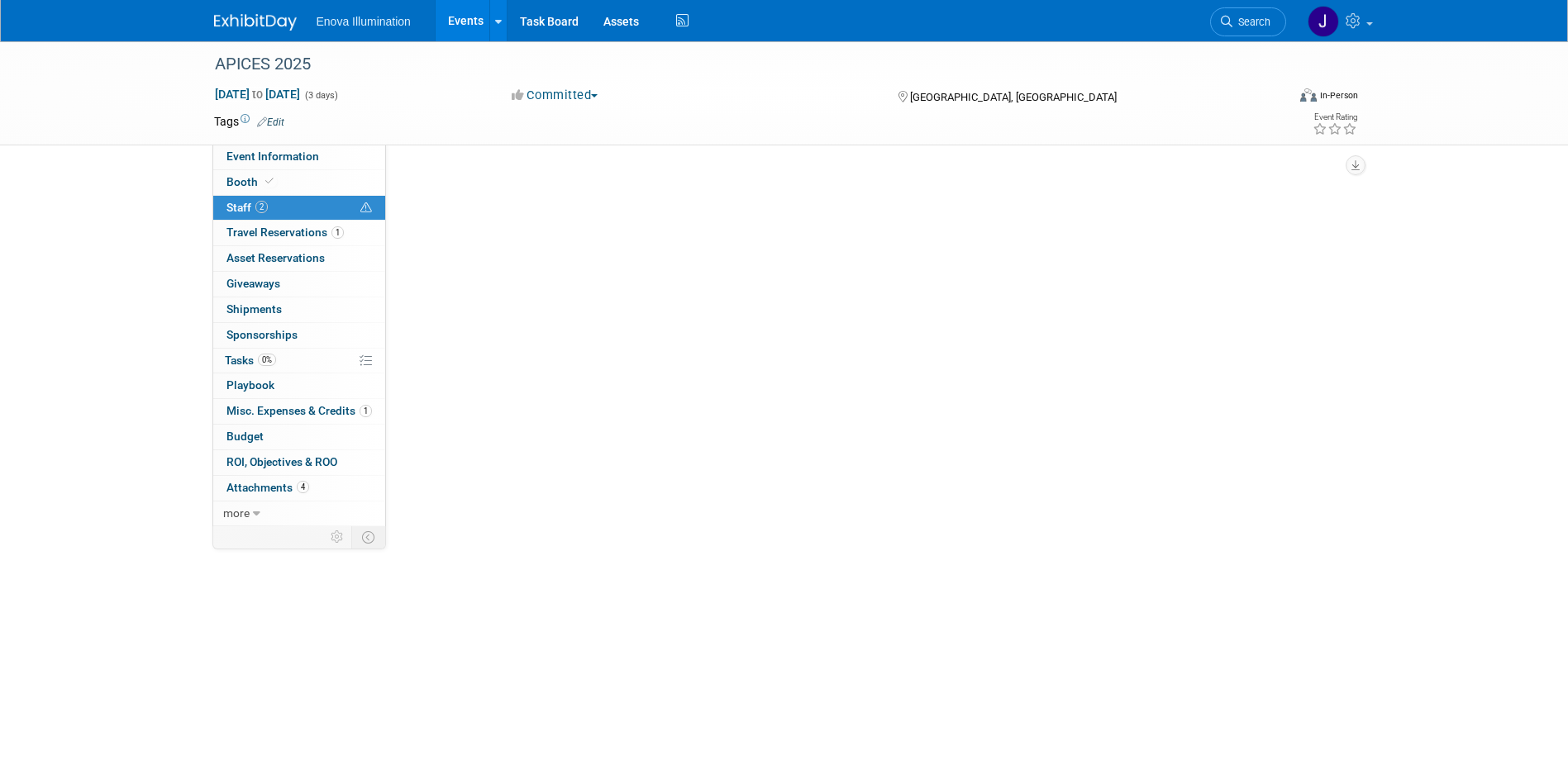 scroll, scrollTop: 0, scrollLeft: 0, axis: both 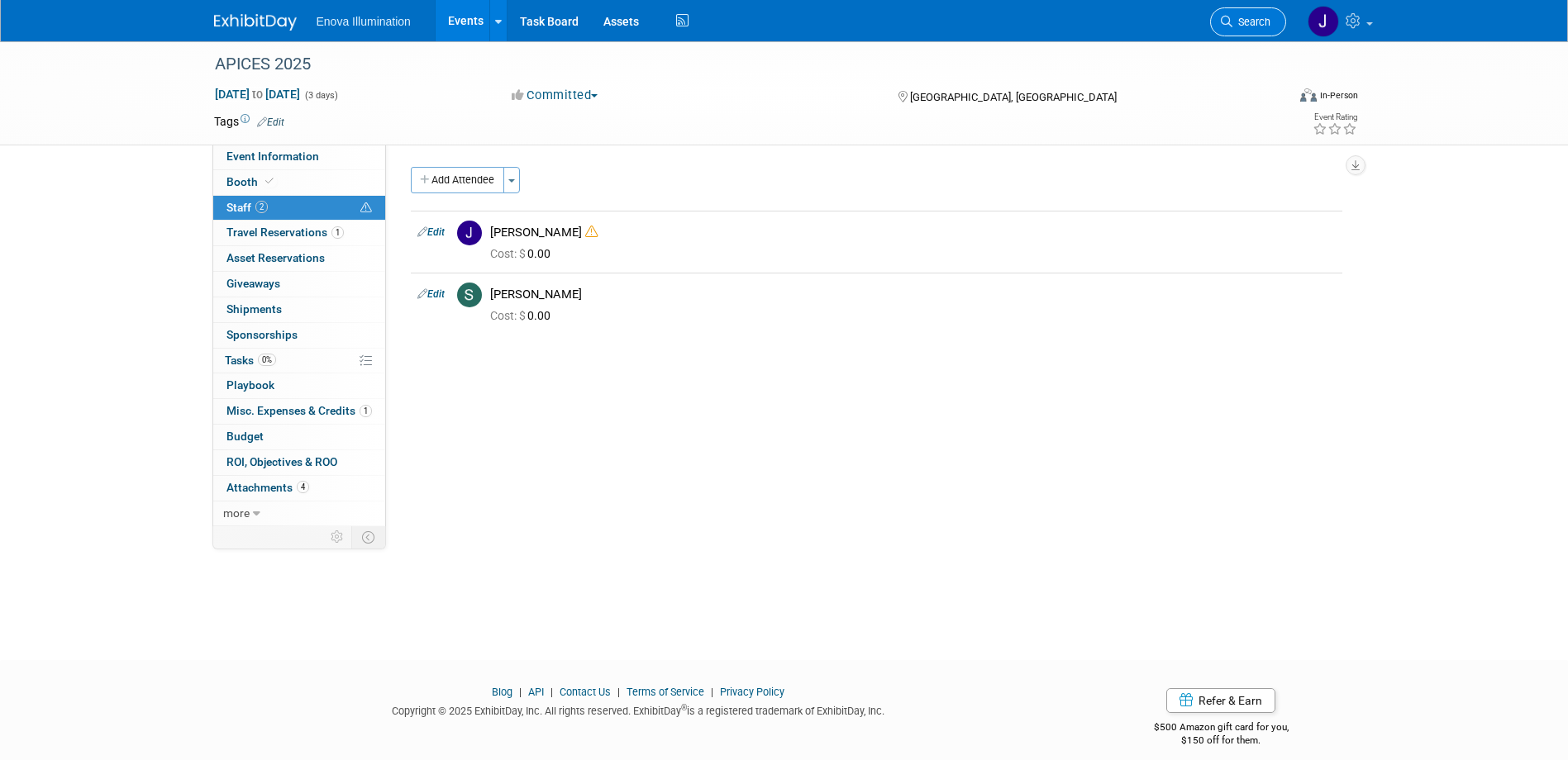 click on "Search" at bounding box center [1251, 21] 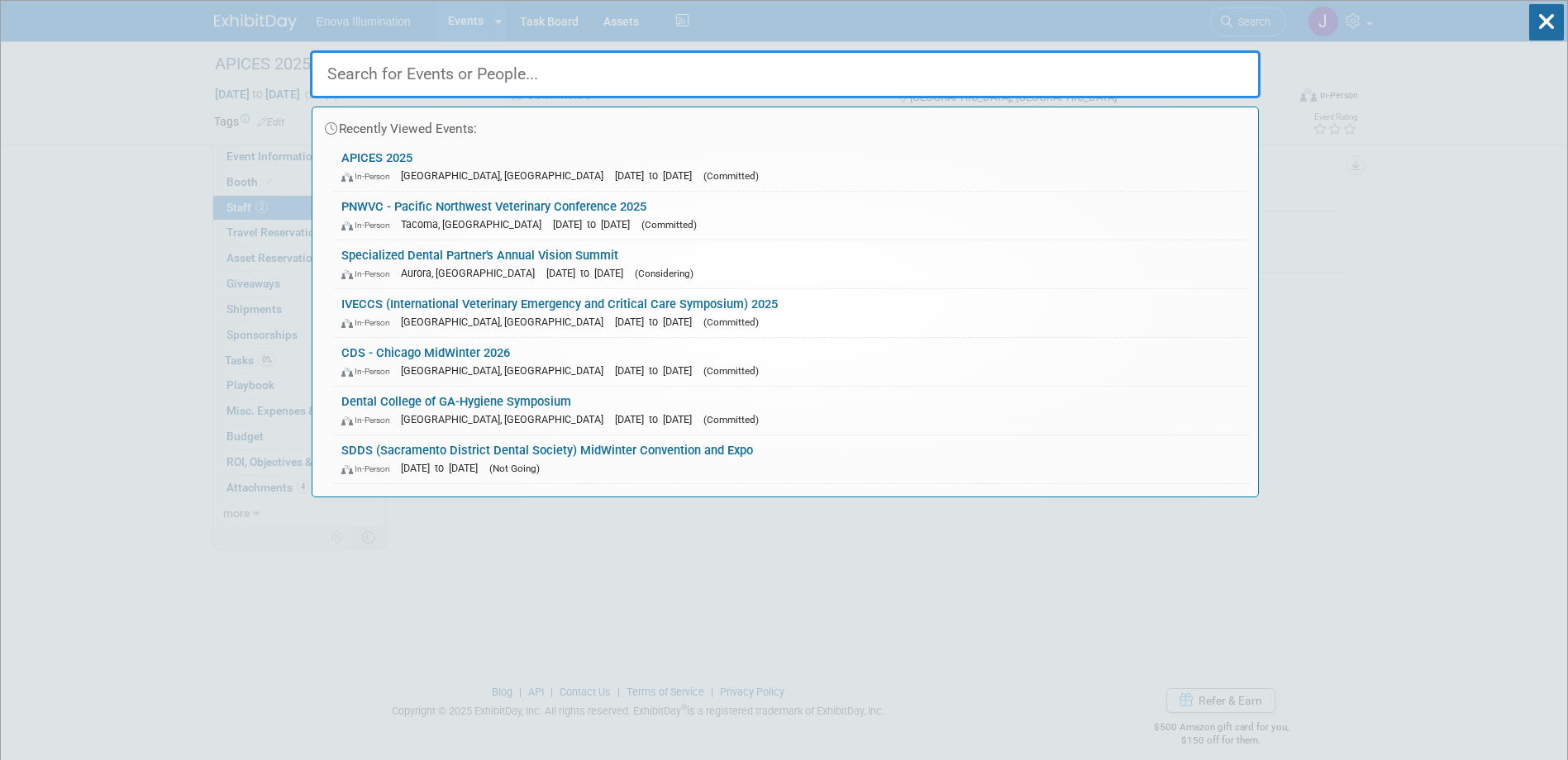 click at bounding box center [785, 74] 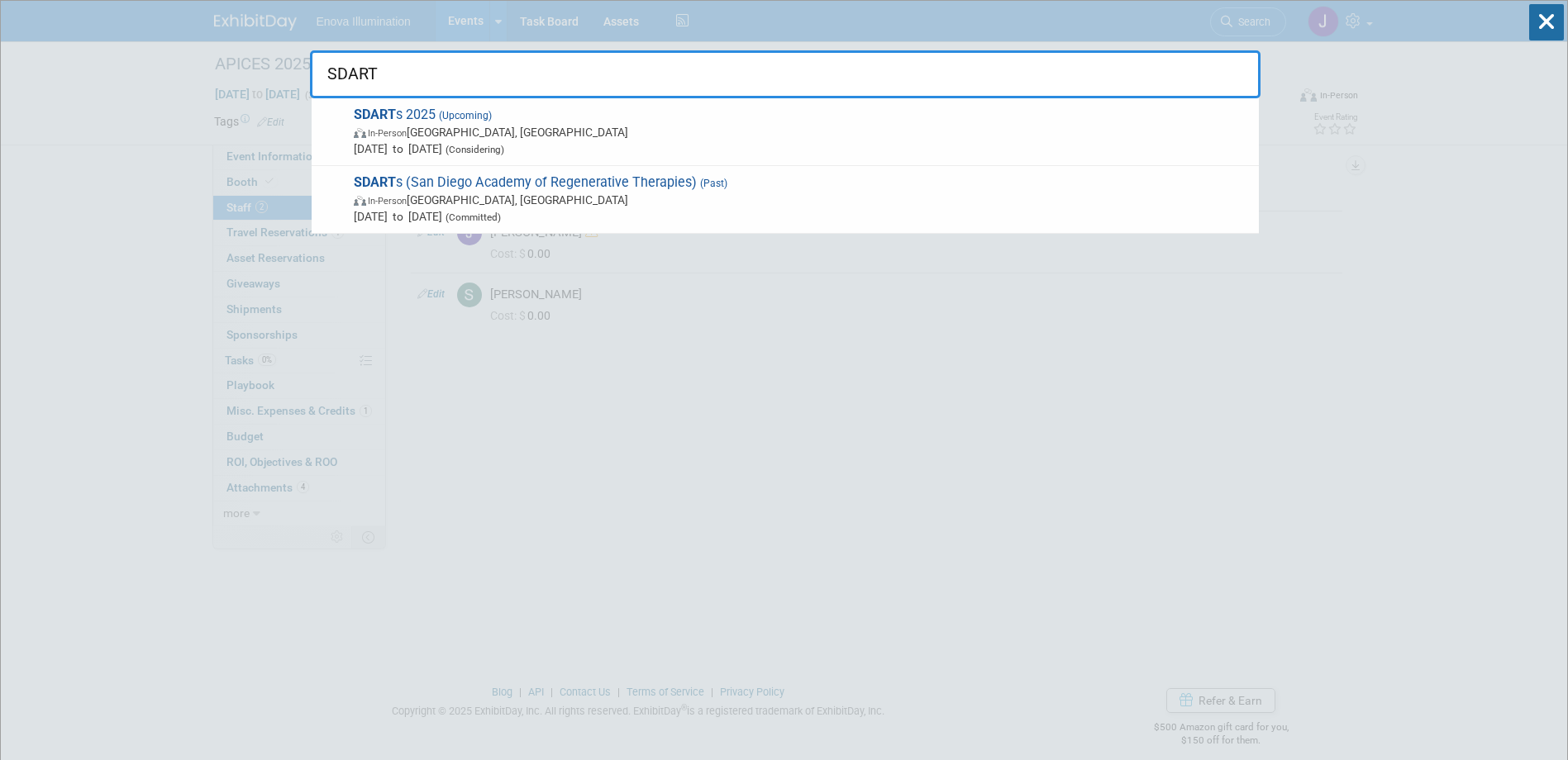 type on "SDARTS" 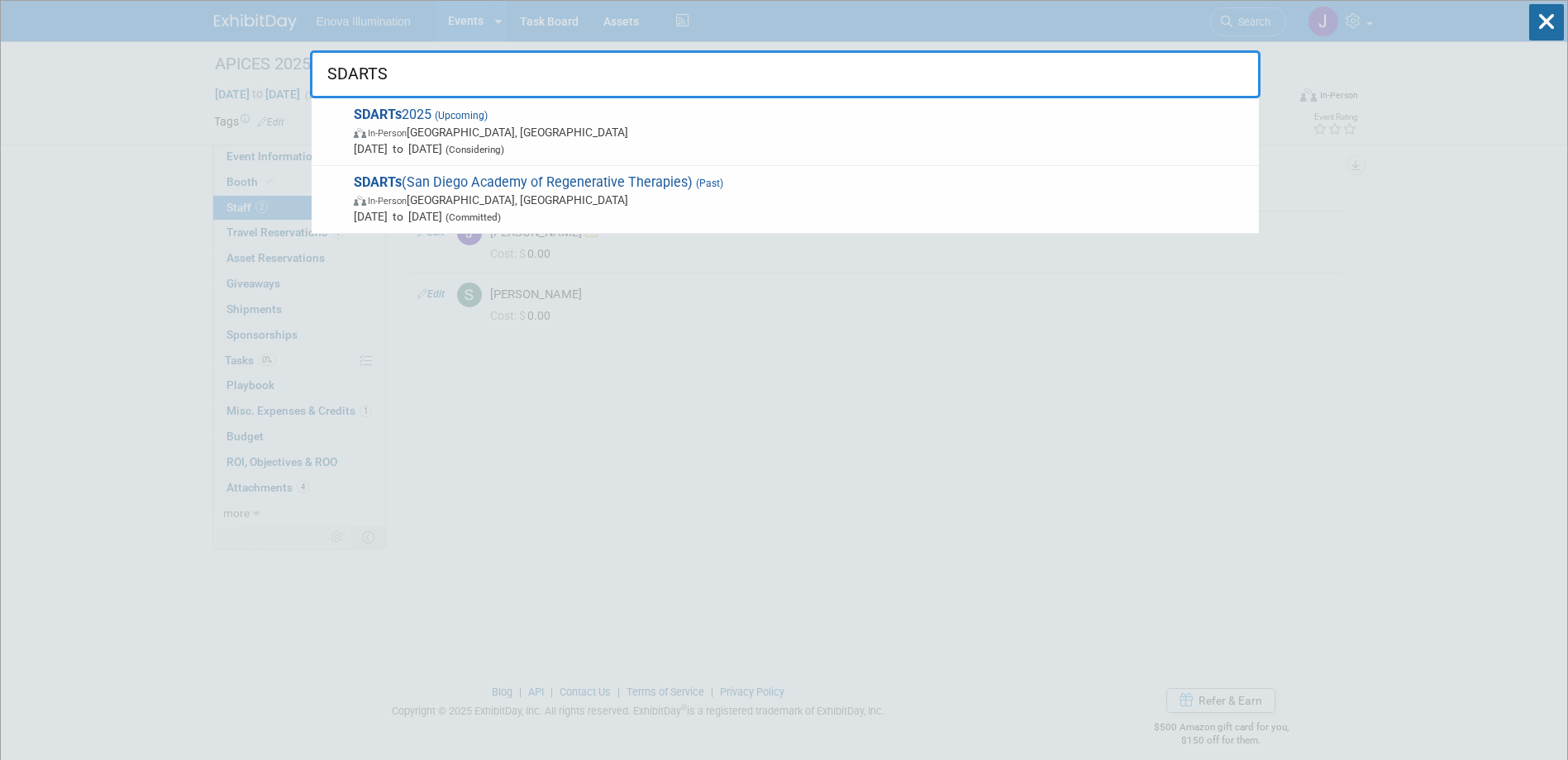 click on "SDARTS
SDARTs  2025  (Upcoming)  In-Person     San Diego, CA Jul 31, 2025  to  Aug 3, 2025  (Considering) SDARTs  (San Diego Academy of Regenerative Therapies)  (Past)  In-Person     San Diego, CA Aug 8, 2024  to  Aug 11, 2024  (Committed)
Recently Viewed Events:
APICES 2025
In-Person
New Orleans, LA
Aug 14, 2025  to  Aug 16, 2025
(Committed)
PNWVC - Pacific Northwest Veterinary Conference 2025
In-Person
Tacoma, WA
Sep 26, 2025  to  Sep 27, 2025
(Committed)
Specialized Dental Partner's Annual Vision Summit
In-Person
Aurora, CO
Sep 25, 2025  to  Sep 27, 2025
(Considering)
IVECCS (International Veterinary Emergency and Critical Care Symposium) 2025
In-Person
San Diego, CA
Sep 4, 2025  to  Sep 7, 2025
(Committed)
CDS - Chicago MidWinter 2026
In-Person
Chicago, IL
Feb 19, 2026  to  Feb 21, 2026
(Committed)" at bounding box center (784, 3304) 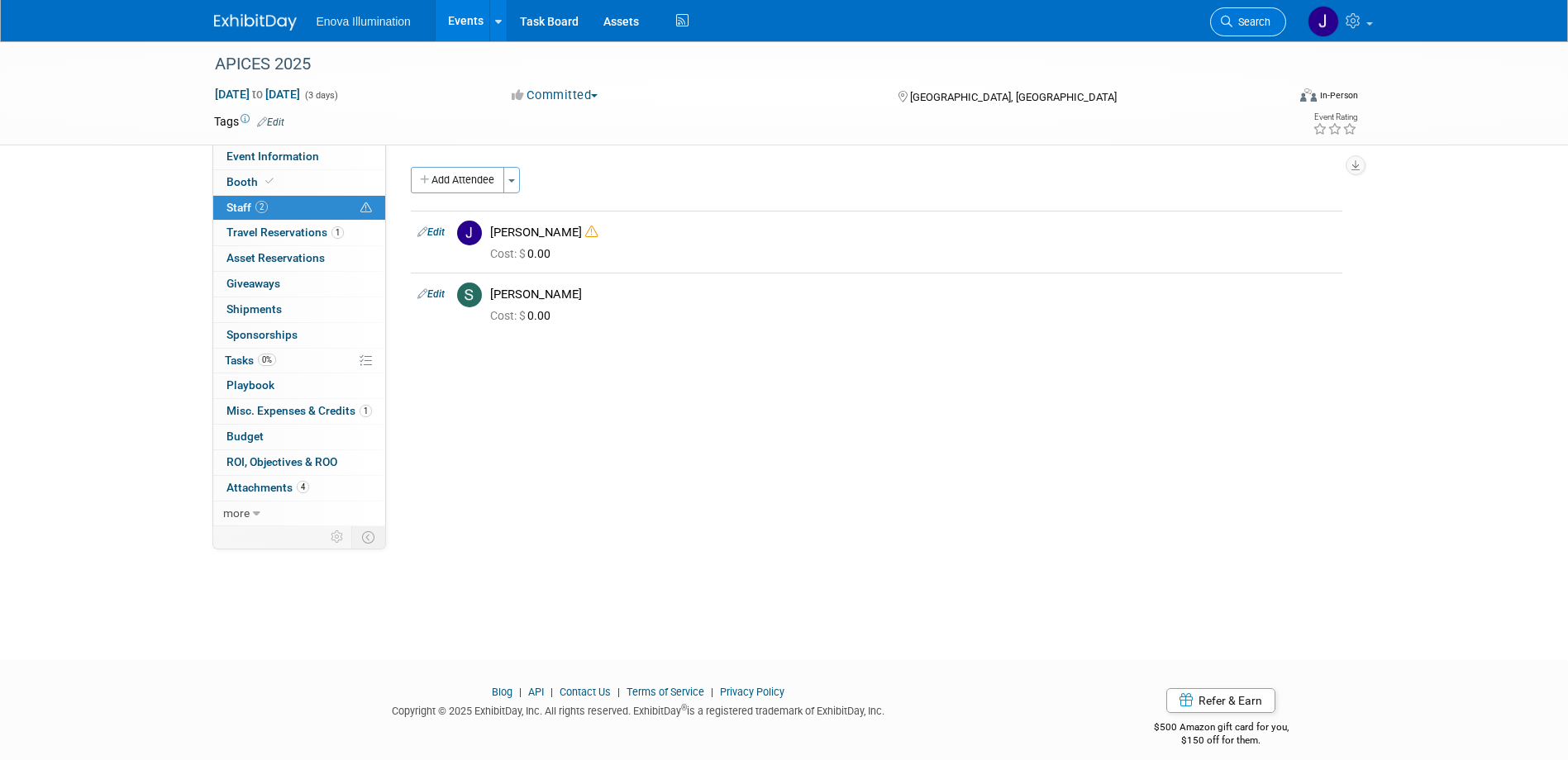 click on "Search" at bounding box center [1248, 21] 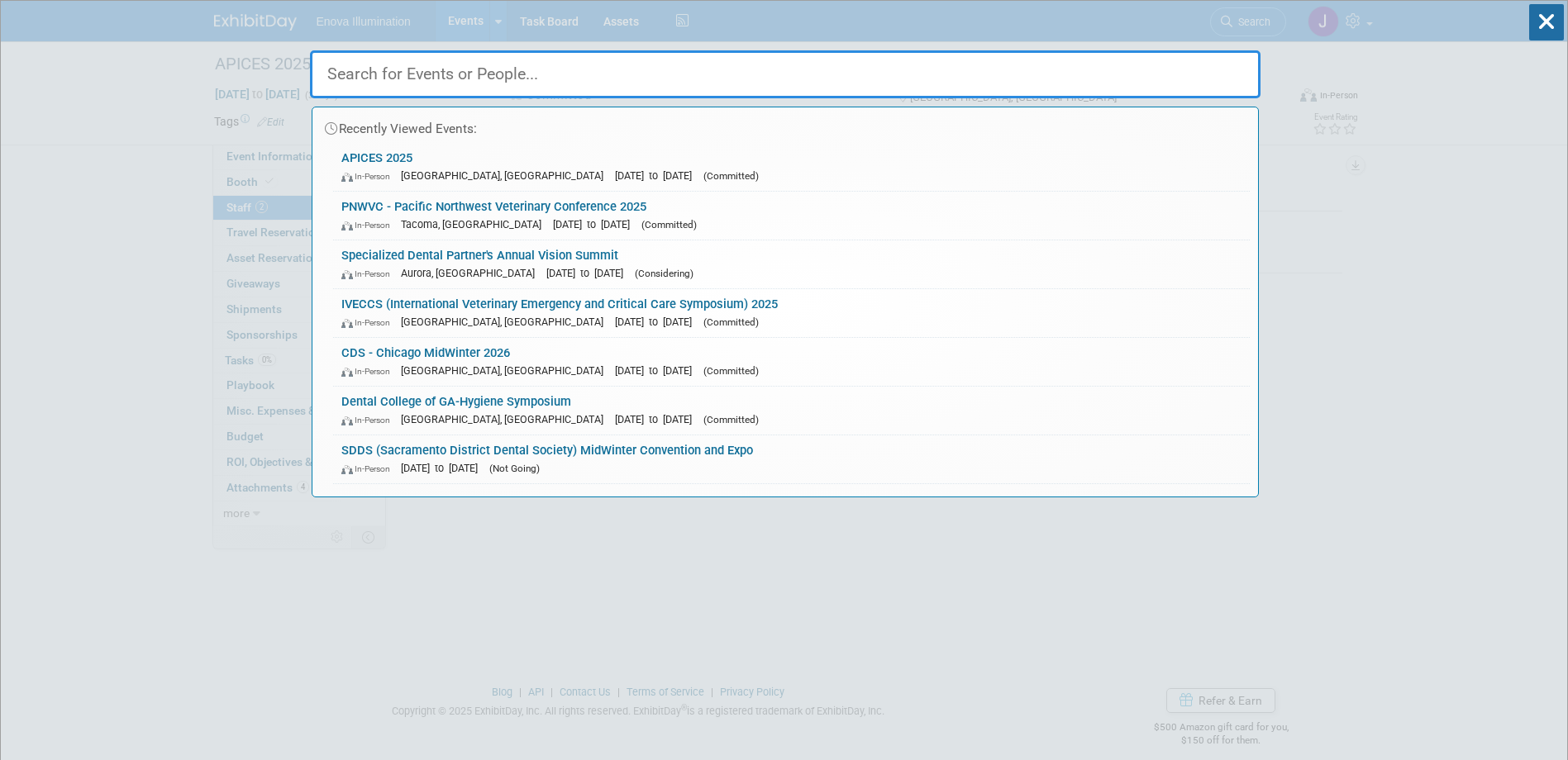 click at bounding box center (785, 74) 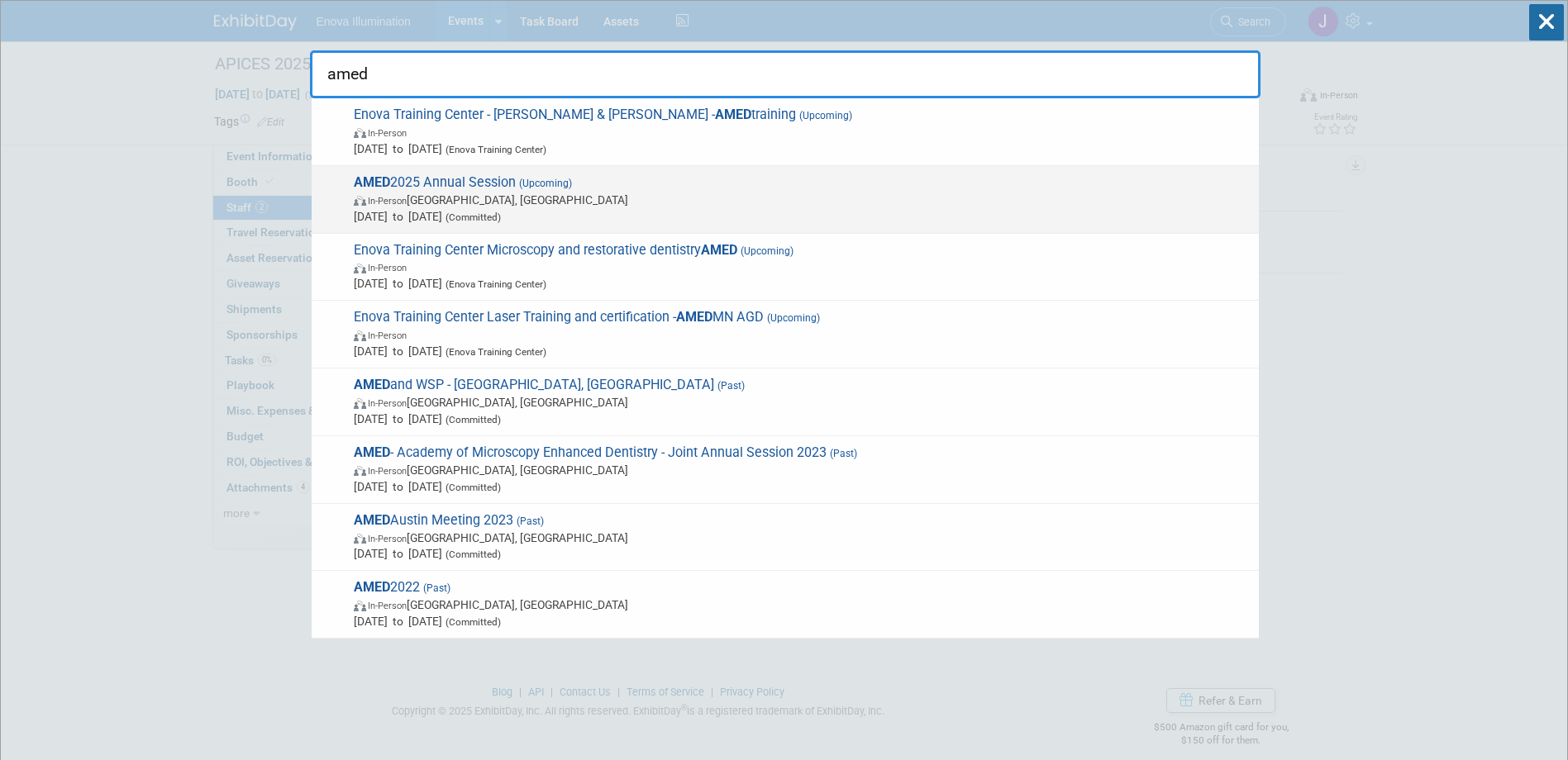 type on "amed" 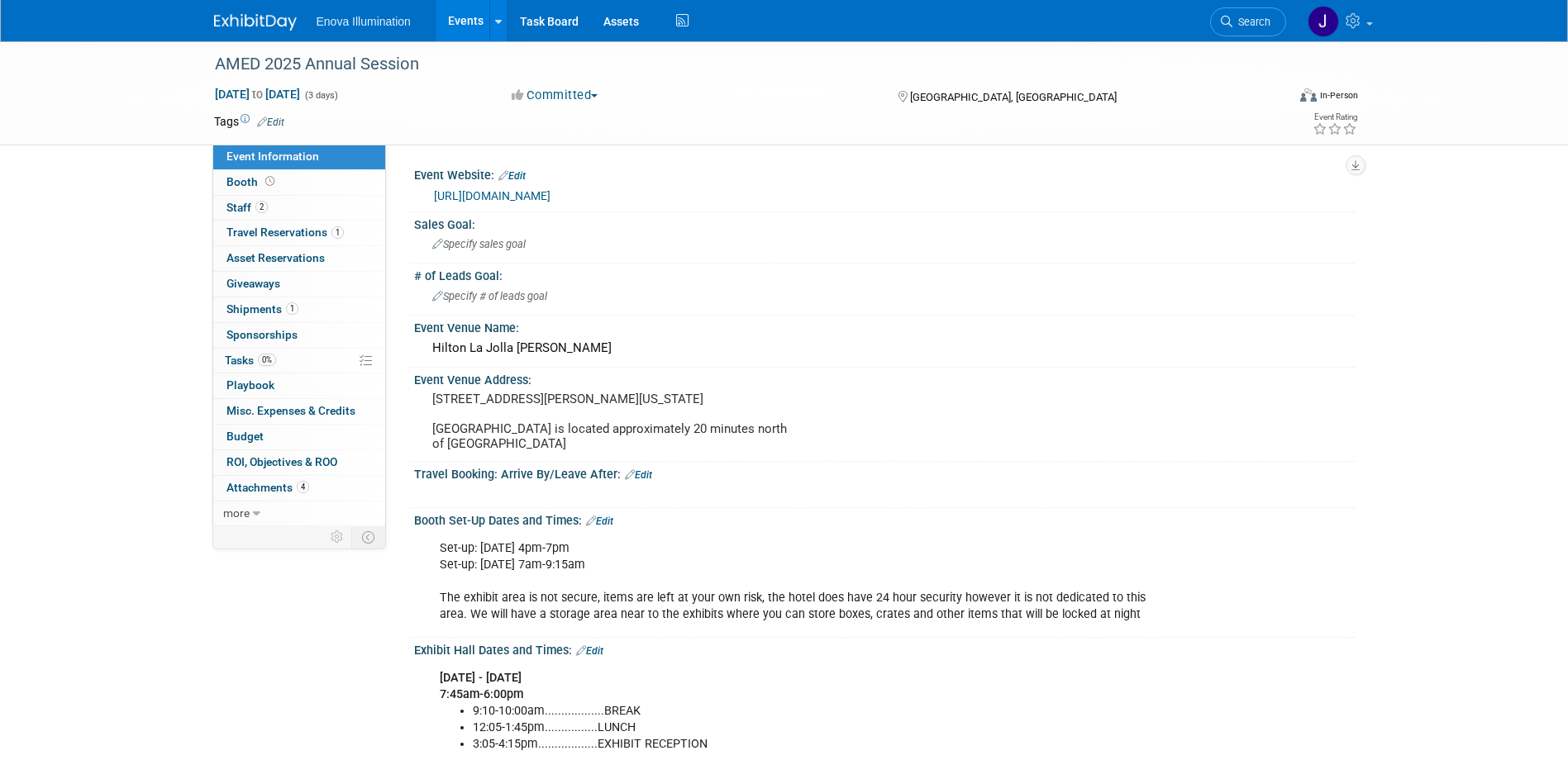 scroll, scrollTop: 0, scrollLeft: 0, axis: both 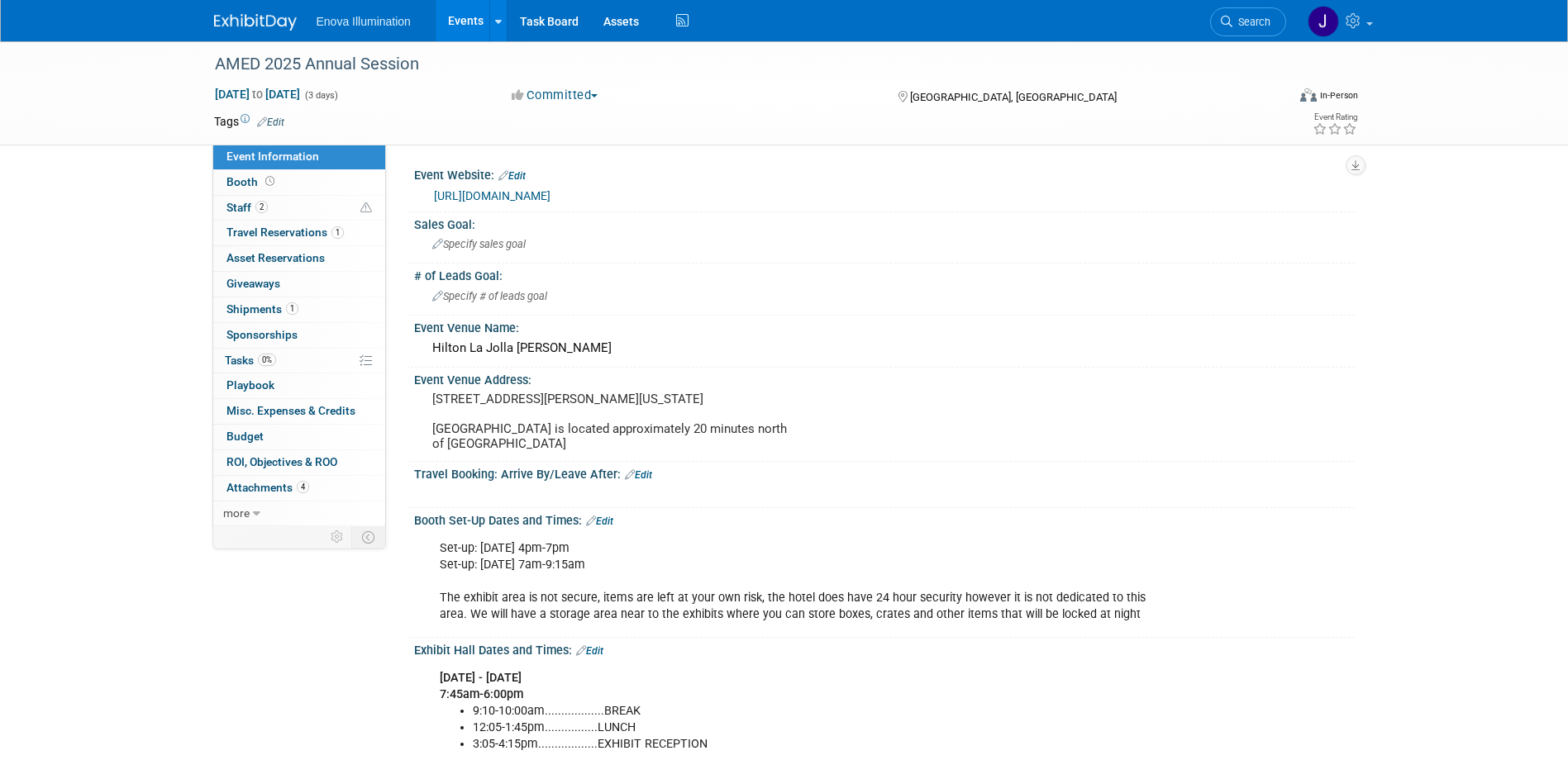 click at bounding box center [265, 14] 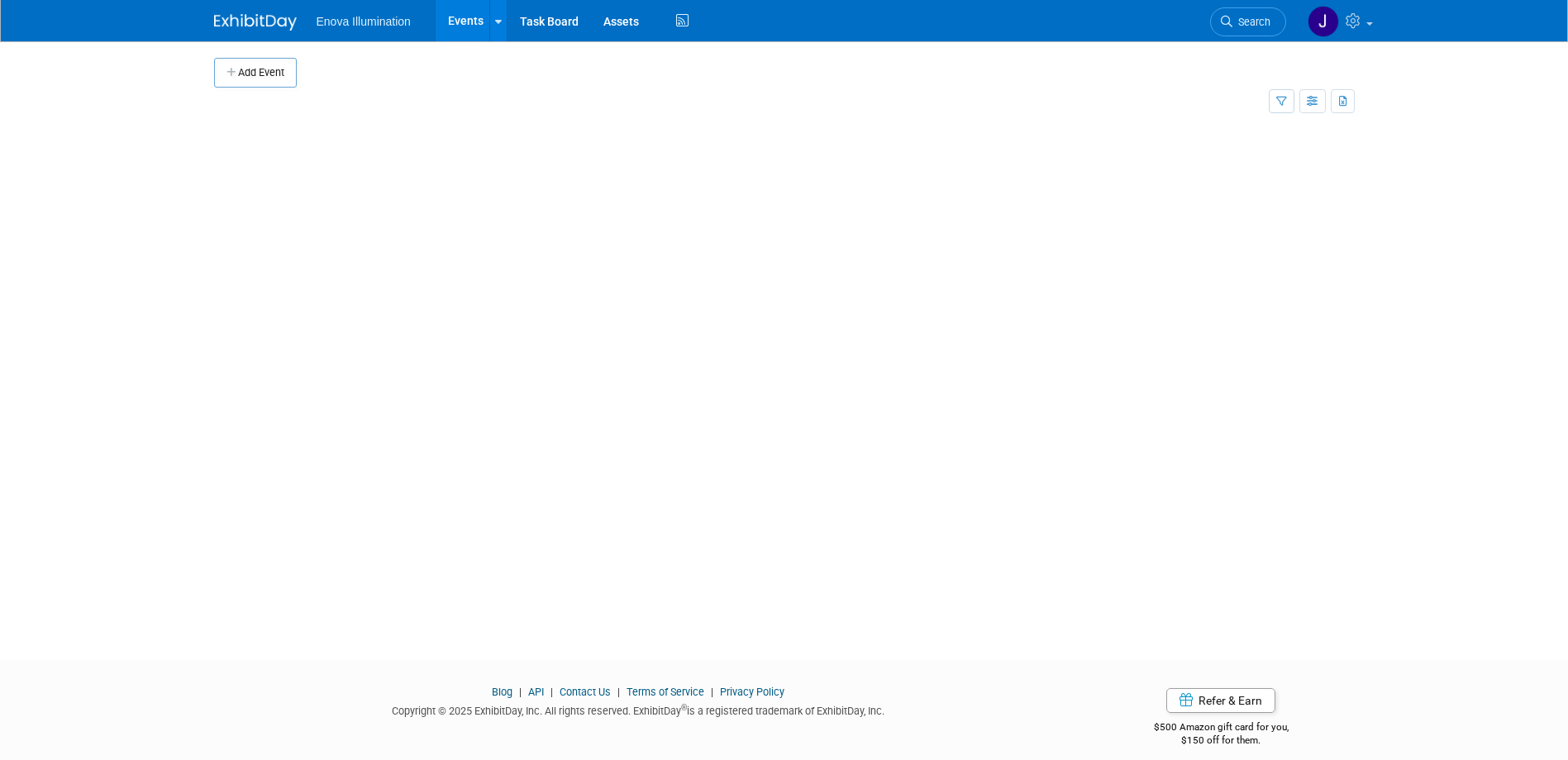 scroll, scrollTop: 0, scrollLeft: 0, axis: both 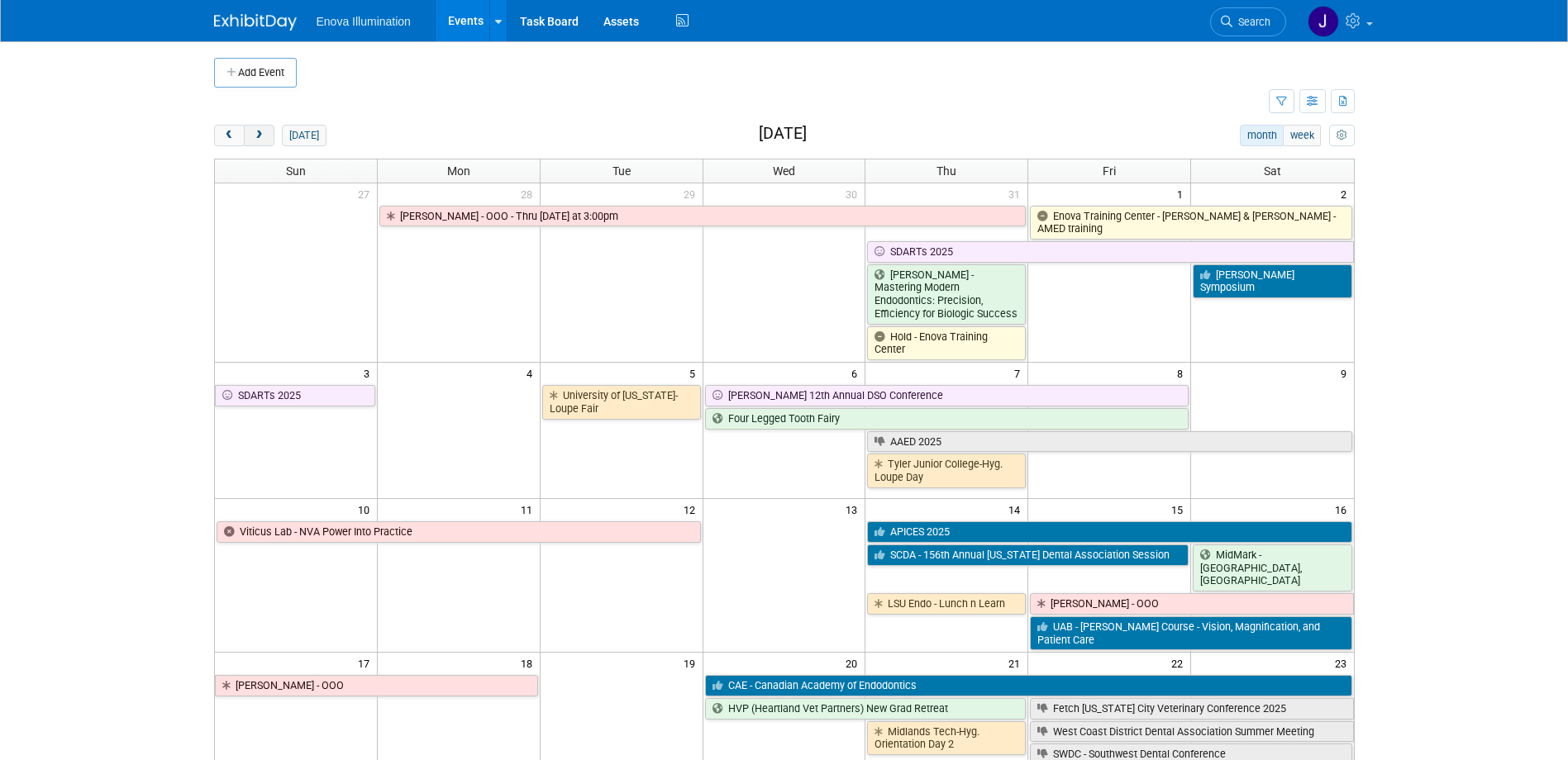 click at bounding box center [259, 135] 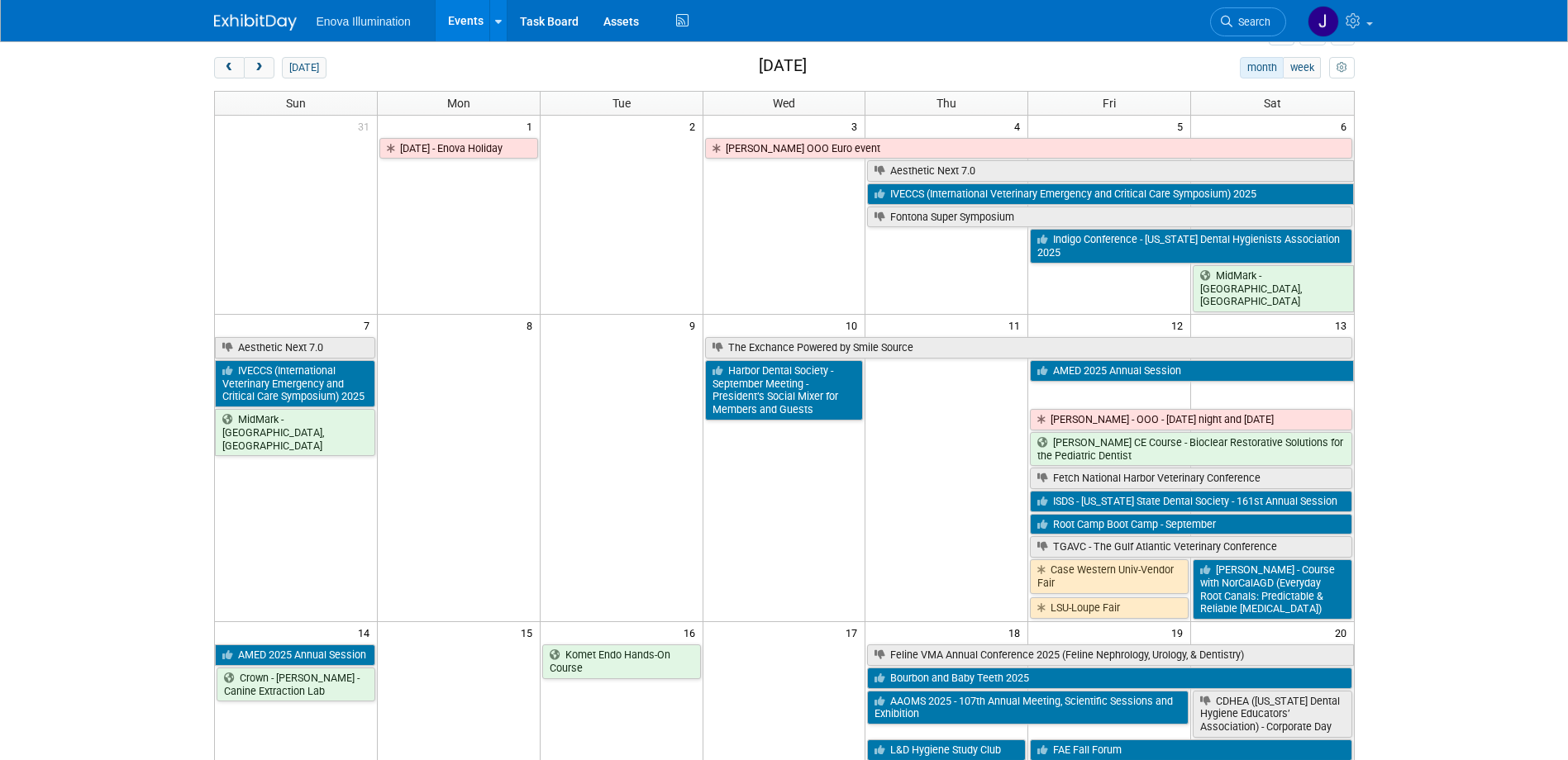scroll, scrollTop: 165, scrollLeft: 0, axis: vertical 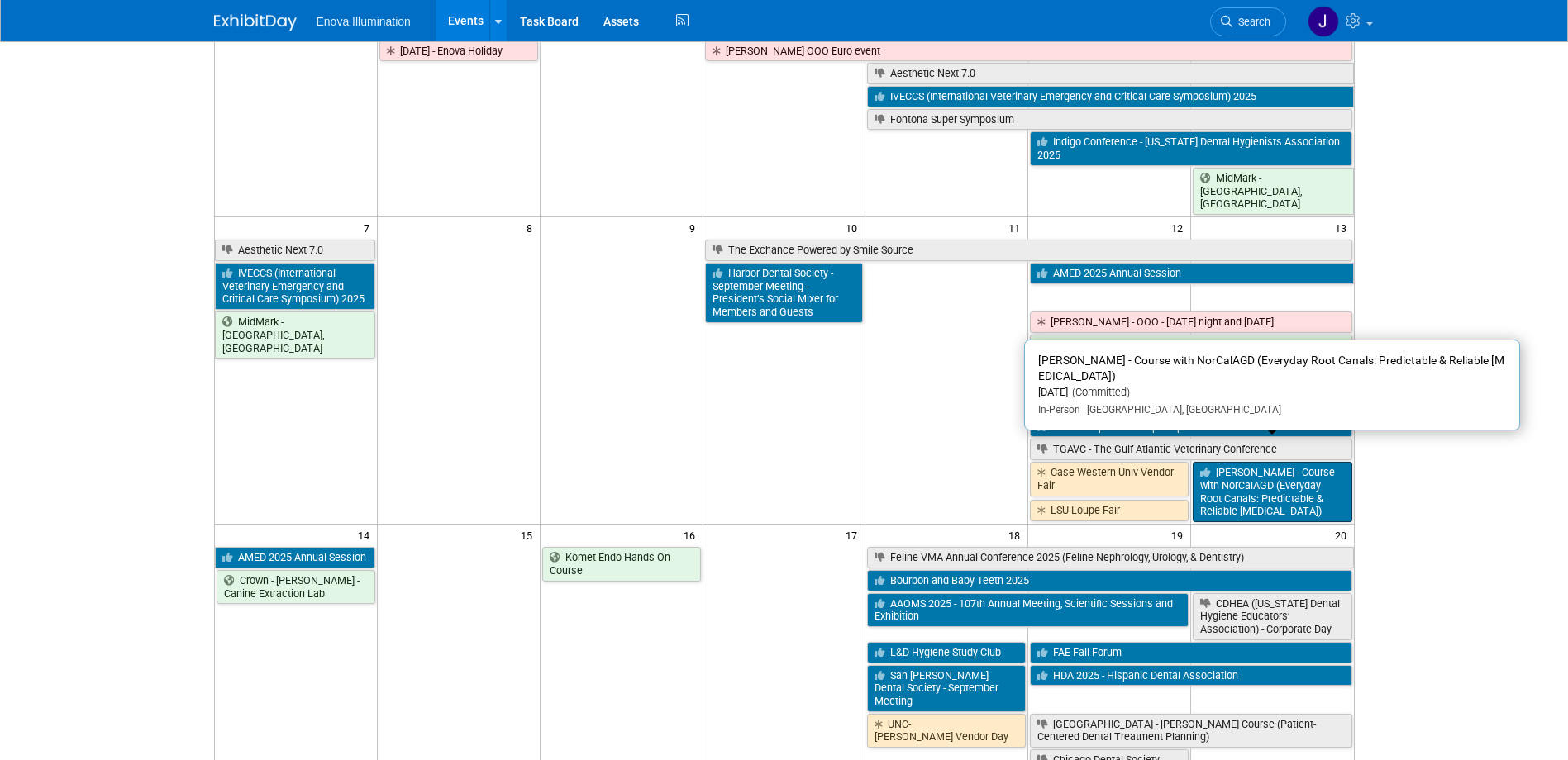 click on "[PERSON_NAME] - Course with NorCalAGD (Everyday Root Canals: Predictable & Reliable [MEDICAL_DATA])" at bounding box center [1272, 492] 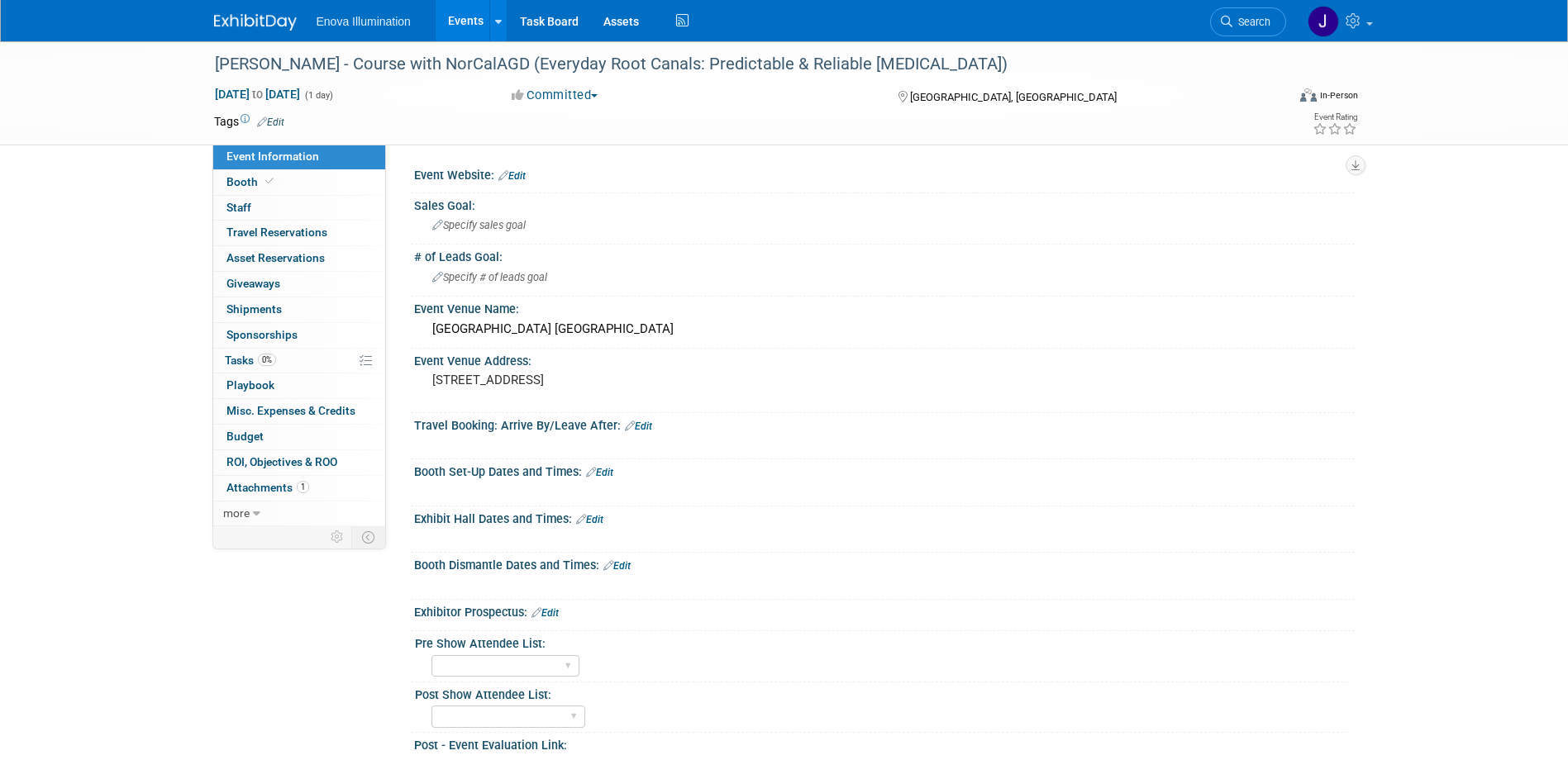 scroll, scrollTop: 0, scrollLeft: 0, axis: both 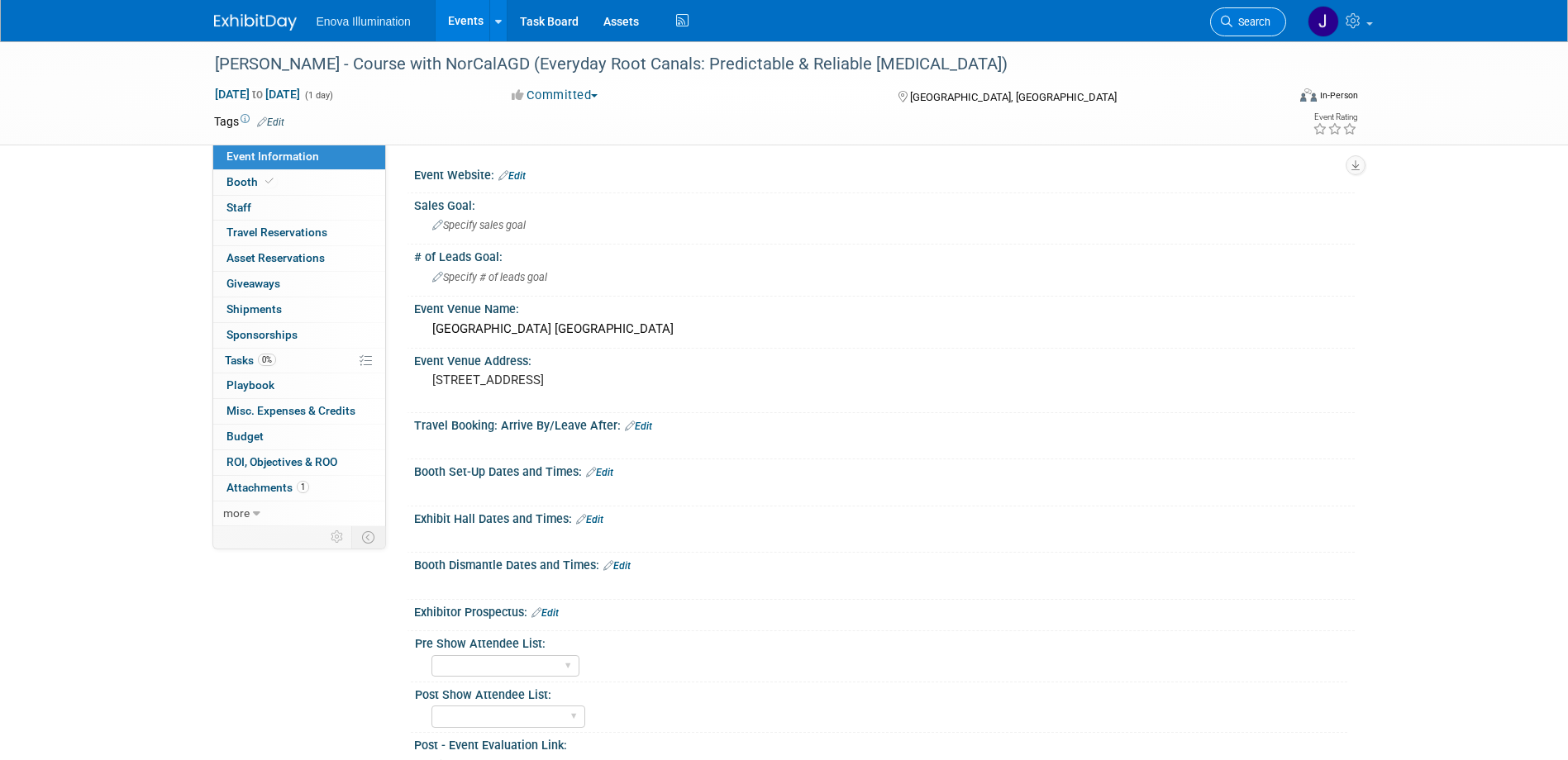 click on "Search" at bounding box center (1251, 21) 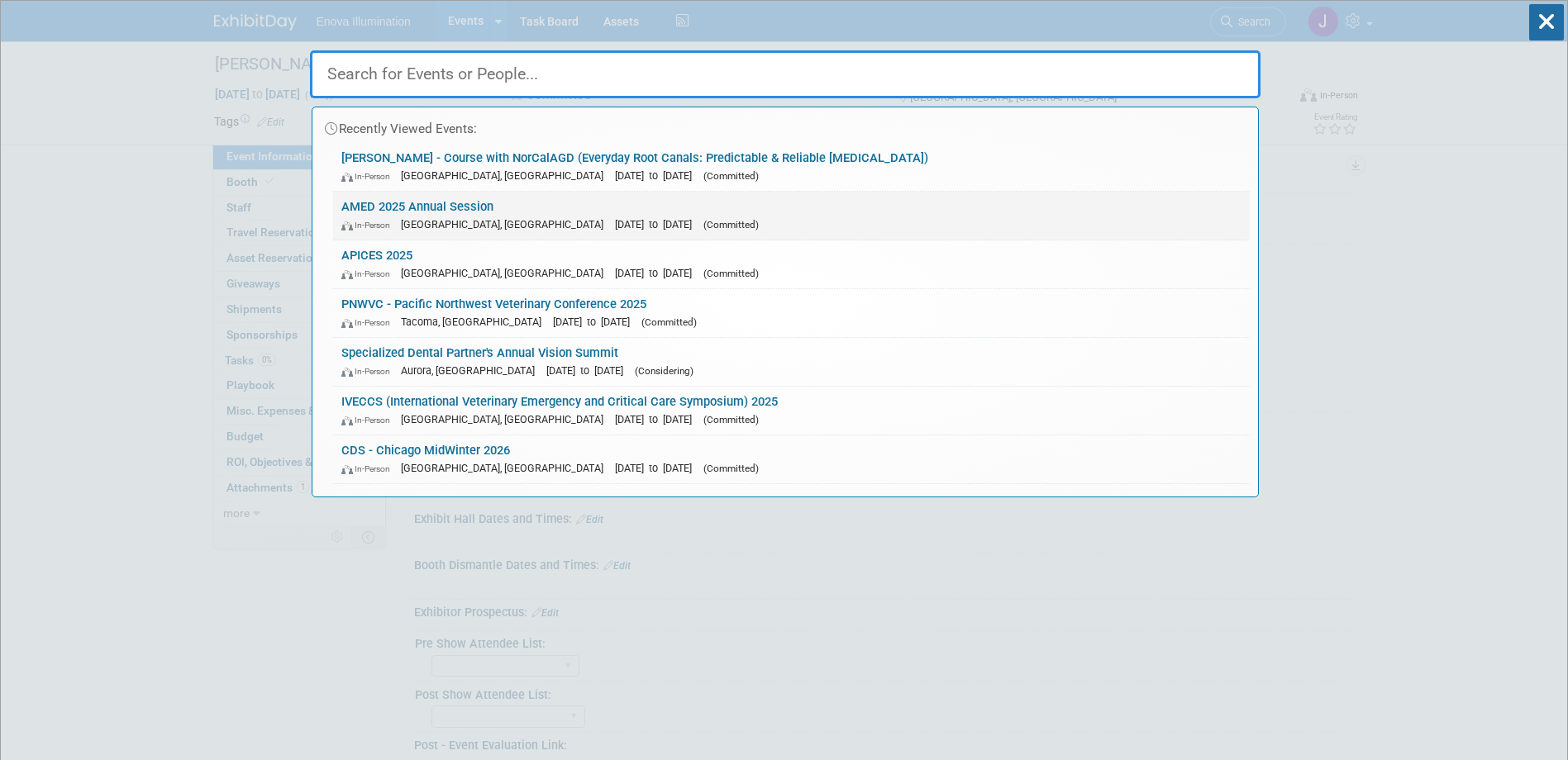 click on "AMED 2025 Annual Session
In-Person
San Diego, CA
Sep 12, 2025  to  Sep 14, 2025
(Committed)" at bounding box center (791, 216) 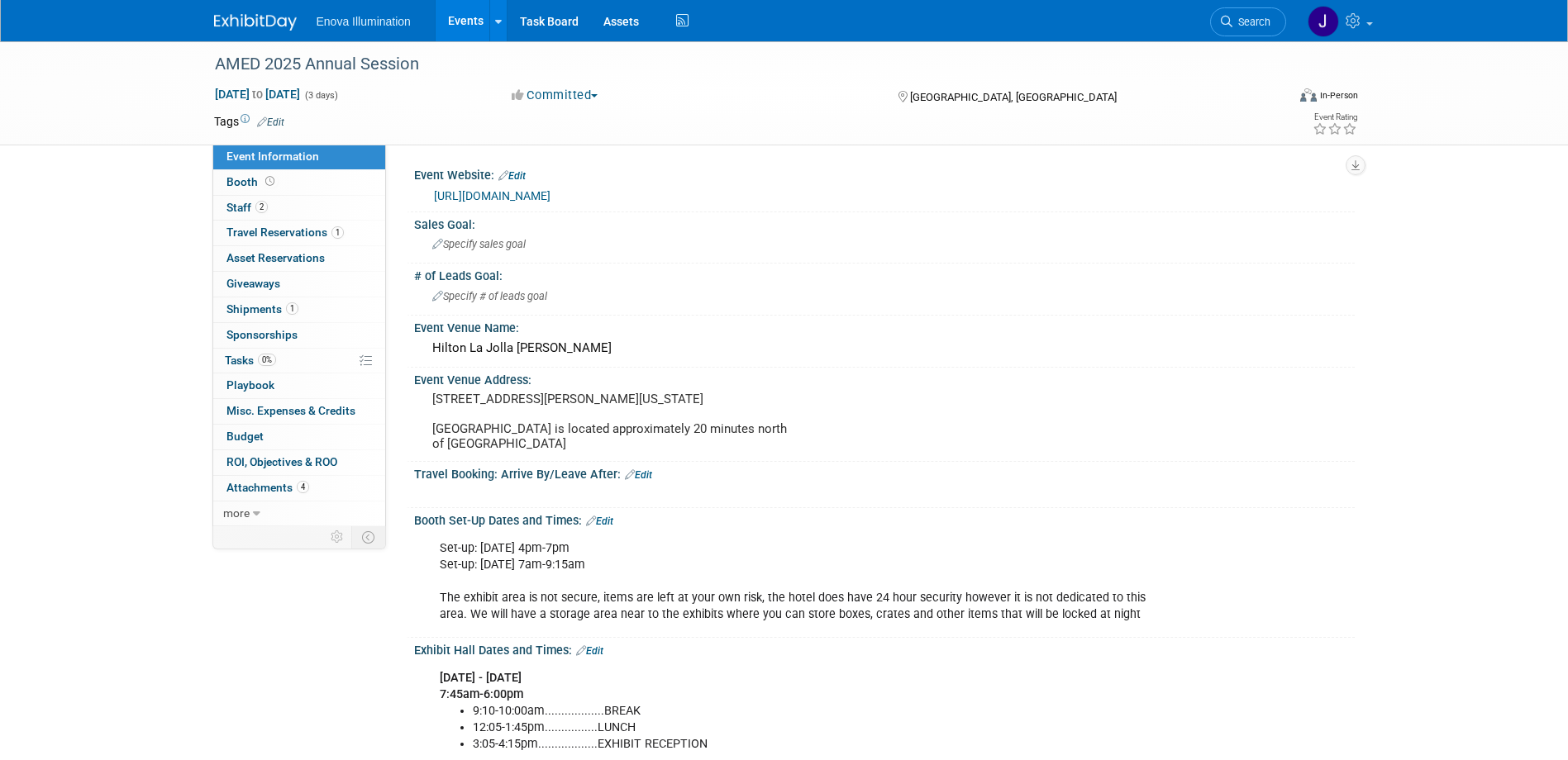 scroll, scrollTop: 0, scrollLeft: 0, axis: both 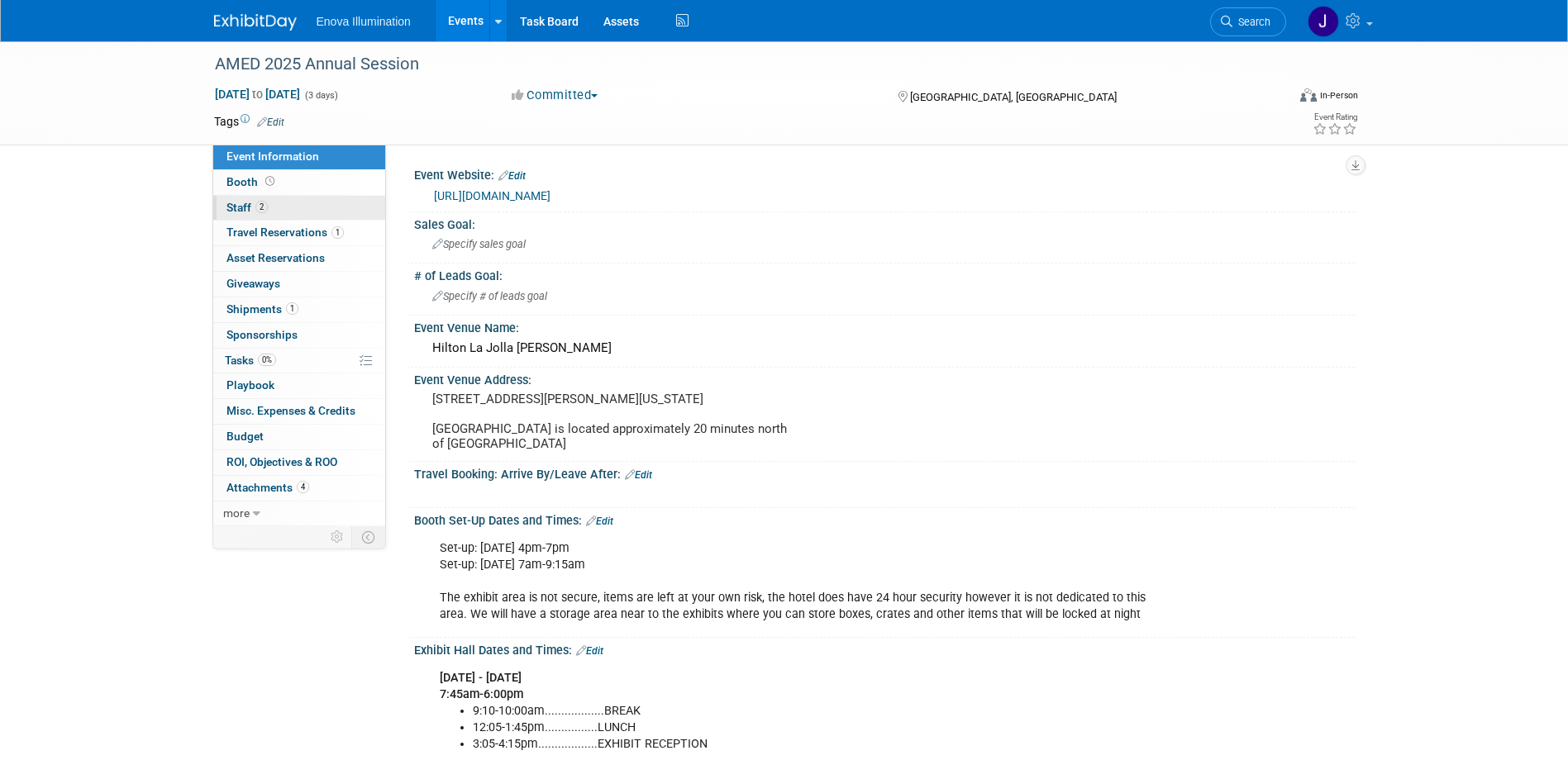click on "2
Staff 2" at bounding box center [299, 208] 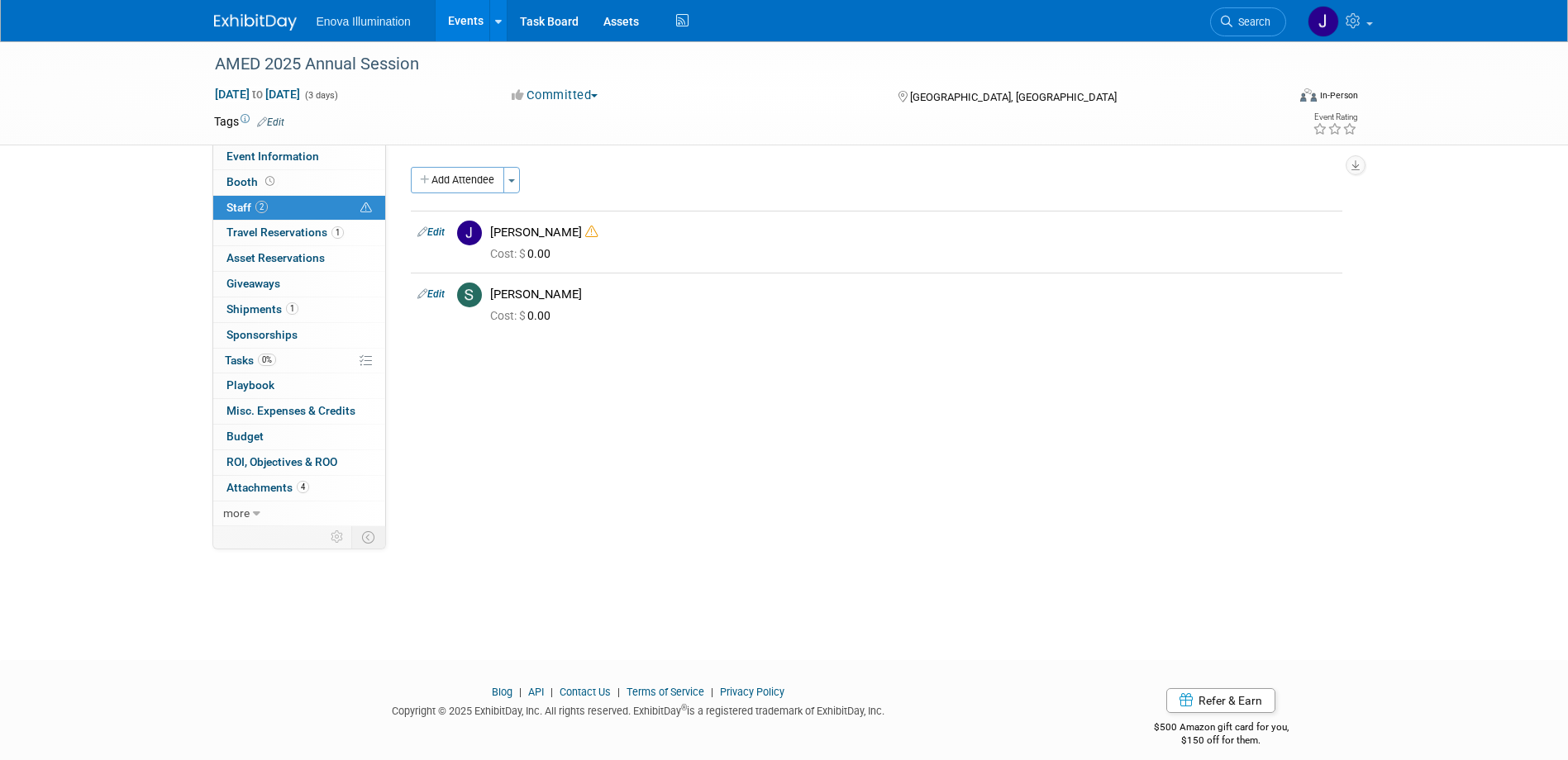 click at bounding box center (255, 22) 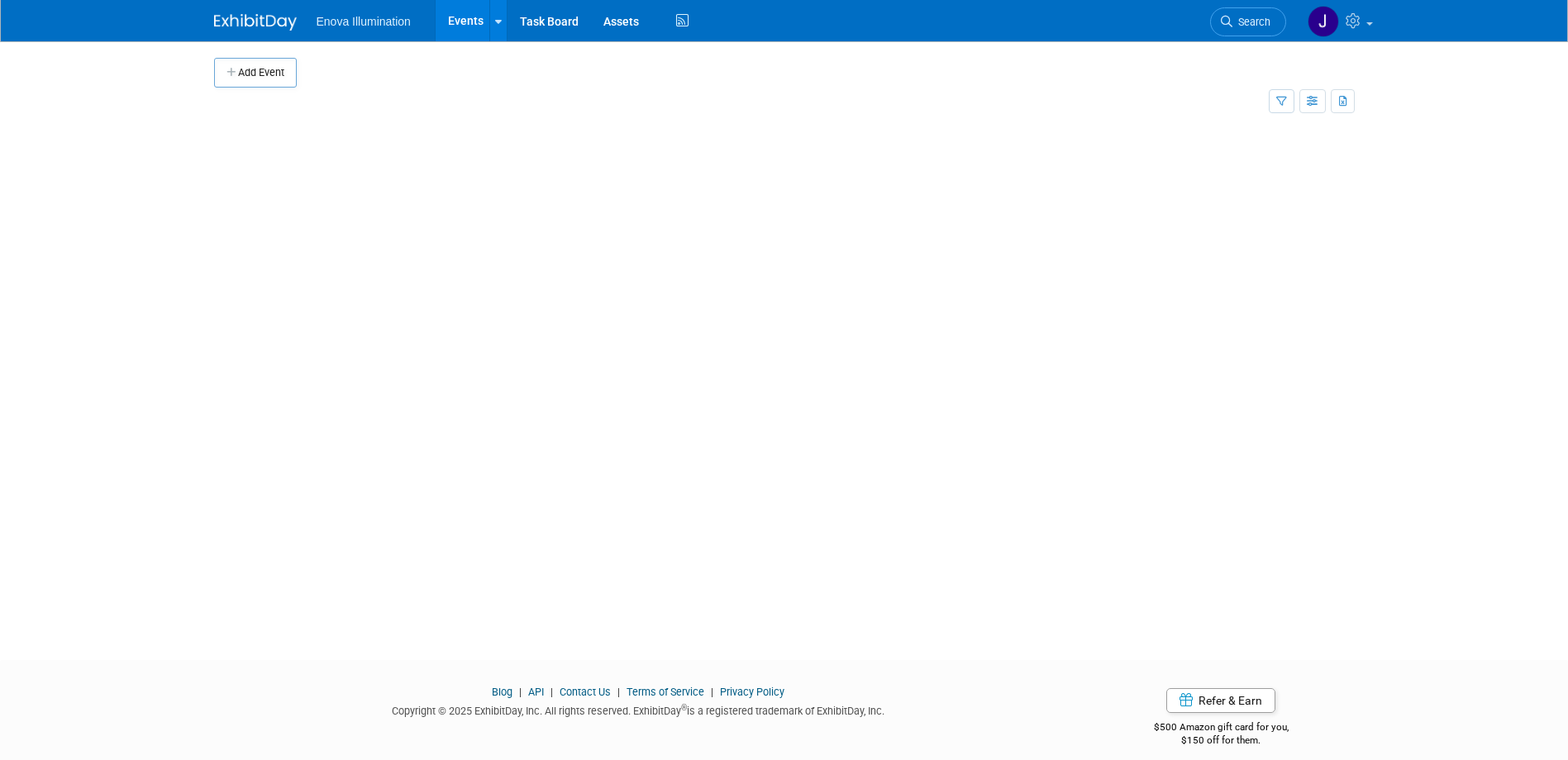scroll, scrollTop: 0, scrollLeft: 0, axis: both 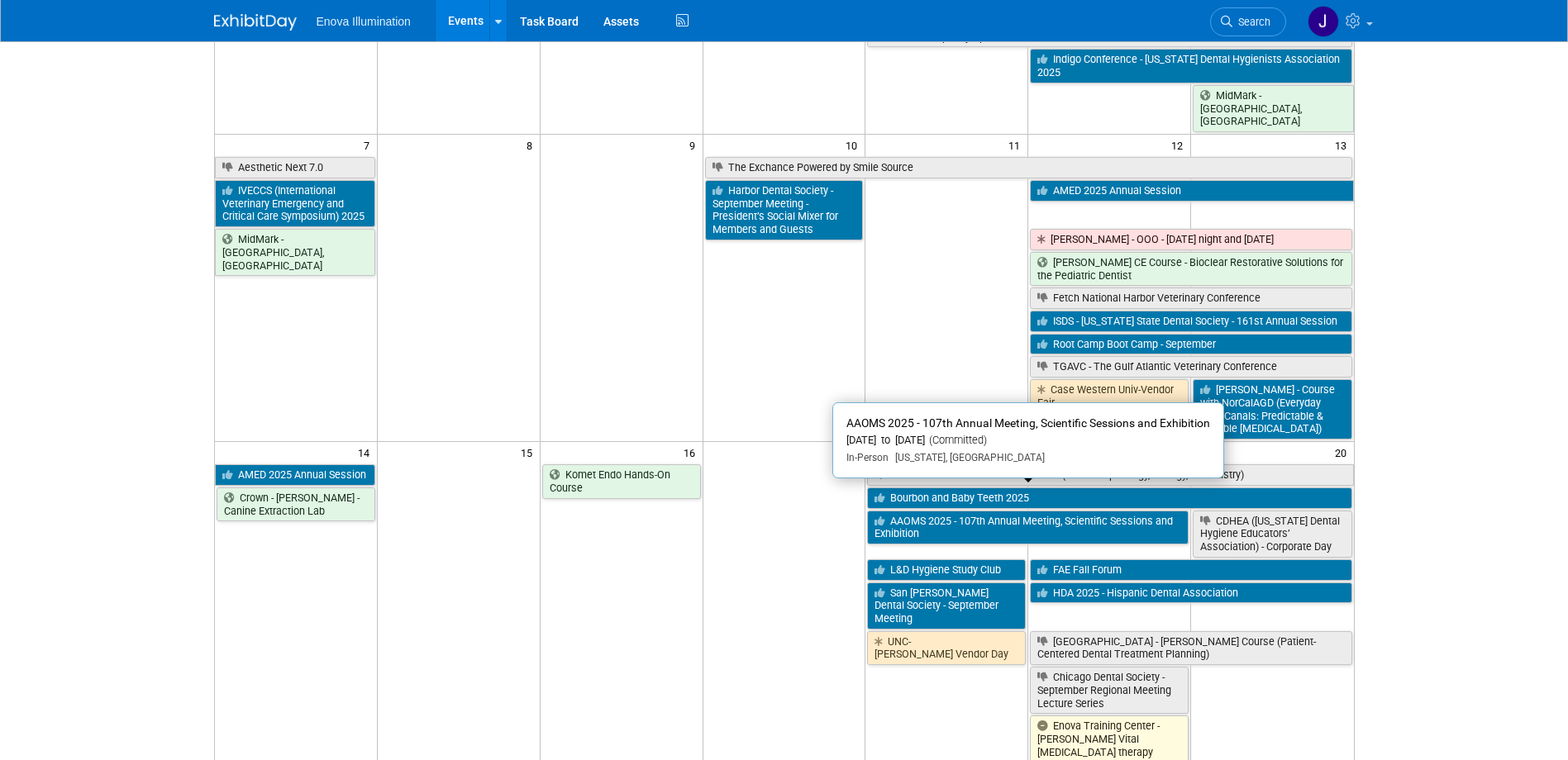 click on "AAOMS 2025 - 107th Annual Meeting, Scientific Sessions and Exhibition" at bounding box center (1027, 527) 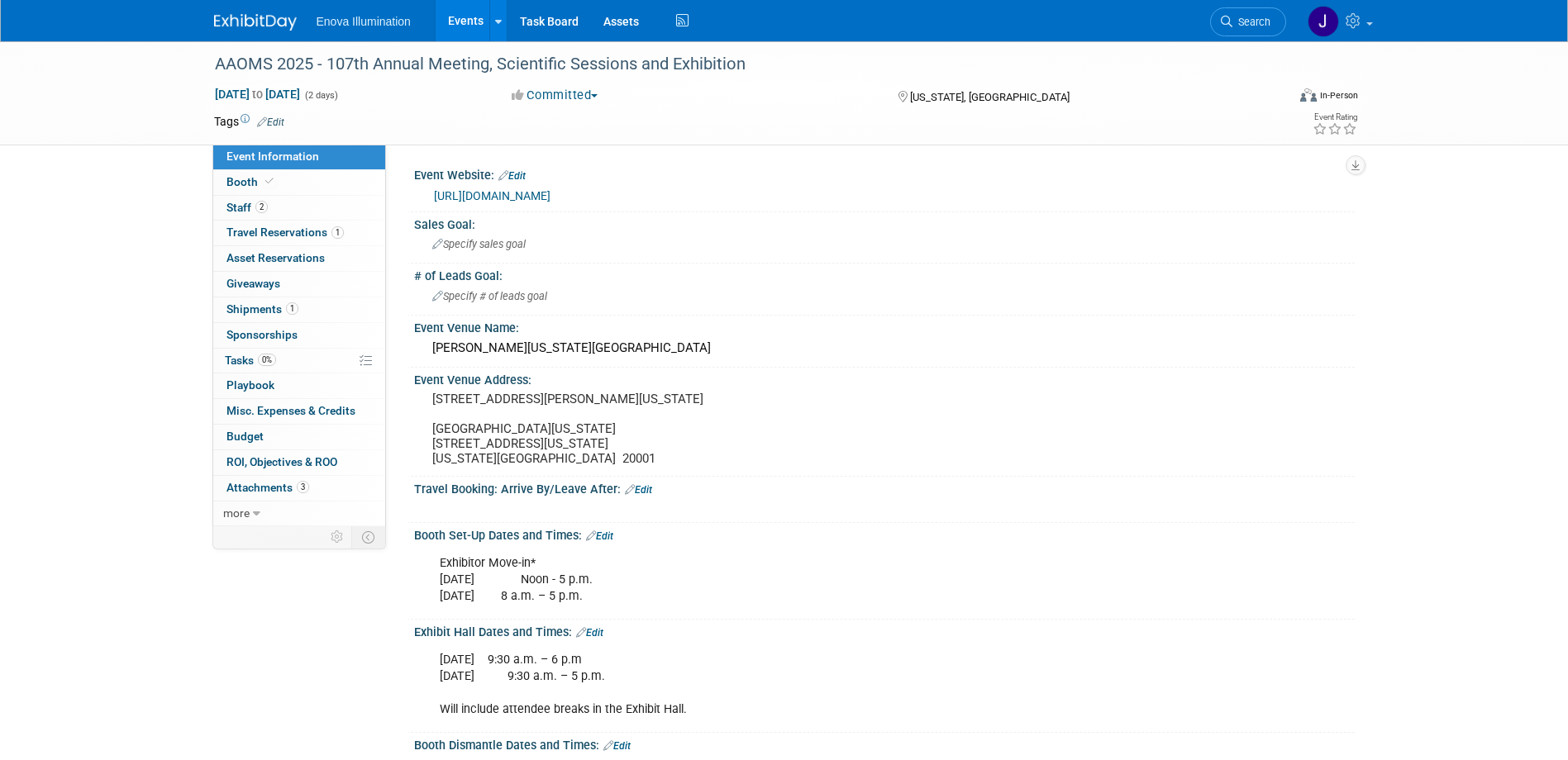 scroll, scrollTop: 0, scrollLeft: 0, axis: both 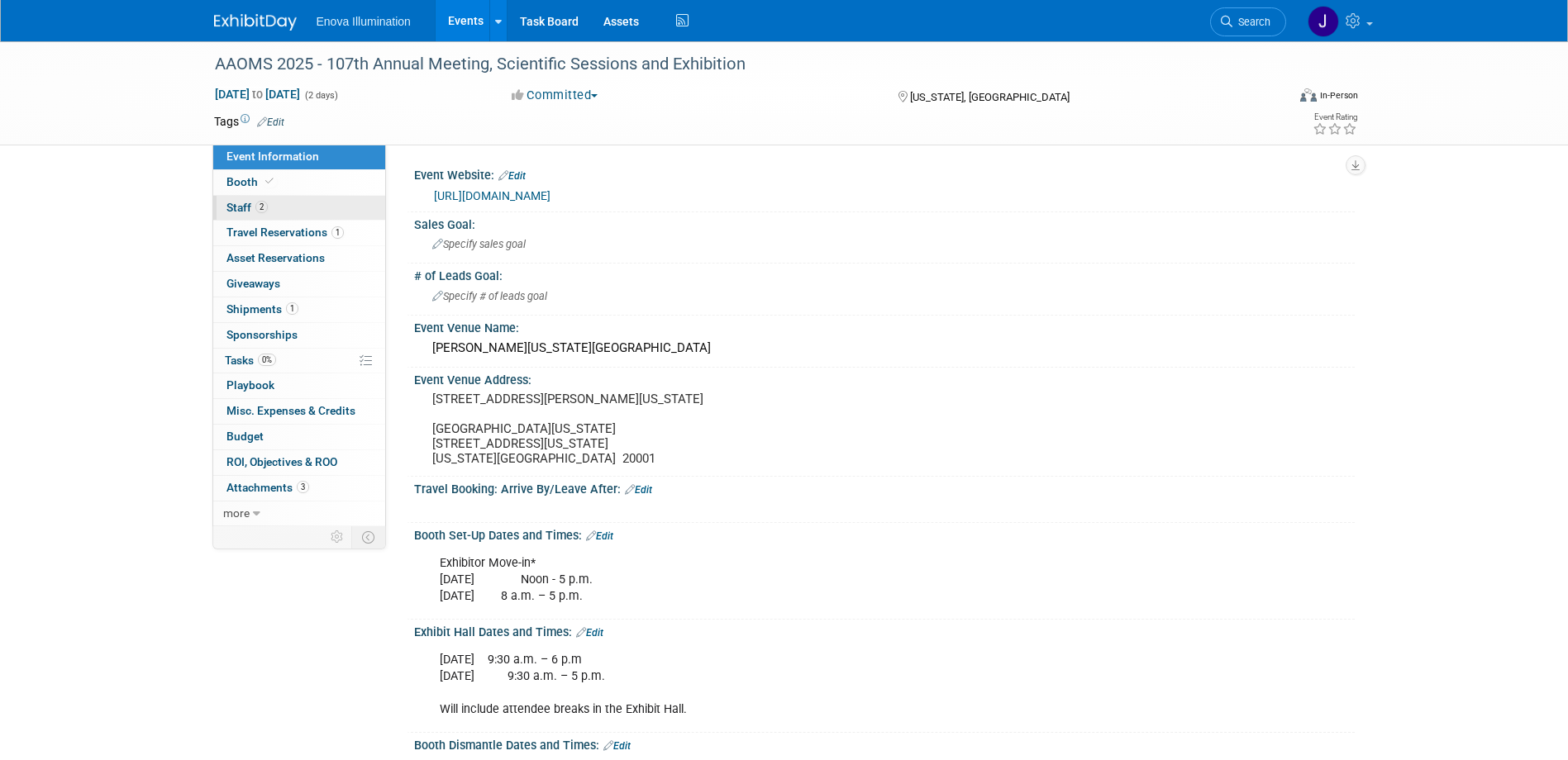 click on "2
Staff 2" at bounding box center [299, 208] 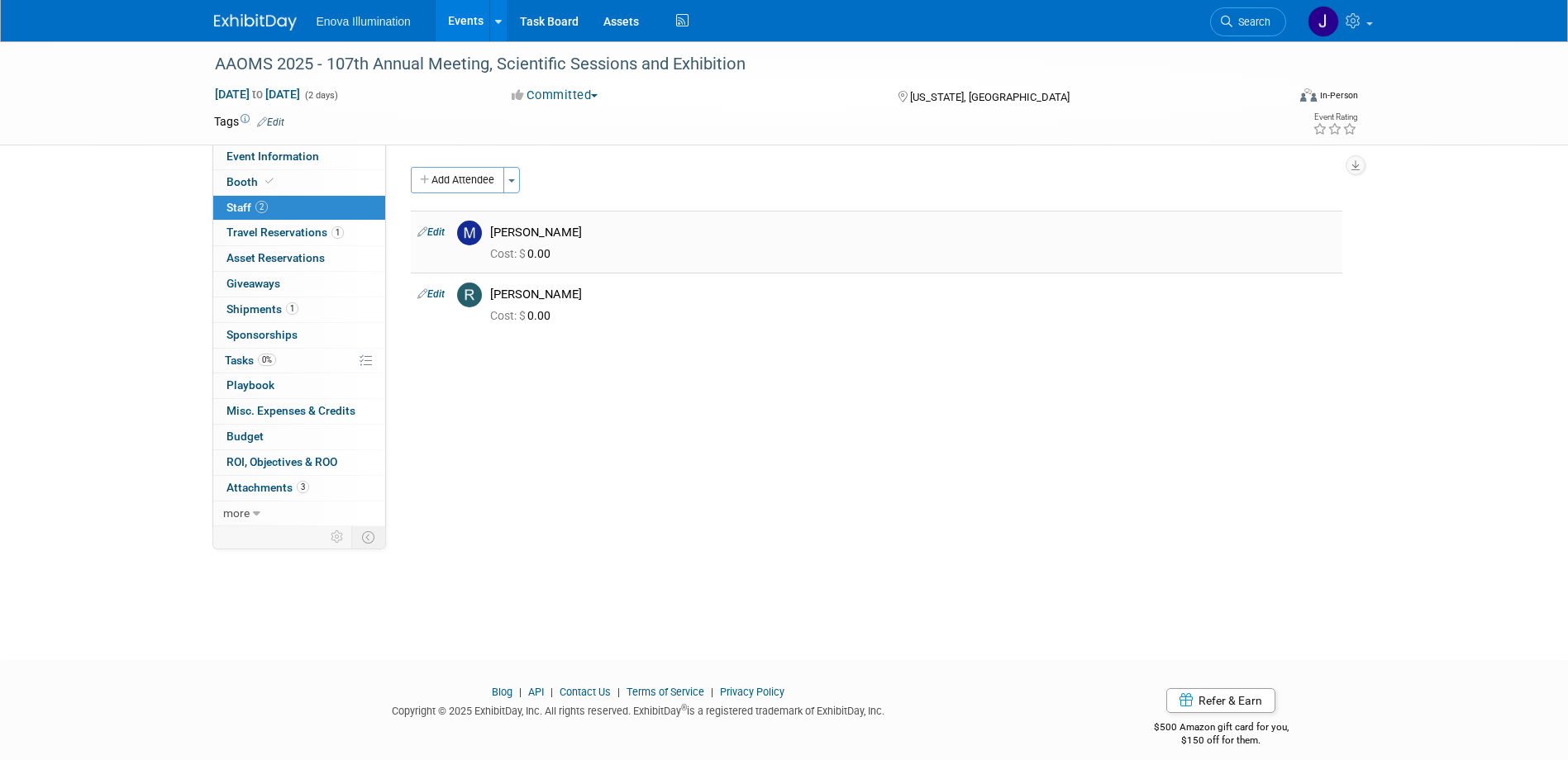 click on "Edit" at bounding box center [431, 232] 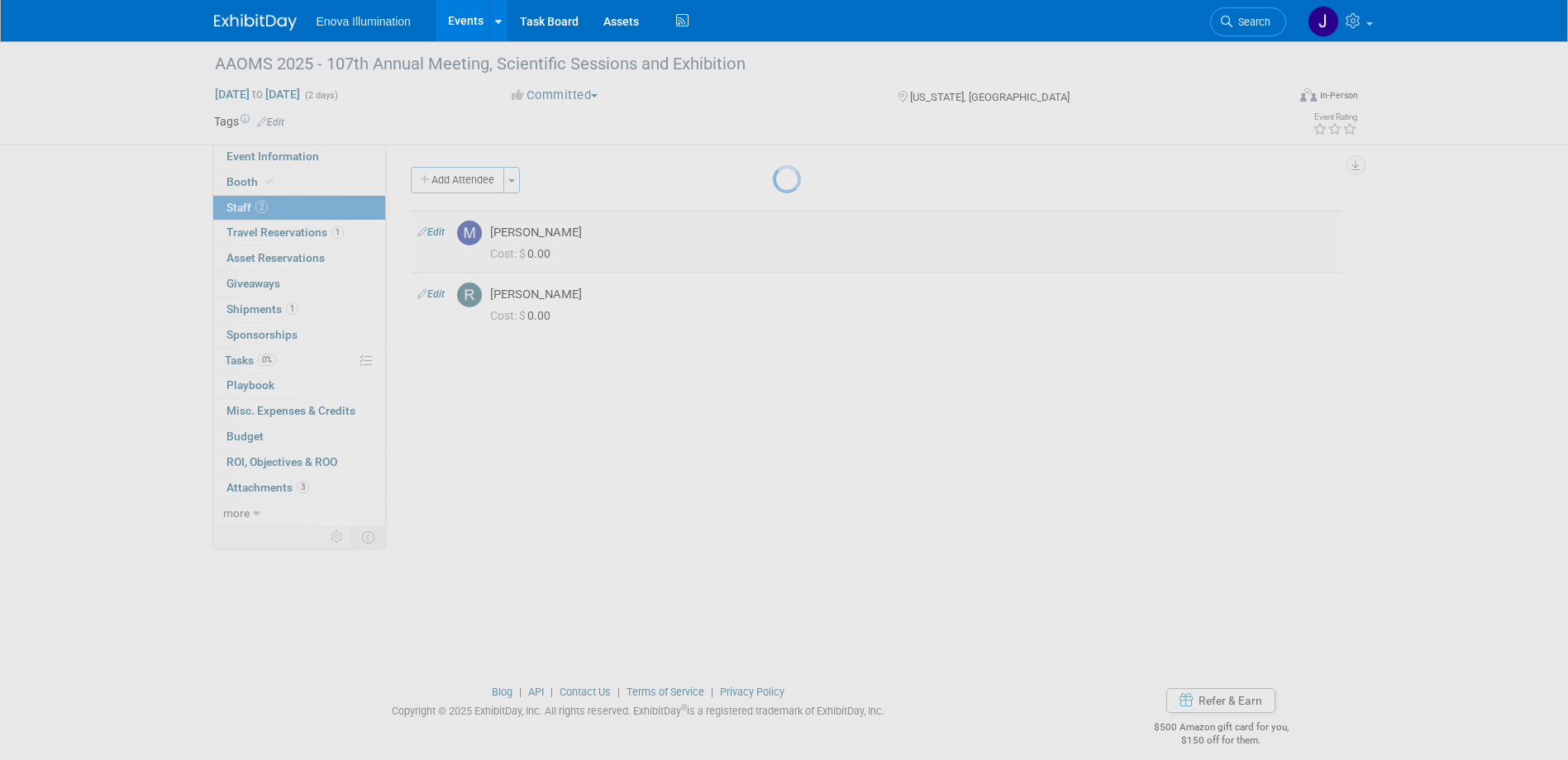 select on "4d1b6f4c-e2e7-400f-9091-5216f53c7b0c" 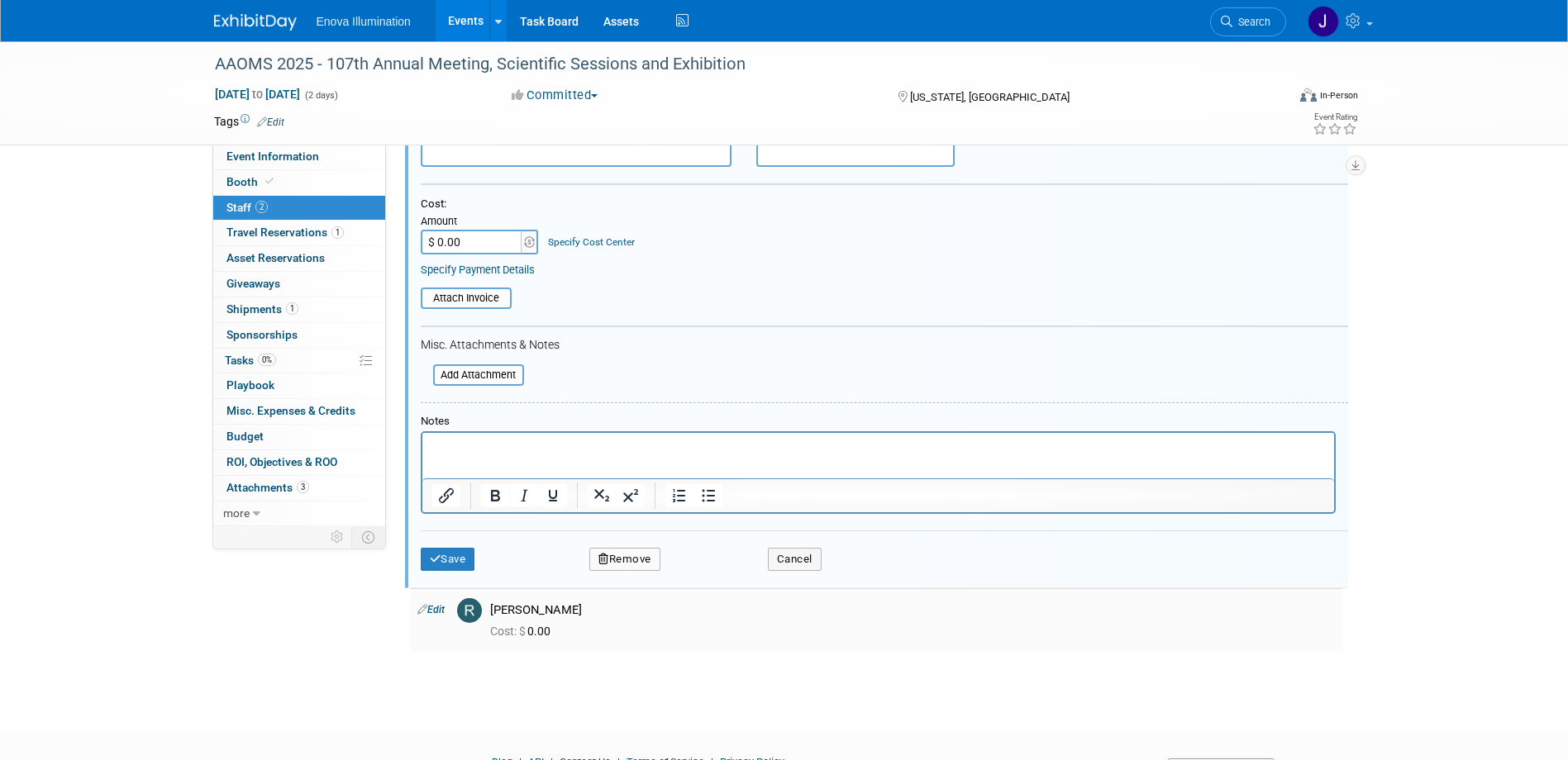 scroll, scrollTop: 271, scrollLeft: 0, axis: vertical 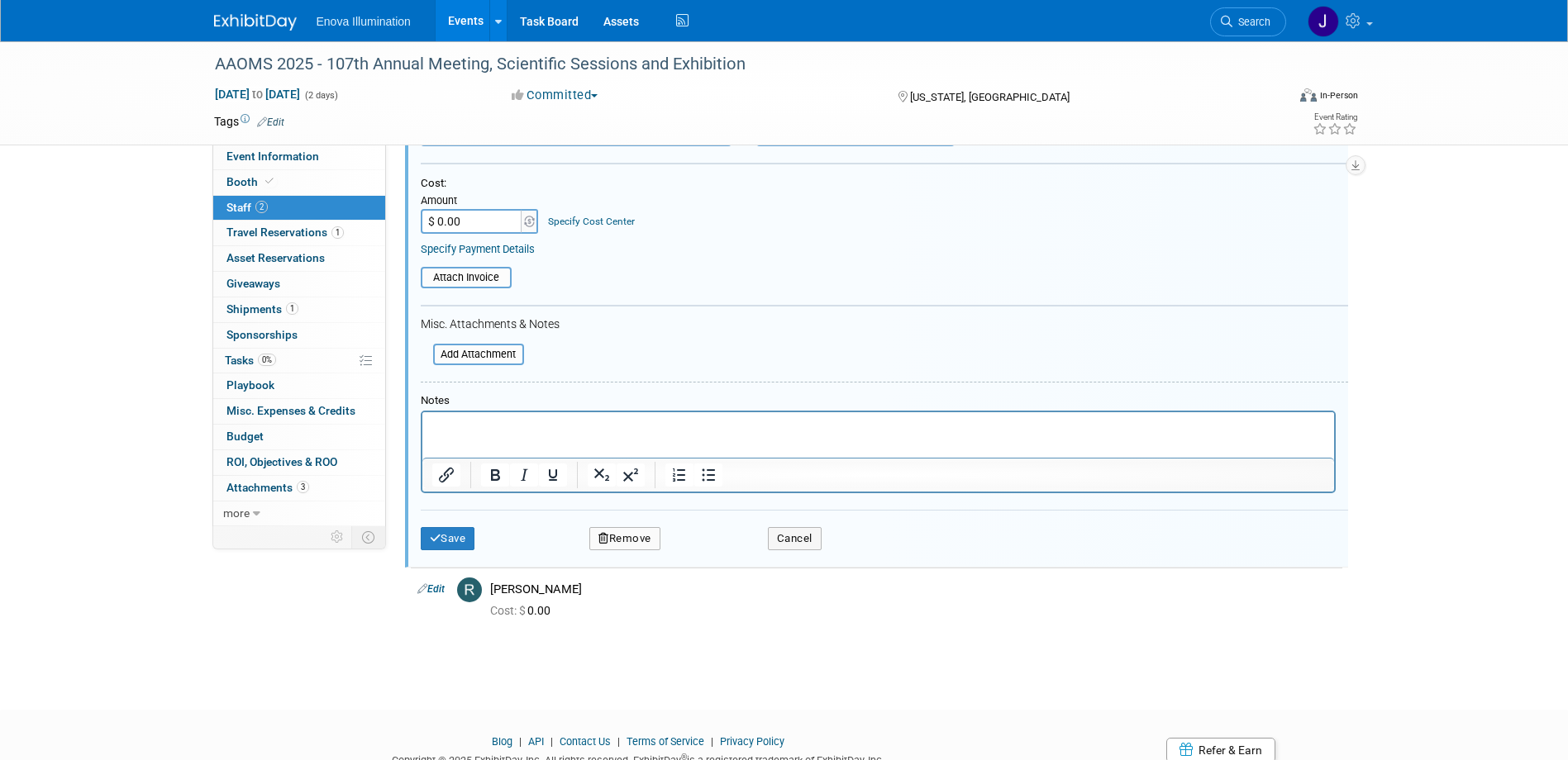 click on "Remove" at bounding box center (625, 539) 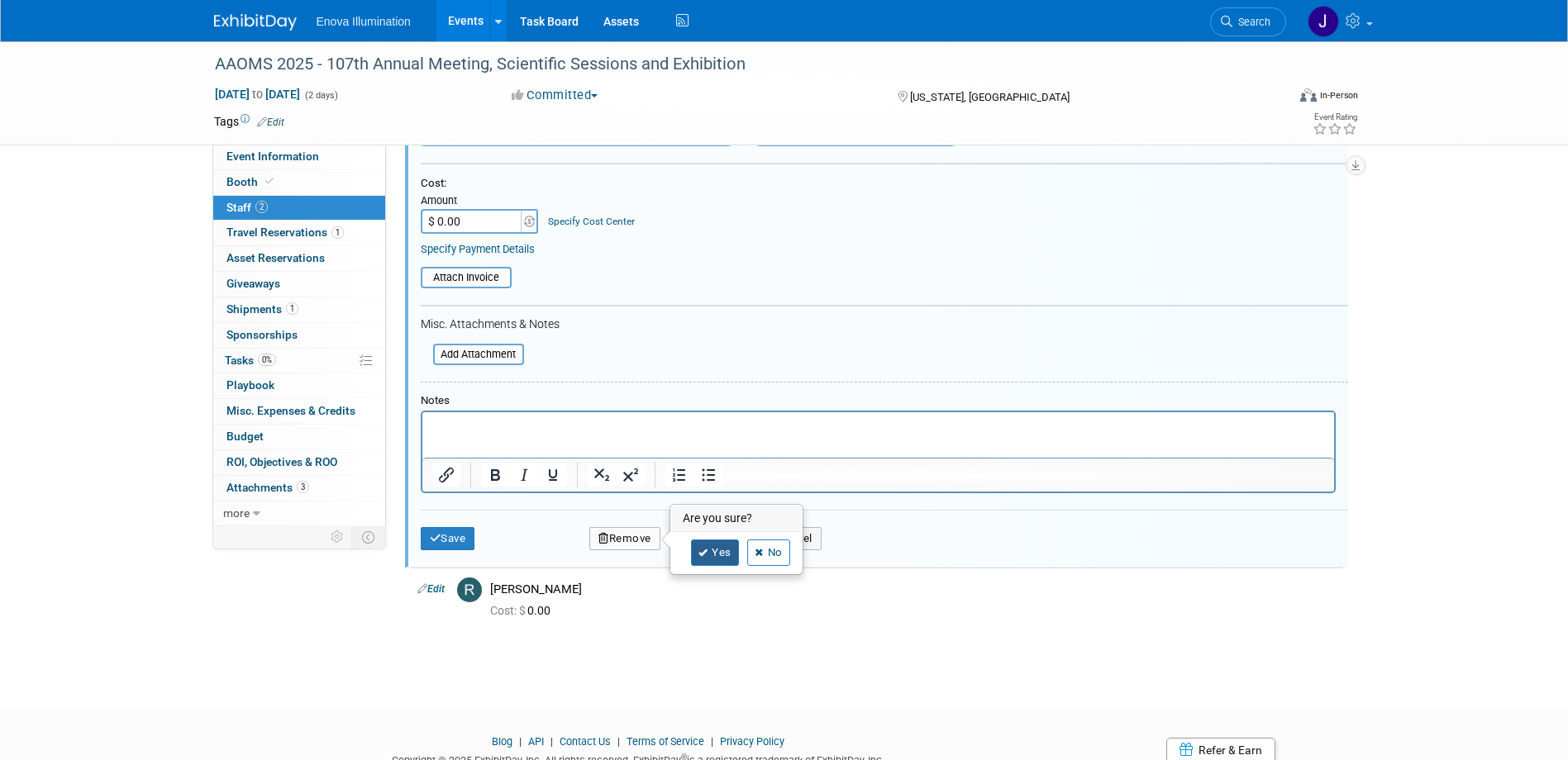 click on "Yes" at bounding box center [715, 553] 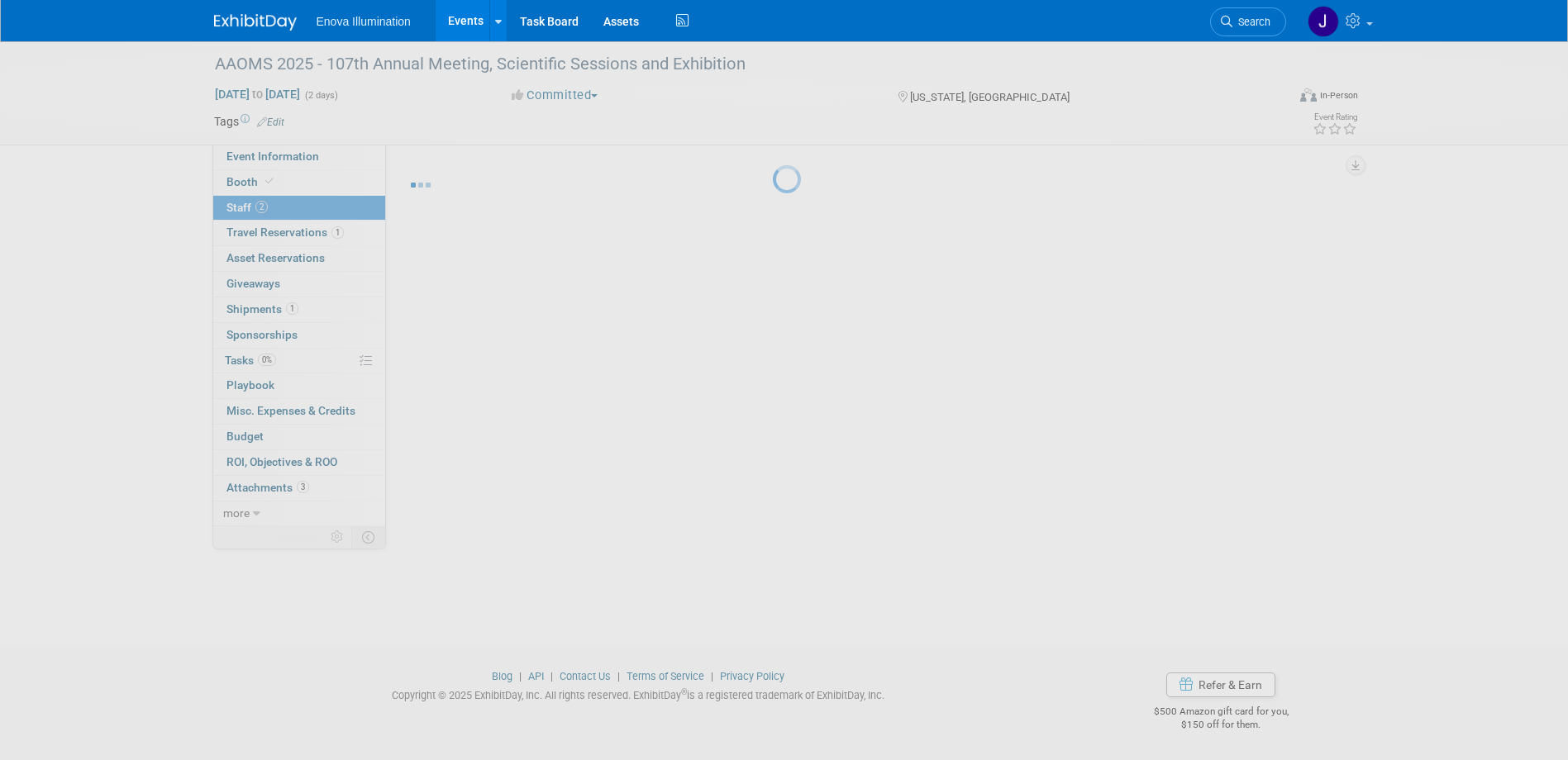 scroll, scrollTop: 16, scrollLeft: 0, axis: vertical 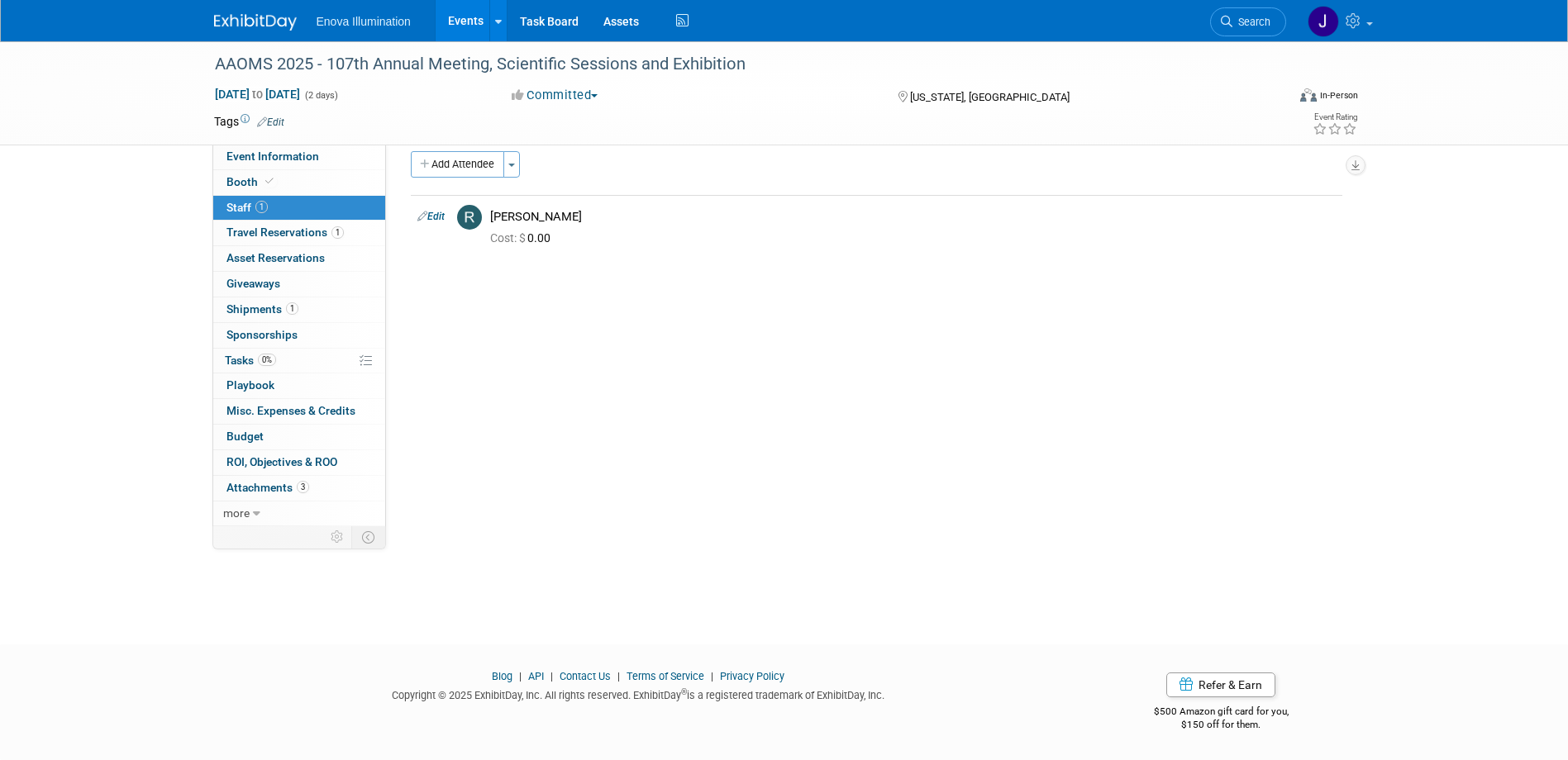 click on "Search" at bounding box center [1248, 21] 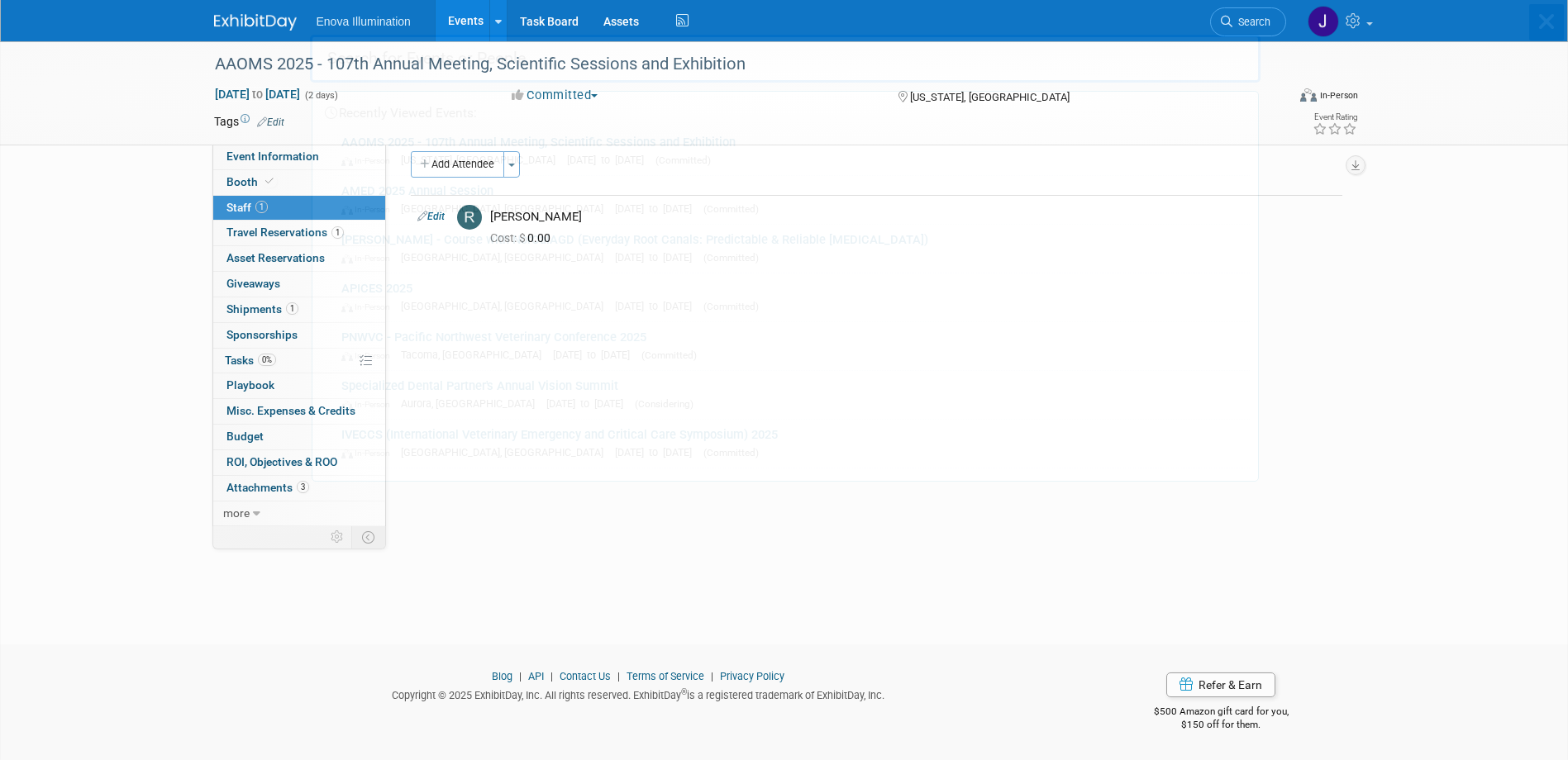 scroll, scrollTop: 0, scrollLeft: 0, axis: both 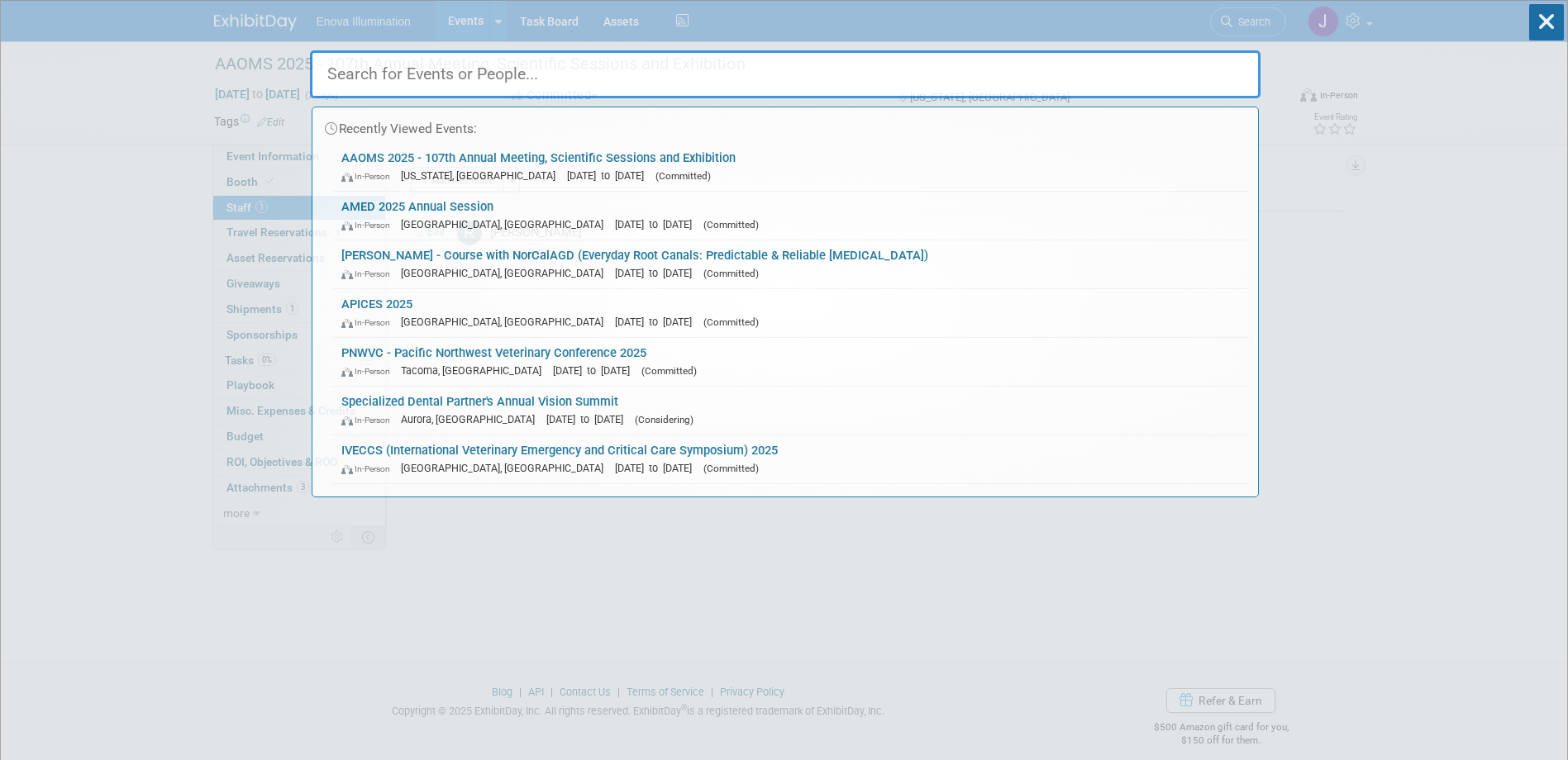 click at bounding box center (785, 74) 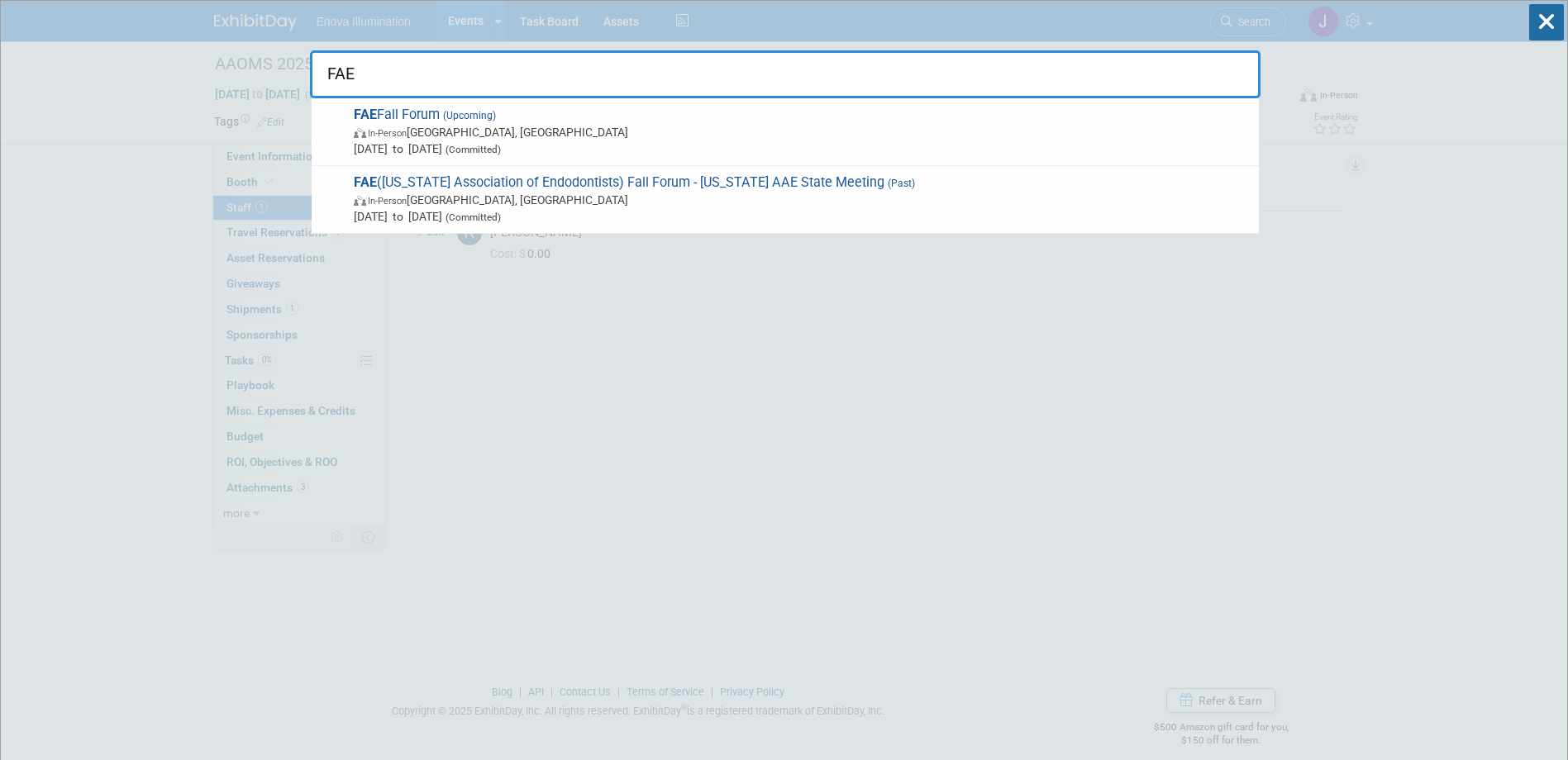 type on "FAE" 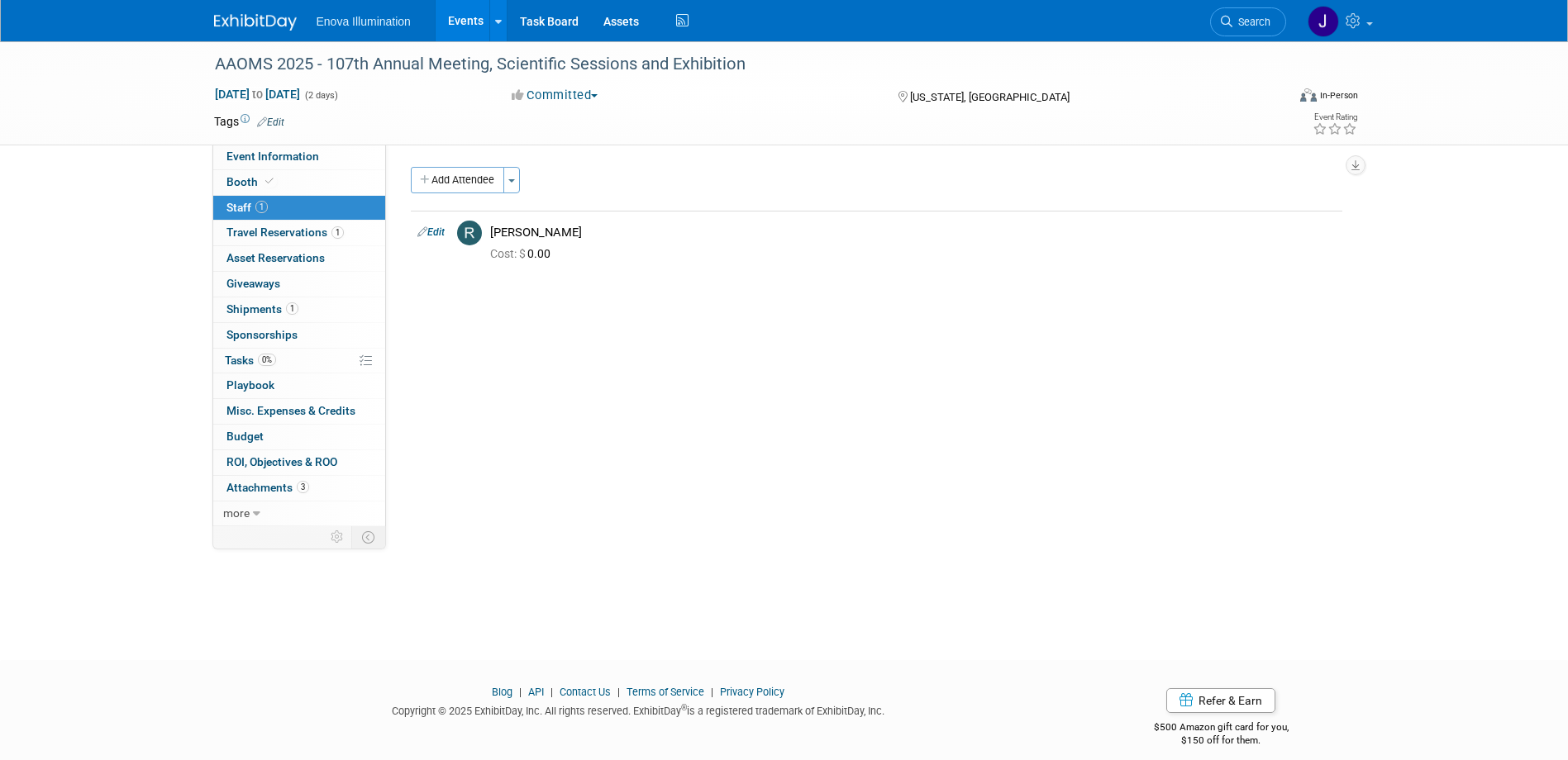 click at bounding box center [255, 22] 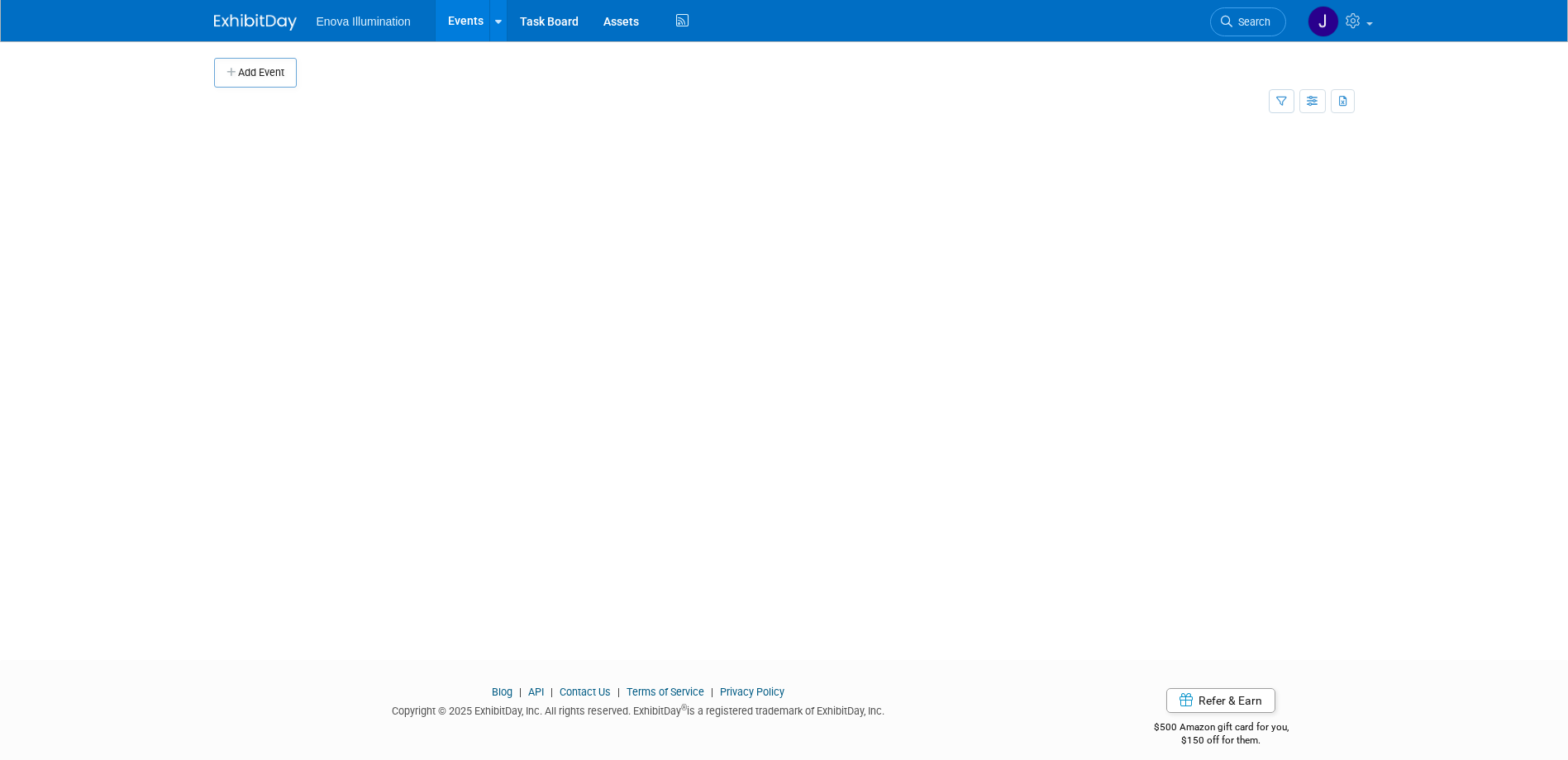 scroll, scrollTop: 0, scrollLeft: 0, axis: both 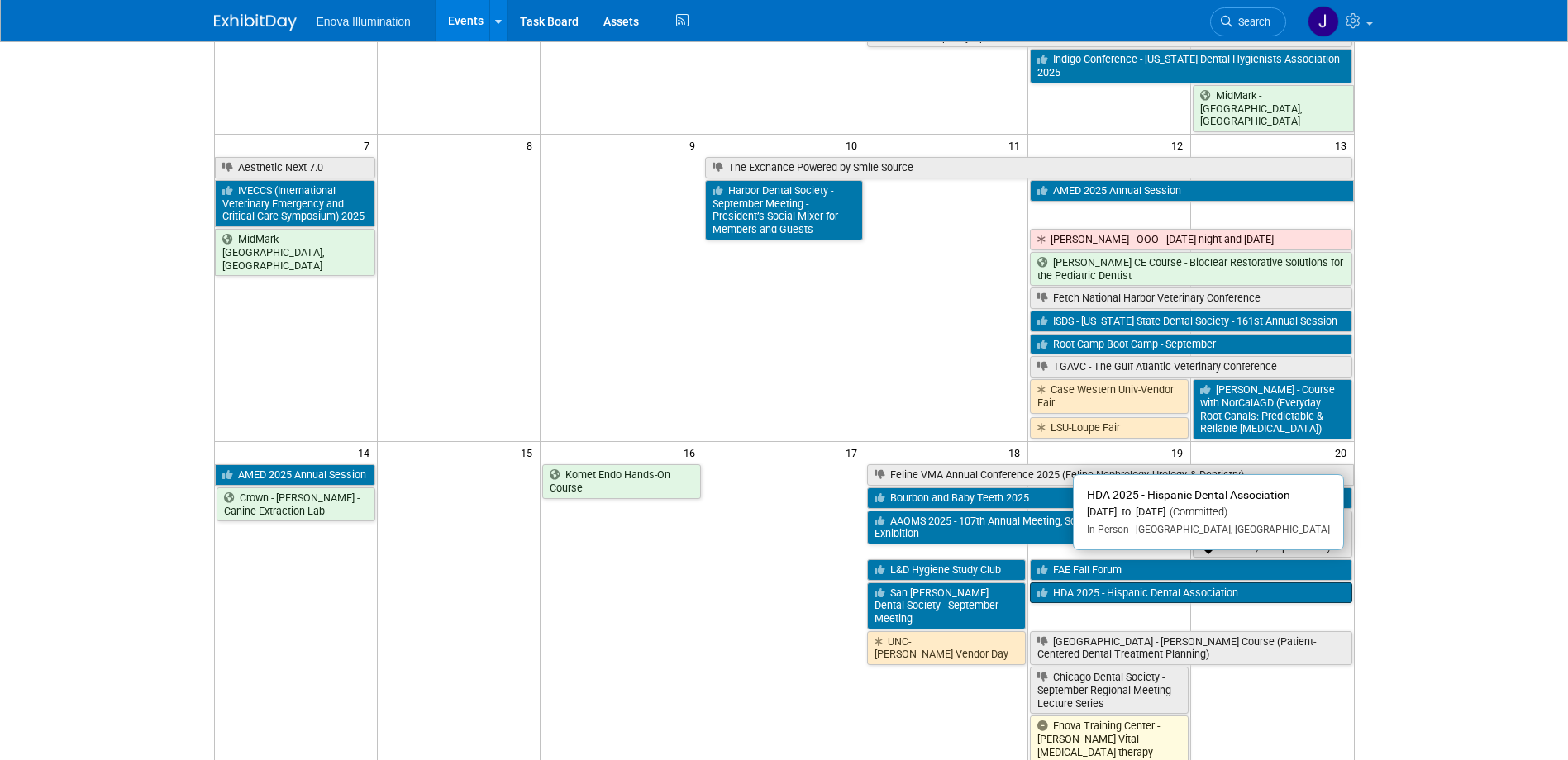 click on "HDA 2025 - Hispanic Dental Association" at bounding box center (1190, 593) 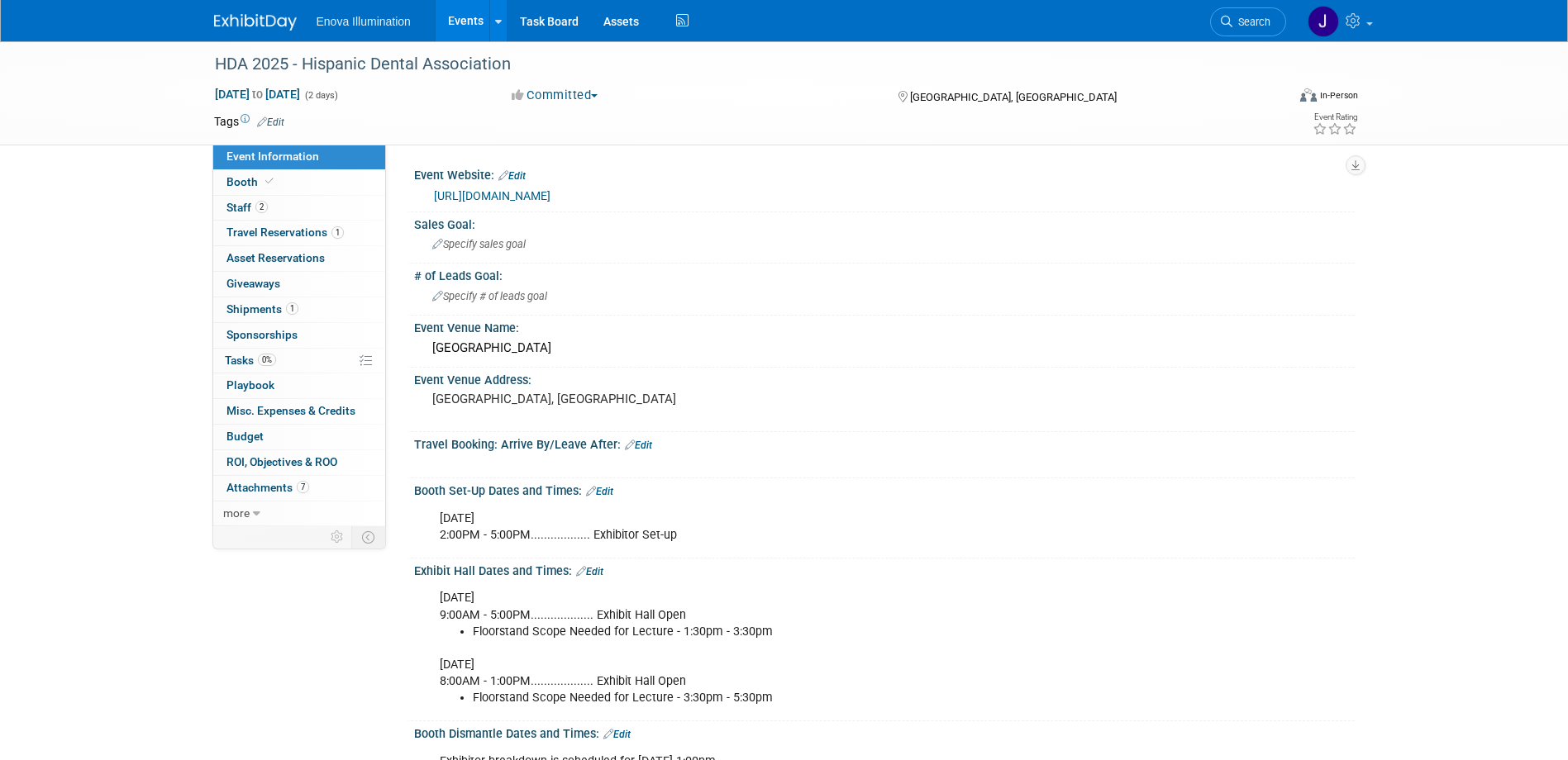 scroll, scrollTop: 0, scrollLeft: 0, axis: both 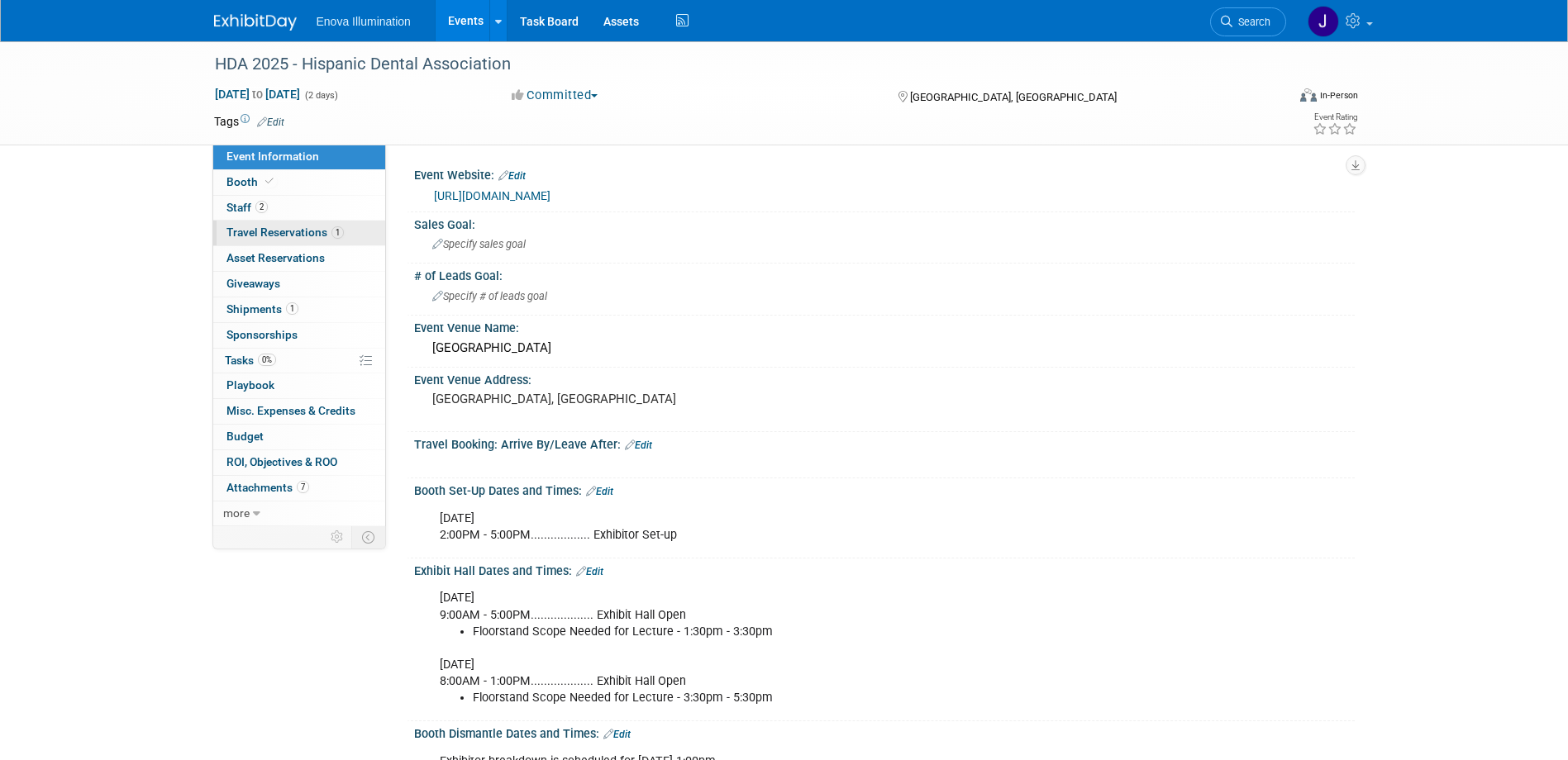 click on "Travel Reservations 1" at bounding box center [285, 232] 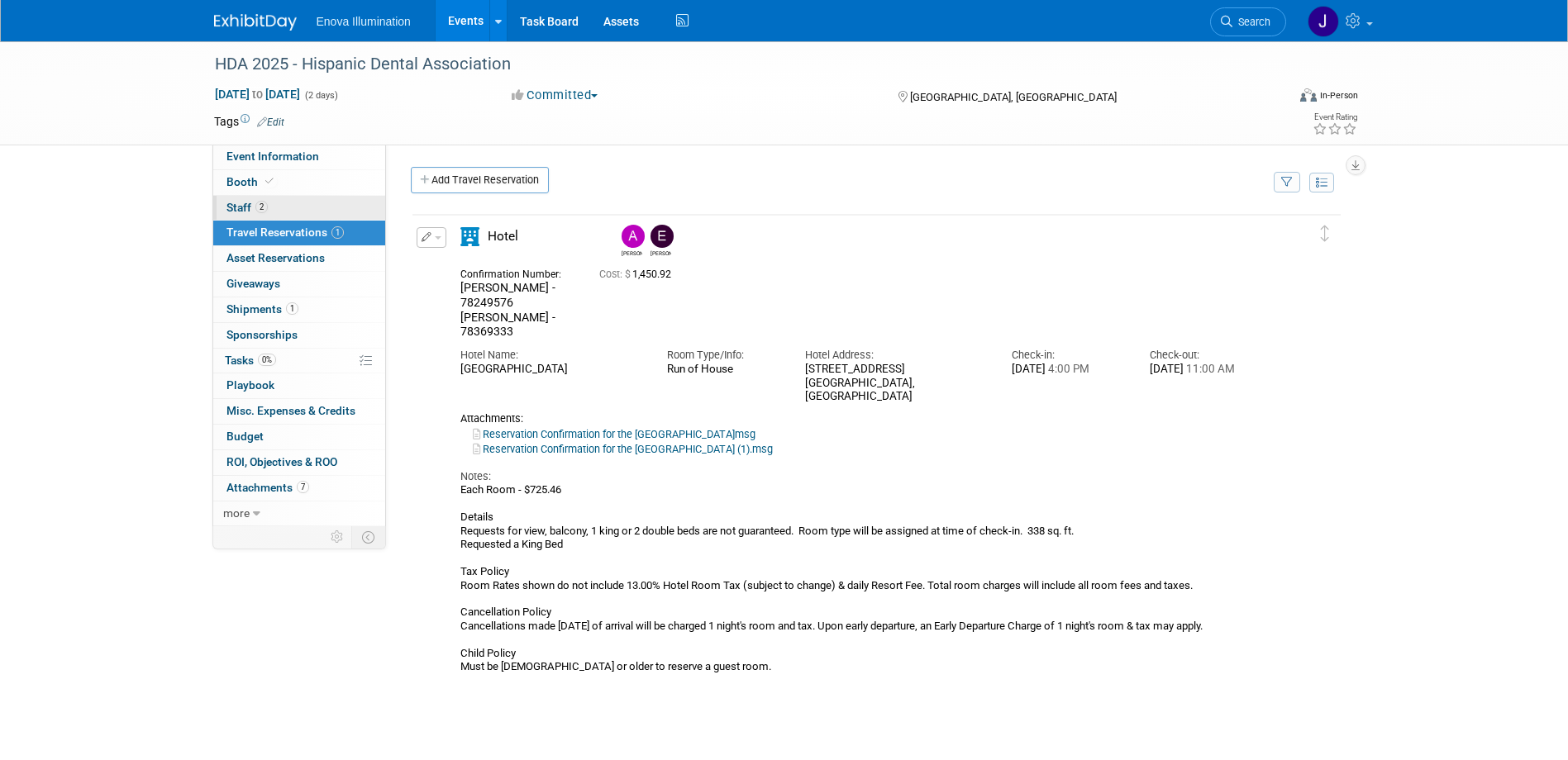 click on "2
Staff 2" at bounding box center (299, 208) 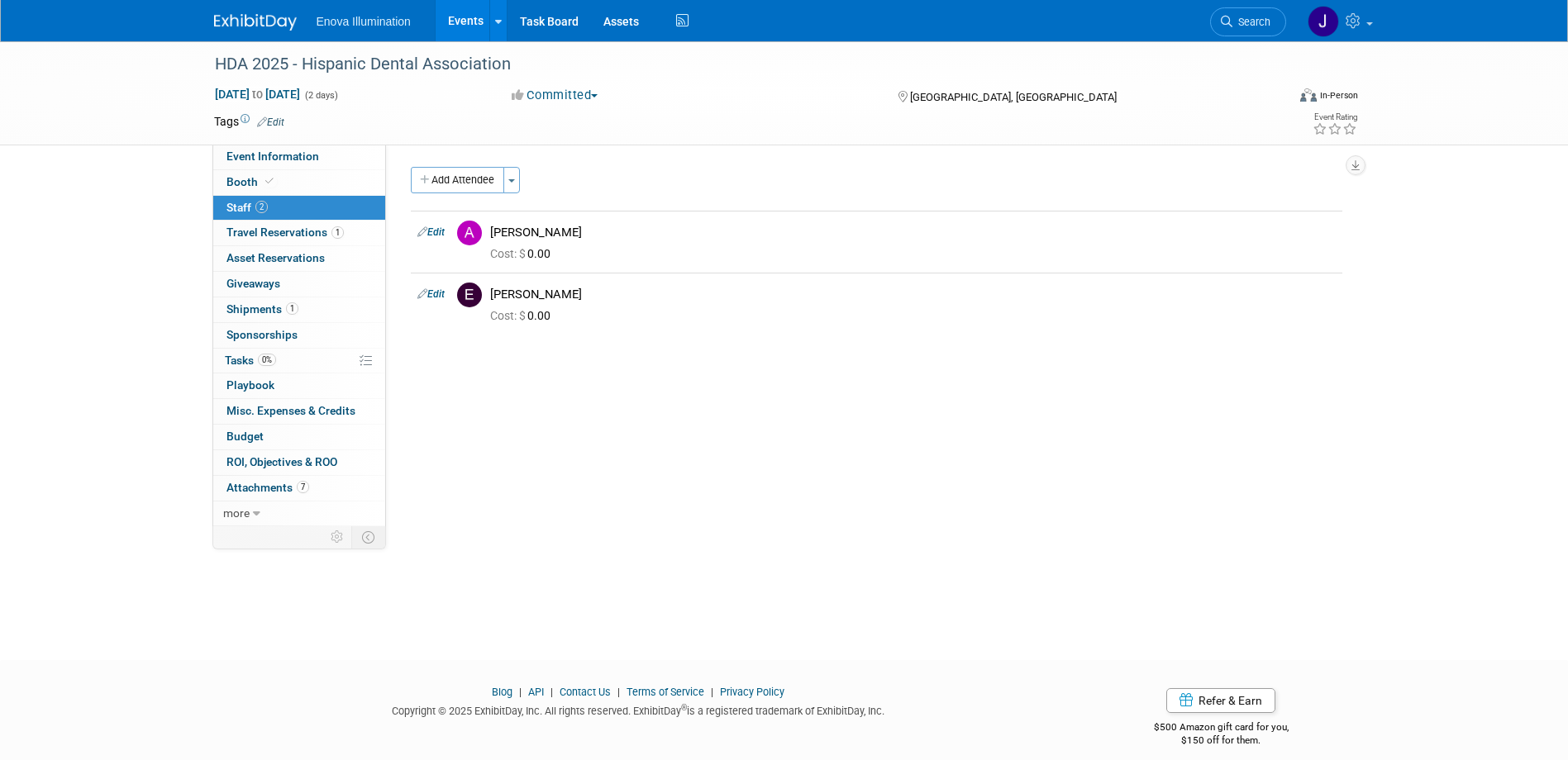 drag, startPoint x: 1251, startPoint y: 21, endPoint x: 1242, endPoint y: 28, distance: 11.401754 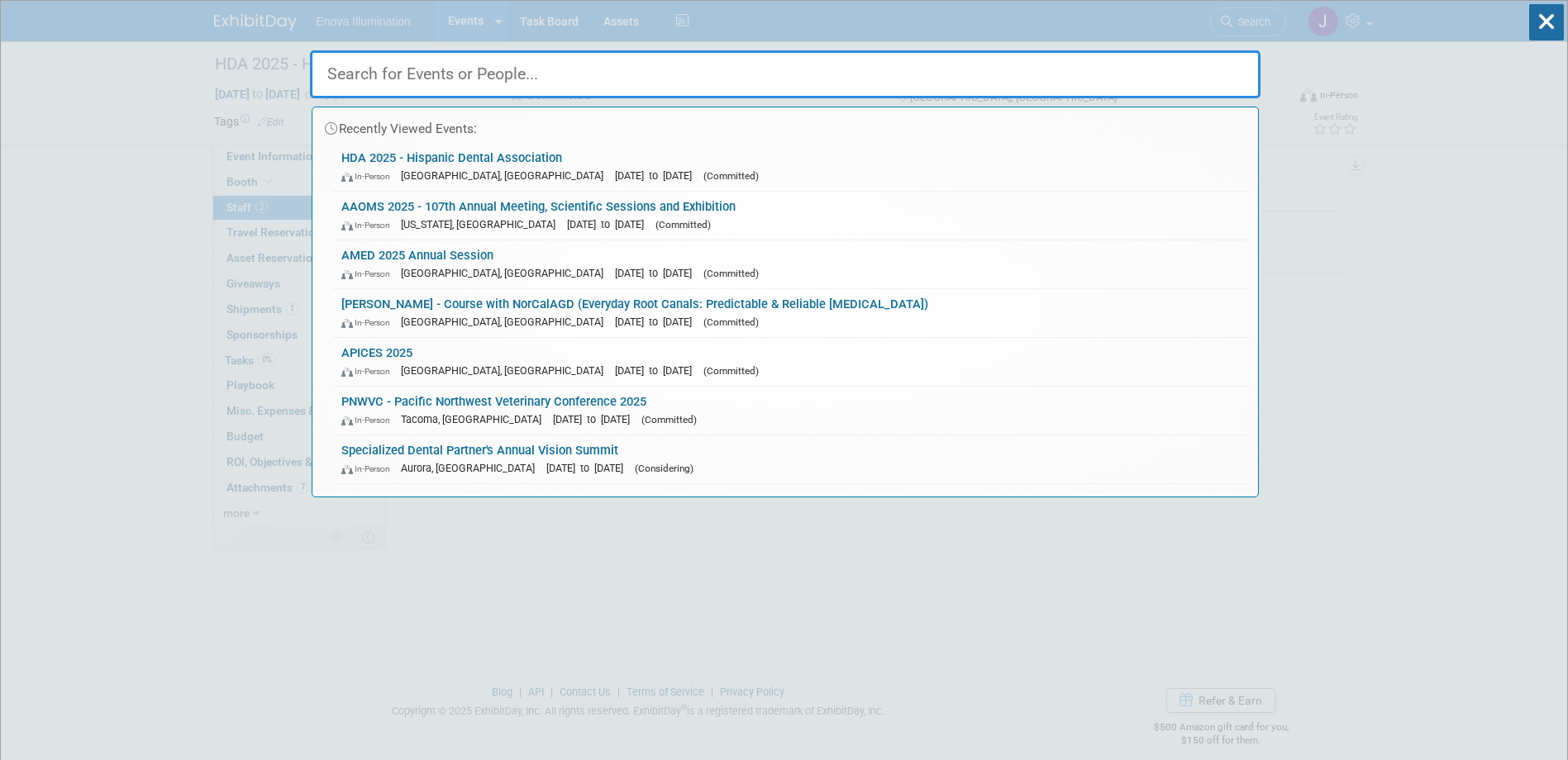 click at bounding box center (785, 74) 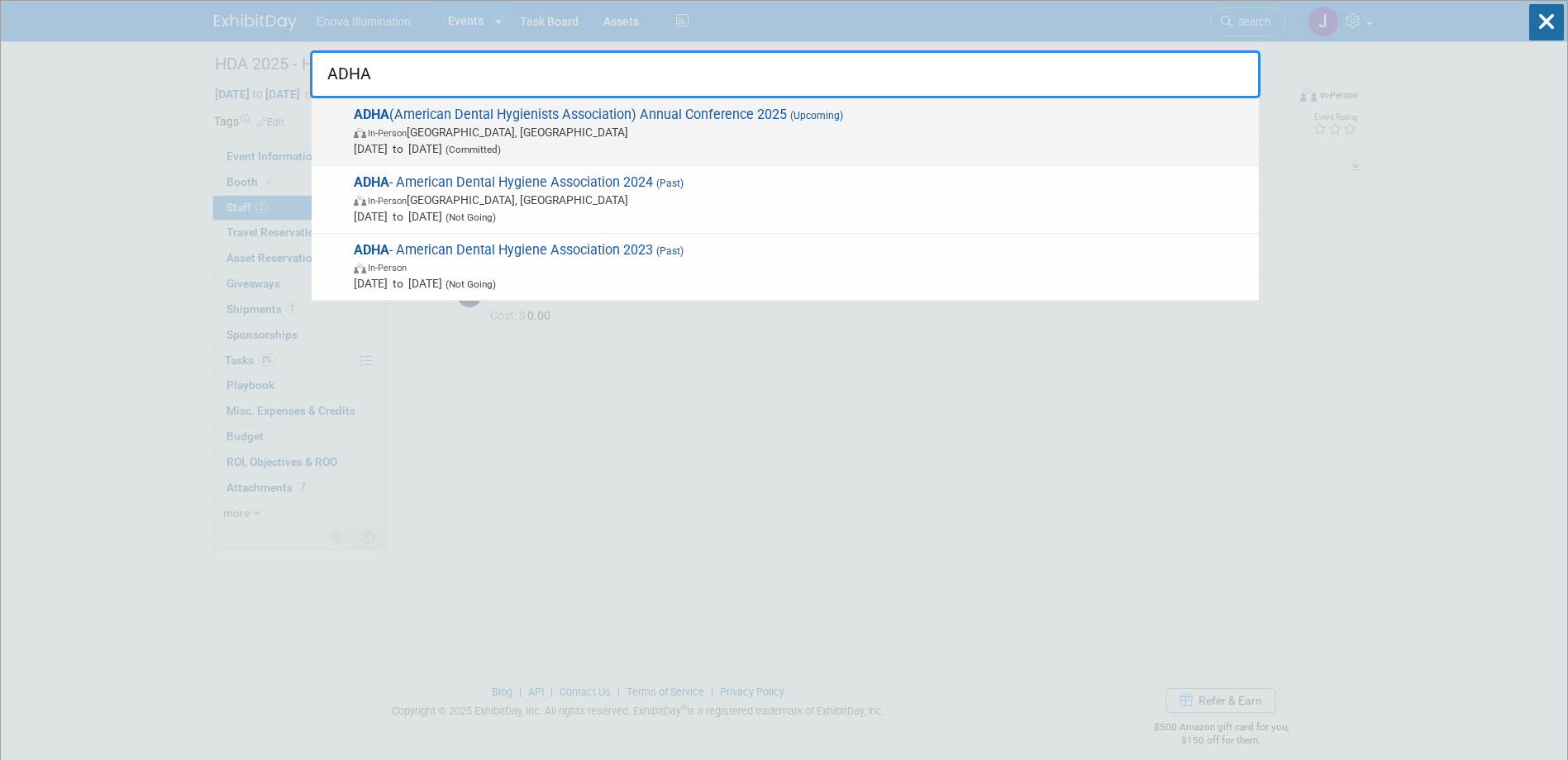 type on "ADHA" 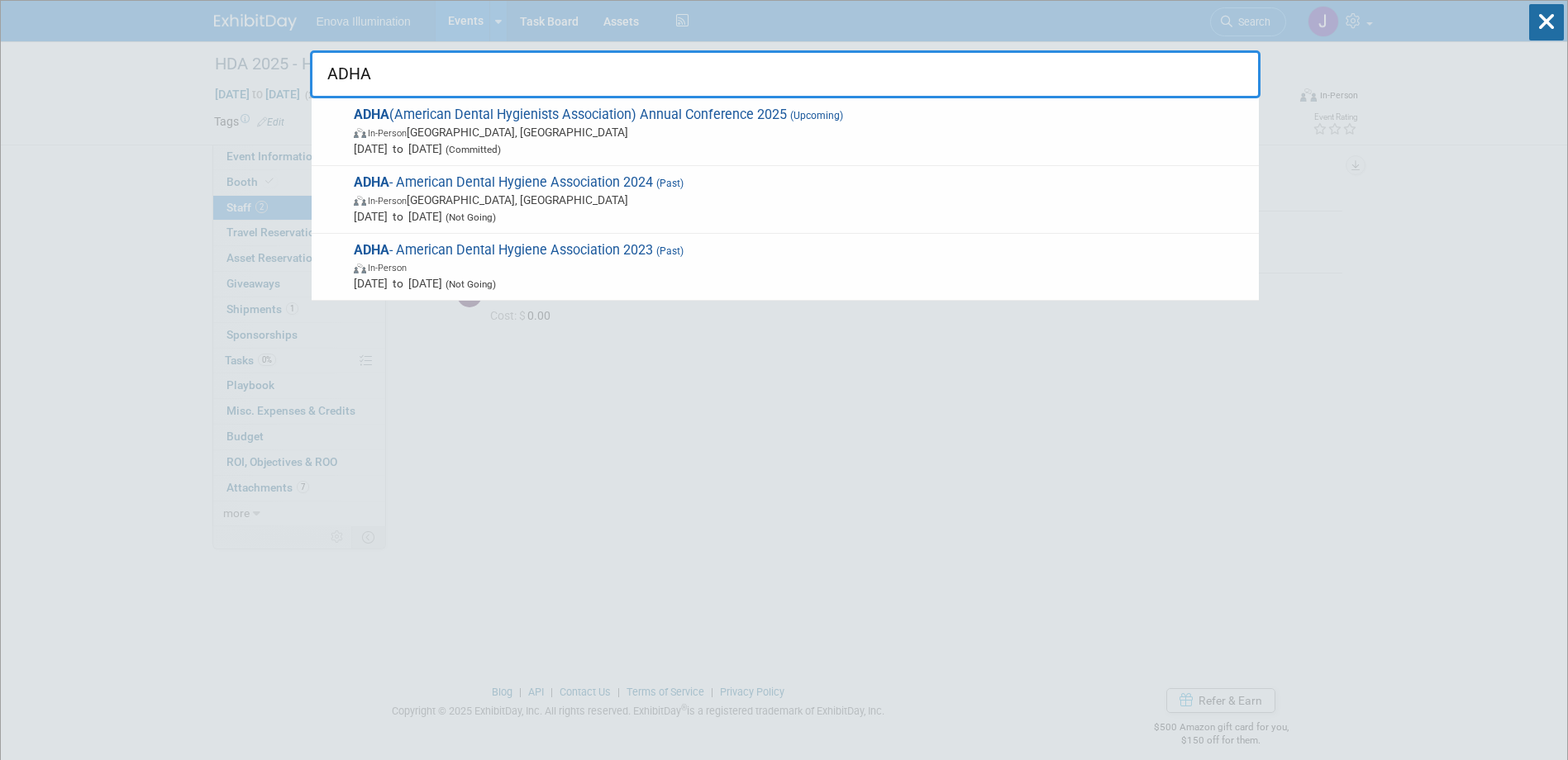 click on "ADHA  (American Dental Hygienists Association) Annual Conference 2025  (Upcoming)  In-Person     Long Beach, CA Oct 3, 2025  to  Oct 5, 2025  (Committed)" at bounding box center (799, 131) 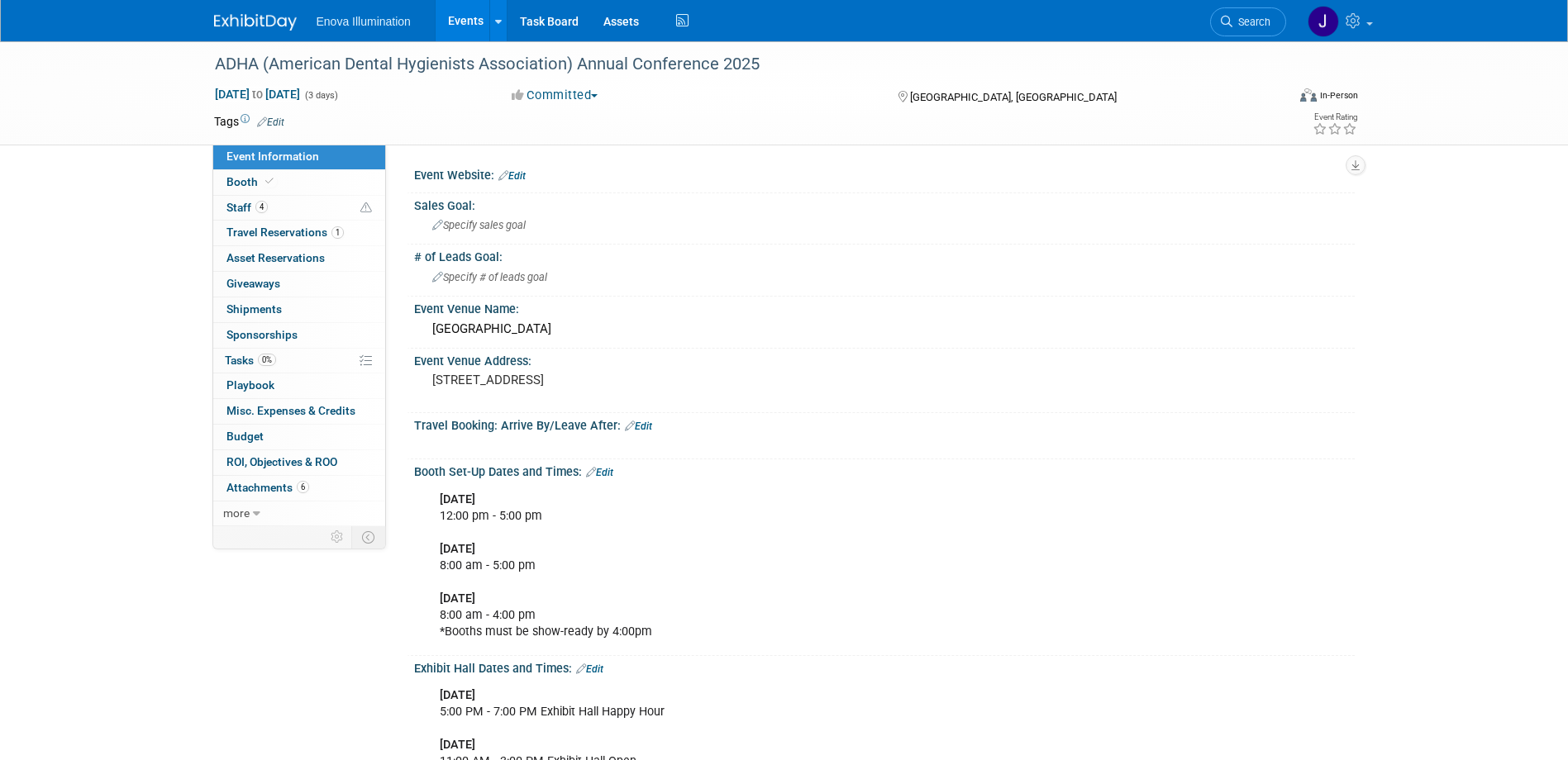 scroll, scrollTop: 0, scrollLeft: 0, axis: both 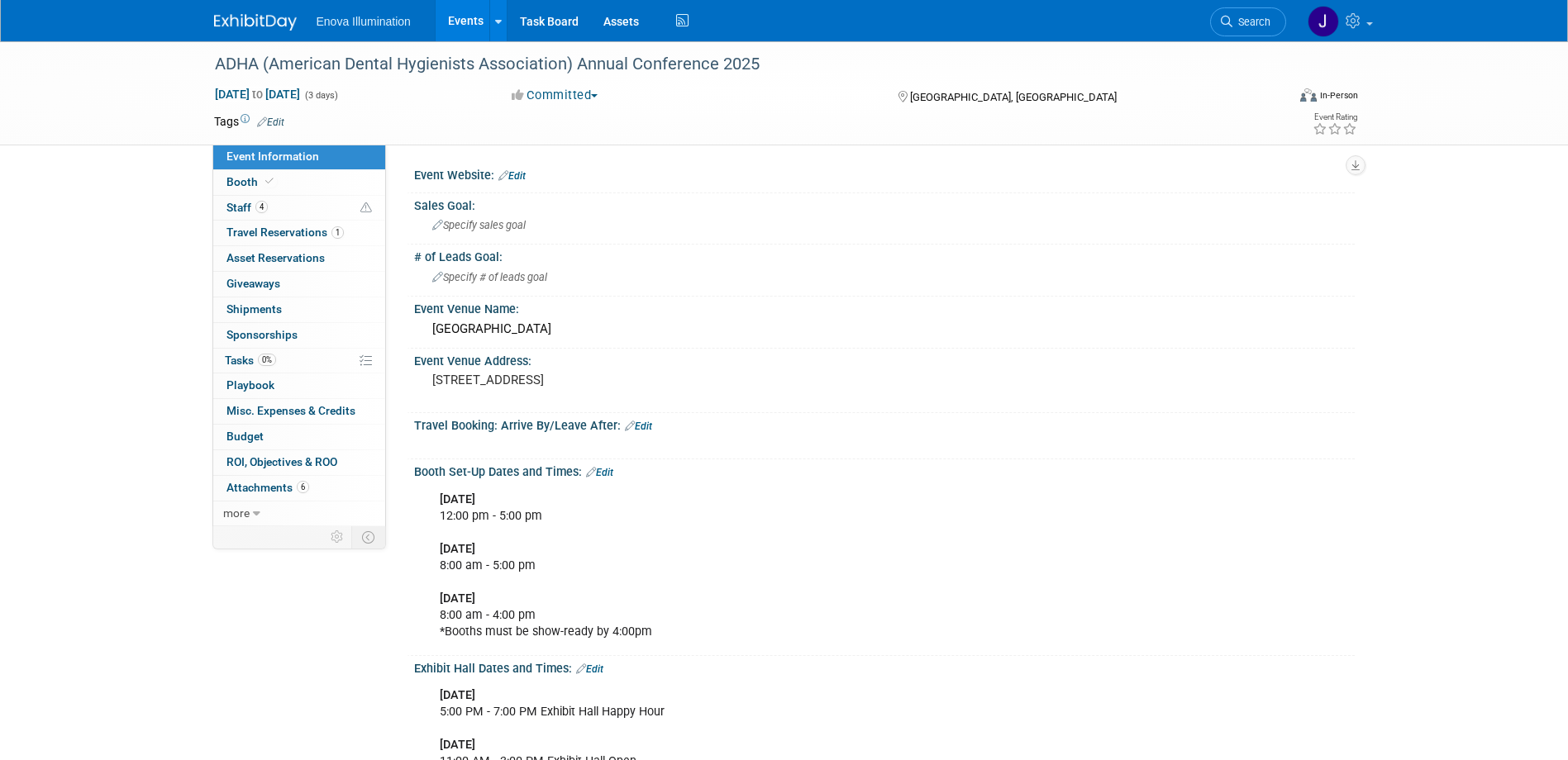 drag, startPoint x: 1258, startPoint y: 21, endPoint x: 1234, endPoint y: 21, distance: 24 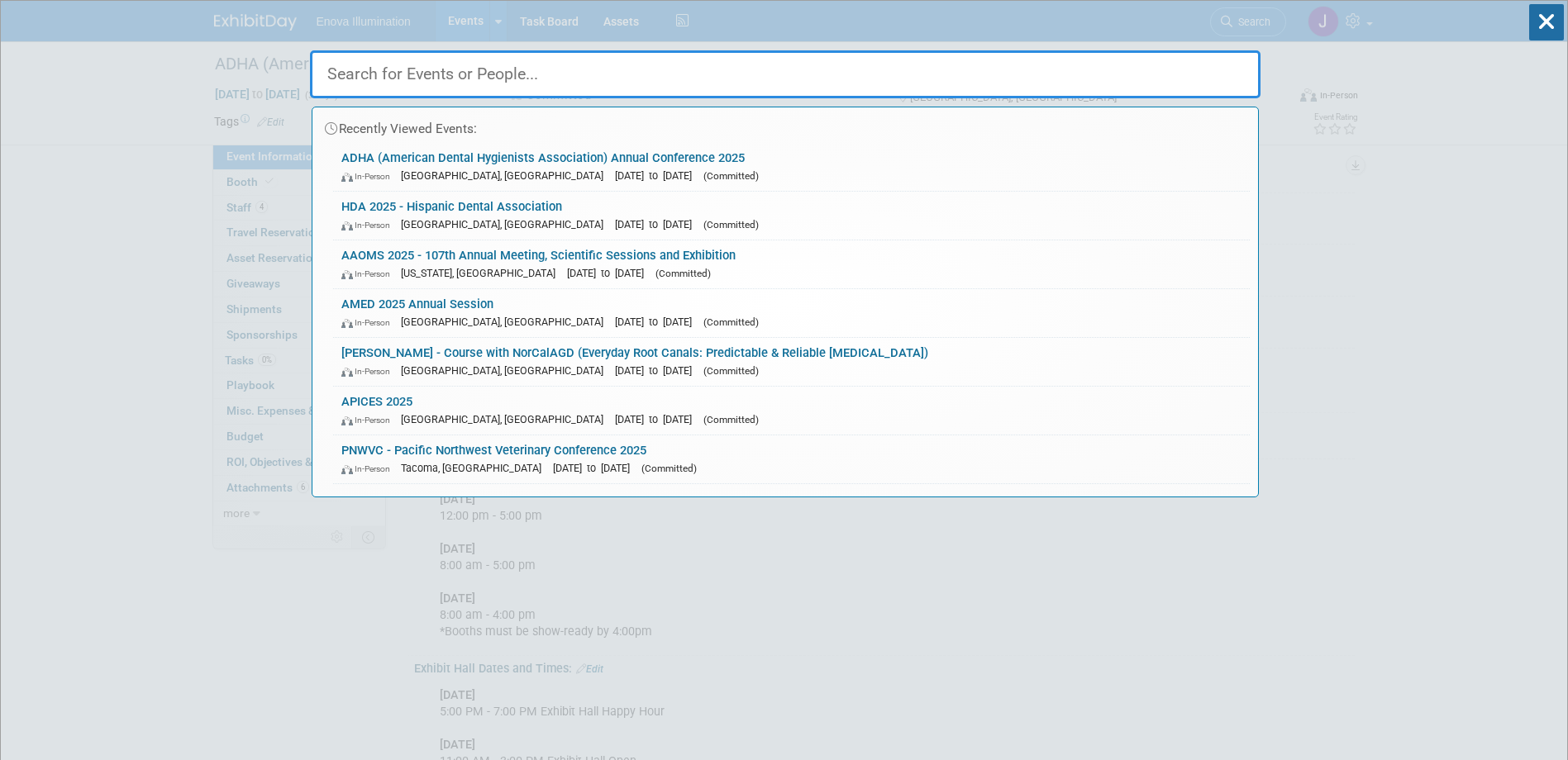 click at bounding box center (785, 74) 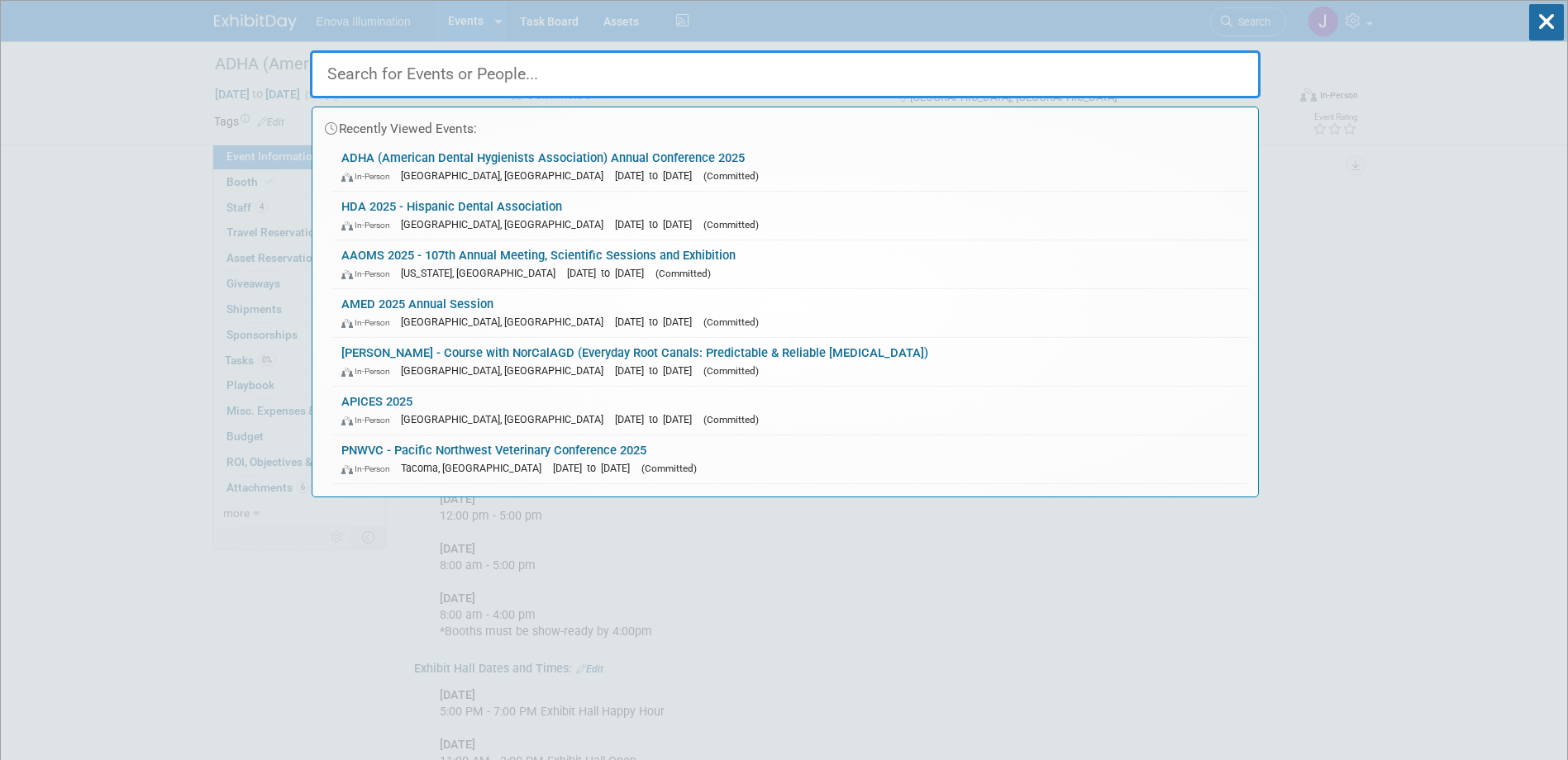type on "F" 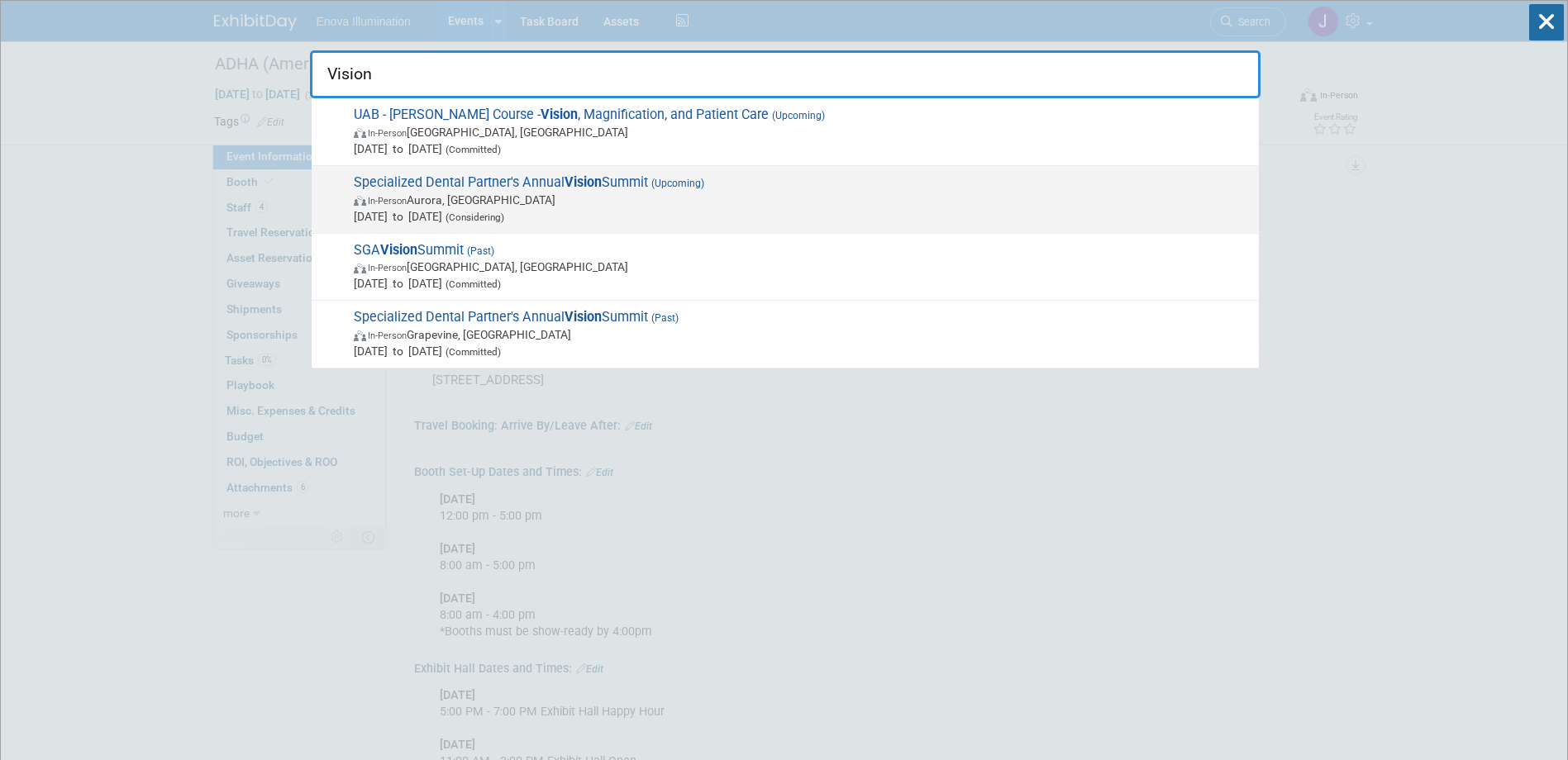type on "Vision" 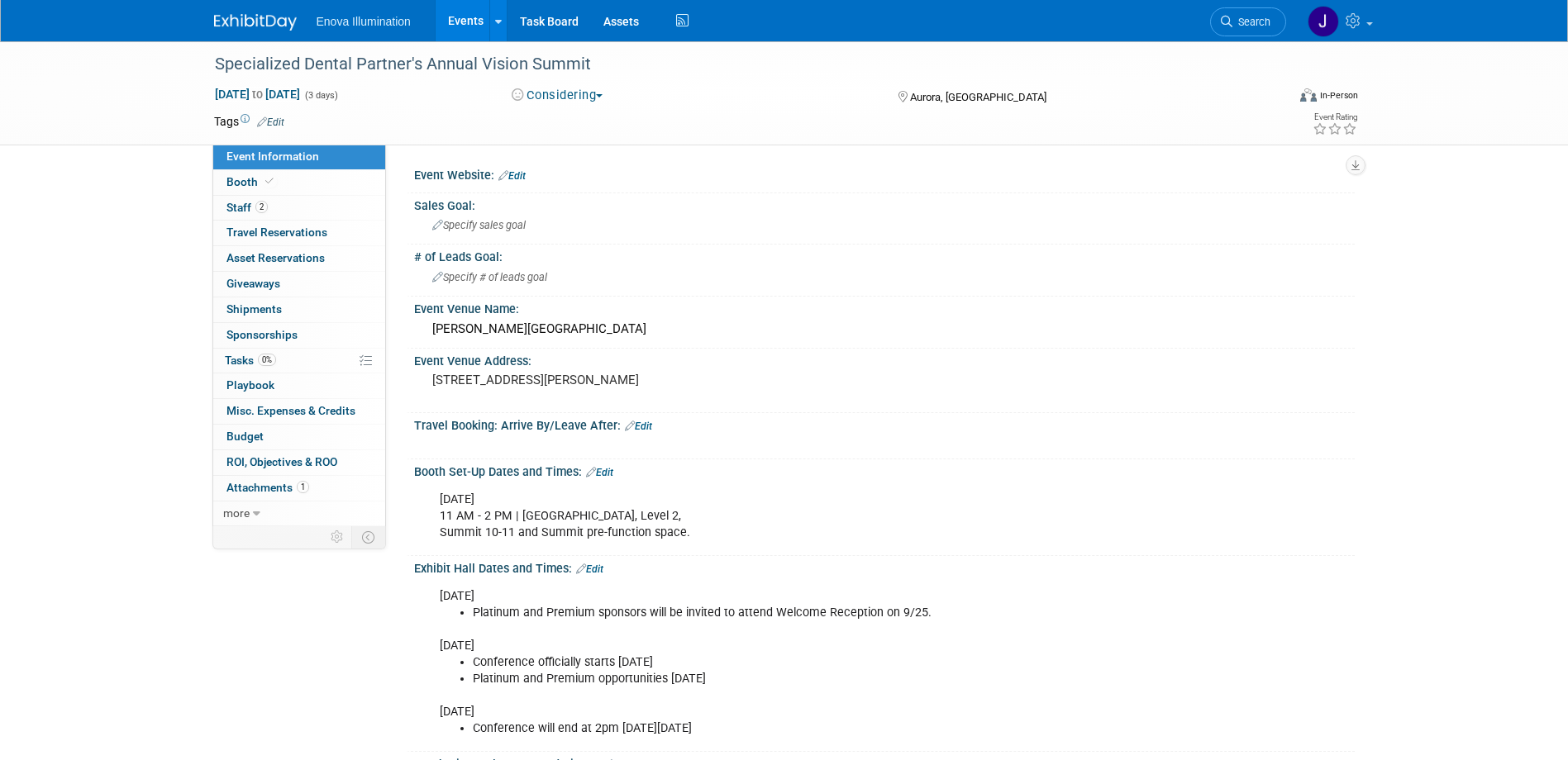 scroll, scrollTop: 0, scrollLeft: 0, axis: both 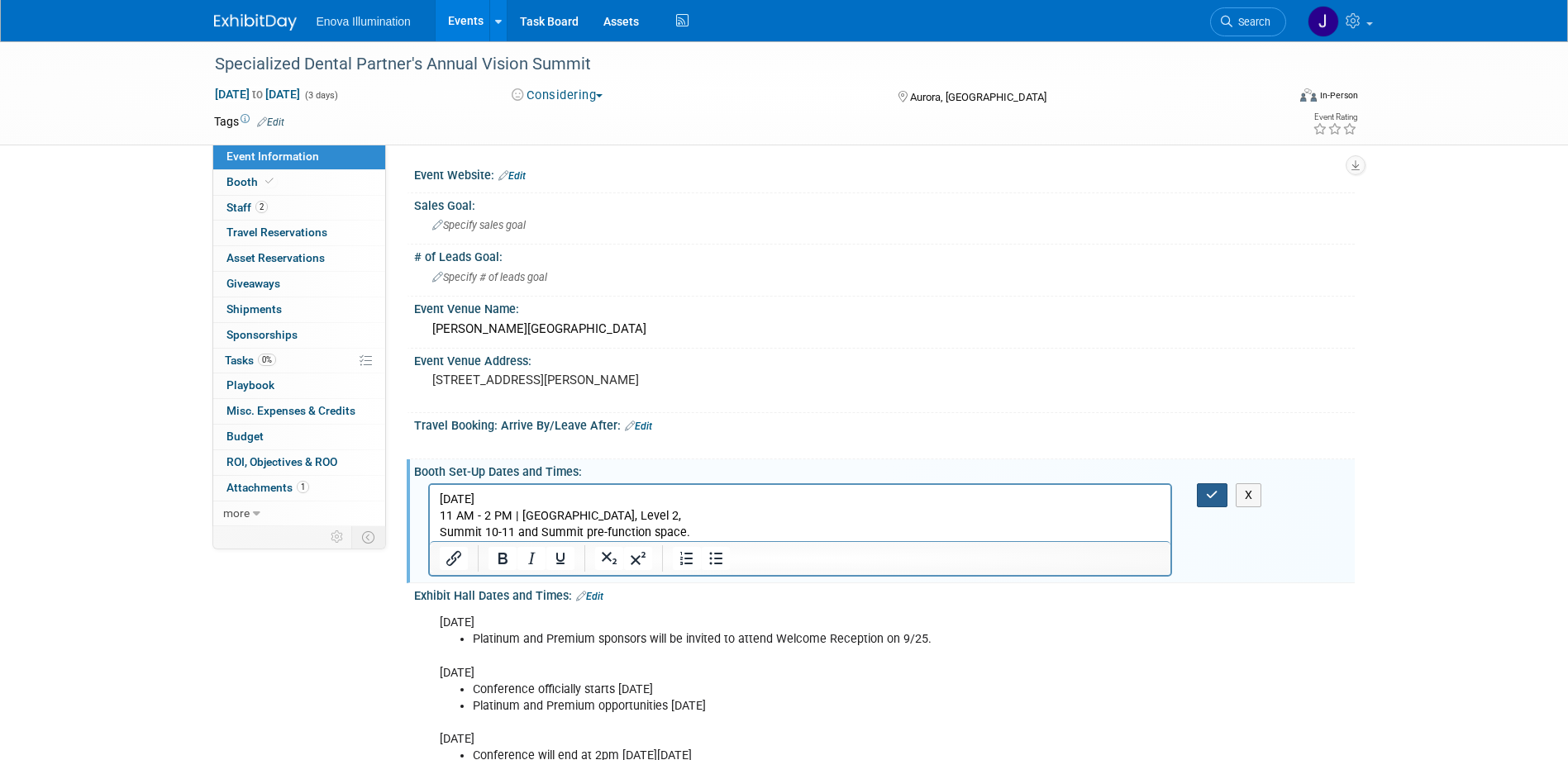 click at bounding box center (1212, 495) 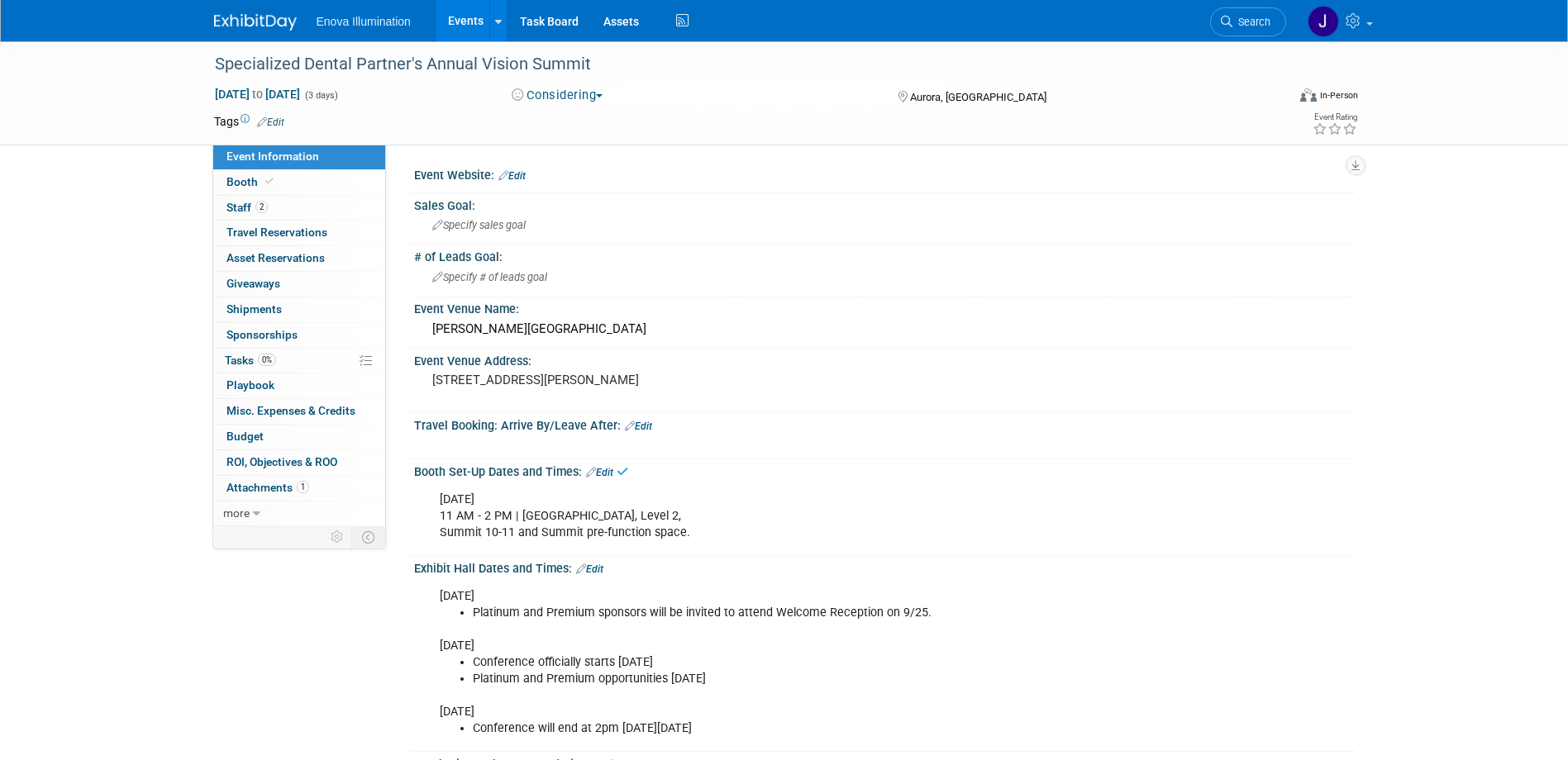 click on "Edit" at bounding box center (589, 569) 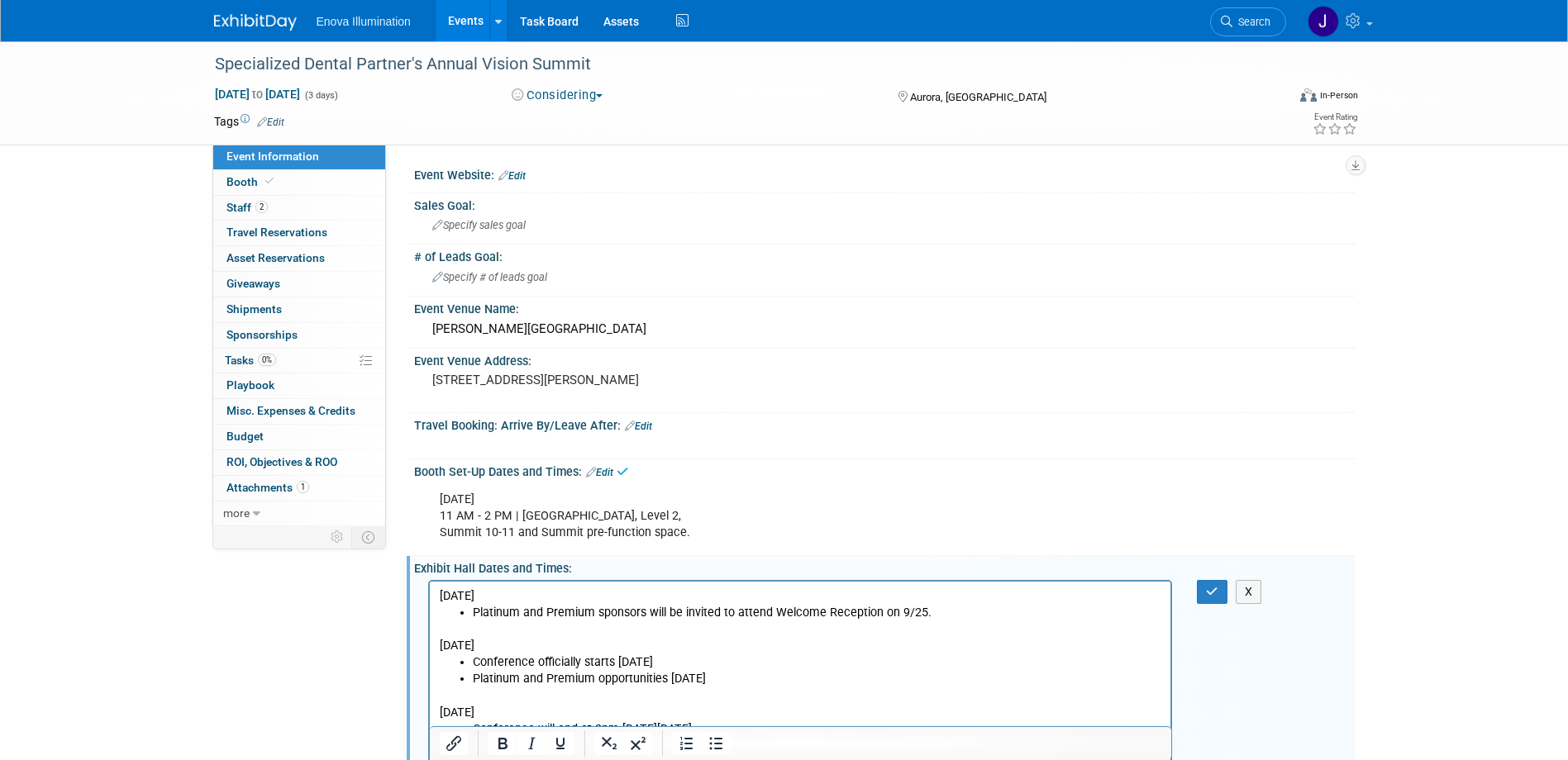 scroll, scrollTop: 0, scrollLeft: 0, axis: both 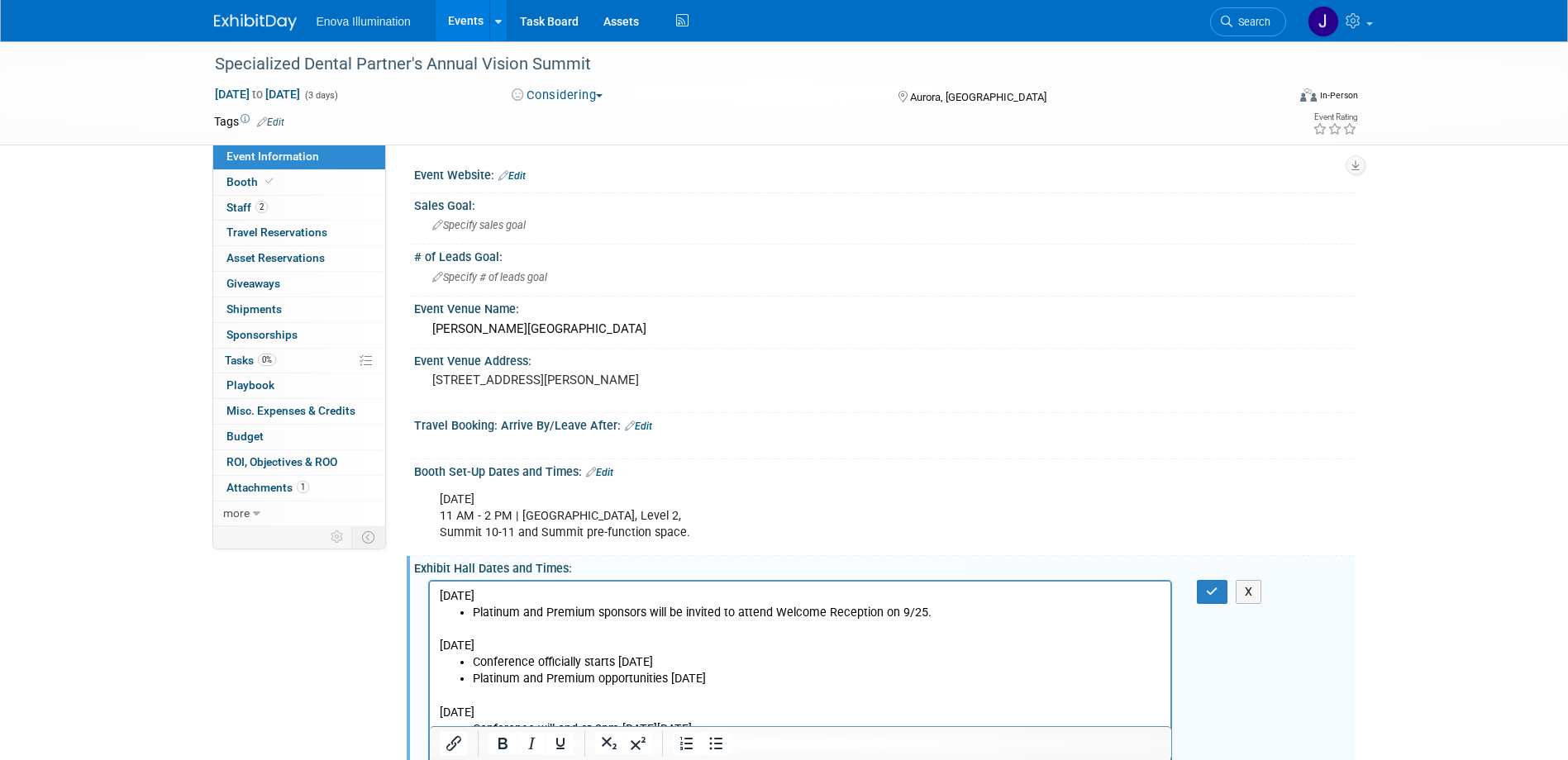 click on "Platinum and Premium sponsors will be invited to attend Welcome Reception on 9/25." at bounding box center [817, 612] 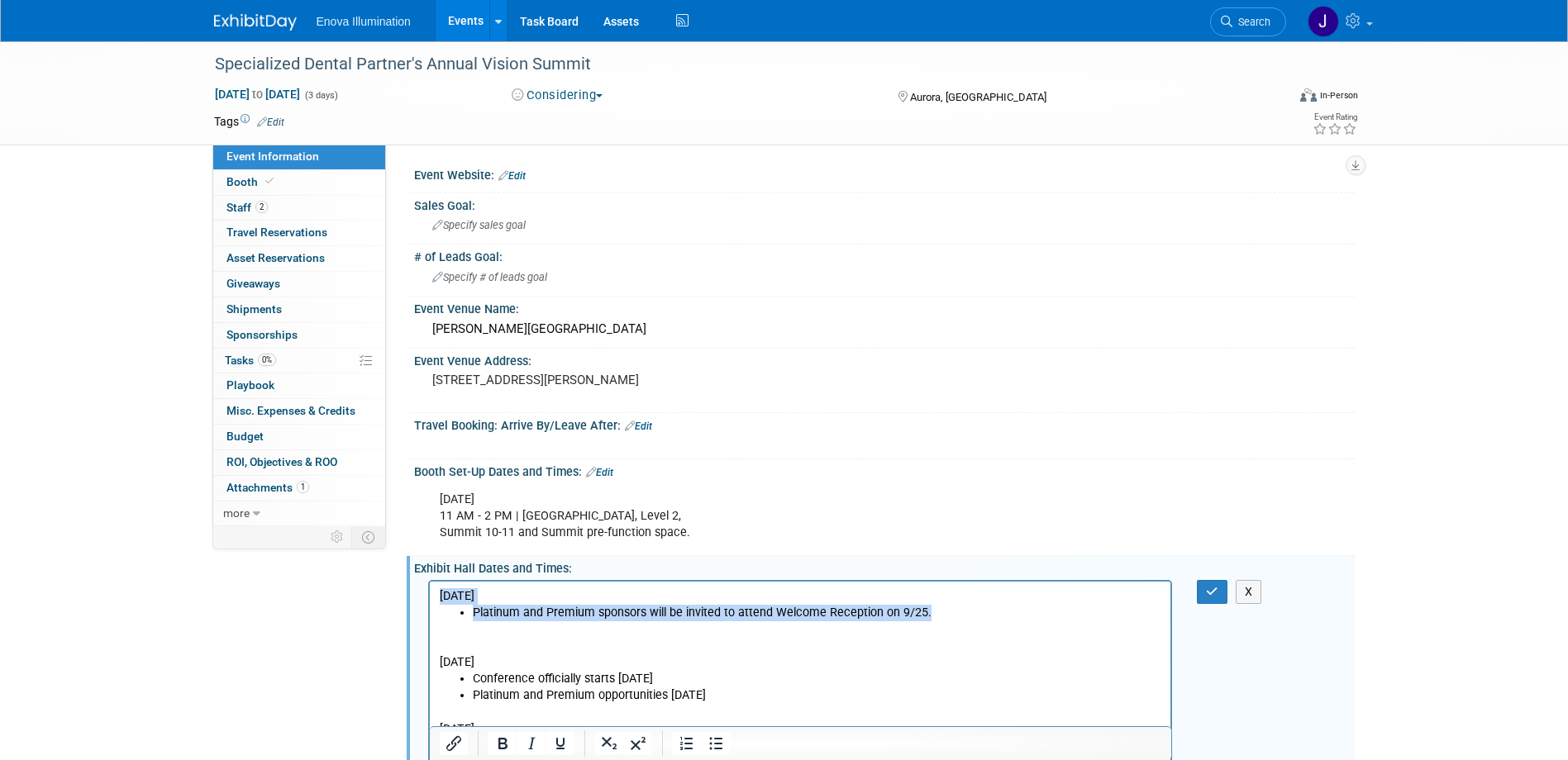 drag, startPoint x: 441, startPoint y: 591, endPoint x: 941, endPoint y: 614, distance: 500.52872 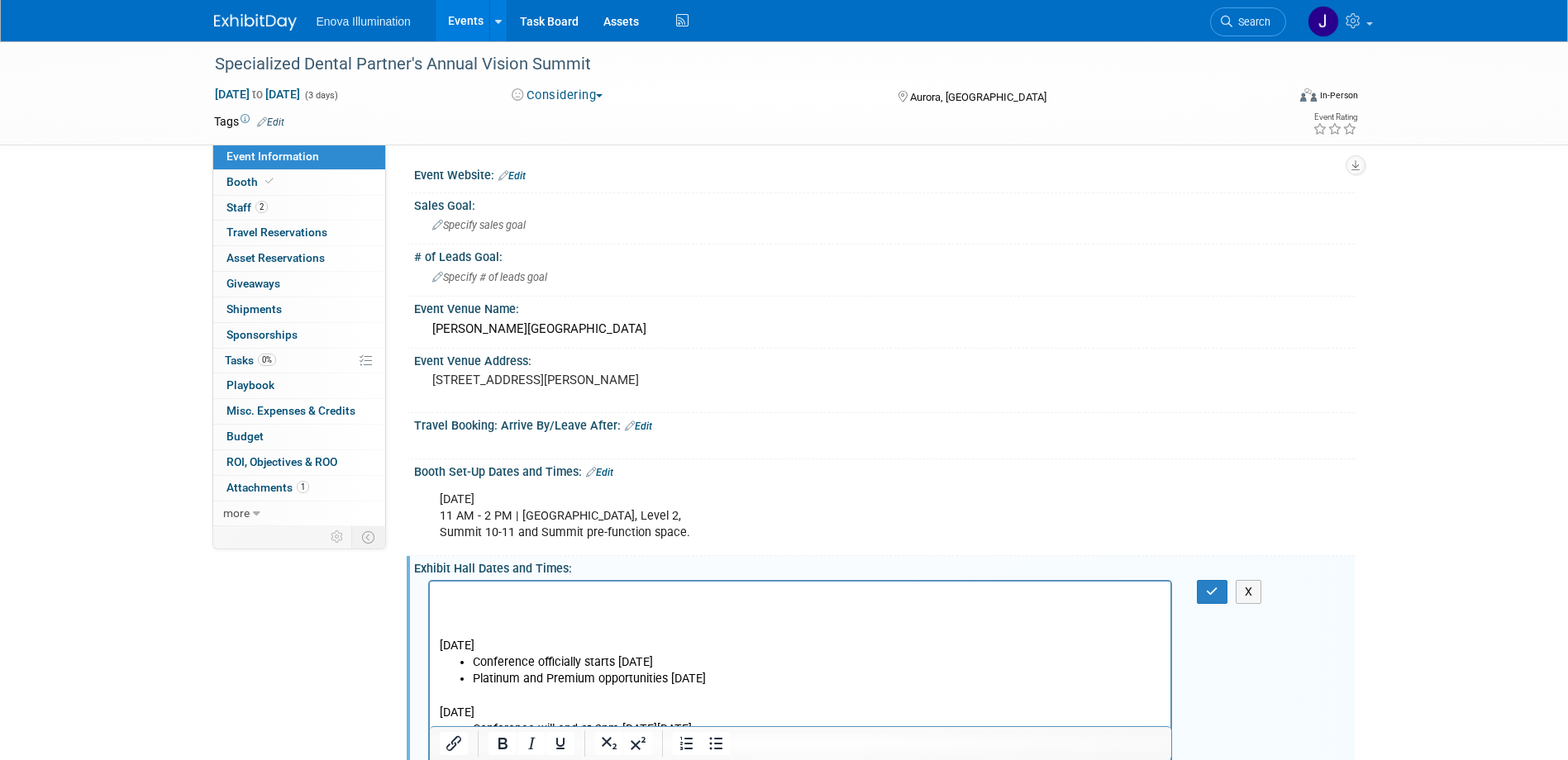 paste 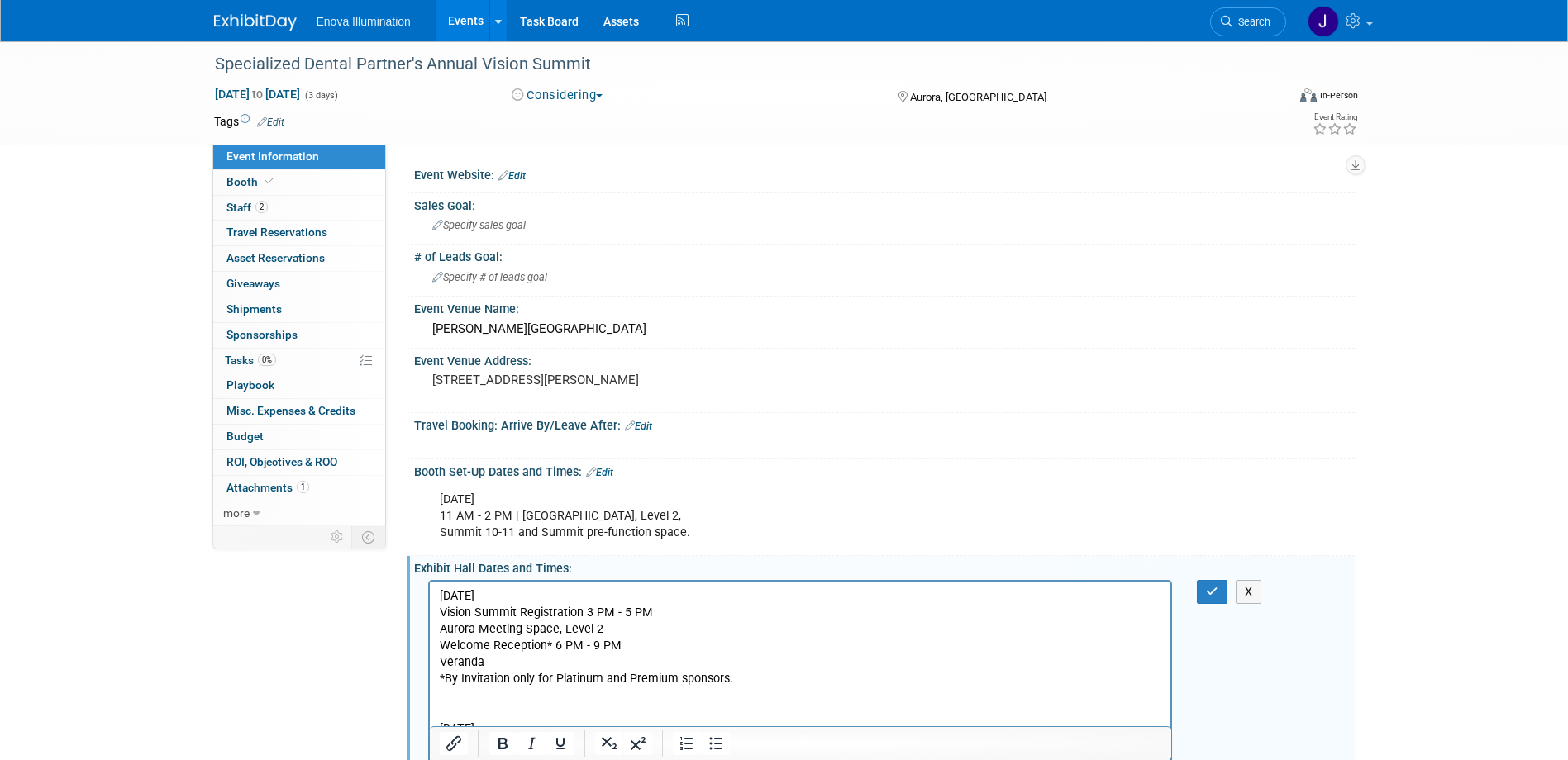 click on "THURSDAY, SEPTEMBER 25 Vision Summit Registration 3 PM - 5 PM Aurora Meeting Space, Level 2 Welcome Reception* 6 PM - 9 PM Veranda *By Invitation only for Platinum and Premium sponsors." at bounding box center [800, 637] 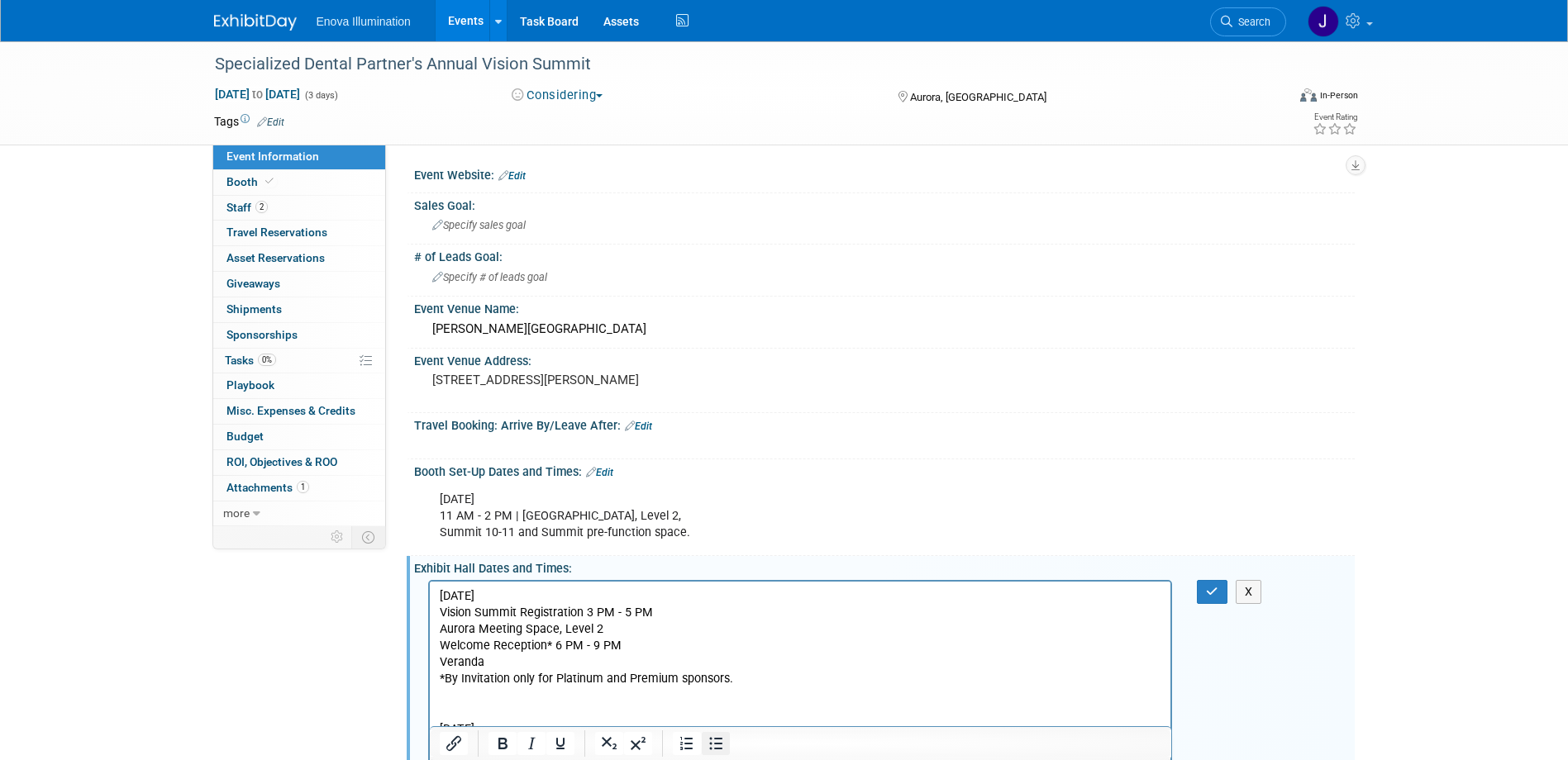 click 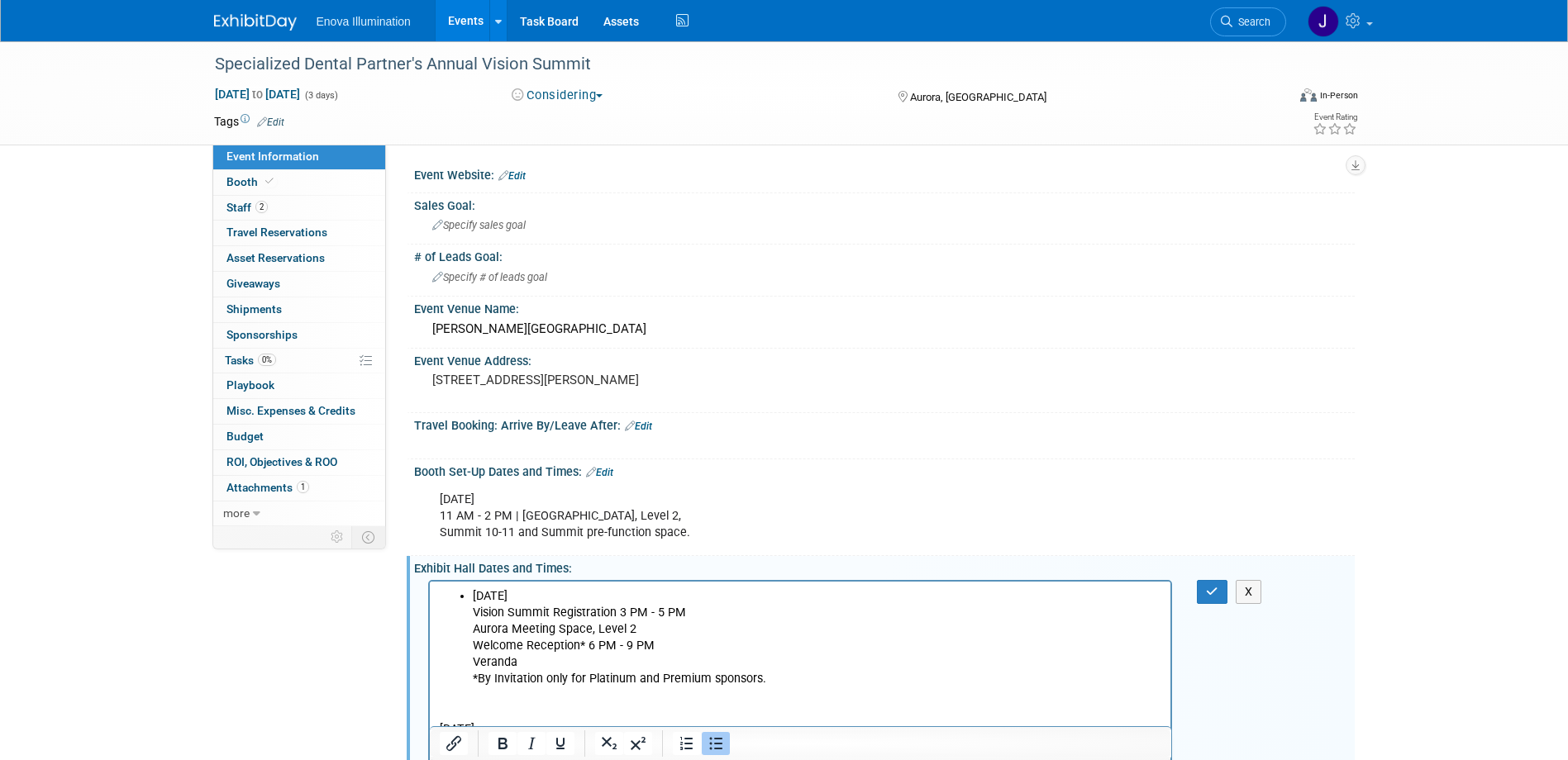 click on "THURSDAY, SEPTEMBER 25 Vision Summit Registration 3 PM - 5 PM Aurora Meeting Space, Level 2 Welcome Reception* 6 PM - 9 PM Veranda *By Invitation only for Platinum and Premium sponsors." at bounding box center [817, 637] 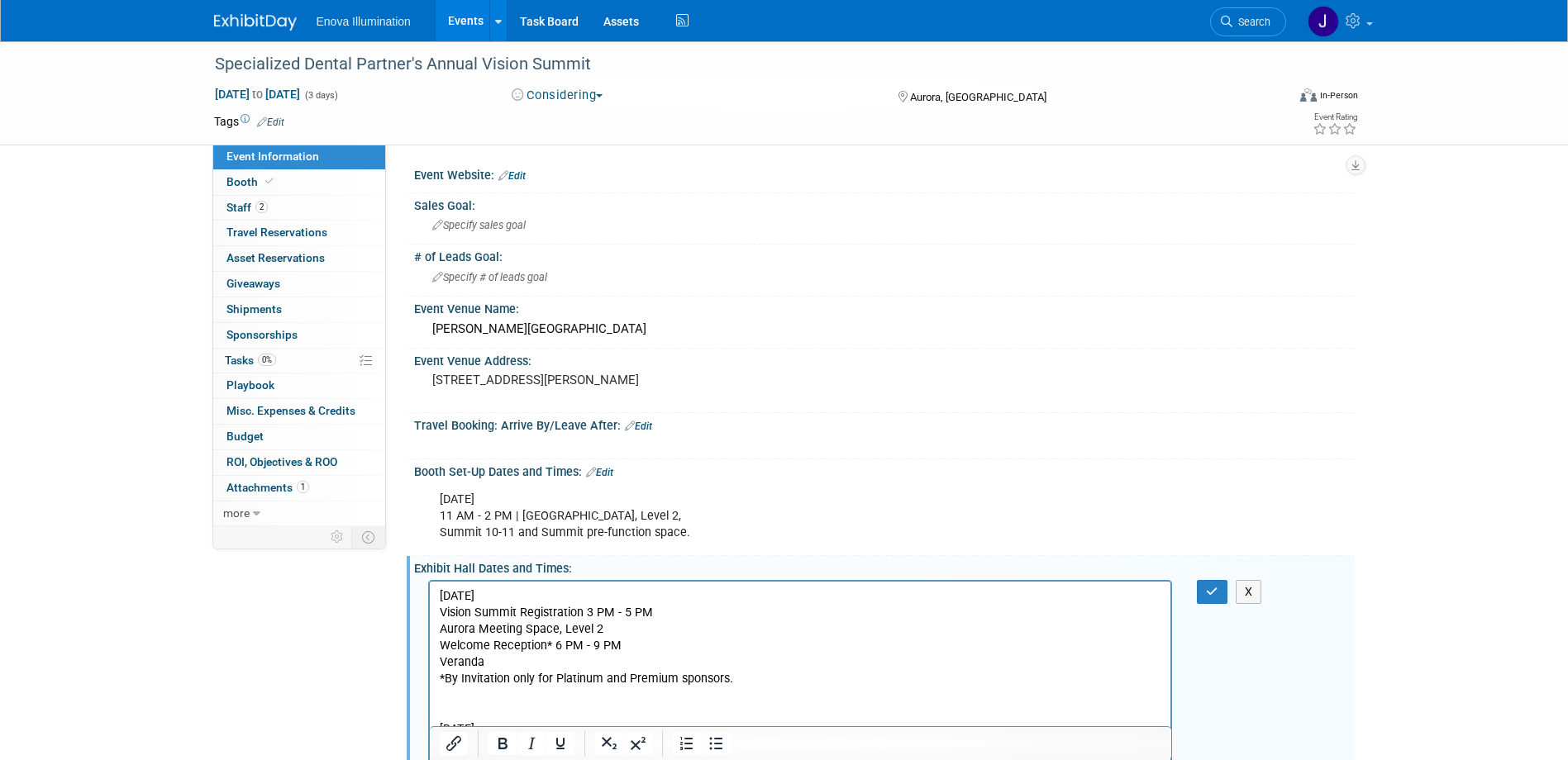 click on "THURSDAY, SEPTEMBER 25 Vision Summit Registration 3 PM - 5 PM Aurora Meeting Space, Level 2 Welcome Reception* 6 PM - 9 PM Veranda *By Invitation only for Platinum and Premium sponsors." at bounding box center [800, 637] 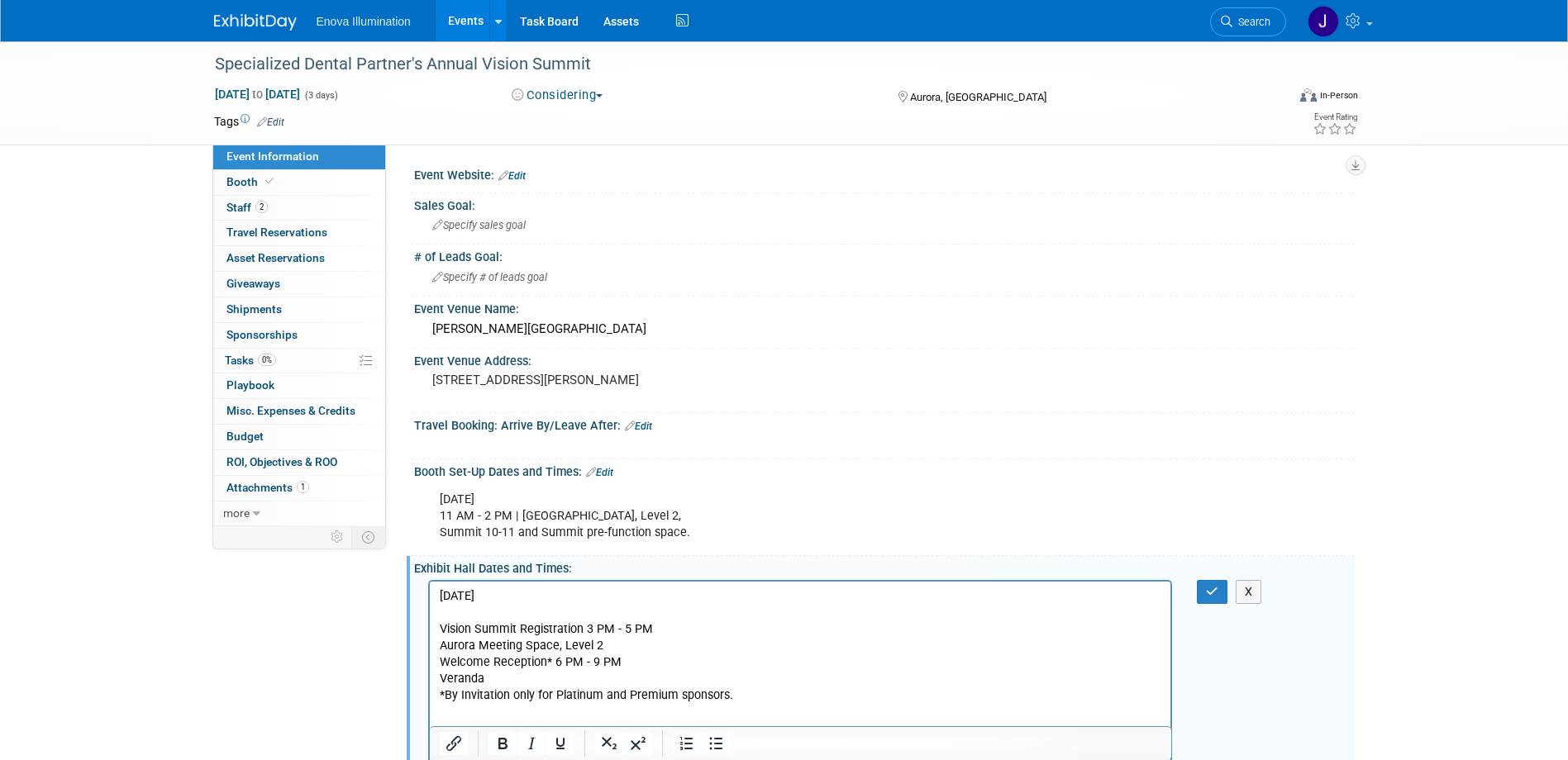 click on "THURSDAY, SEPTEMBER 25 Vision Summit Registration 3 PM - 5 PM Aurora Meeting Space, Level 2 Welcome Reception* 6 PM - 9 PM Veranda *By Invitation only for Platinum and Premium sponsors. Friday, September 26, 2025 Conference officially starts Sept 26 Platinum and Premium opportunities on Saturday Saturday, September 27, 2025   Conference will end at 2pm on Saturday, 9/27" at bounding box center (799, 708) 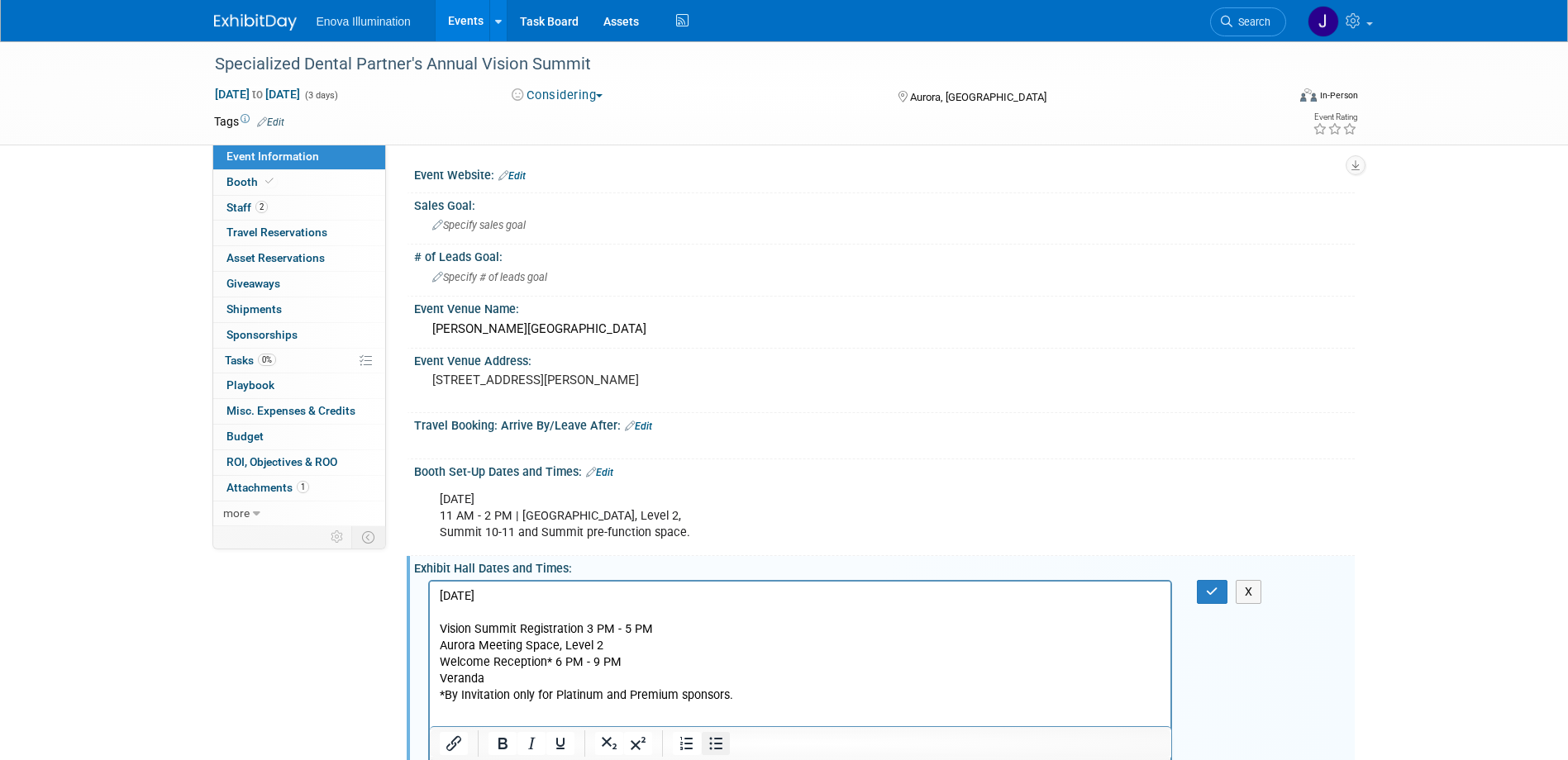 click 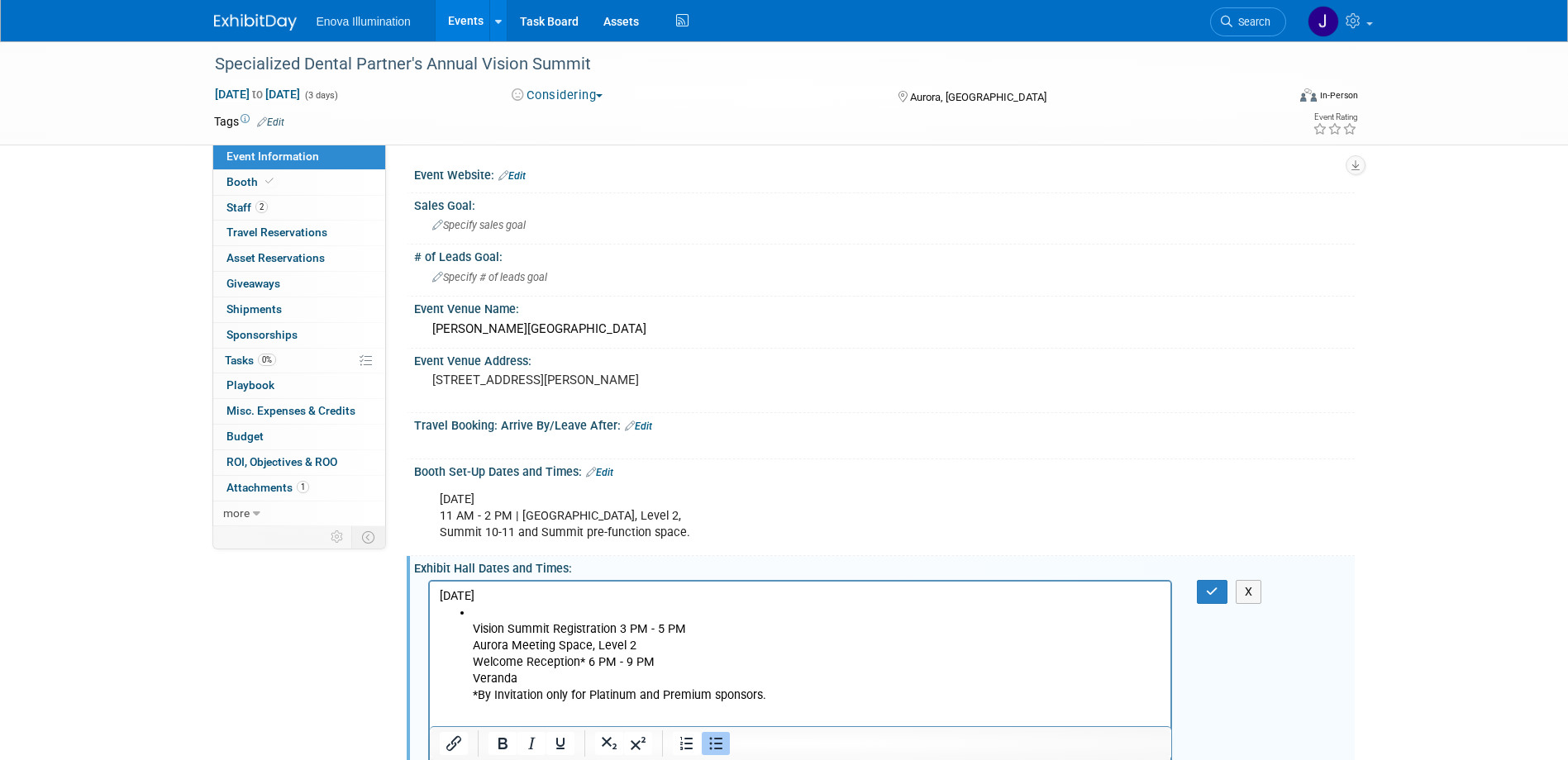 click on "Vision Summit Registration 3 PM - 5 PM Aurora Meeting Space, Level 2 Welcome Reception* 6 PM - 9 PM Veranda *By Invitation only for Platinum and Premium sponsors." at bounding box center (817, 653) 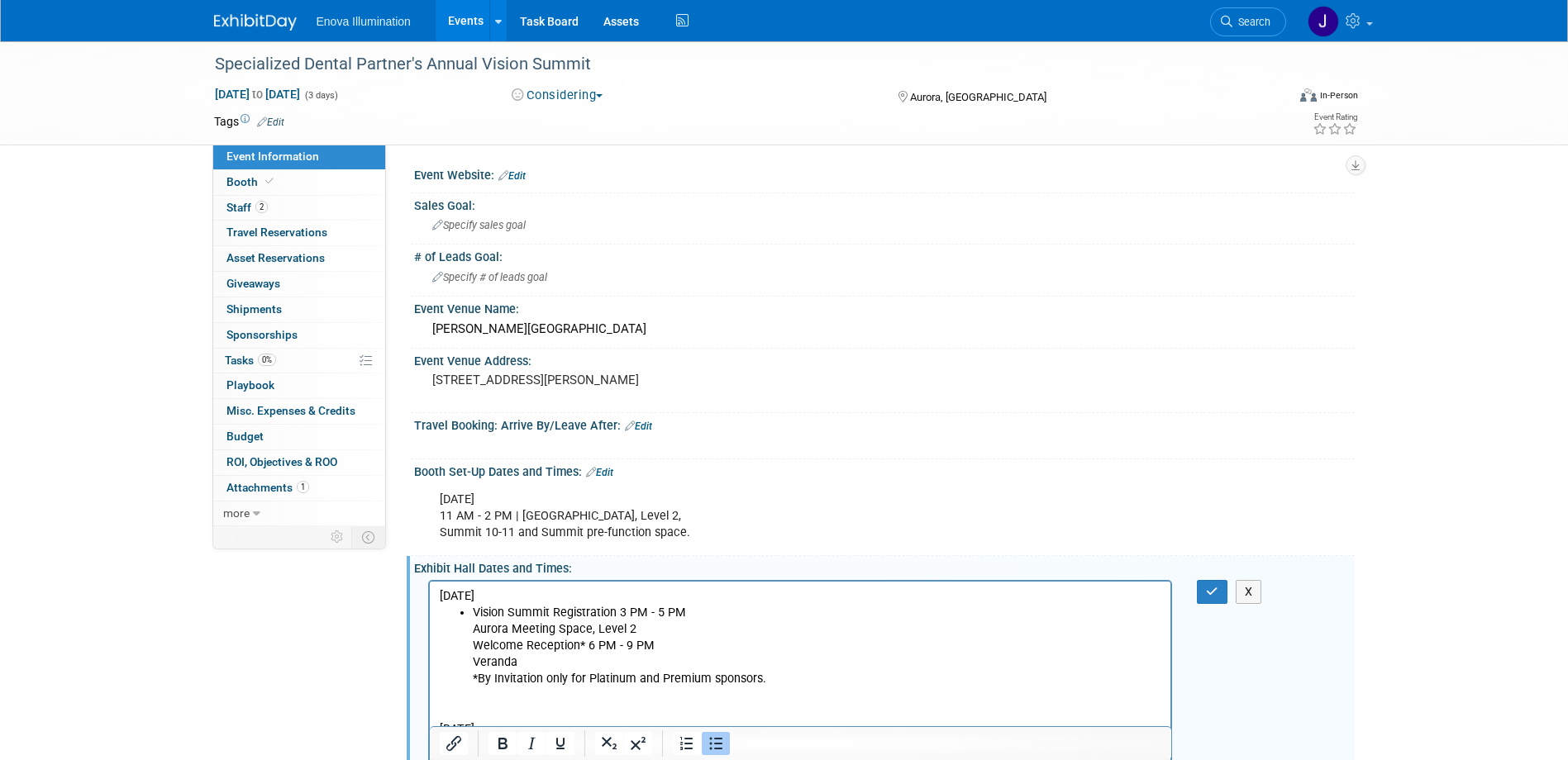 click on "Vision Summit Registration 3 PM - 5 PM Aurora Meeting Space, Level 2 Welcome Reception* 6 PM - 9 PM Veranda *By Invitation only for Platinum and Premium sponsors." at bounding box center [817, 645] 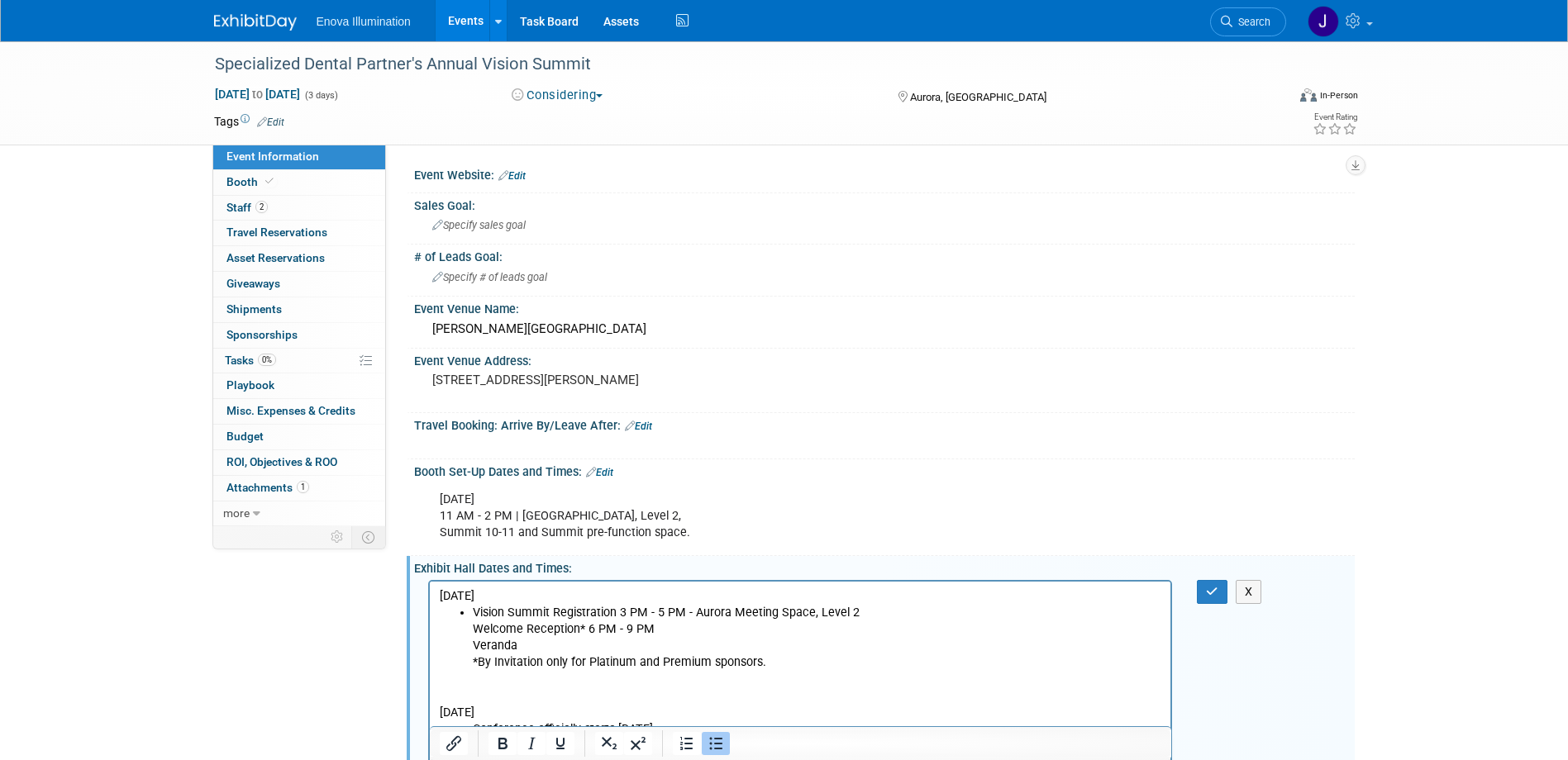 click on "Vision Summit Registration 3 PM - 5 PM - A urora Meeting Space, Level 2 Welcome Reception* 6 PM - 9 PM Veranda *By Invitation only for Platinum and Premium sponsors." at bounding box center (817, 637) 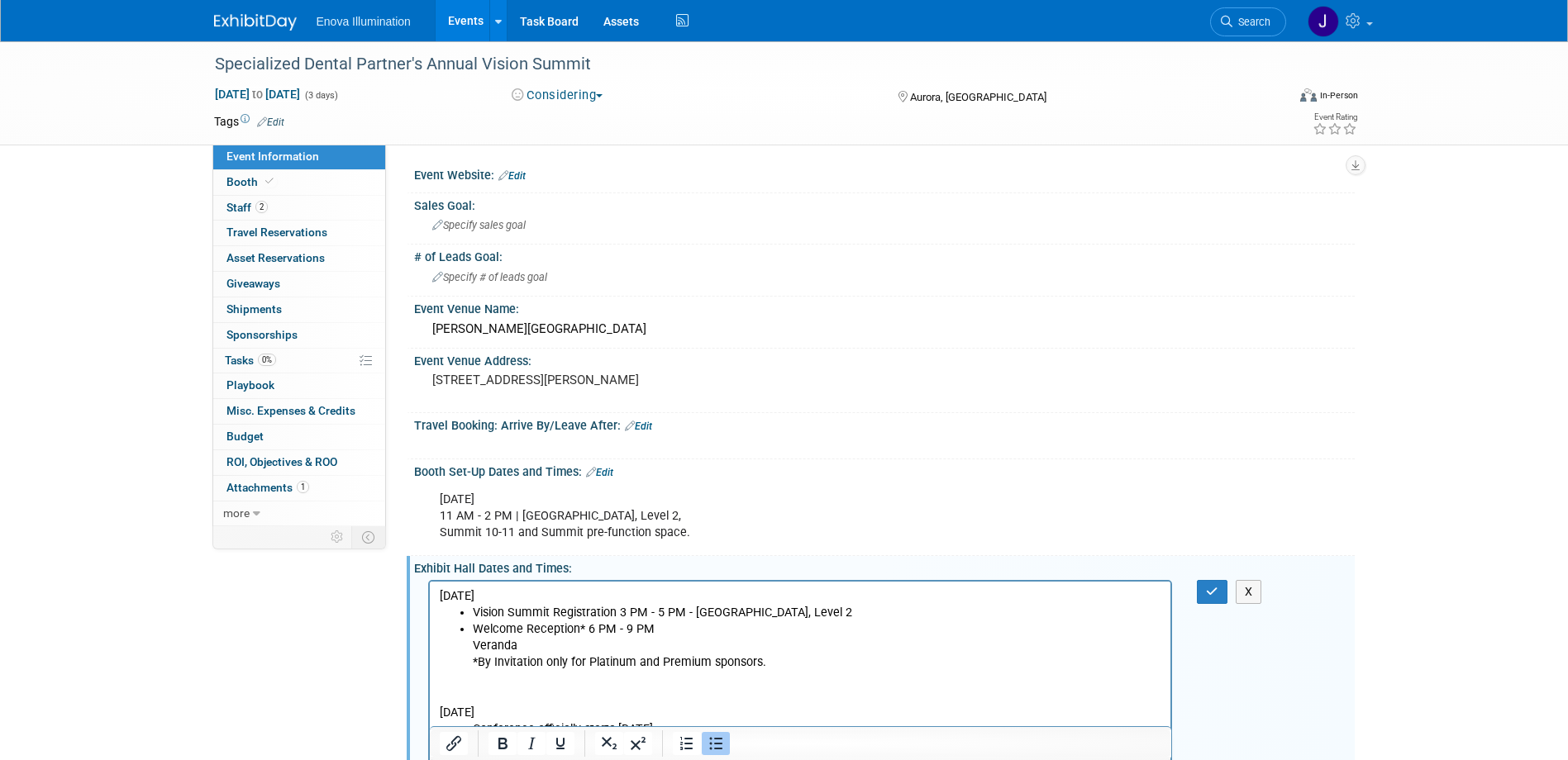 click on "Welcome Reception* 6 PM - 9 PM Veranda *By Invitation only for Platinum and Premium sponsors." at bounding box center (817, 645) 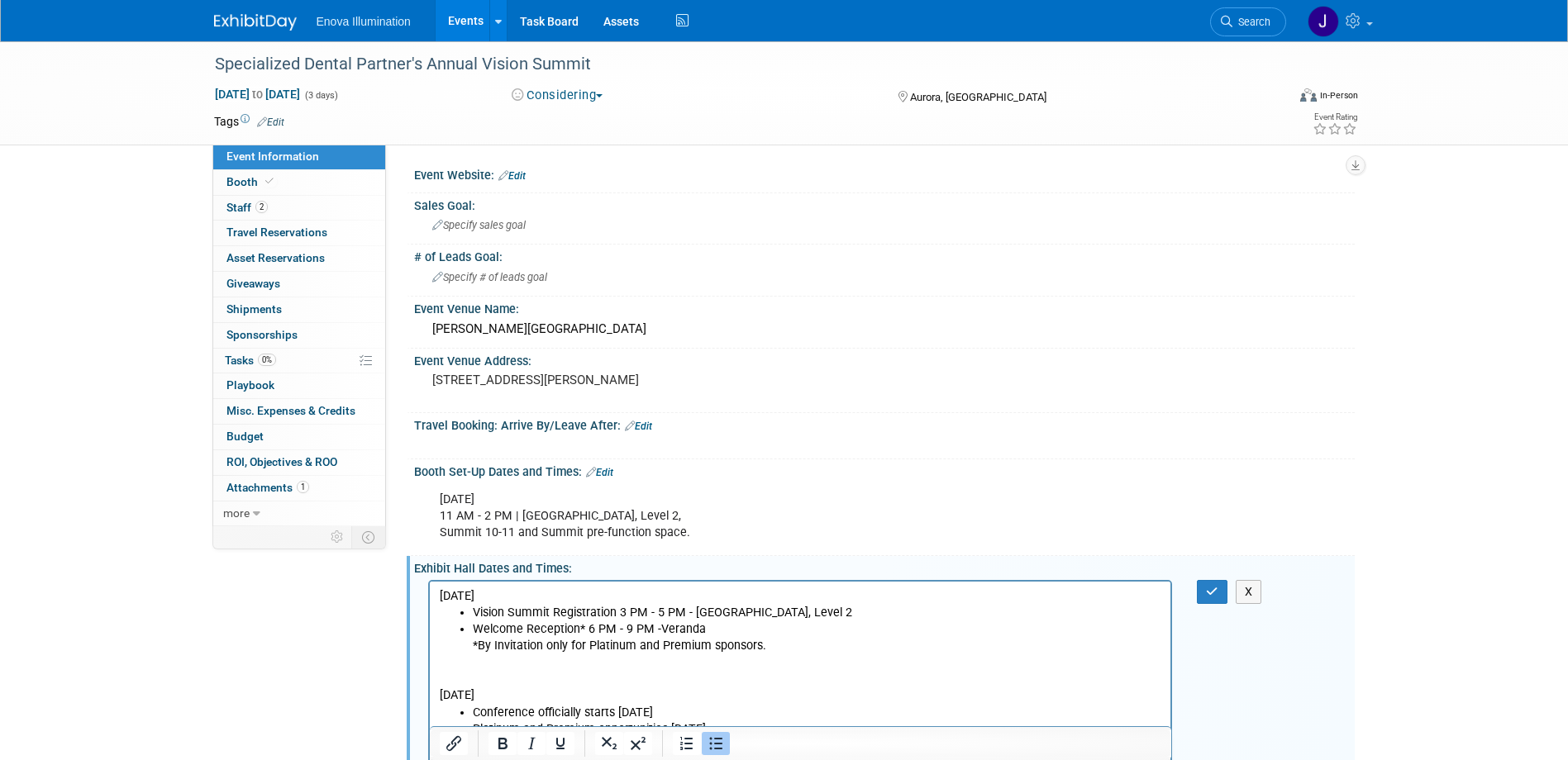 click on "Welcome Reception* 6 PM - 9 PM -  Veranda *By Invitation only for Platinum and Premium sponsors." at bounding box center [817, 637] 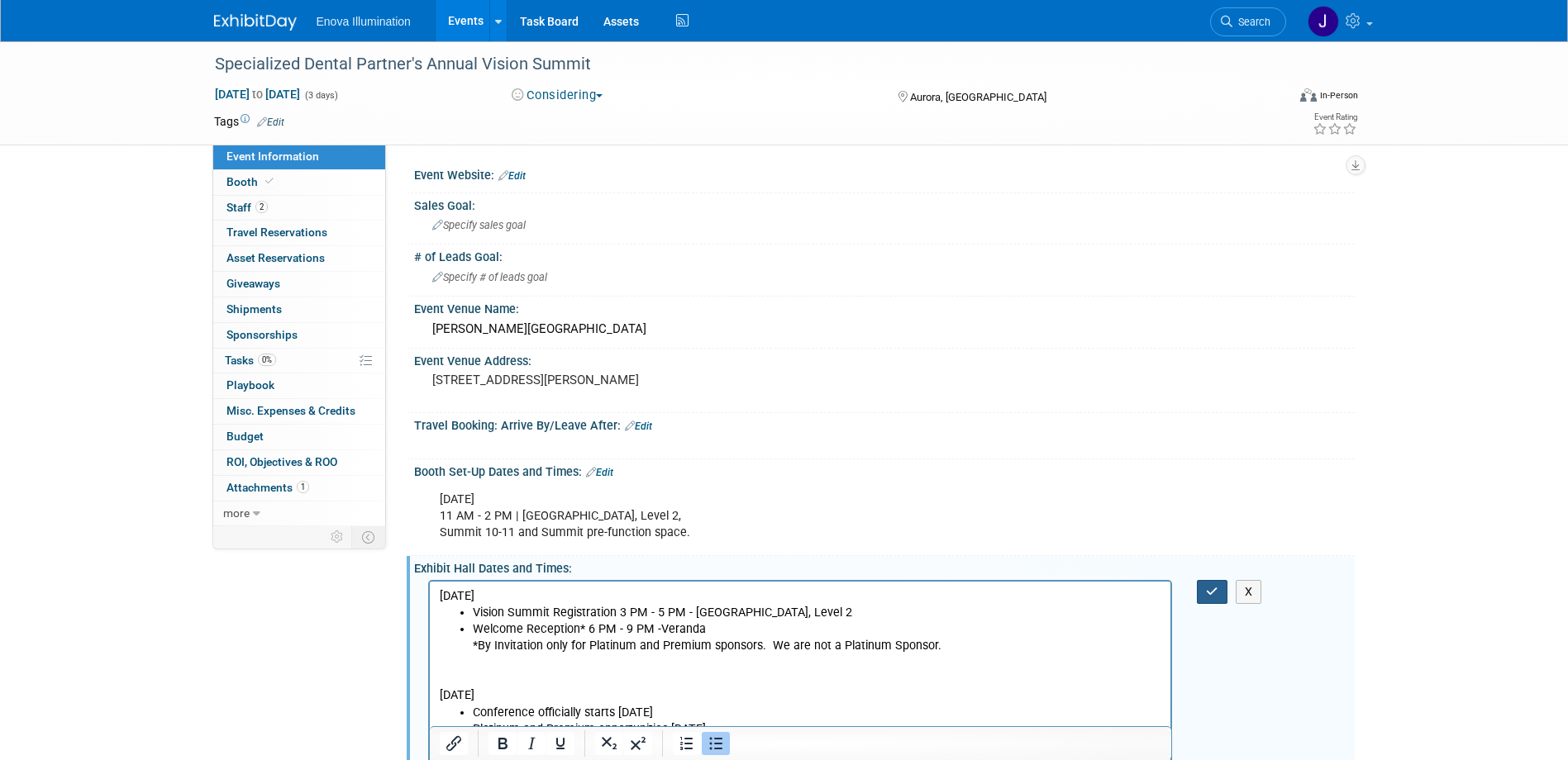 click at bounding box center [1212, 591] 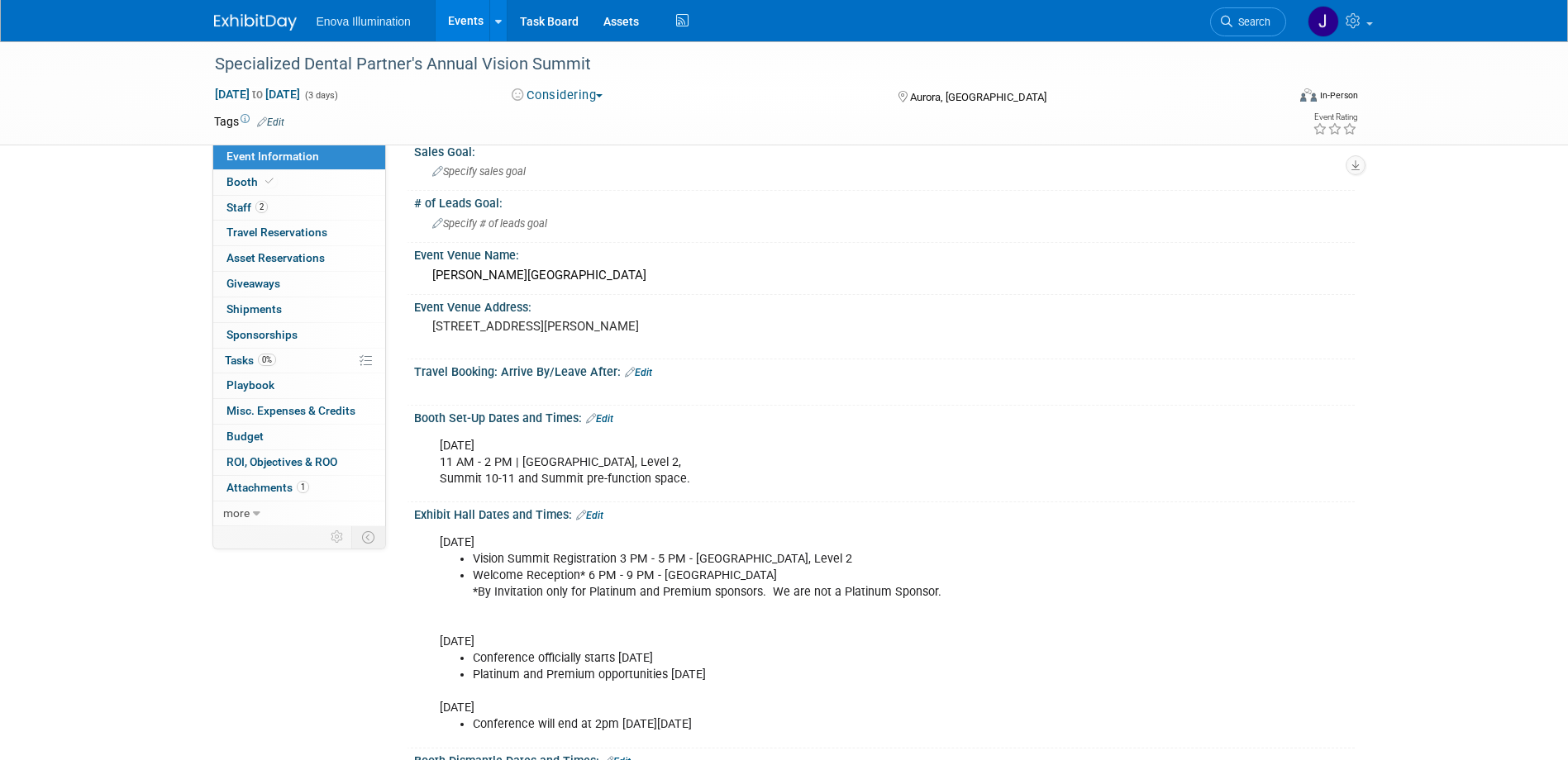 scroll, scrollTop: 83, scrollLeft: 0, axis: vertical 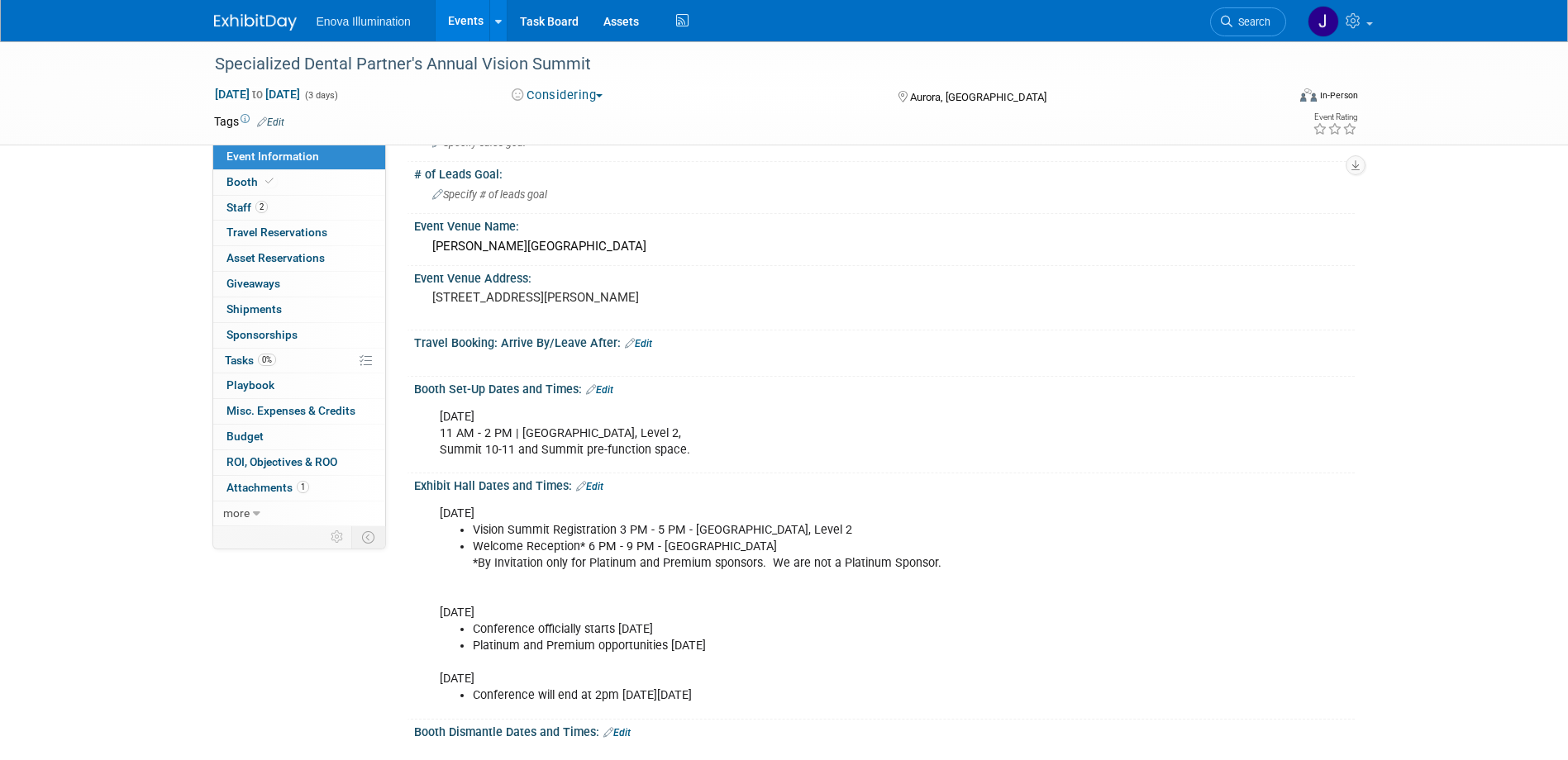 drag, startPoint x: 727, startPoint y: 691, endPoint x: 457, endPoint y: 637, distance: 275.34705 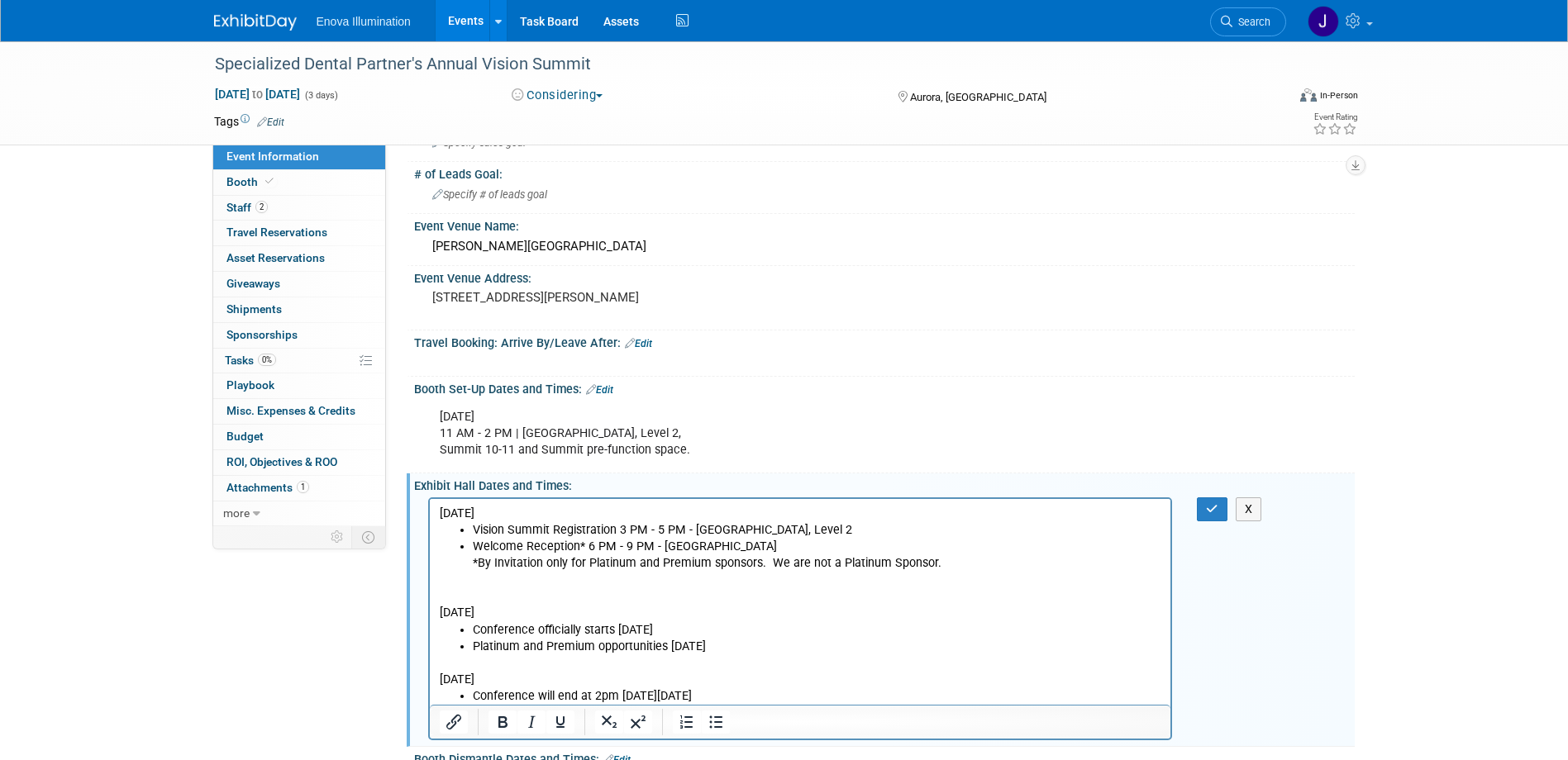 scroll, scrollTop: 0, scrollLeft: 0, axis: both 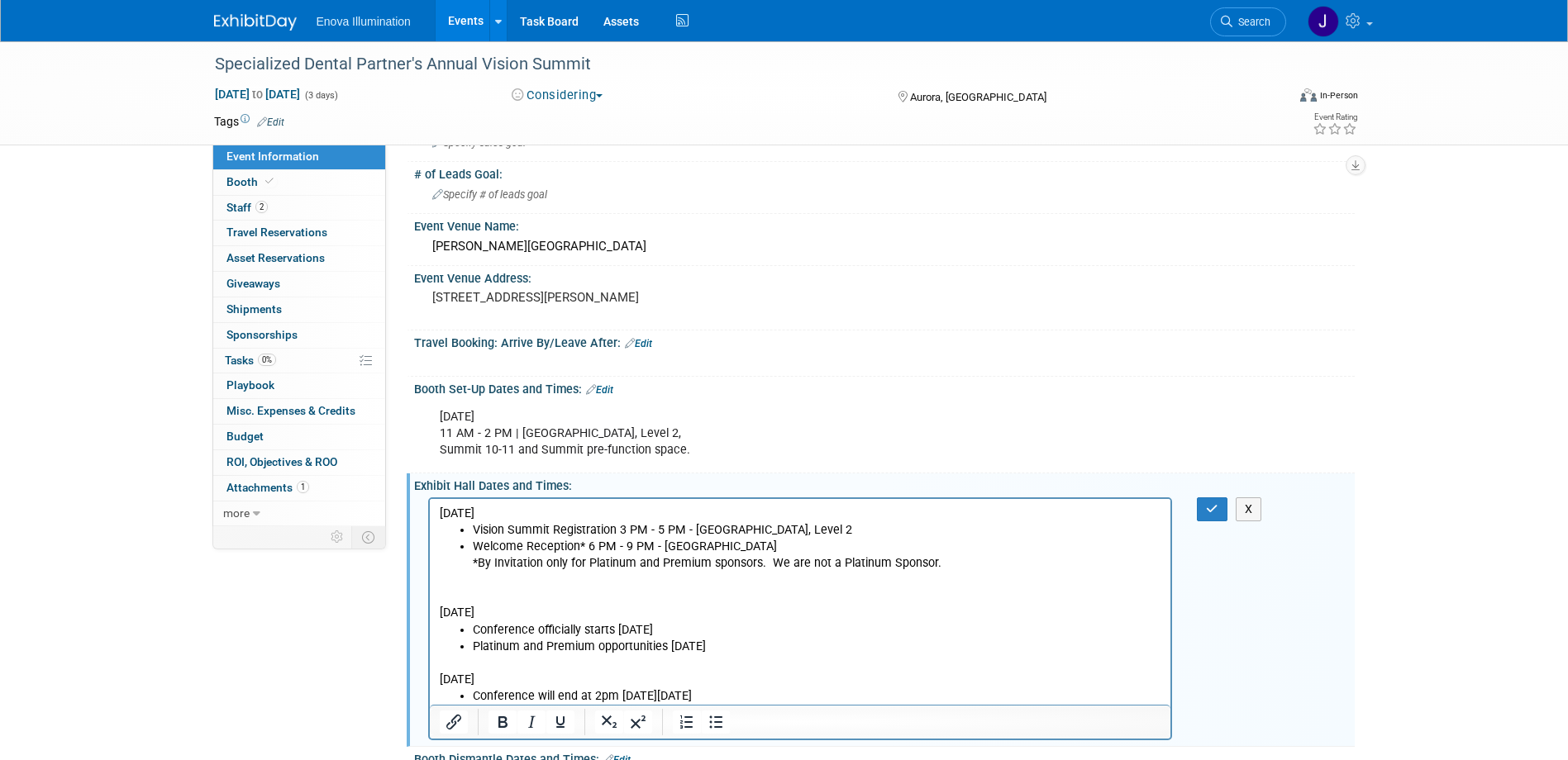 drag, startPoint x: 718, startPoint y: 696, endPoint x: 846, endPoint y: 1104, distance: 427.6073 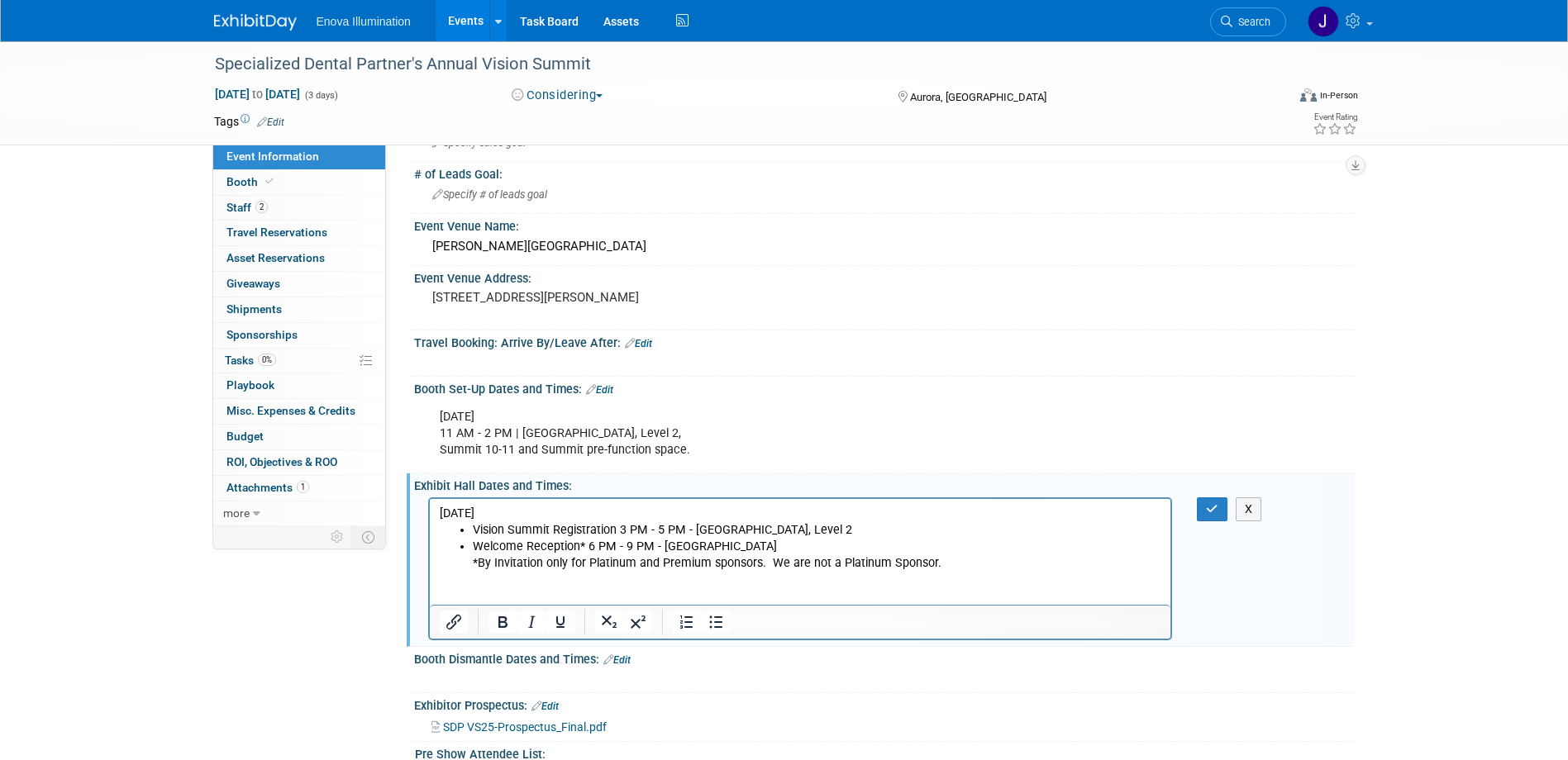 click at bounding box center (800, 587) 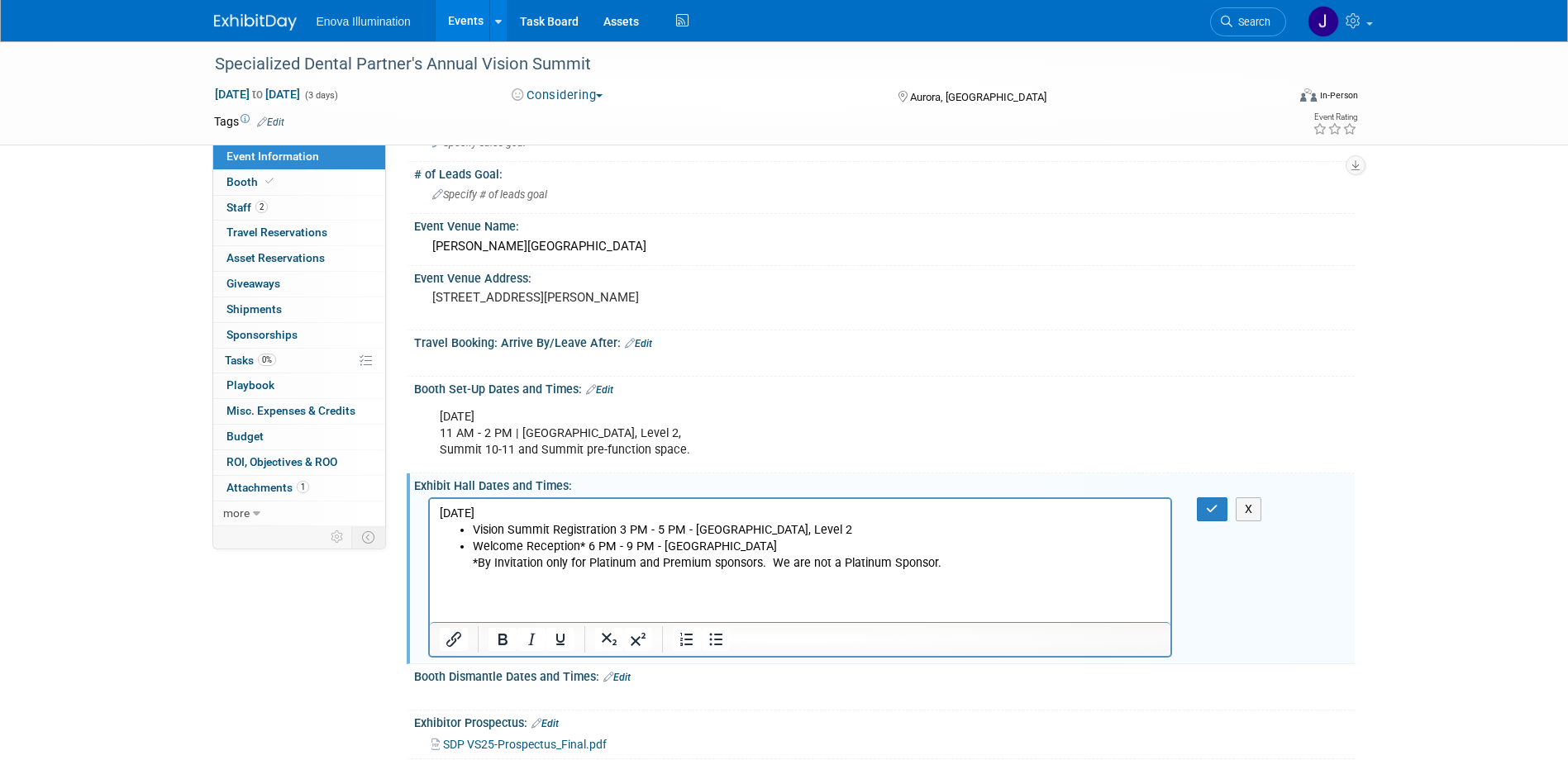 paste 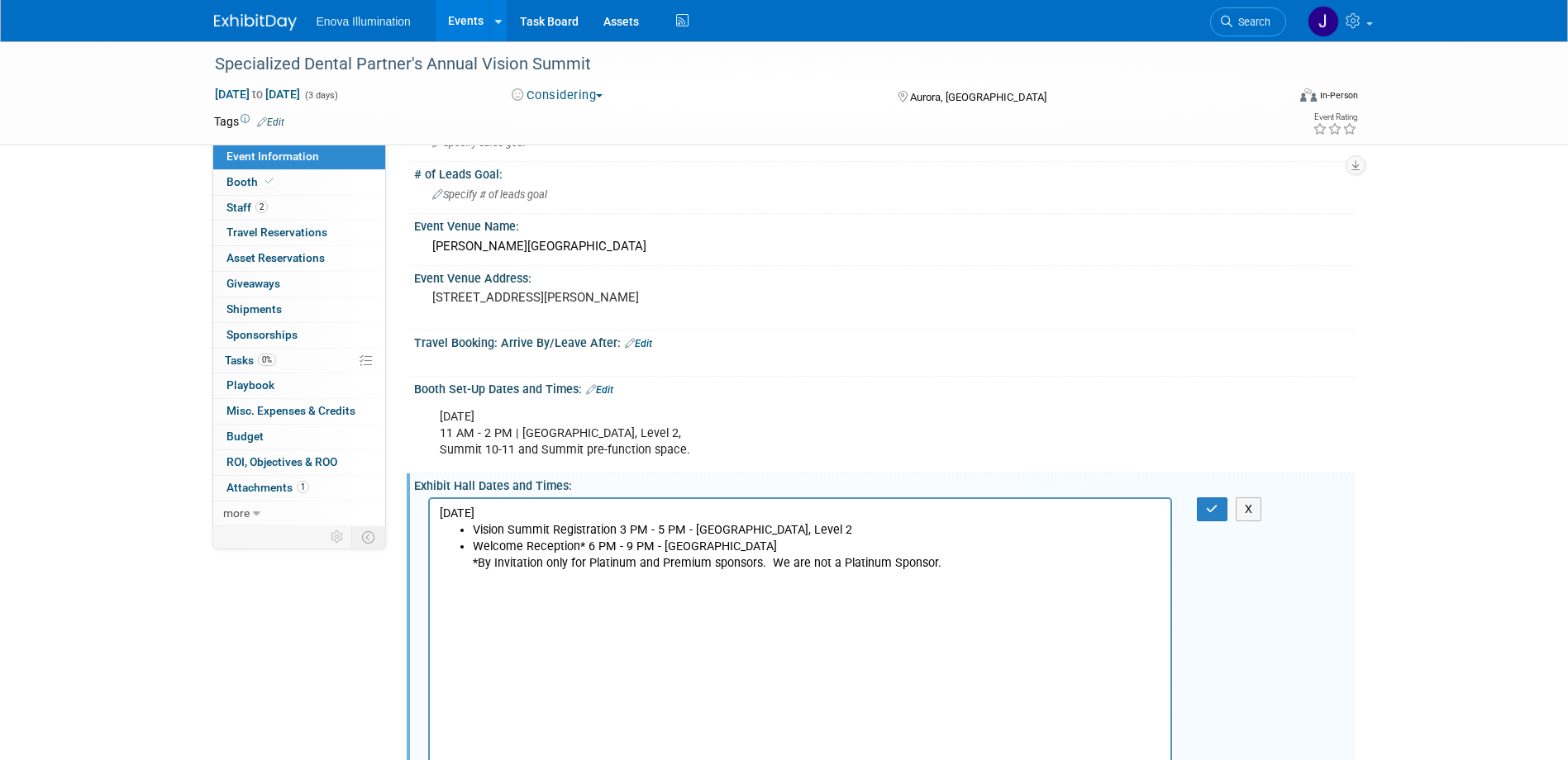 scroll, scrollTop: 160, scrollLeft: 0, axis: vertical 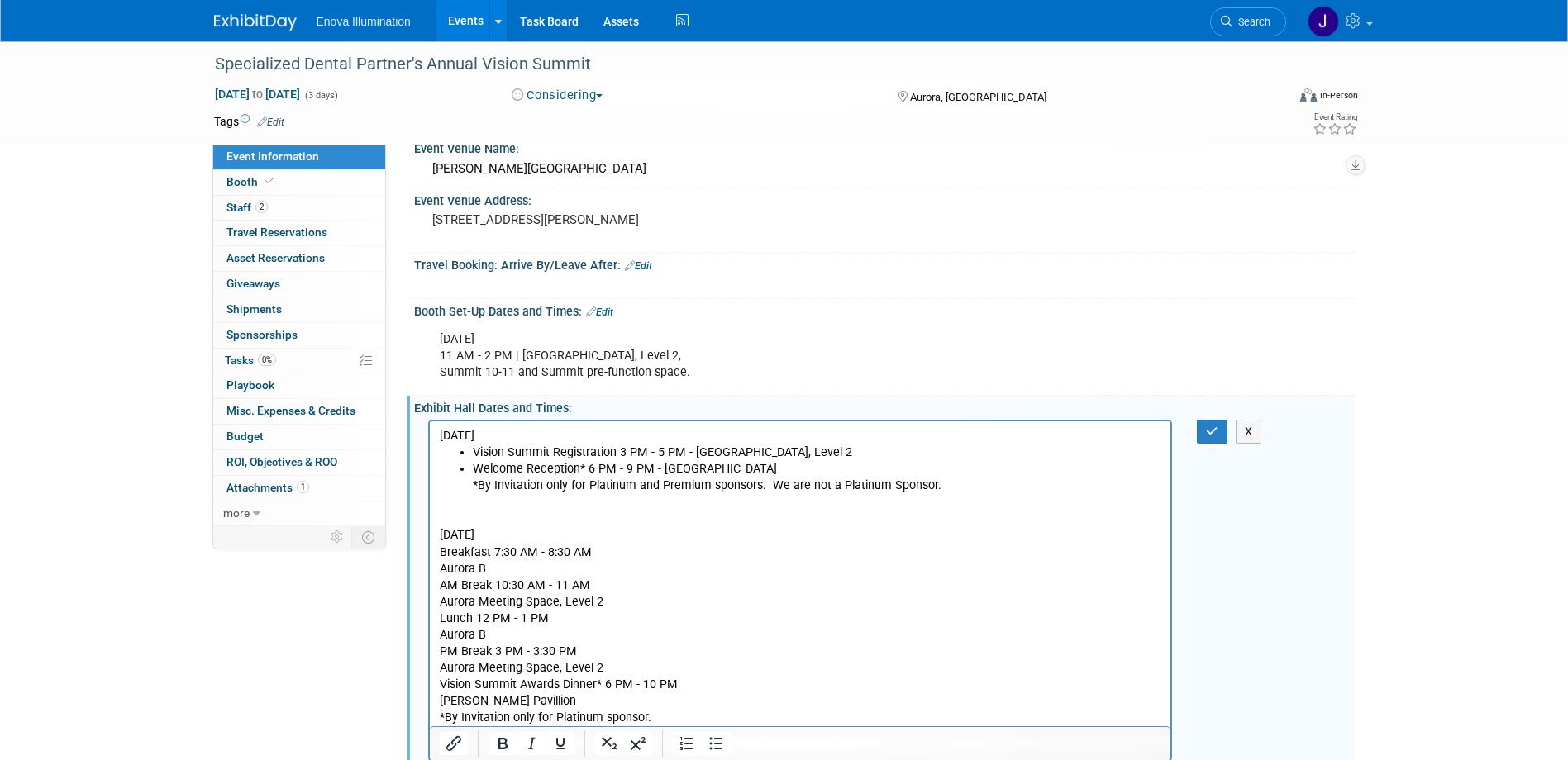 click at bounding box center (800, 510) 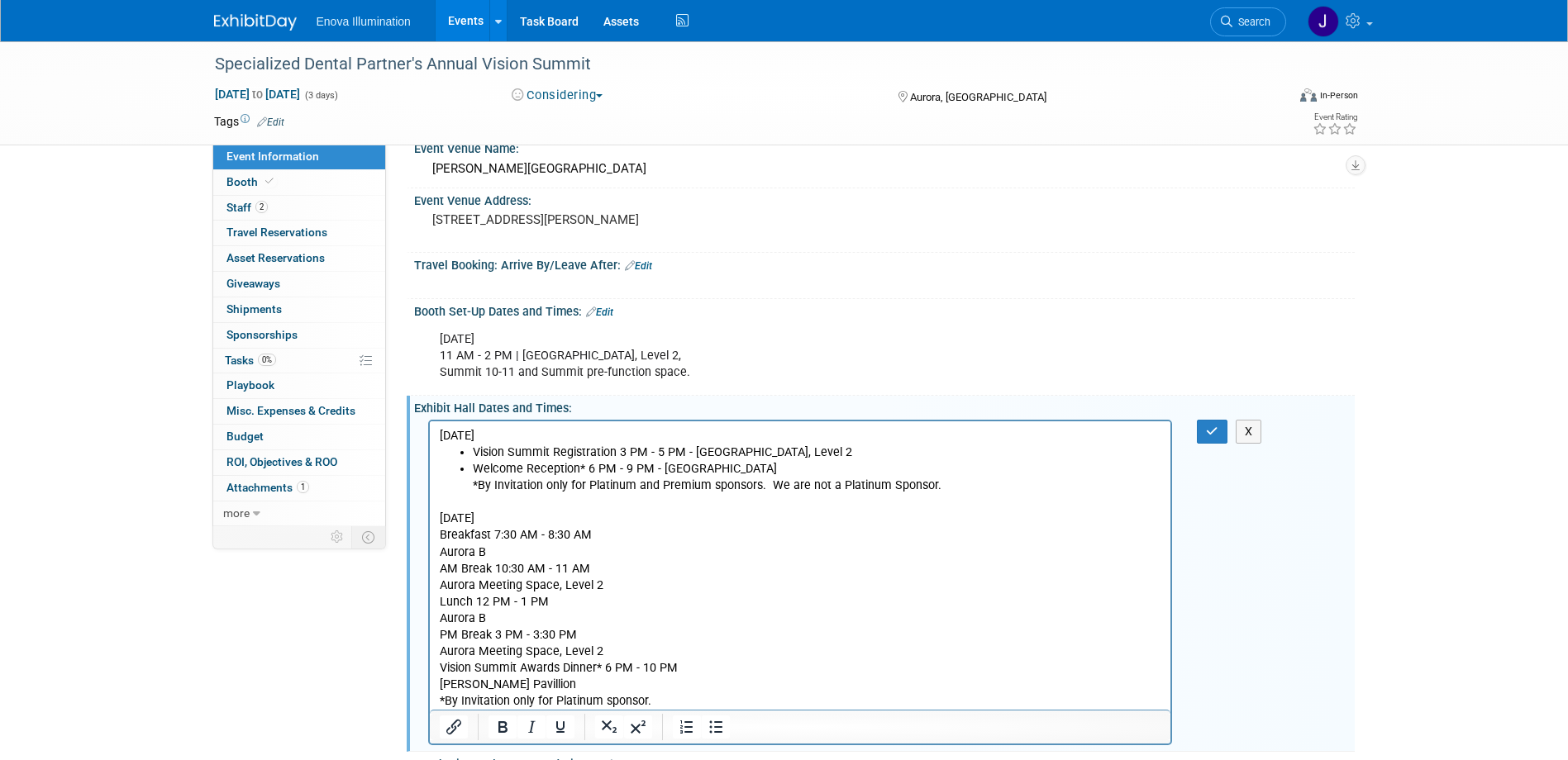 click on "FRIDAY, SEPTEMBER 26 Breakfast 7:30 AM - 8:30 AM Aurora B AM Break 10:30 AM - 11 AM Aurora Meeting Space, Level 2 Lunch 12 PM - 1 PM Aurora B PM Break 3 PM - 3:30 PM Aurora Meeting Space, Level 2 Vision Summit Awards Dinner* 6 PM - 10 PM Gaylord Pavillion *By Invitation only for Platinum sponsor." at bounding box center [800, 609] 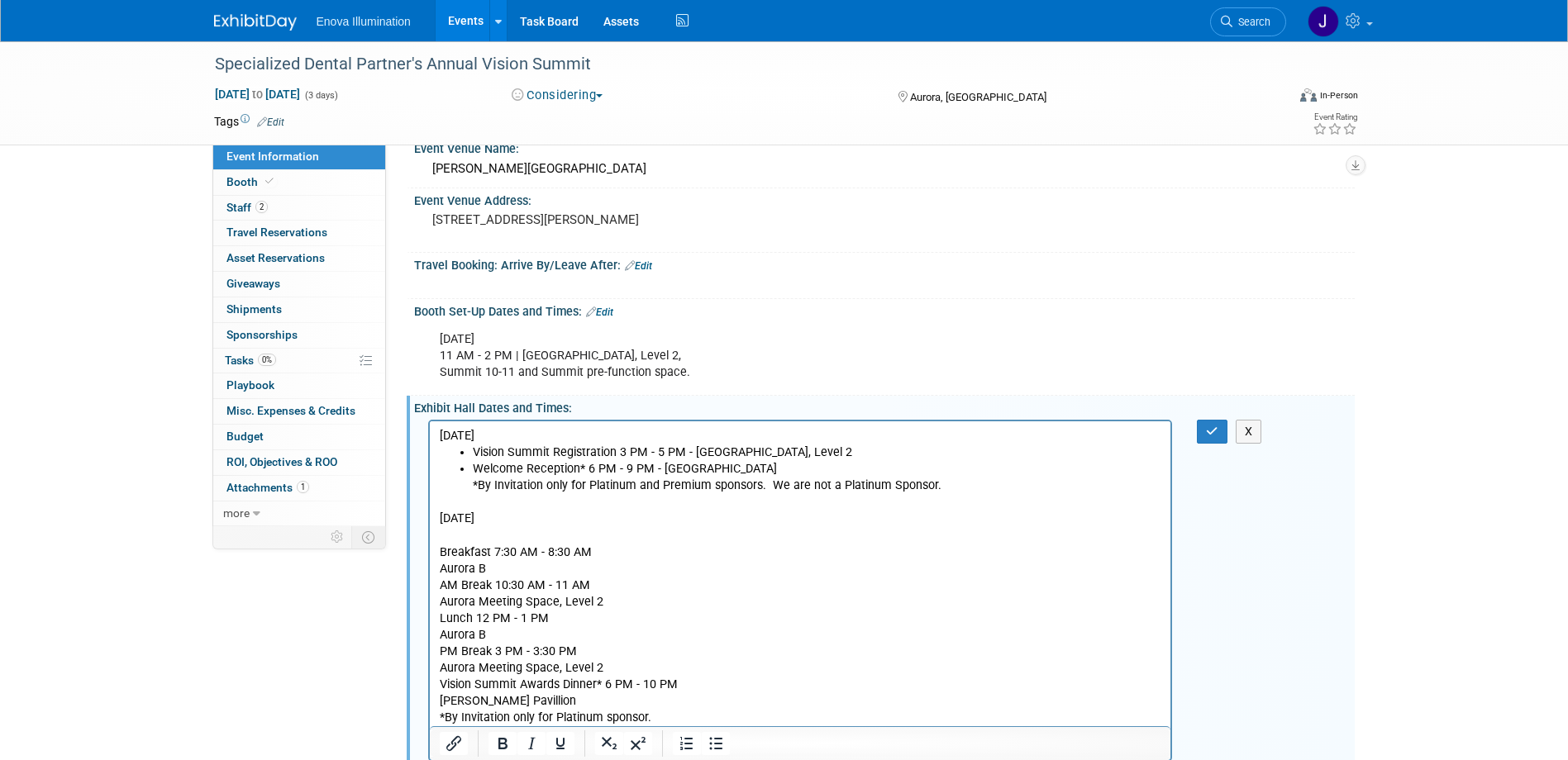 click on "THURSDAY, SEPTEMBER 25 Vision Summit Registration 3 PM - 5 PM - Aurora Meeting Space, Level 2 Welcome Reception* 6 PM - 9 PM - Veranda *By Invitation only for Platinum and Premium sponsors.  We are not a Platinum Sponsor. FRIDAY, SEPTEMBER 26 Breakfast 7:30 AM - 8:30 AM Aurora B AM Break 10:30 AM - 11 AM Aurora Meeting Space, Level 2 Lunch 12 PM - 1 PM Aurora B PM Break 3 PM - 3:30 PM Aurora Meeting Space, Level 2 Vision Summit Awards Dinner* 6 PM - 10 PM Gaylord Pavillion *By Invitation only for Platinum sponsor." at bounding box center [800, 576] 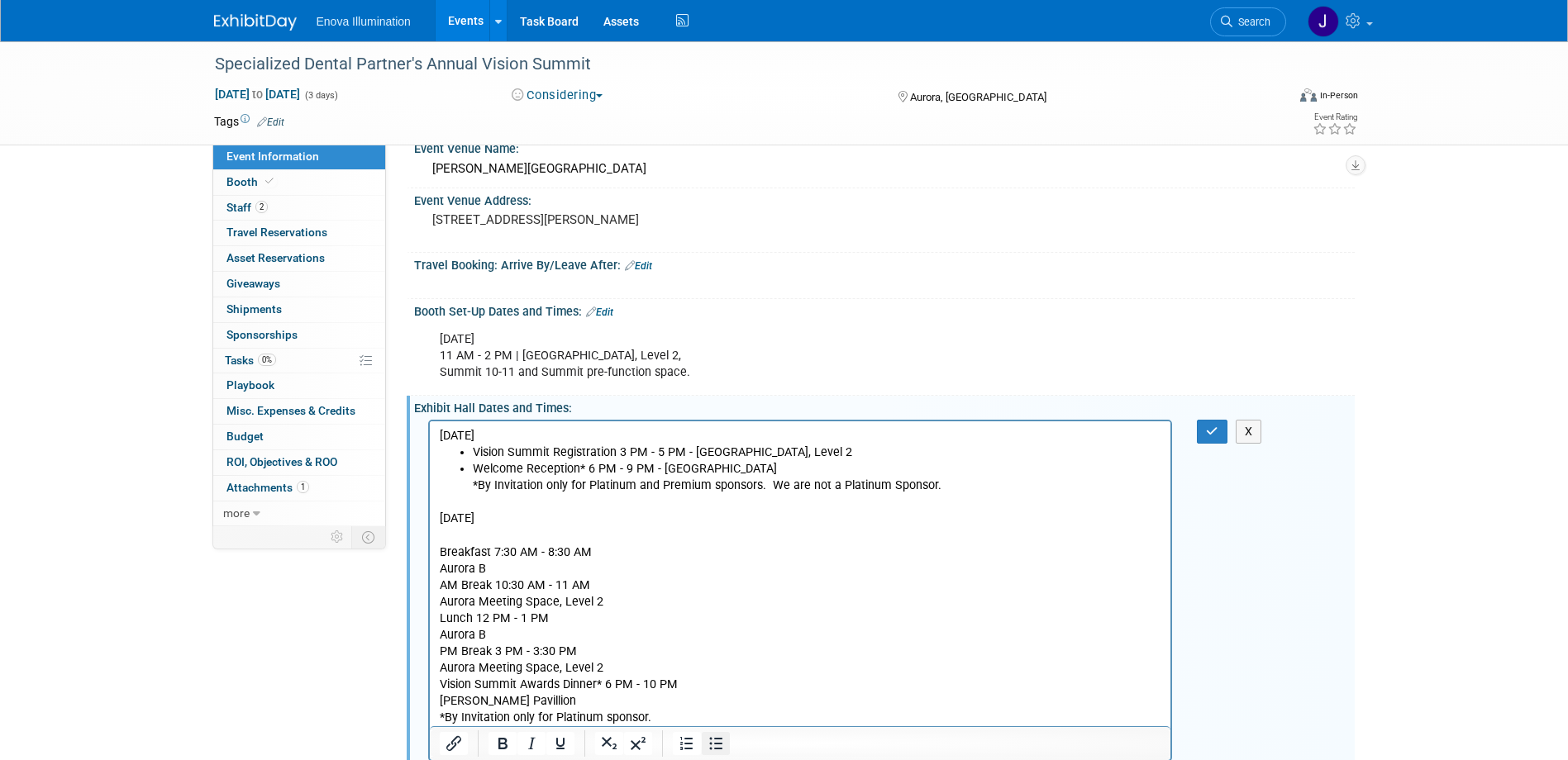 click 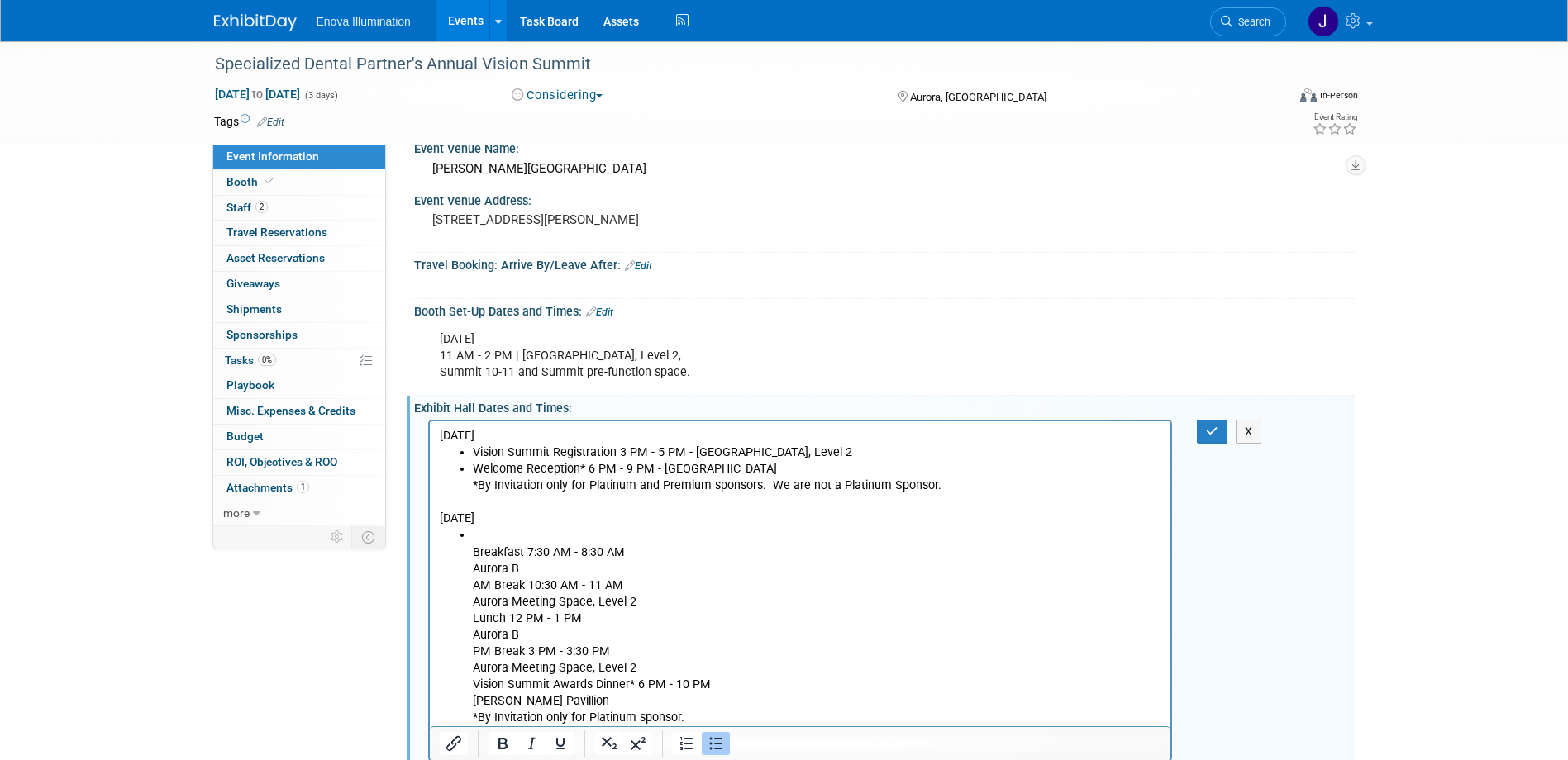 click on "Breakfast 7:30 AM - 8:30 AM Aurora B AM Break 10:30 AM - 11 AM Aurora Meeting Space, Level 2 Lunch 12 PM - 1 PM Aurora B PM Break 3 PM - 3:30 PM Aurora Meeting Space, Level 2 Vision Summit Awards Dinner* 6 PM - 10 PM Gaylord Pavillion *By Invitation only for Platinum sponsor." at bounding box center (817, 625) 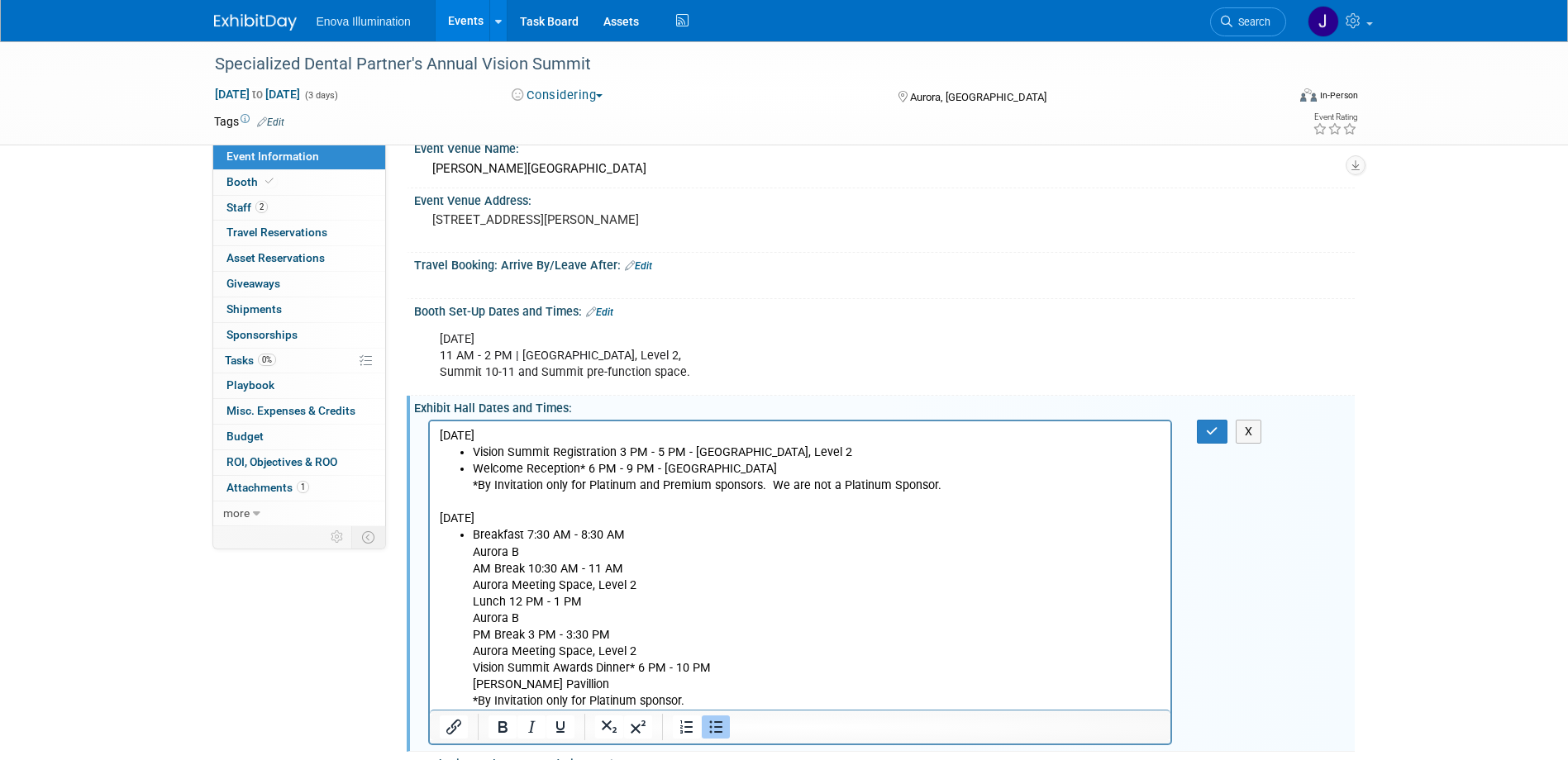 click on "Breakfast 7:30 AM - 8:30 AM Aurora B AM Break 10:30 AM - 11 AM Aurora Meeting Space, Level 2 Lunch 12 PM - 1 PM Aurora B PM Break 3 PM - 3:30 PM Aurora Meeting Space, Level 2 Vision Summit Awards Dinner* 6 PM - 10 PM Gaylord Pavillion *By Invitation only for Platinum sponsor." at bounding box center (817, 617) 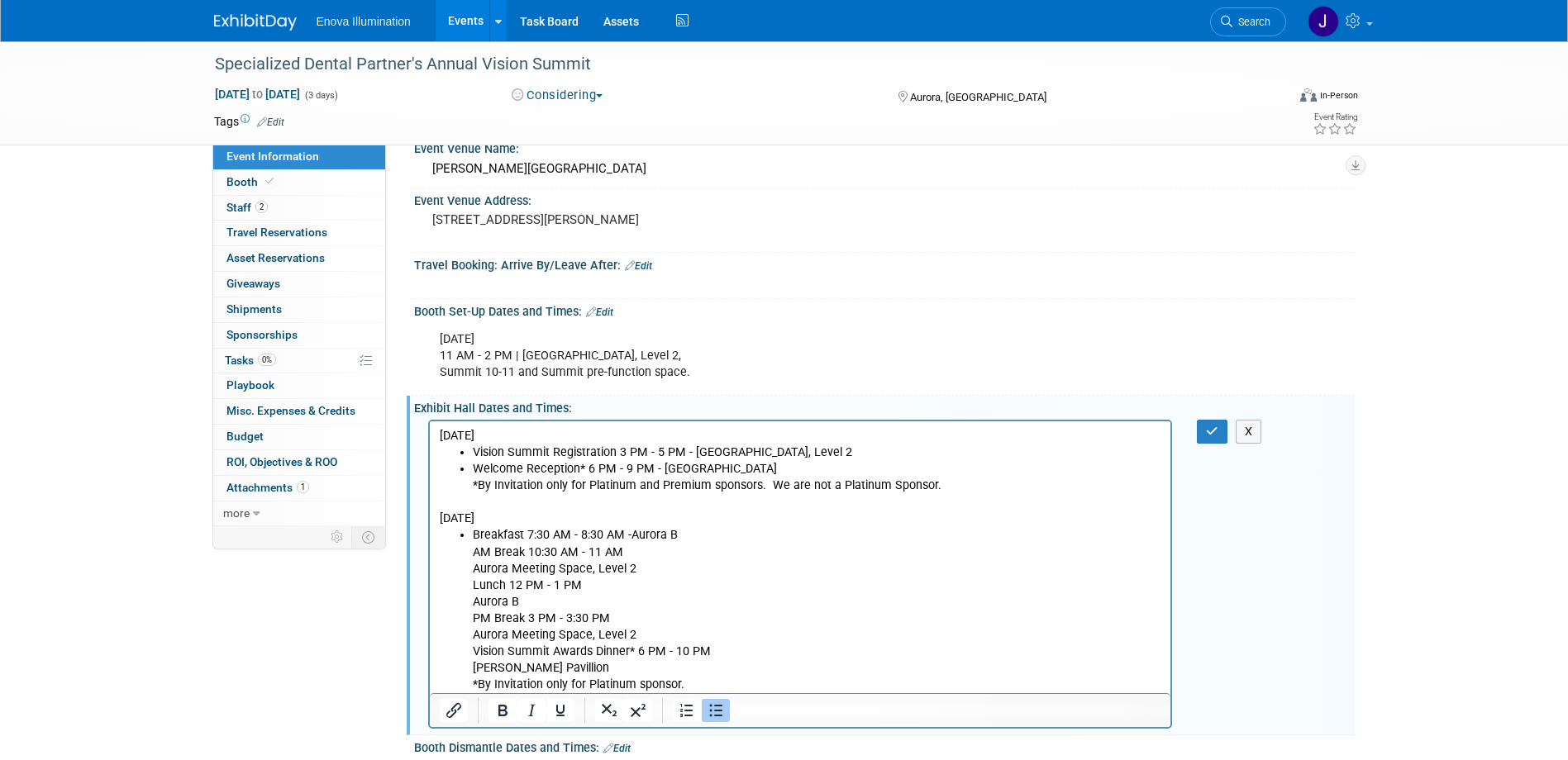 click on "Breakfast 7:30 AM - 8:30 AM -  Aurora B AM Break 10:30 AM - 11 AM Aurora Meeting Space, Level 2 Lunch 12 PM - 1 PM Aurora B PM Break 3 PM - 3:30 PM Aurora Meeting Space, Level 2 Vision Summit Awards Dinner* 6 PM - 10 PM Gaylord Pavillion *By Invitation only for Platinum sponsor." at bounding box center (817, 609) 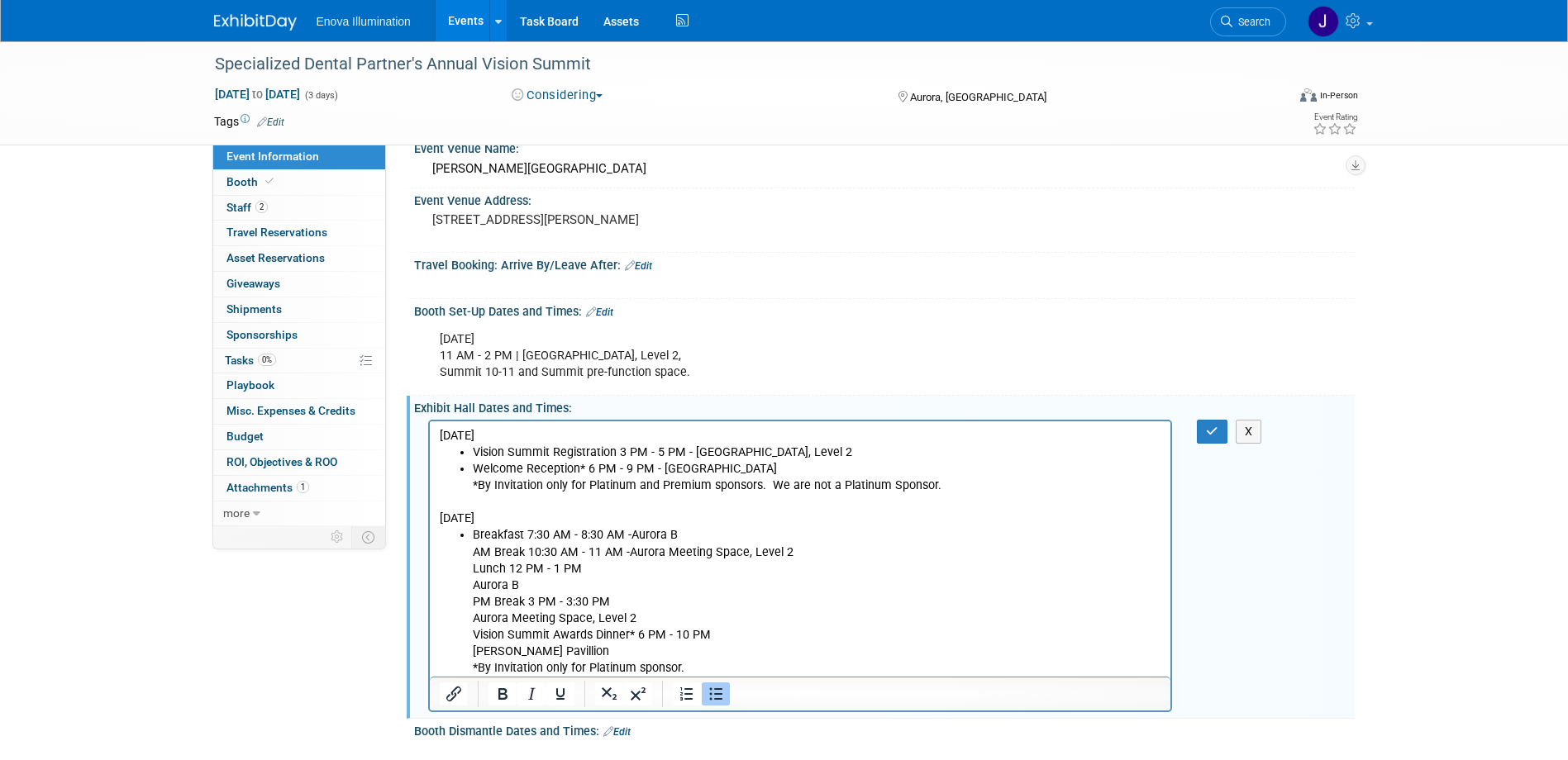 click on "Breakfast 7:30 AM - 8:30 AM -  Aurora B AM Break 10:30 AM - 11 AM -  Aurora Meeting Space, Level 2 Lunch 12 PM - 1 PM Aurora B PM Break 3 PM - 3:30 PM Aurora Meeting Space, Level 2 Vision Summit Awards Dinner* 6 PM - 10 PM Gaylord Pavillion *By Invitation only for Platinum sponsor." at bounding box center (817, 601) 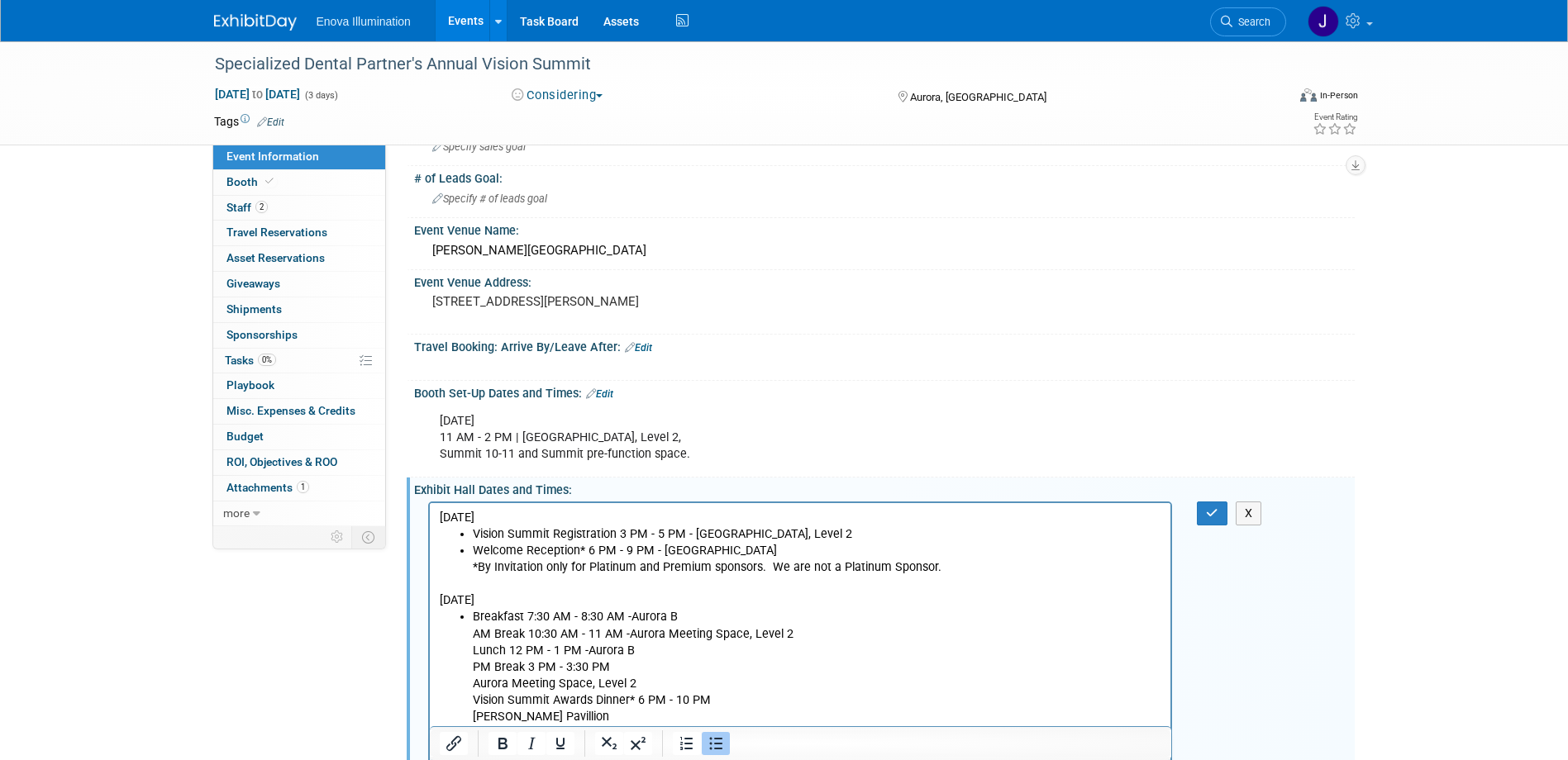 scroll, scrollTop: 78, scrollLeft: 0, axis: vertical 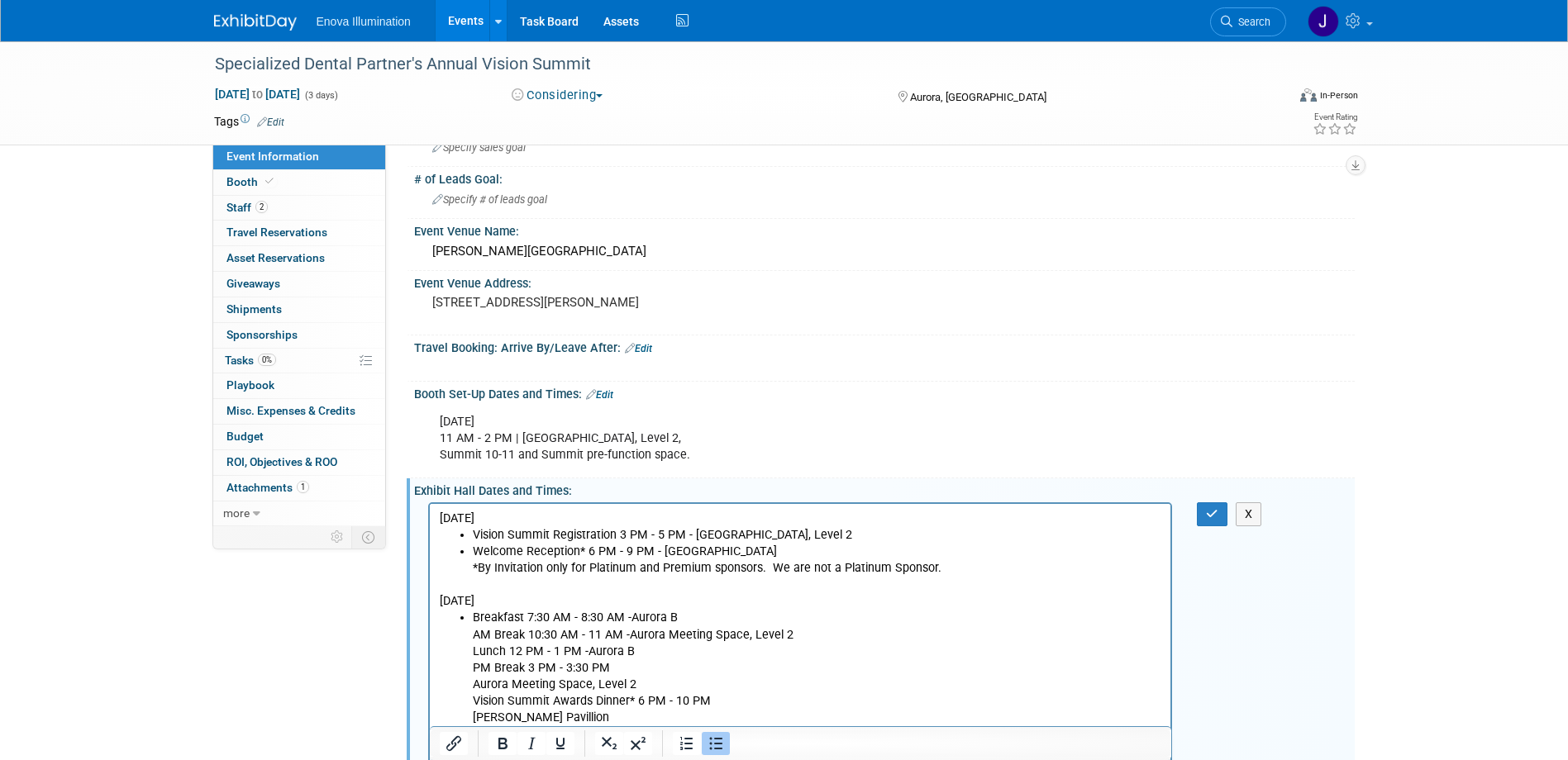 click on "Breakfast 7:30 AM - 8:30 AM -  Aurora B AM Break 10:30 AM - 11 AM -  Aurora Meeting Space, Level 2 Lunch 12 PM - 1 PM -  Aurora B PM Break 3 PM - 3:30 PM Aurora Meeting Space, Level 2 Vision Summit Awards Dinner* 6 PM - 10 PM Gaylord Pavillion *By Invitation only for Platinum sponsor." at bounding box center (817, 675) 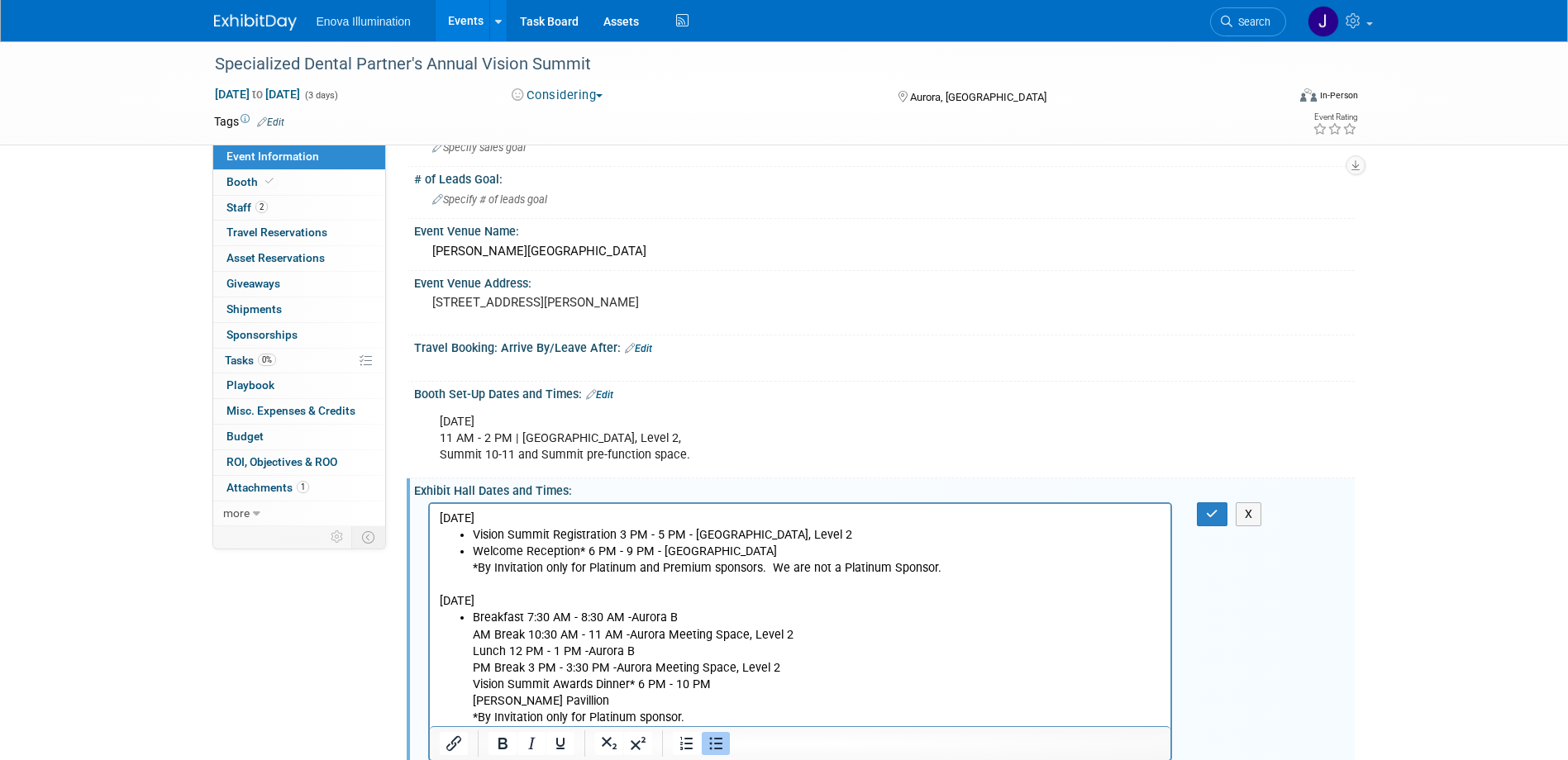click on "Breakfast 7:30 AM - 8:30 AM -  Aurora B AM Break 10:30 AM - 11 AM -  Aurora Meeting Space, Level 2 Lunch 12 PM - 1 PM -  Aurora B PM Break 3 PM - 3:30 PM -  Aurora Meeting Space, Level 2 Vision Summit Awards Dinner* 6 PM - 10 PM Gaylord Pavillion *By Invitation only for Platinum sponsor." at bounding box center (817, 667) 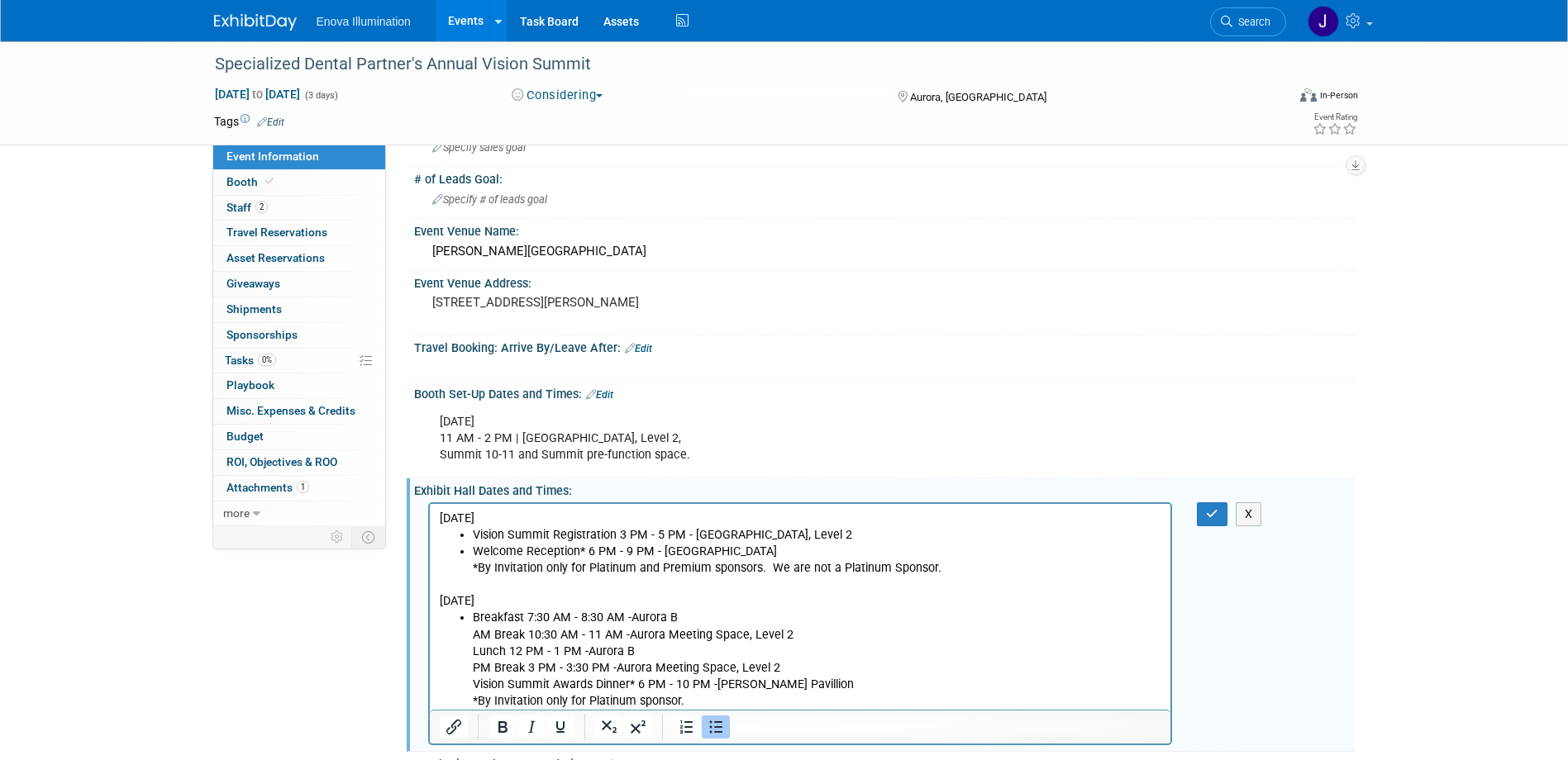 click on "Breakfast 7:30 AM - 8:30 AM -  Aurora B AM Break 10:30 AM - 11 AM -  Aurora Meeting Space, Level 2 Lunch 12 PM - 1 PM -  Aurora B PM Break 3 PM - 3:30 PM -  Aurora Meeting Space, Level 2 Vision Summit Awards Dinner* 6 PM - 10 PM -  Gaylord Pavillion *By Invitation only for Platinum sponsor." at bounding box center (817, 658) 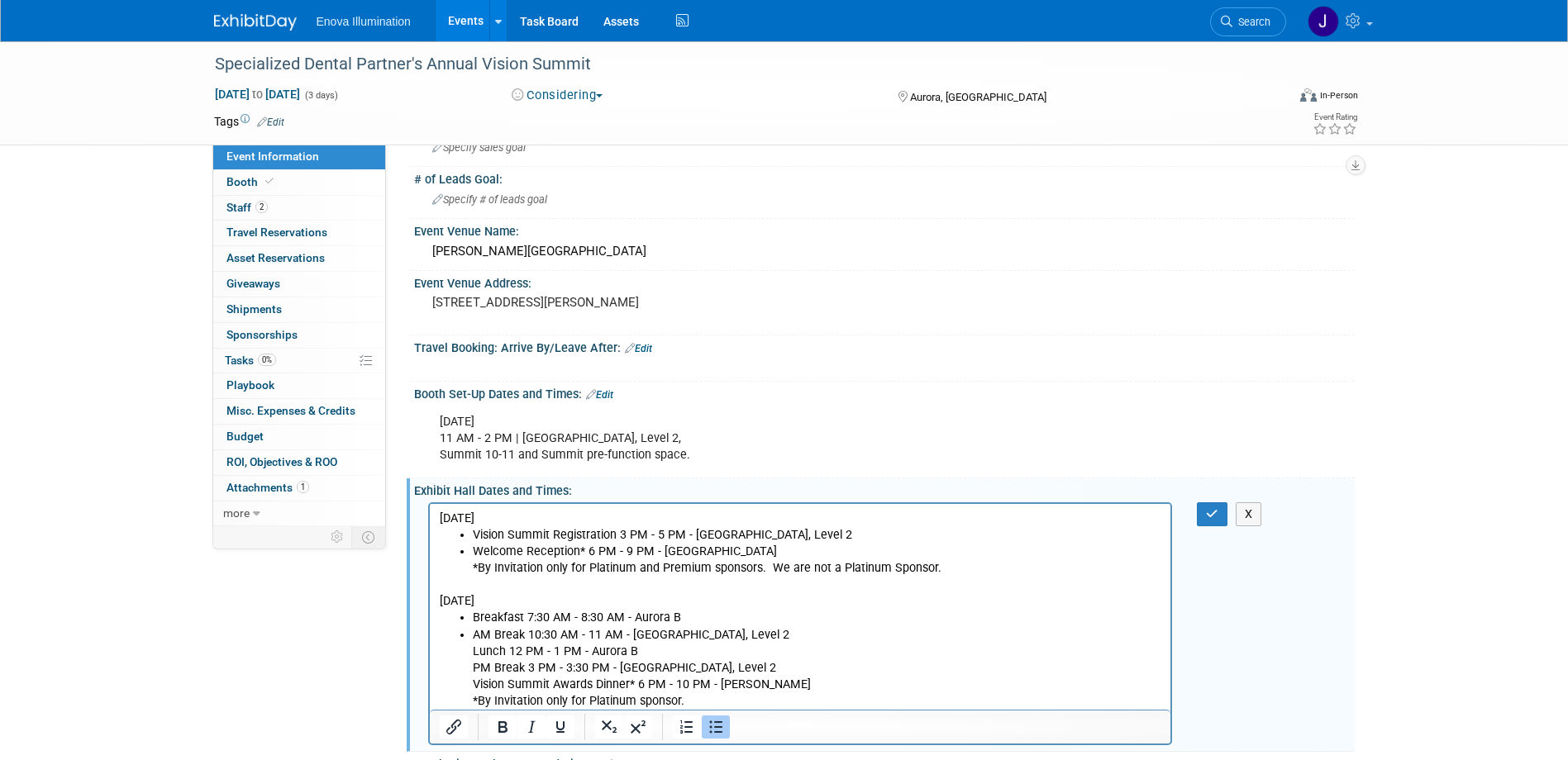 click on "AM Break 10:30 AM - 11 AM - Aurora Meeting Space, Level 2 Lunch 12 PM - 1 PM - Aurora B PM Break 3 PM - 3:30 PM - Aurora Meeting Space, Level 2 Vision Summit Awards Dinner* 6 PM - 10 PM - Gaylord Pavillion *By Invitation only for Platinum sponsor." at bounding box center (817, 667) 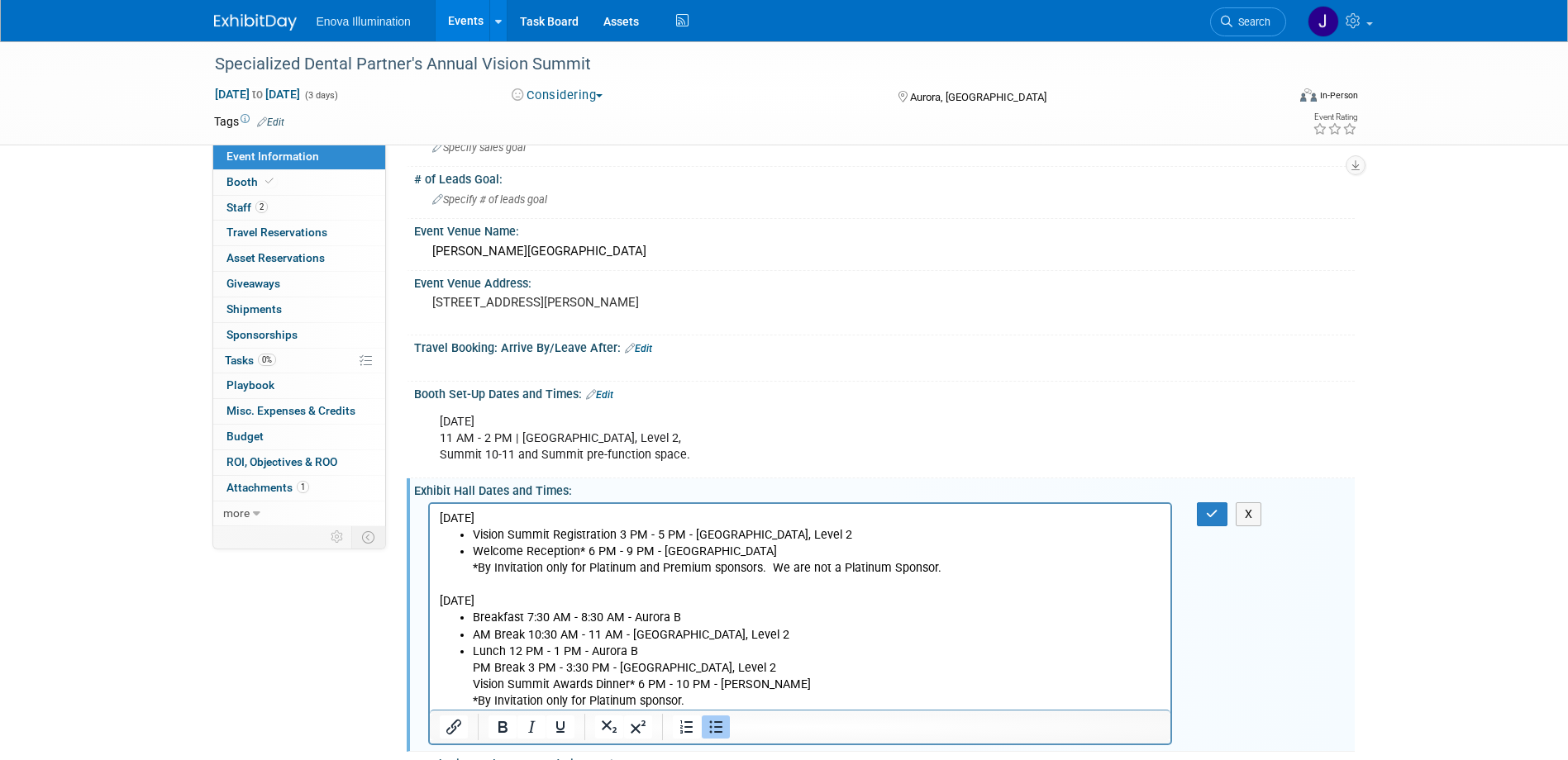 click on "Lunch 12 PM - 1 PM - Aurora B PM Break 3 PM - 3:30 PM - Aurora Meeting Space, Level 2 Vision Summit Awards Dinner* 6 PM - 10 PM - Gaylord Pavillion *By Invitation only for Platinum sponsor." at bounding box center [817, 676] 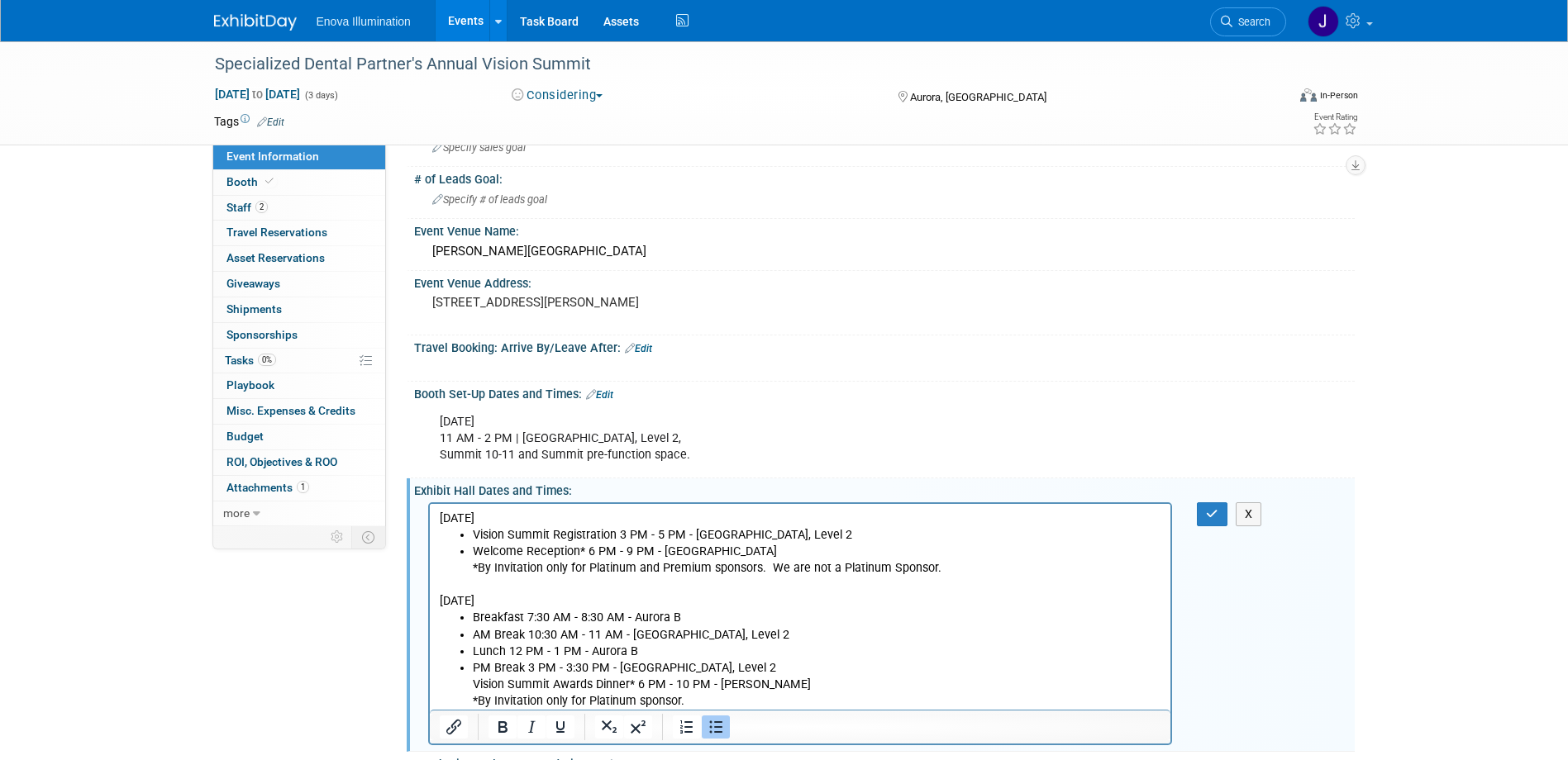 click on "PM Break 3 PM - 3:30 PM - Aurora Meeting Space, Level 2 Vision Summit Awards Dinner* 6 PM - 10 PM - Gaylord Pavillion *By Invitation only for Platinum sponsor." at bounding box center [817, 684] 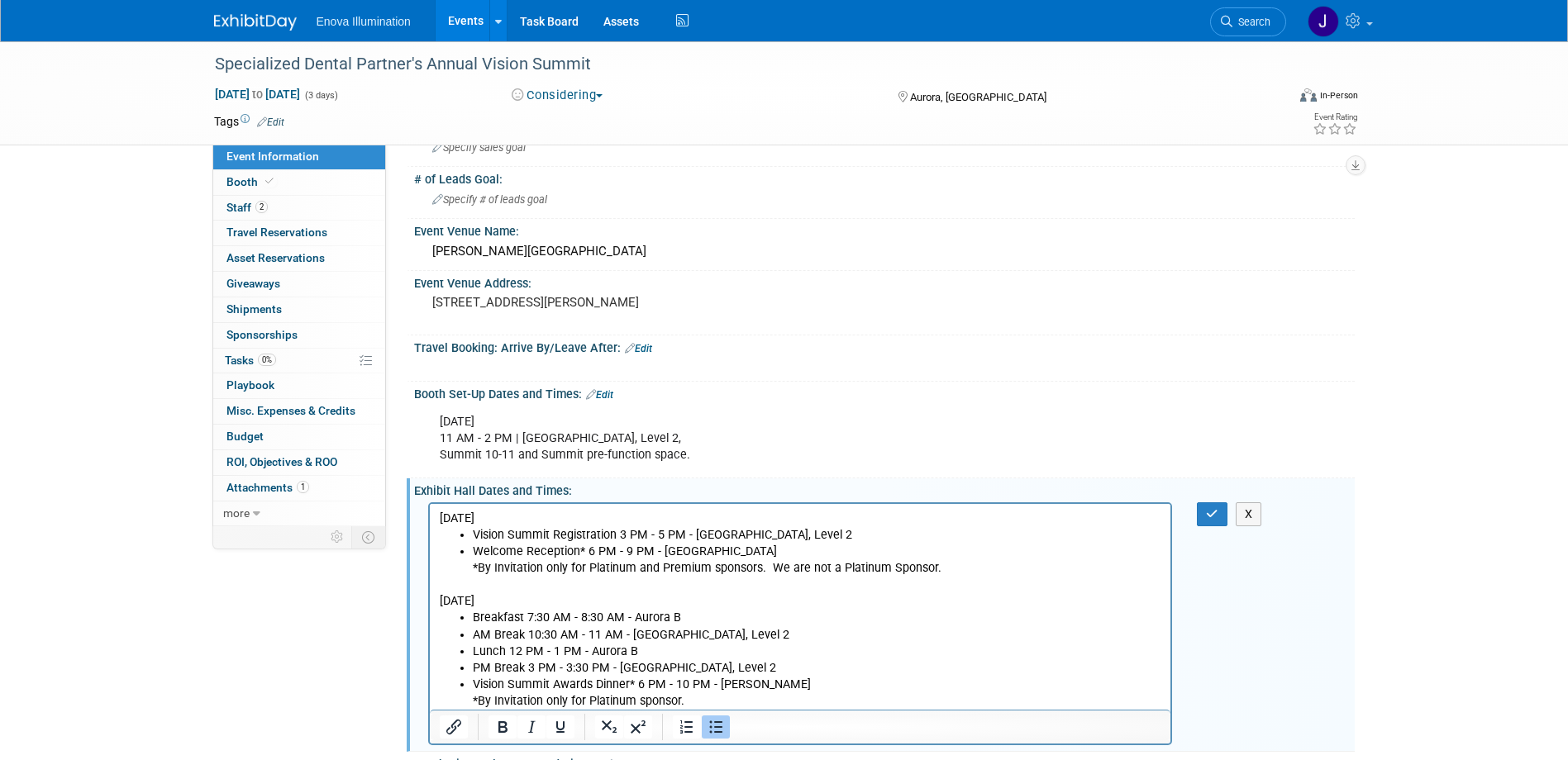 click on "Vision Summit Awards Dinner* 6 PM - 10 PM - Gaylord Pavillion *By Invitation only for Platinum sponsor." at bounding box center [817, 692] 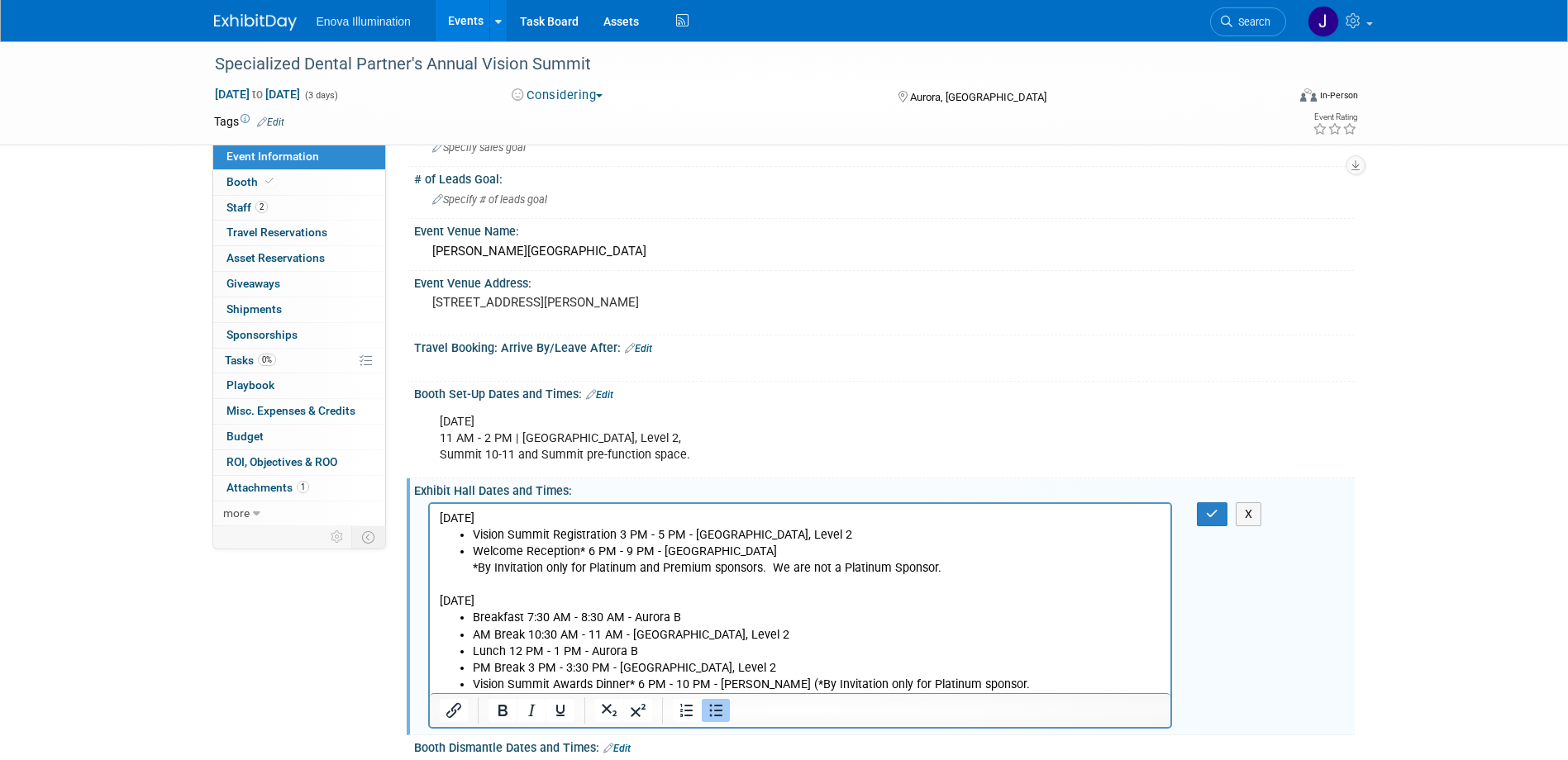 click on "Vision Summit Awards Dinner* 6 PM - 10 PM - Gaylord Pavillion ( *By Invitation only for Platinum sponsor." at bounding box center (817, 684) 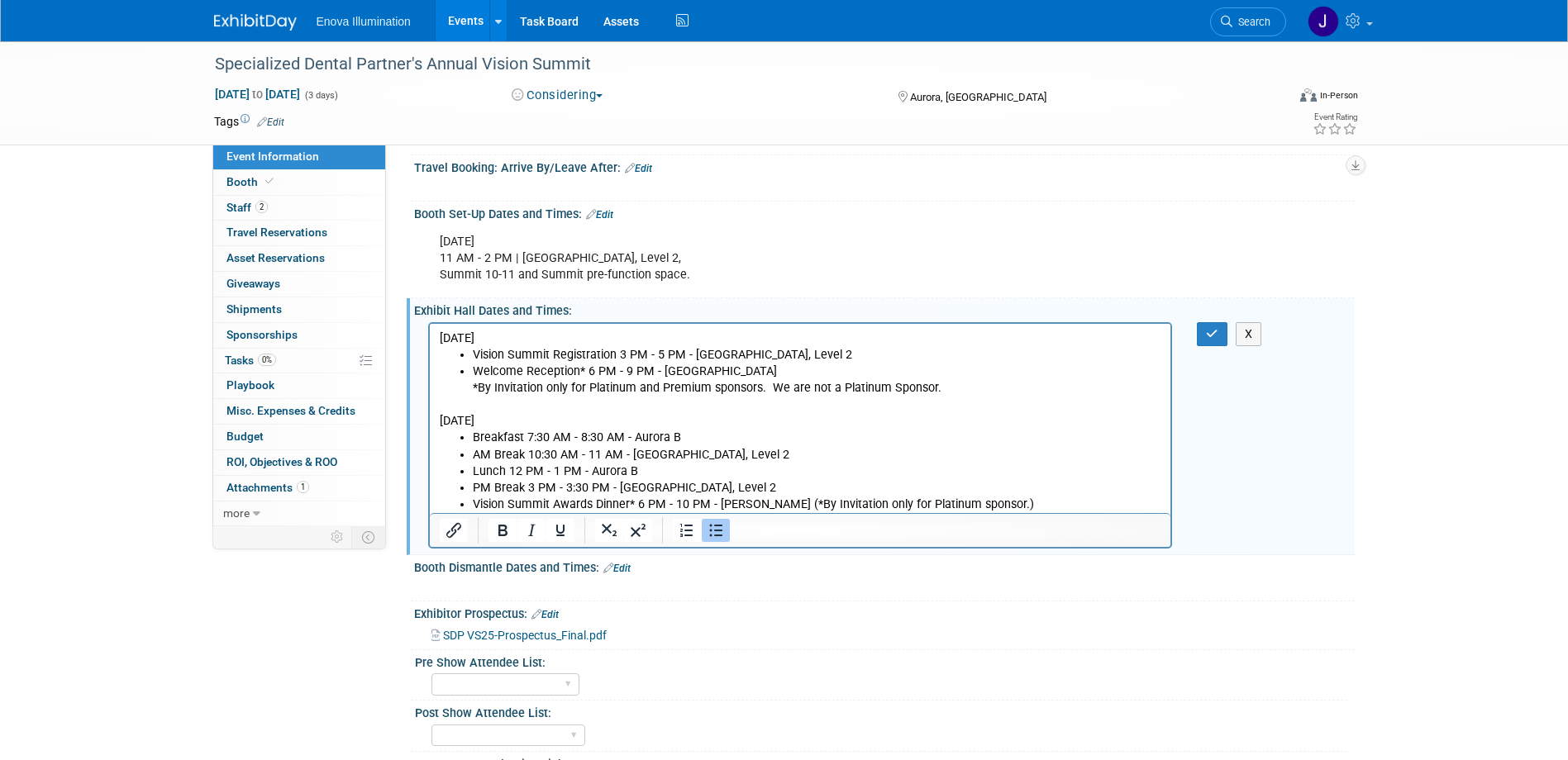 scroll, scrollTop: 330, scrollLeft: 0, axis: vertical 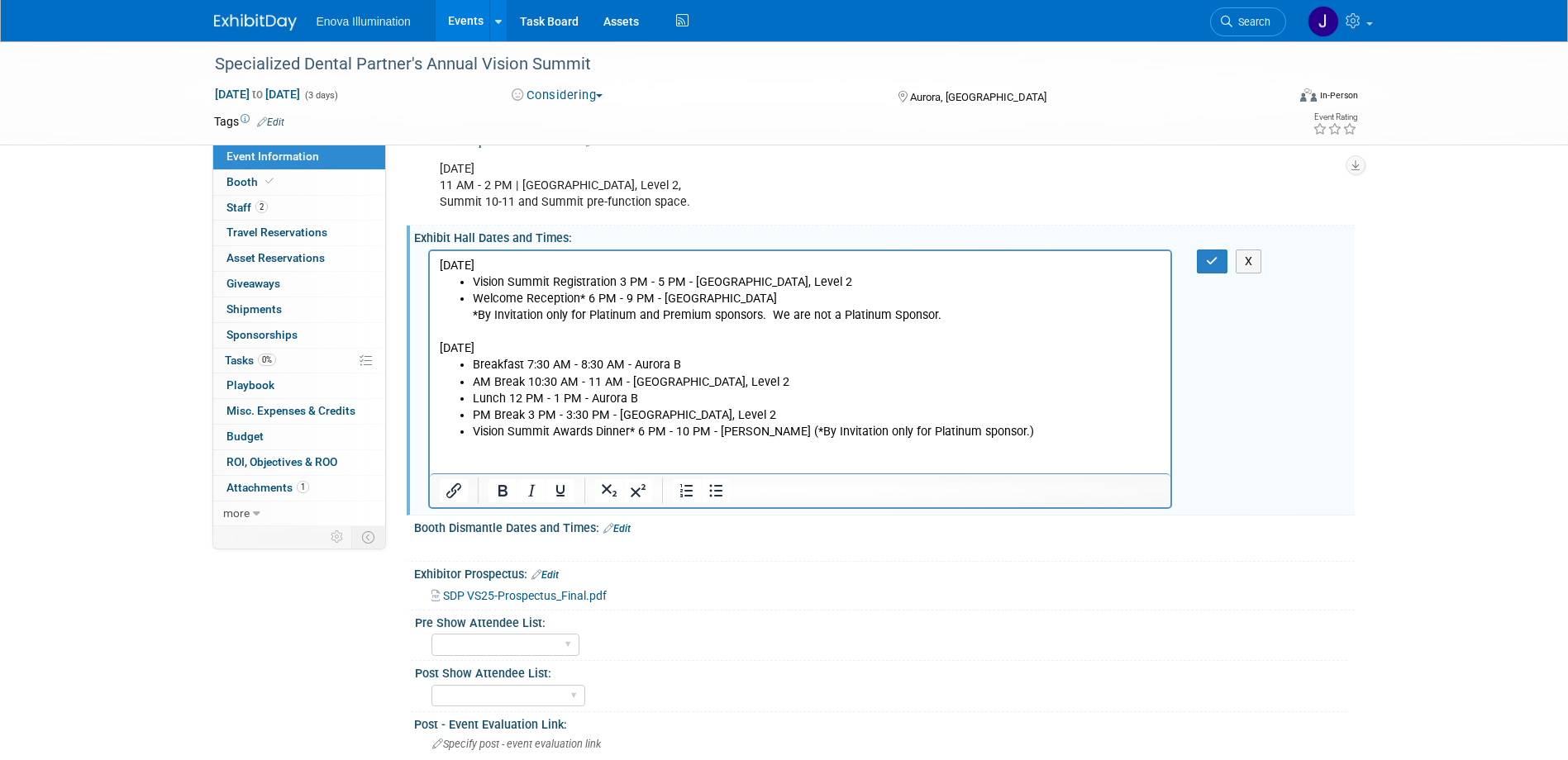 click at bounding box center (800, 464) 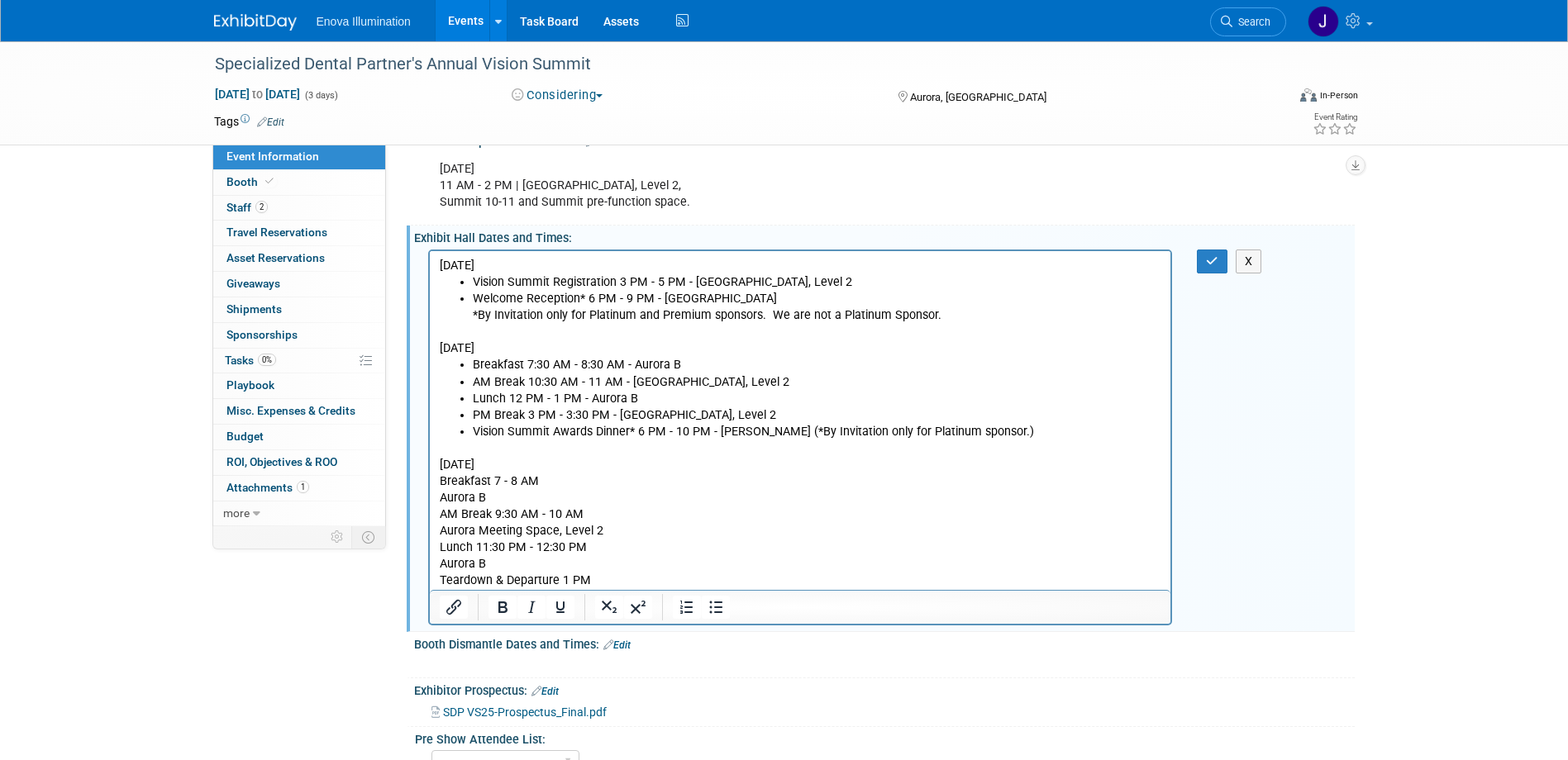 click on "THURSDAY, SEPTEMBER 25 Vision Summit Registration 3 PM - 5 PM - Aurora Meeting Space, Level 2 Welcome Reception* 6 PM - 9 PM - Veranda *By Invitation only for Platinum and Premium sponsors.  We are not a Platinum Sponsor. FRIDAY, SEPTEMBER 26 Breakfast 7:30 AM - 8:30 AM - Aurora B AM Break 10:30 AM - 11 AM - Aurora Meeting Space, Level 2 Lunch 12 PM - 1 PM - Aurora B PM Break 3 PM - 3:30 PM - Aurora Meeting Space, Level 2 Vision Summit Awards Dinner* 6 PM - 10 PM - Gaylord Pavillion (*By Invitation only for Platinum sponsor.) SATURDAY, SEPTEMBER 27 Breakfast 7 - 8 AM Aurora B AM Break 9:30 AM - 10 AM Aurora Meeting Space, Level 2 Lunch 11:30 PM - 12:30 PM Aurora B Teardown & Departure 1 PM" at bounding box center [799, 420] 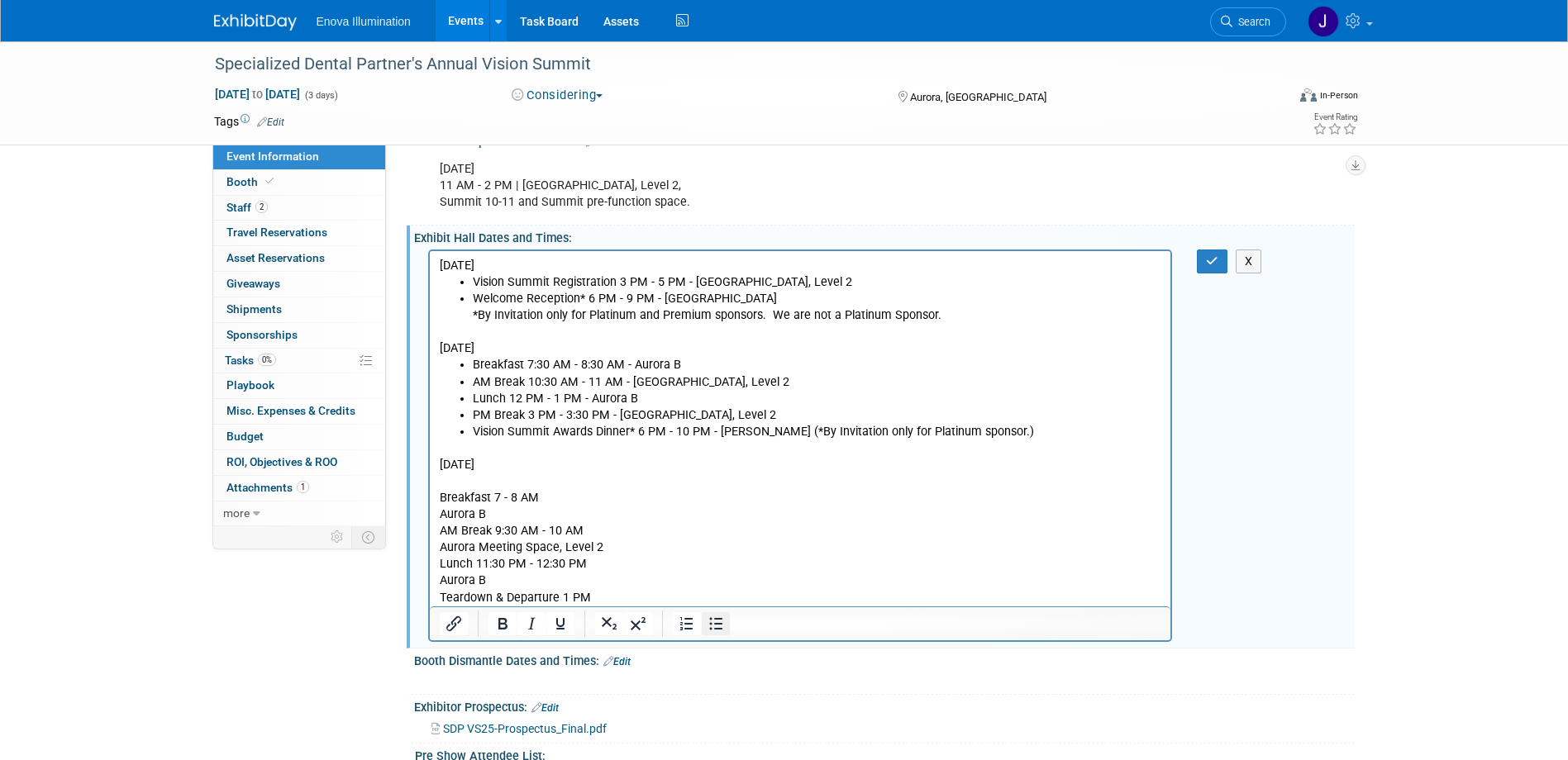 drag, startPoint x: 717, startPoint y: 625, endPoint x: 701, endPoint y: 612, distance: 20.615528 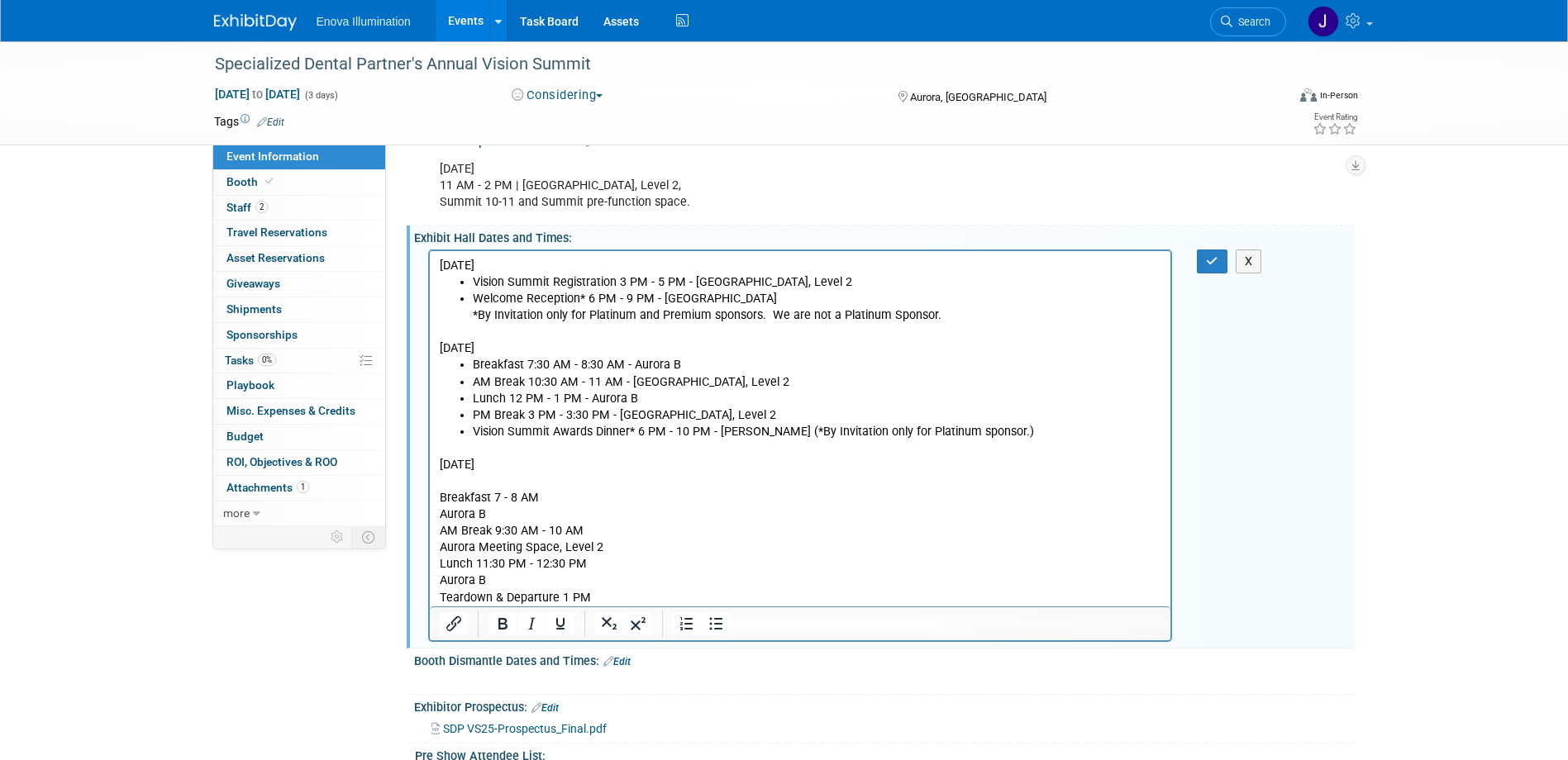 click 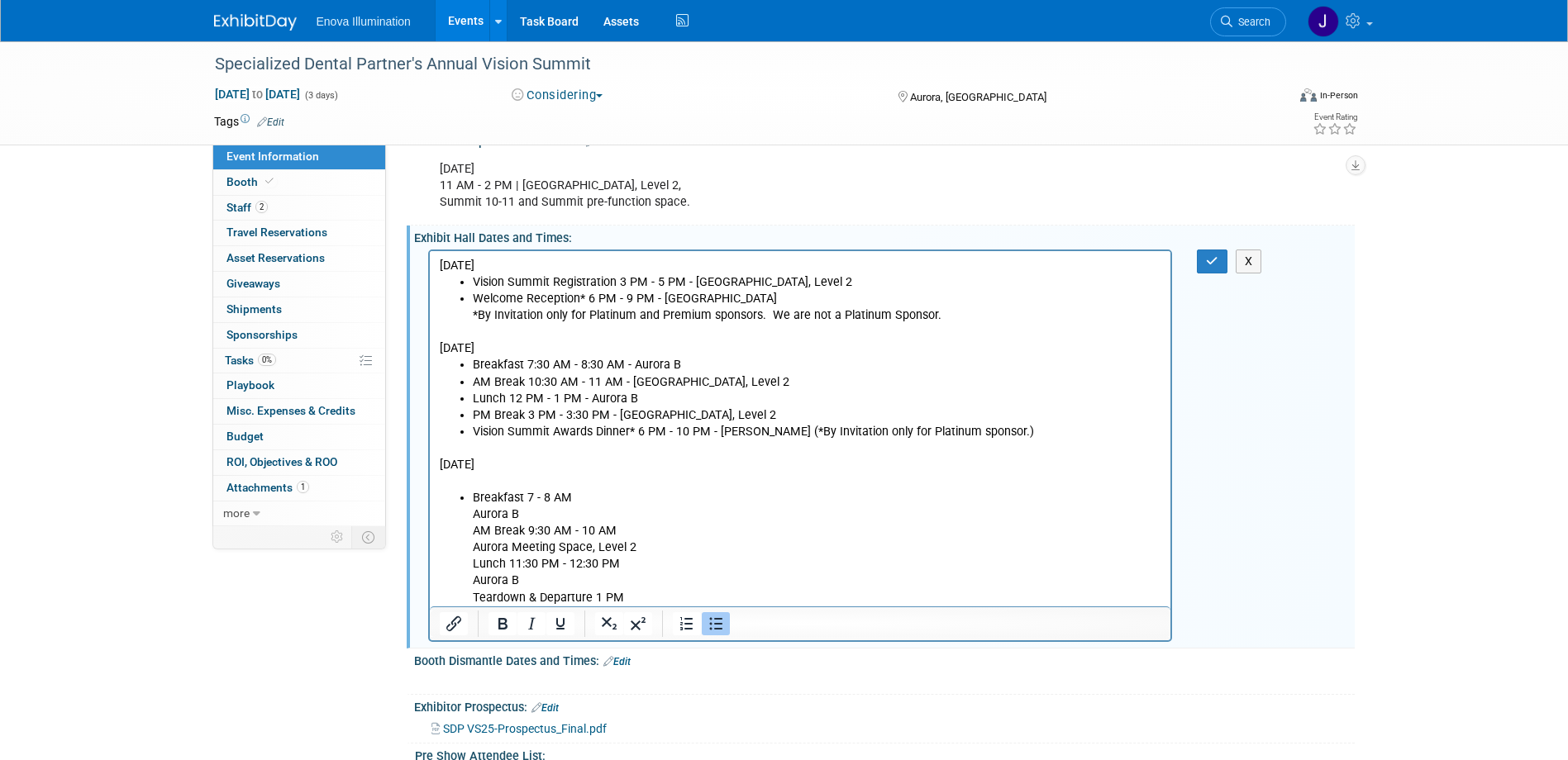 click on "Breakfast 7 - 8 AM Aurora B AM Break 9:30 AM - 10 AM Aurora Meeting Space, Level 2 Lunch 11:30 PM - 12:30 PM Aurora B Teardown & Departure 1 PM" at bounding box center (817, 547) 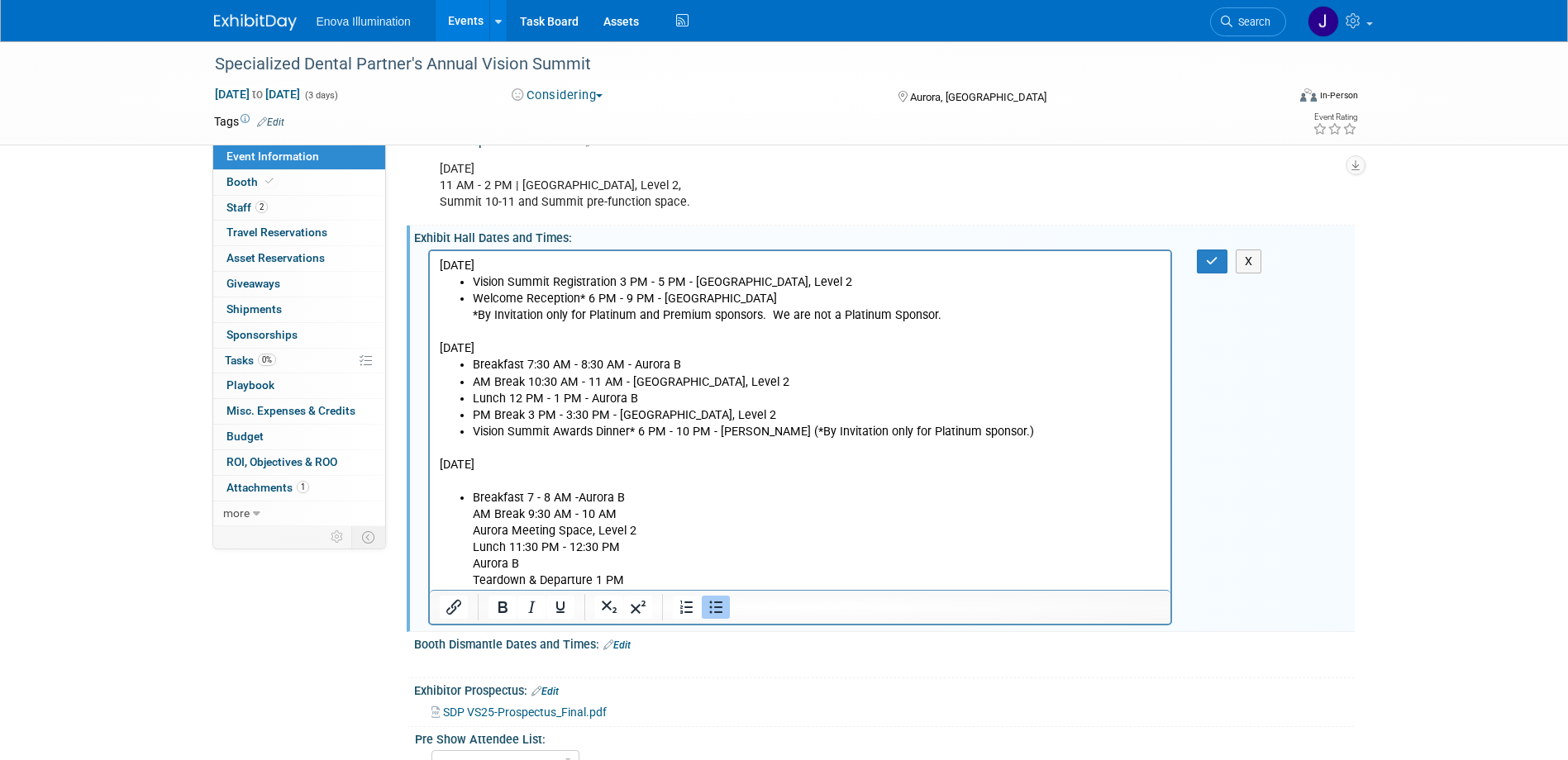 click on "Breakfast 7 - 8 AM -  Aurora B AM Break 9:30 AM - 10 AM Aurora Meeting Space, Level 2 Lunch 11:30 PM - 12:30 PM Aurora B Teardown & Departure 1 PM" at bounding box center [817, 539] 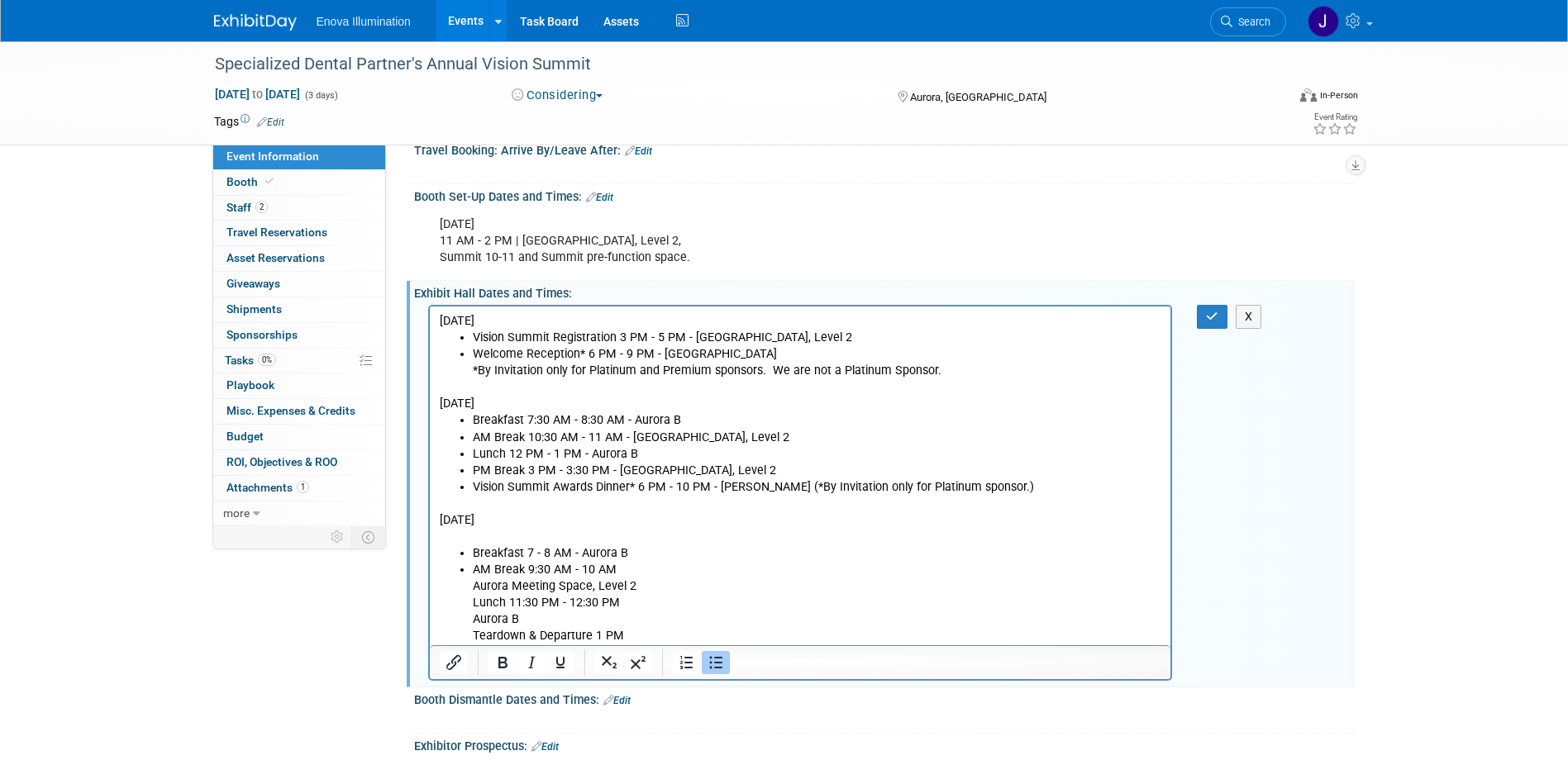 scroll, scrollTop: 165, scrollLeft: 0, axis: vertical 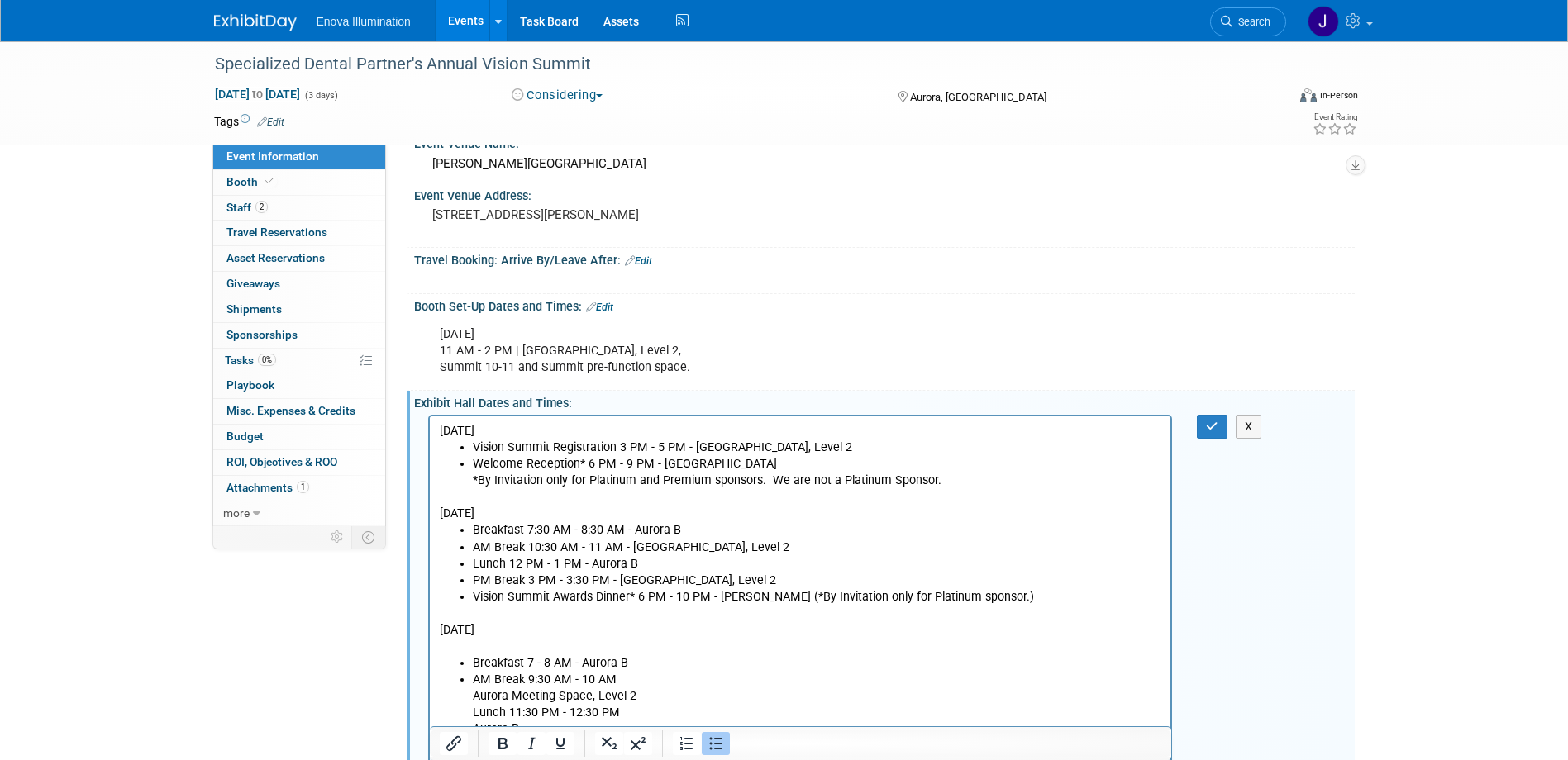 click on "AM Break 9:30 AM - 10 AM Aurora Meeting Space, Level 2 Lunch 11:30 PM - 12:30 PM Aurora B Teardown & Departure 1 PM" at bounding box center (817, 712) 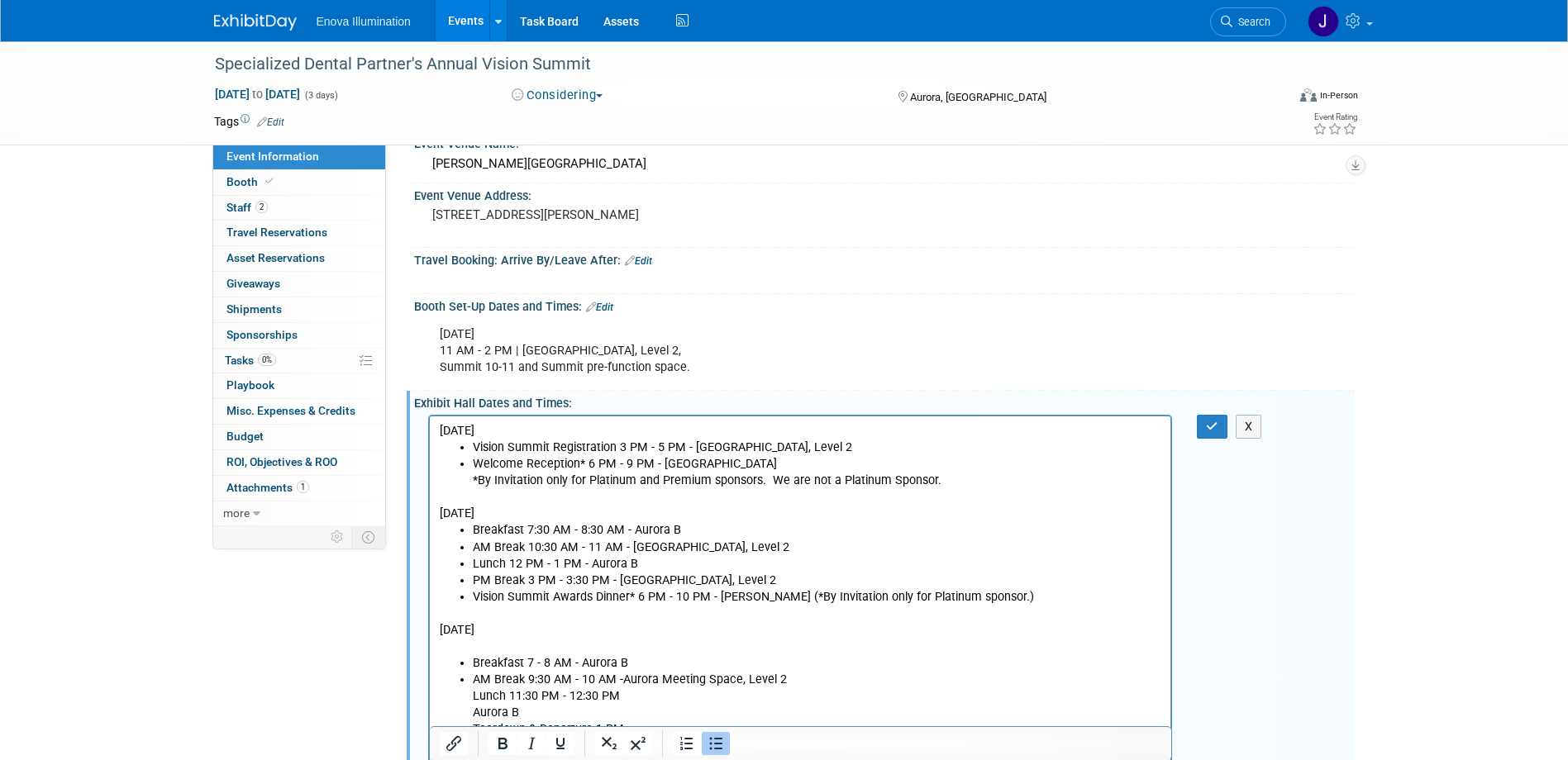 click on "AM Break 9:30 AM - 10 AM -  Aurora Meeting Space, Level 2 Lunch 11:30 PM - 12:30 PM Aurora B Teardown & Departure 1 PM" at bounding box center (817, 704) 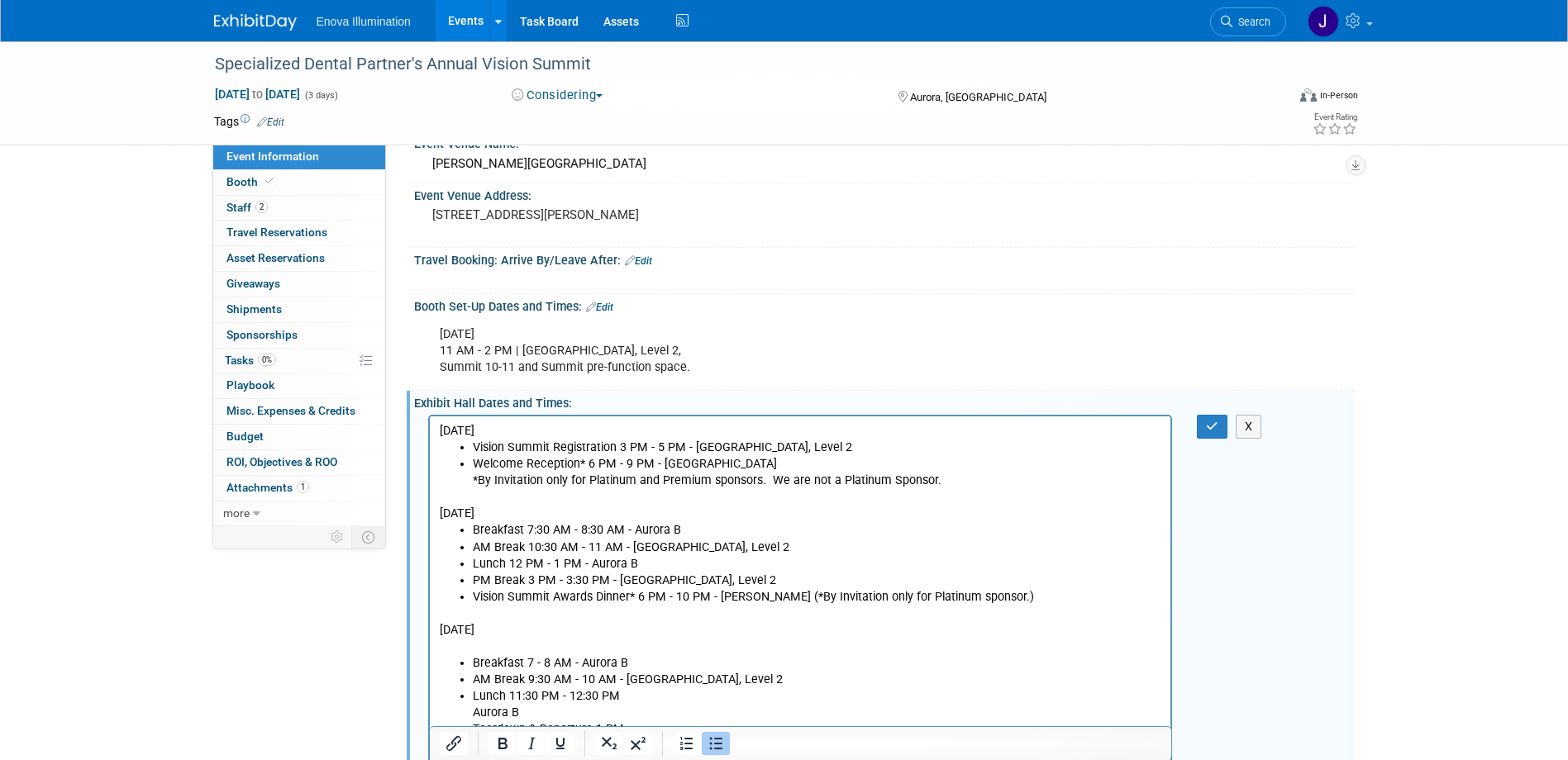 click on "Lunch 11:30 PM - 12:30 PM Aurora B Teardown & Departure 1 PM" at bounding box center (817, 712) 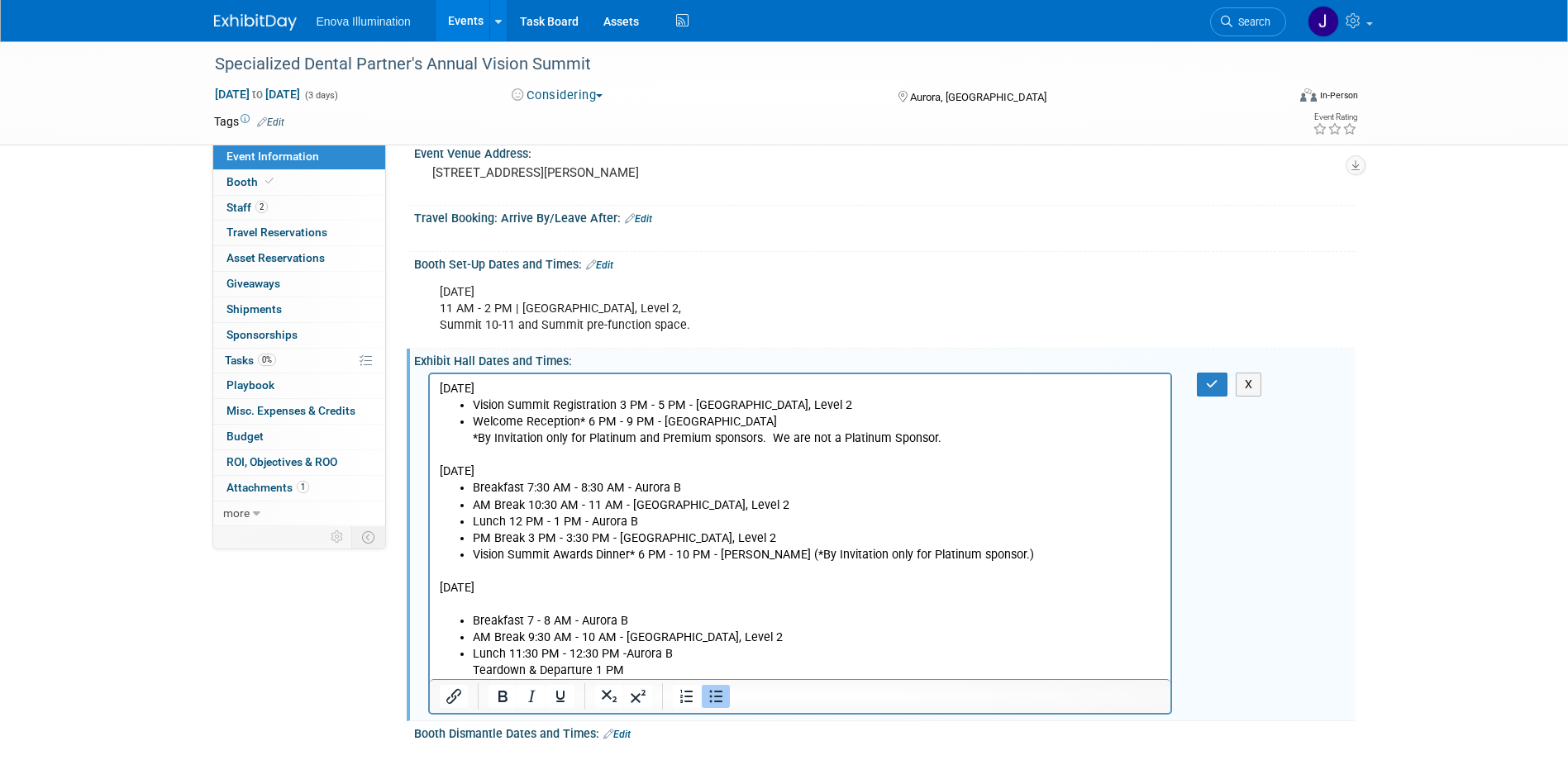 scroll, scrollTop: 248, scrollLeft: 0, axis: vertical 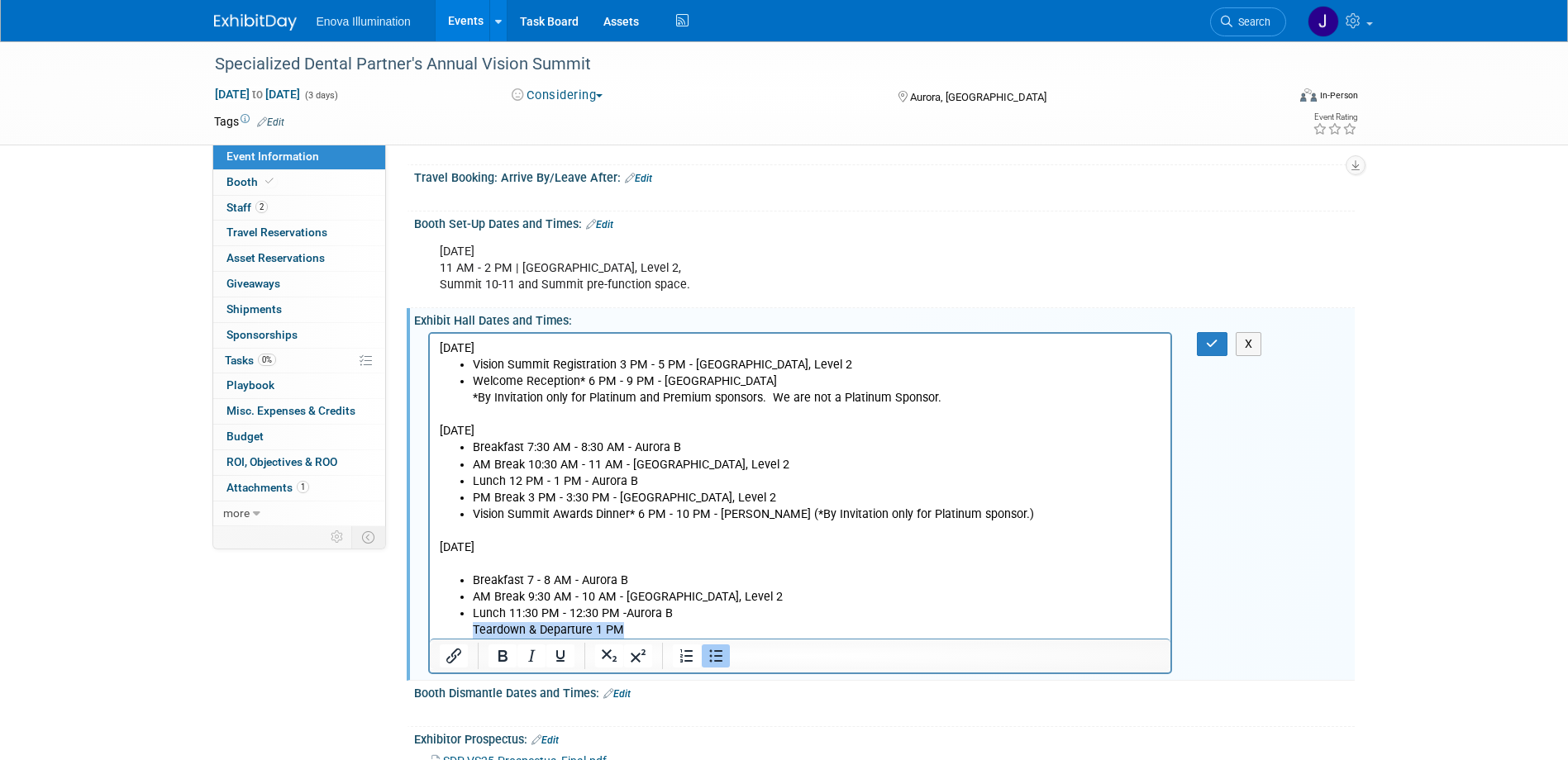 drag, startPoint x: 635, startPoint y: 632, endPoint x: 443, endPoint y: 632, distance: 192 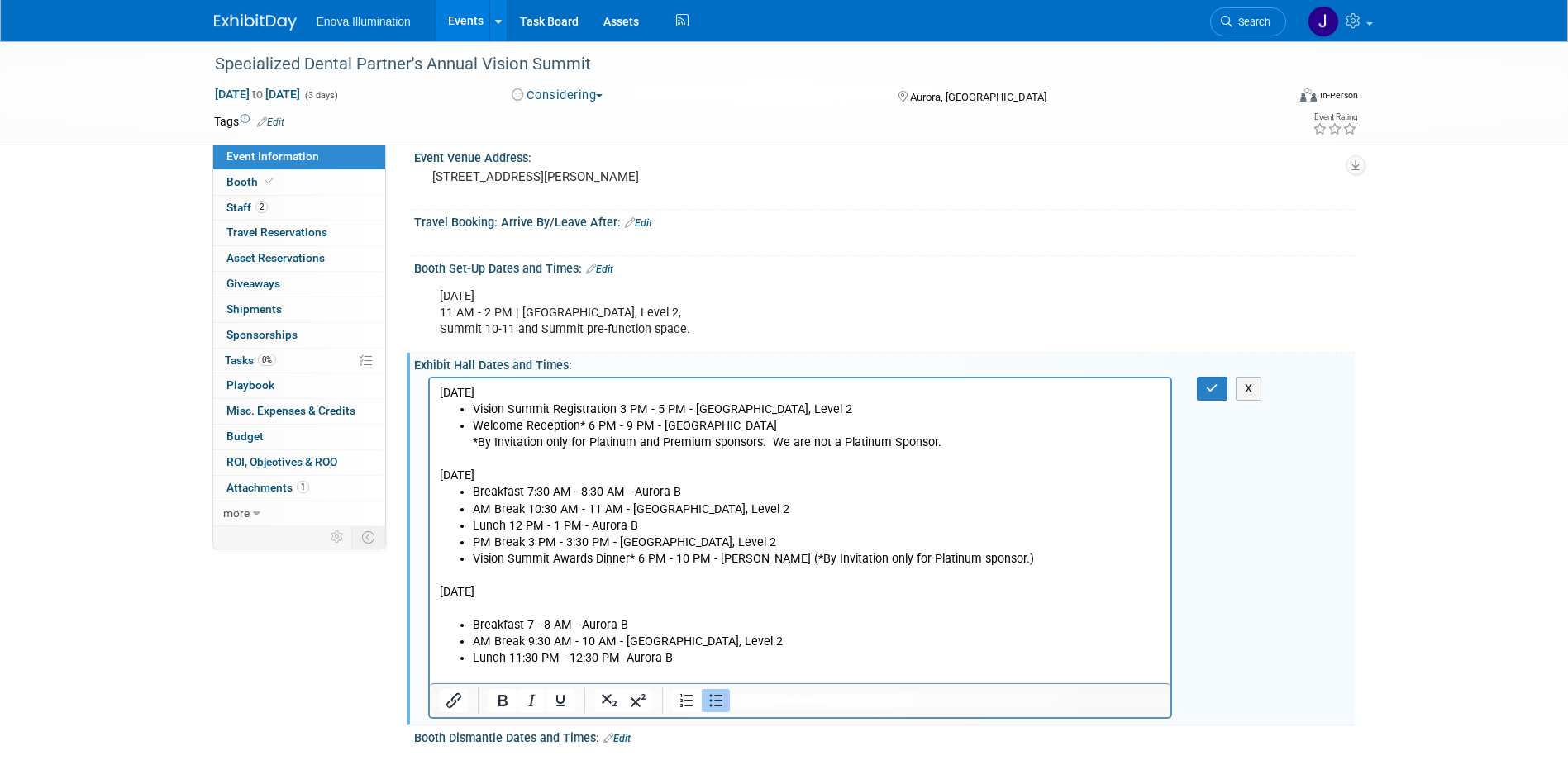 scroll, scrollTop: 165, scrollLeft: 0, axis: vertical 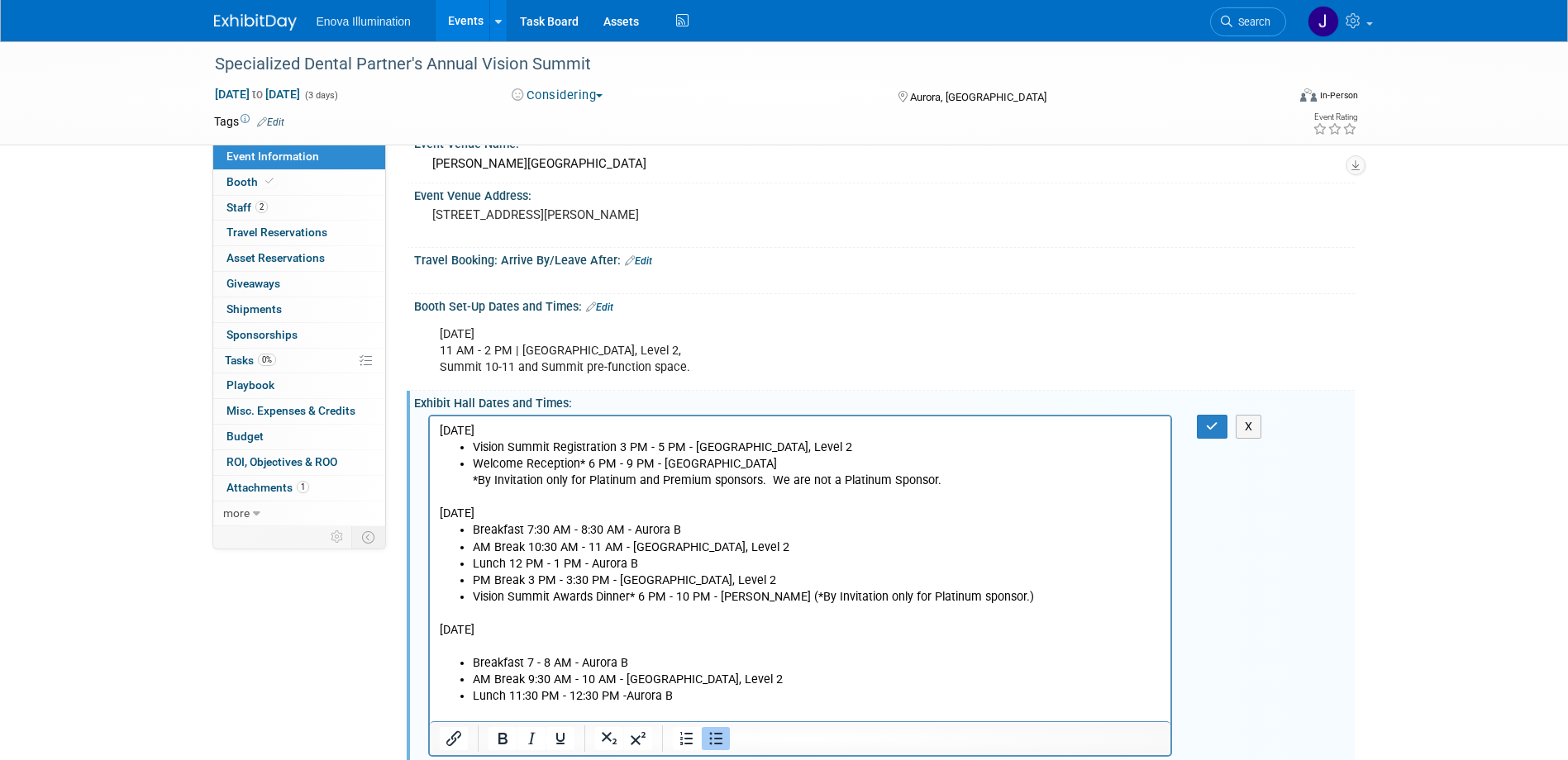click at bounding box center [800, 646] 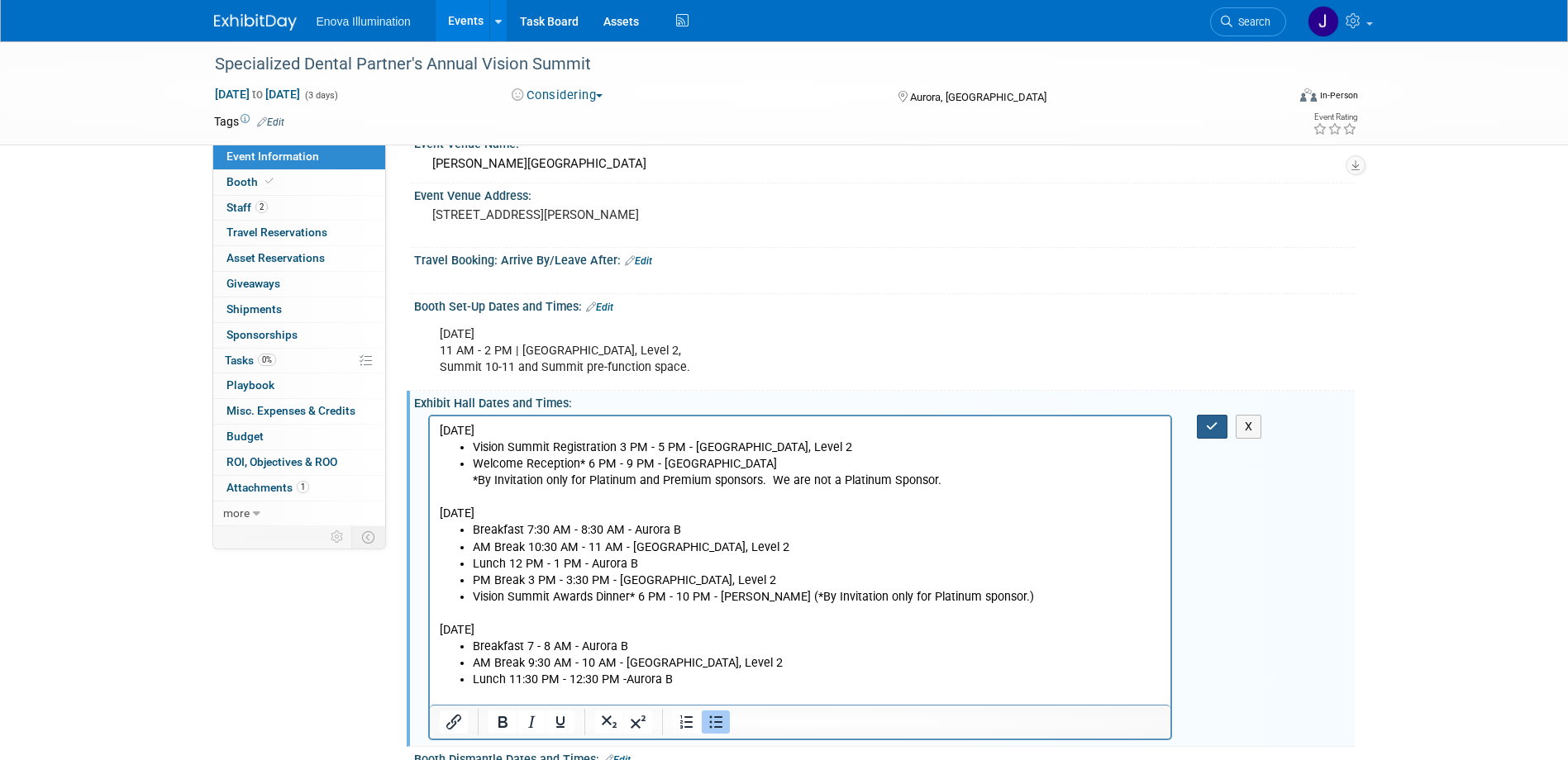 click at bounding box center (1212, 426) 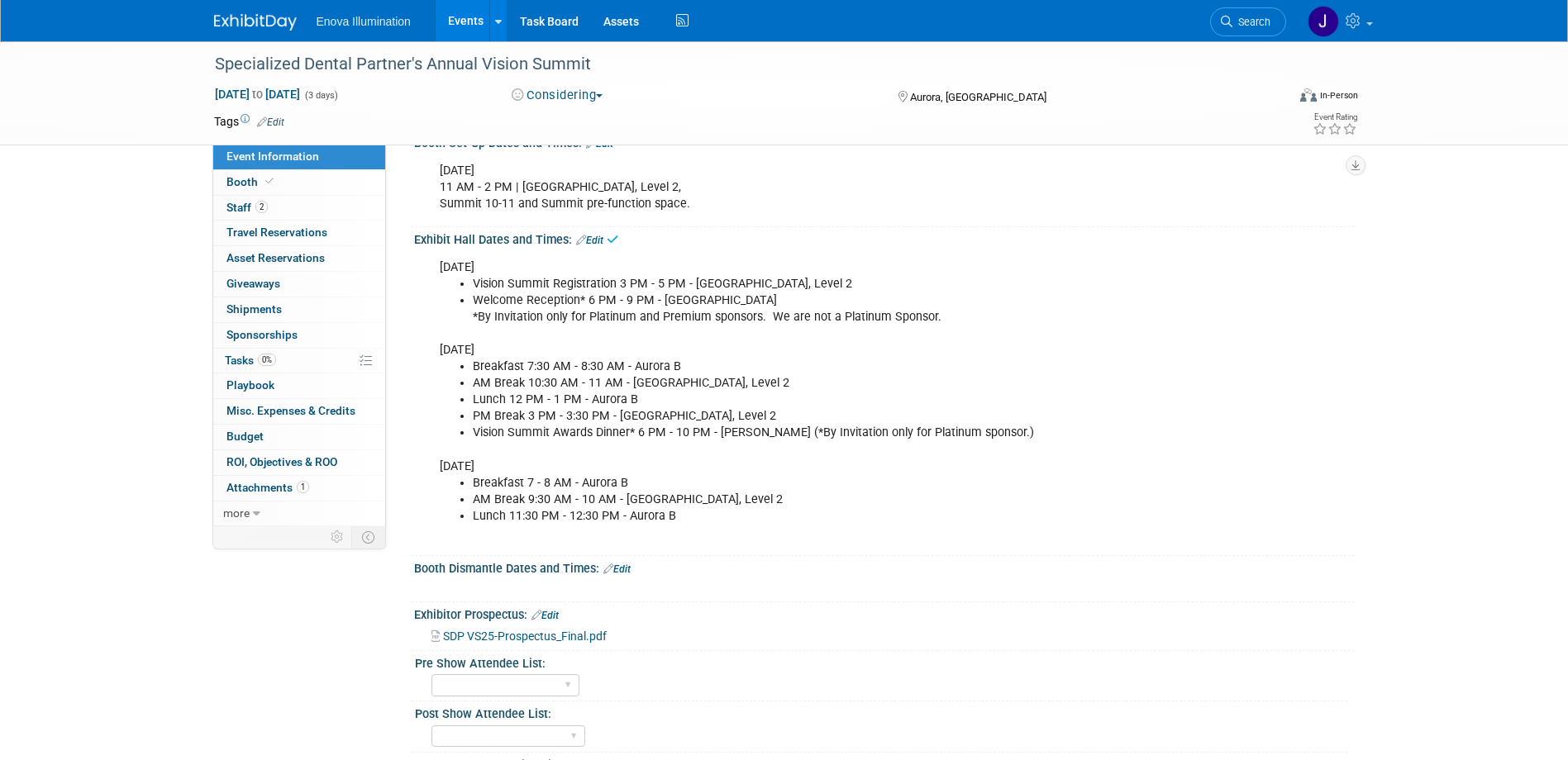 scroll, scrollTop: 330, scrollLeft: 0, axis: vertical 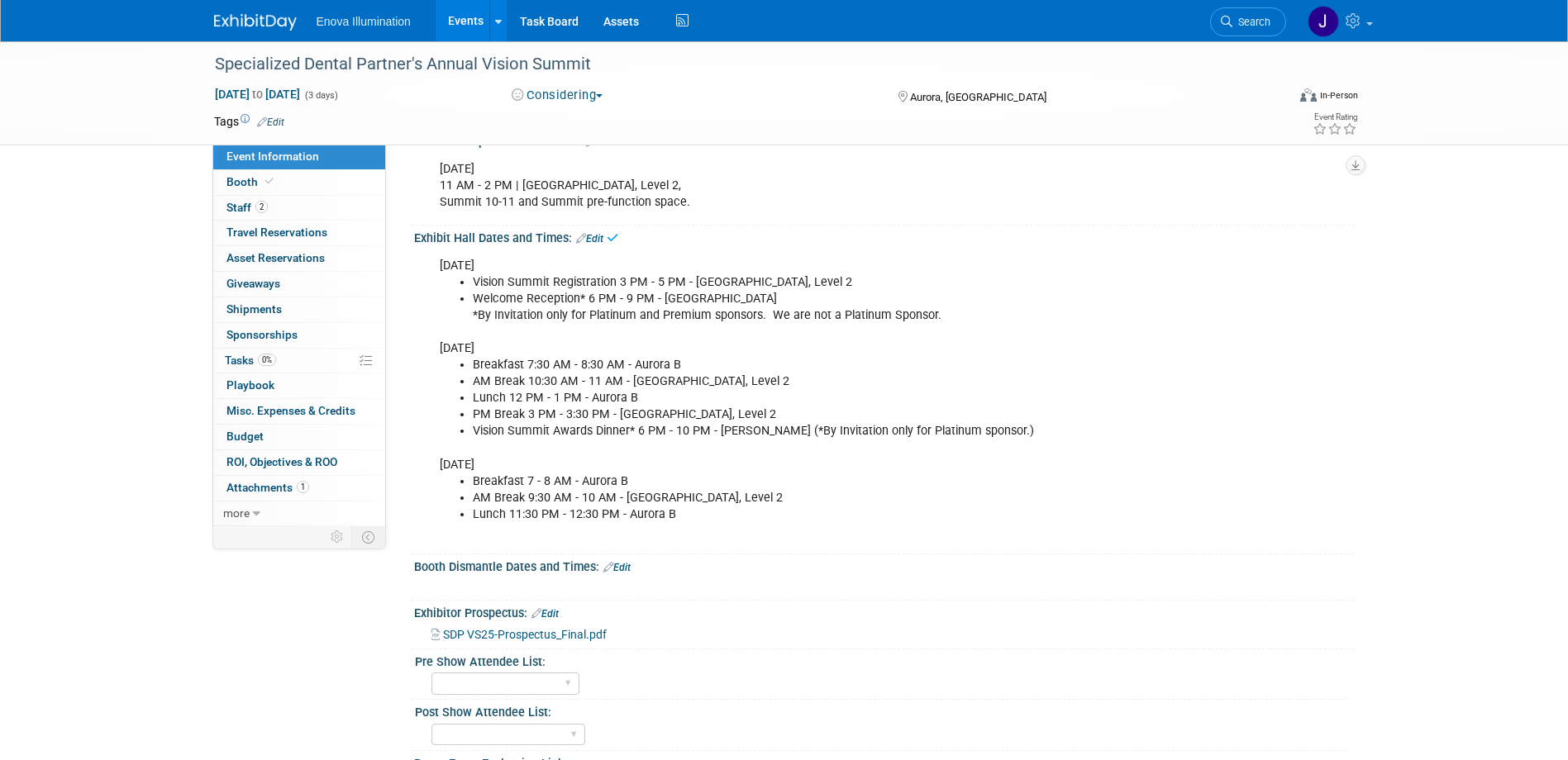 click on "Edit" at bounding box center [617, 568] 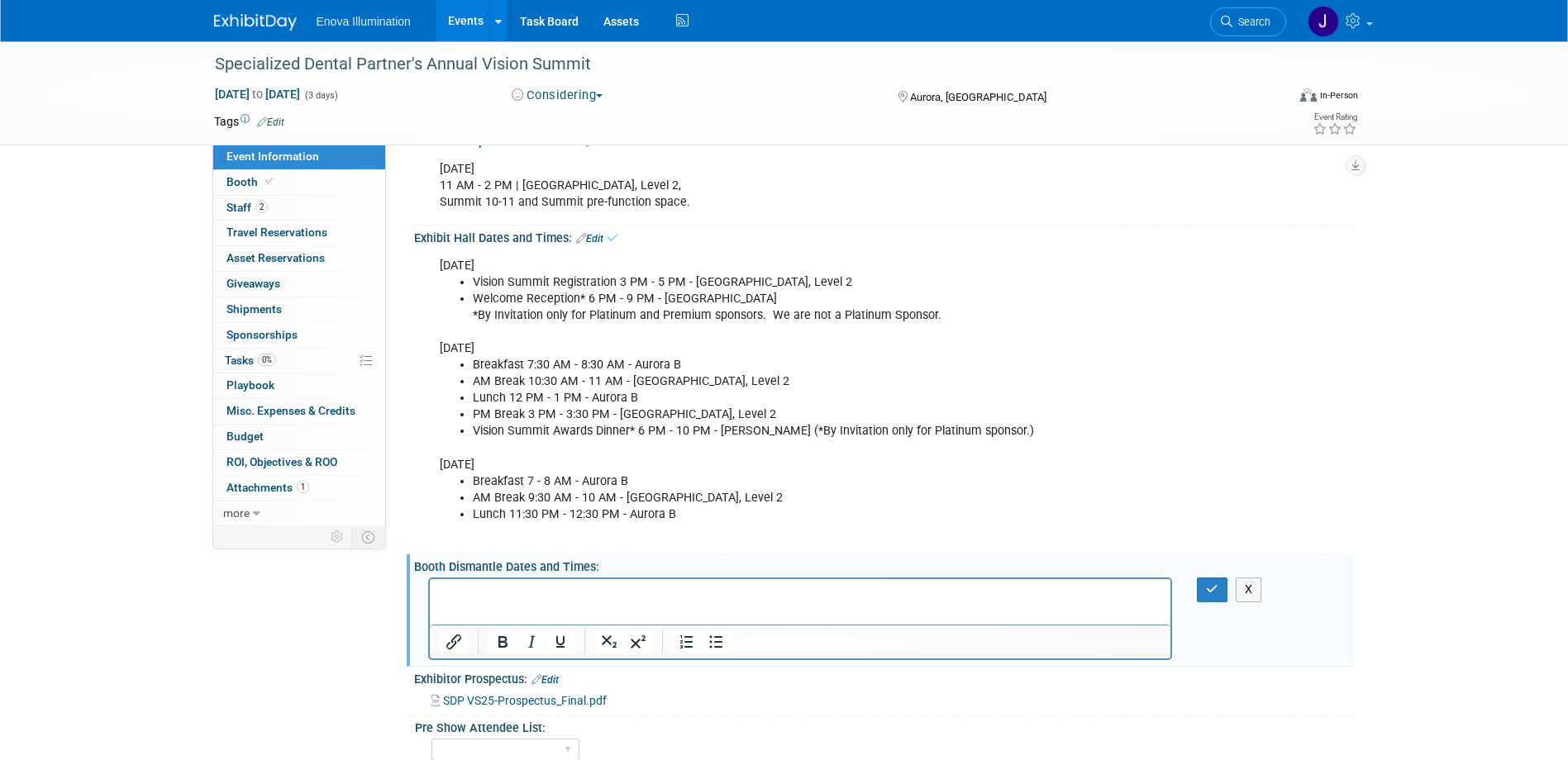 scroll, scrollTop: 0, scrollLeft: 0, axis: both 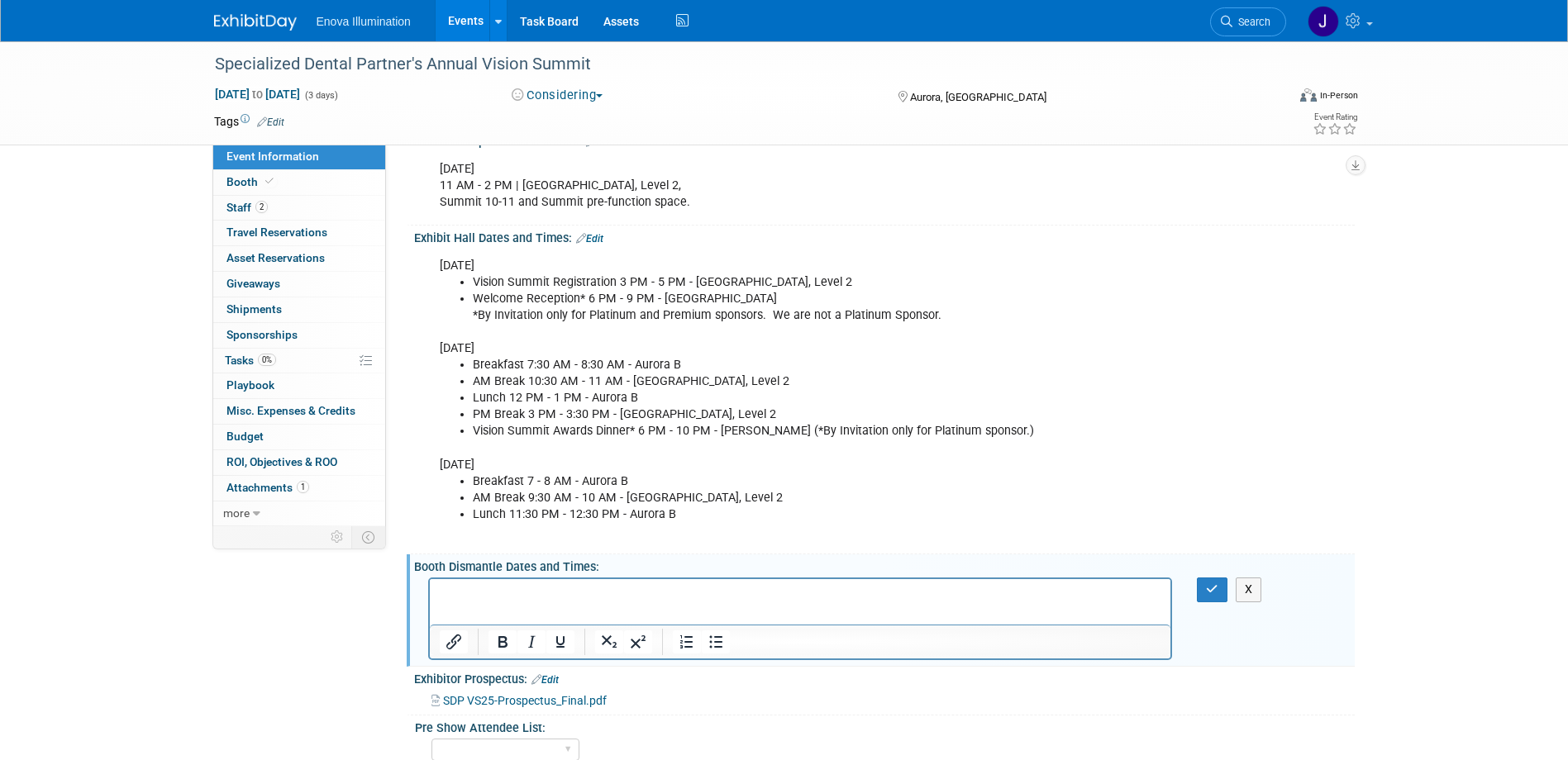 click on "THURSDAY, SEPTEMBER 25 Vision Summit Registration 3 PM - 5 PM - Aurora Meeting Space, Level 2 Welcome Reception* 6 PM - 9 PM - Veranda *By Invitation only for Platinum and Premium sponsors.  We are not a Platinum Sponsor. FRIDAY, SEPTEMBER 26 Breakfast 7:30 AM - 8:30 AM - Aurora B AM Break 10:30 AM - 11 AM - Aurora Meeting Space, Level 2 Lunch 12 PM - 1 PM - Aurora B PM Break 3 PM - 3:30 PM - Aurora Meeting Space, Level 2 Vision Summit Awards Dinner* 6 PM - 10 PM - Gaylord Pavillion (*By Invitation only for Platinum sponsor.) SATURDAY, SEPTEMBER 27 Breakfast 7 - 8 AM - Aurora B AM Break 9:30 AM - 10 AM - Aurora Meeting Space, Level 2 Lunch 11:30 PM - 12:30 PM - Aurora B" at bounding box center (800, 398) 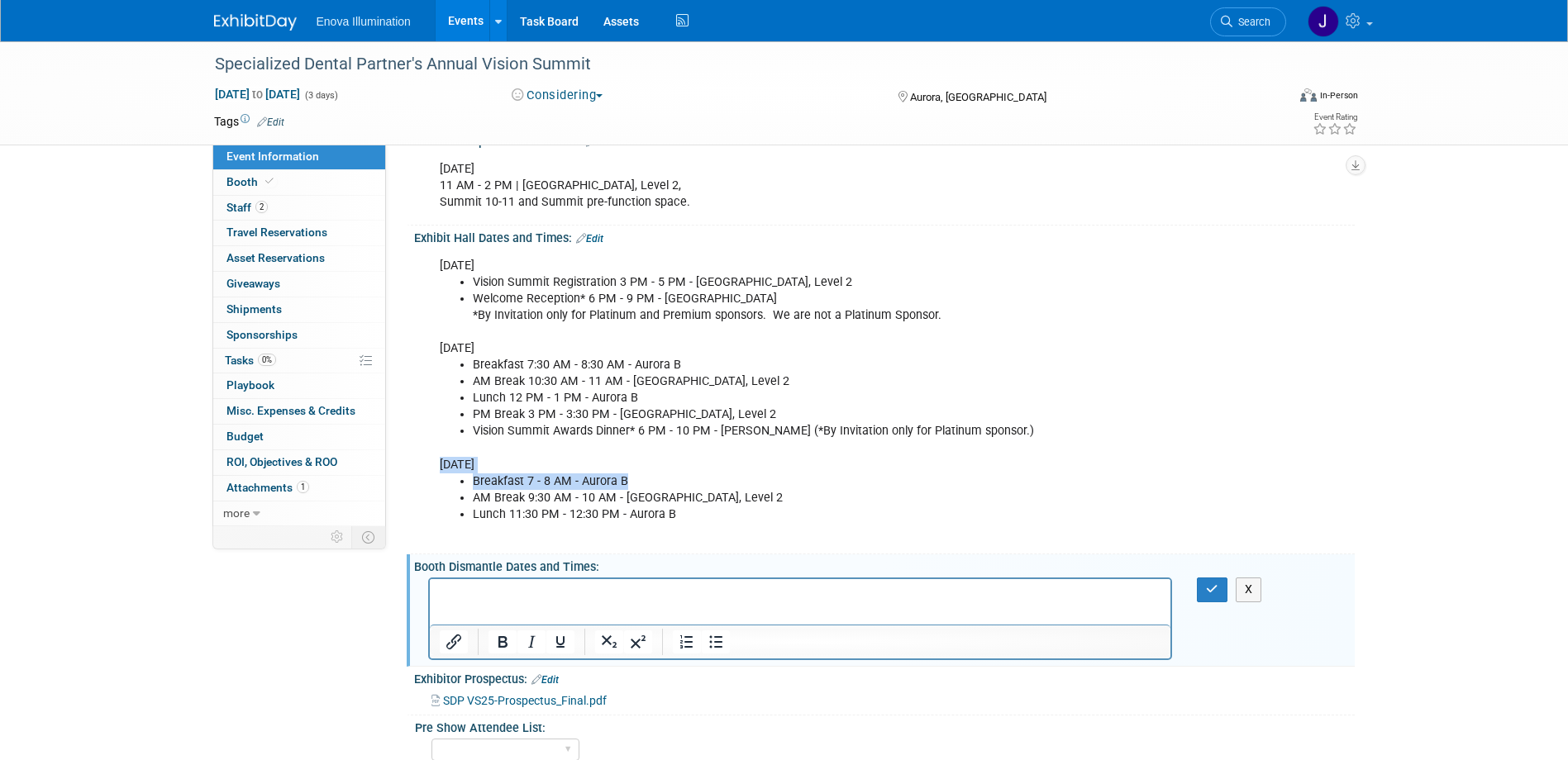 drag, startPoint x: 439, startPoint y: 460, endPoint x: 636, endPoint y: 482, distance: 198.22462 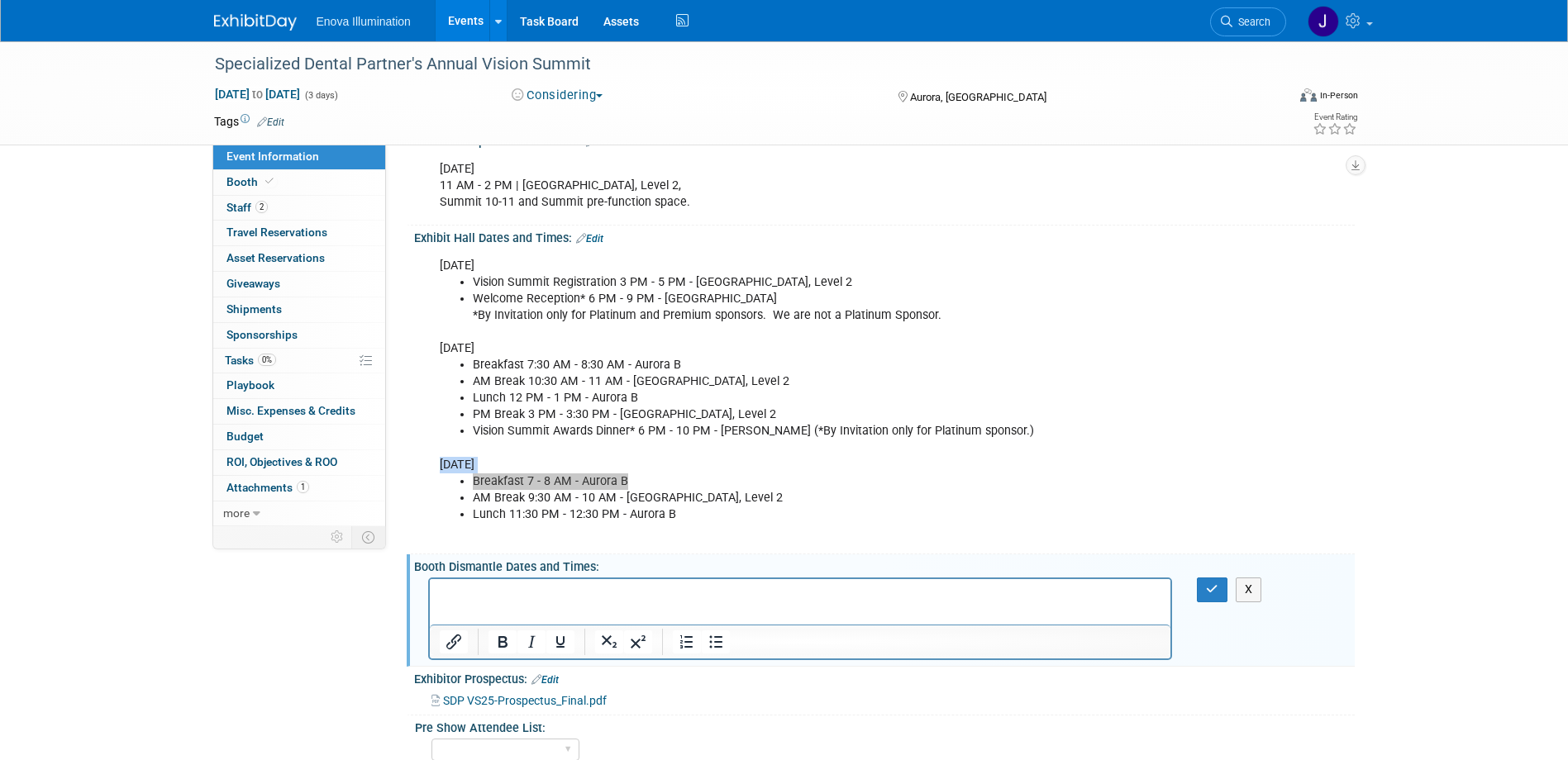 click at bounding box center (800, 594) 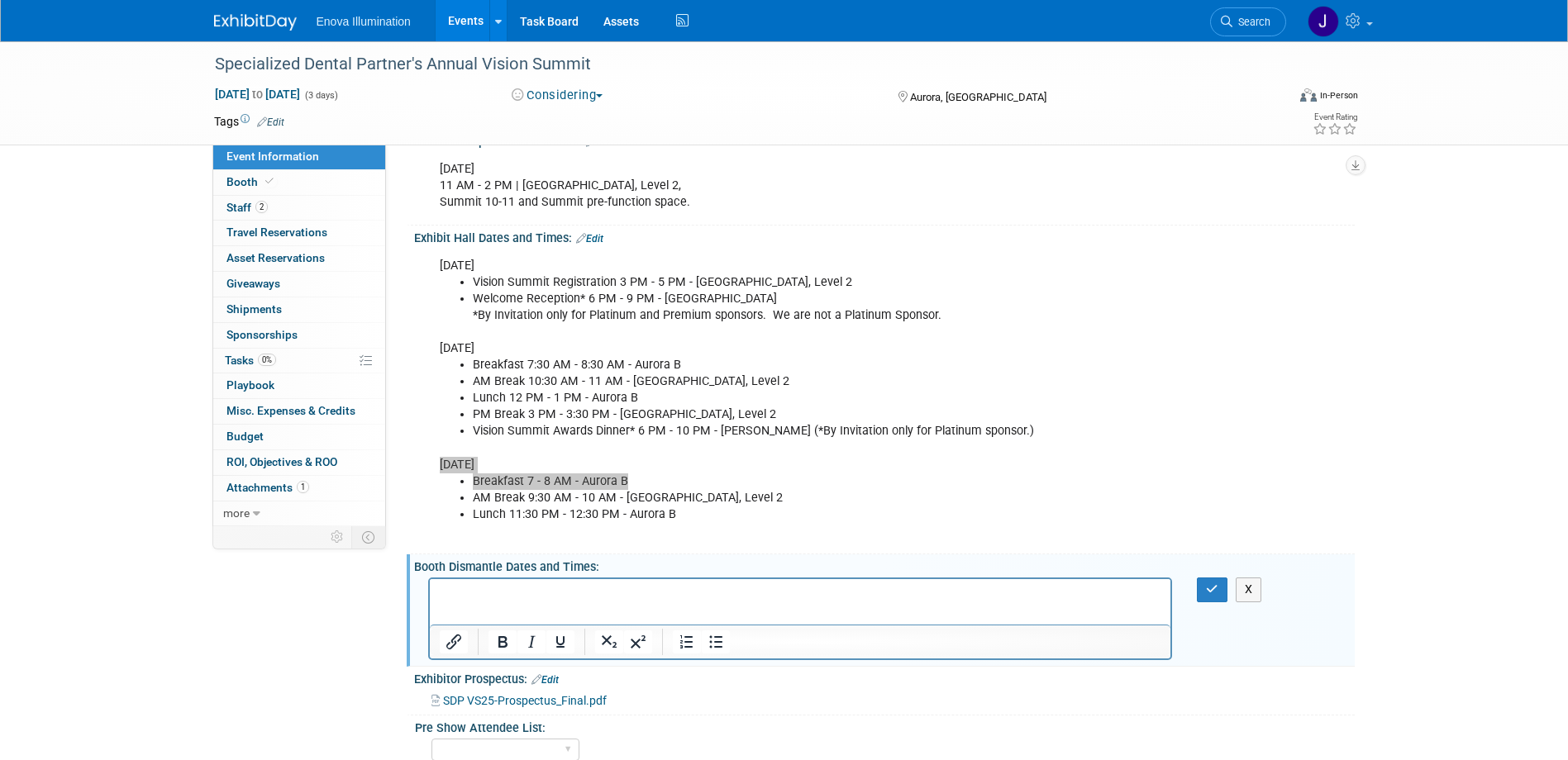 paste 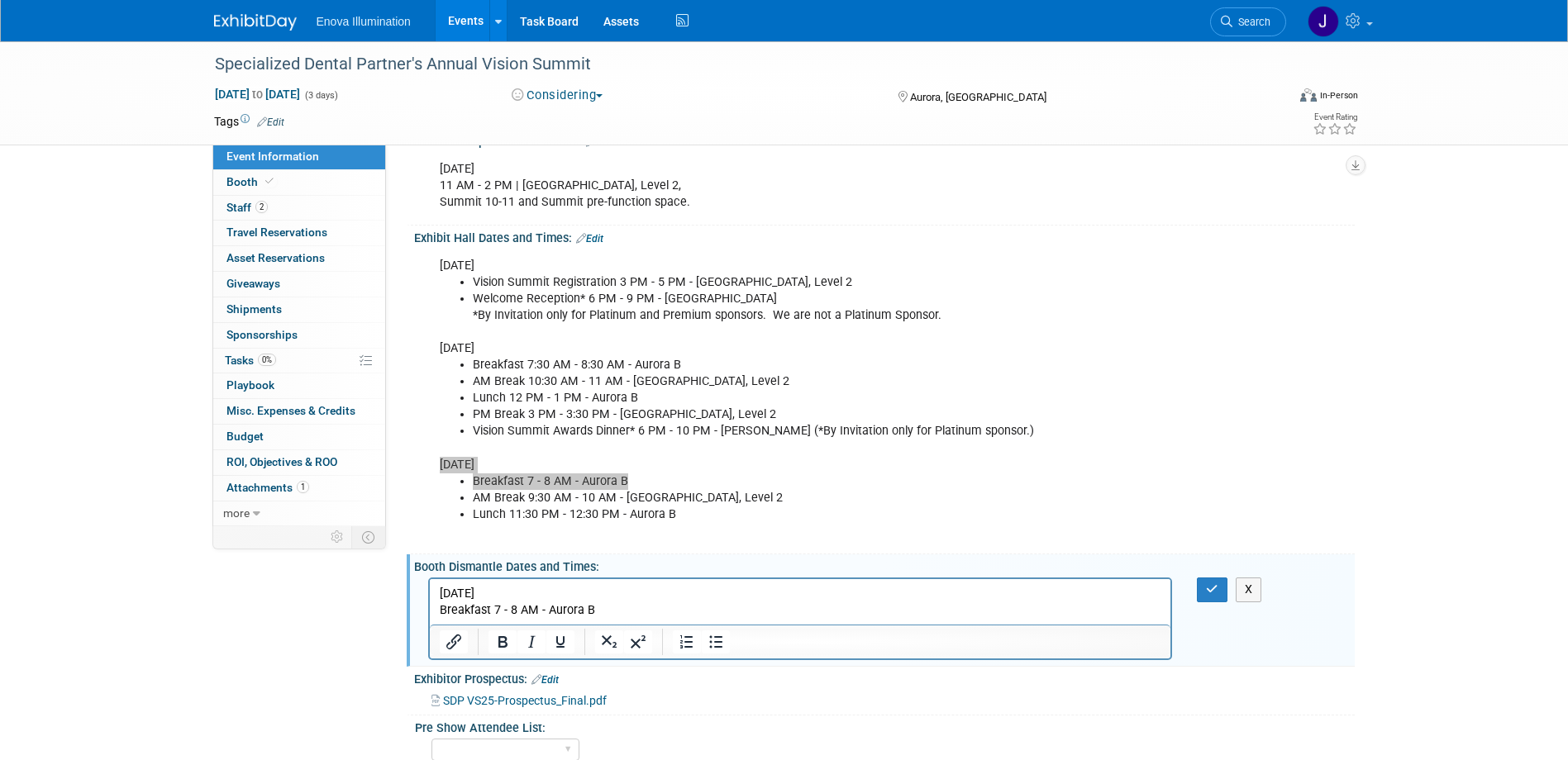 click on "SATURDAY, SEPTEMBER 27 Breakfast 7 - 8 AM - Aurora B" at bounding box center [800, 602] 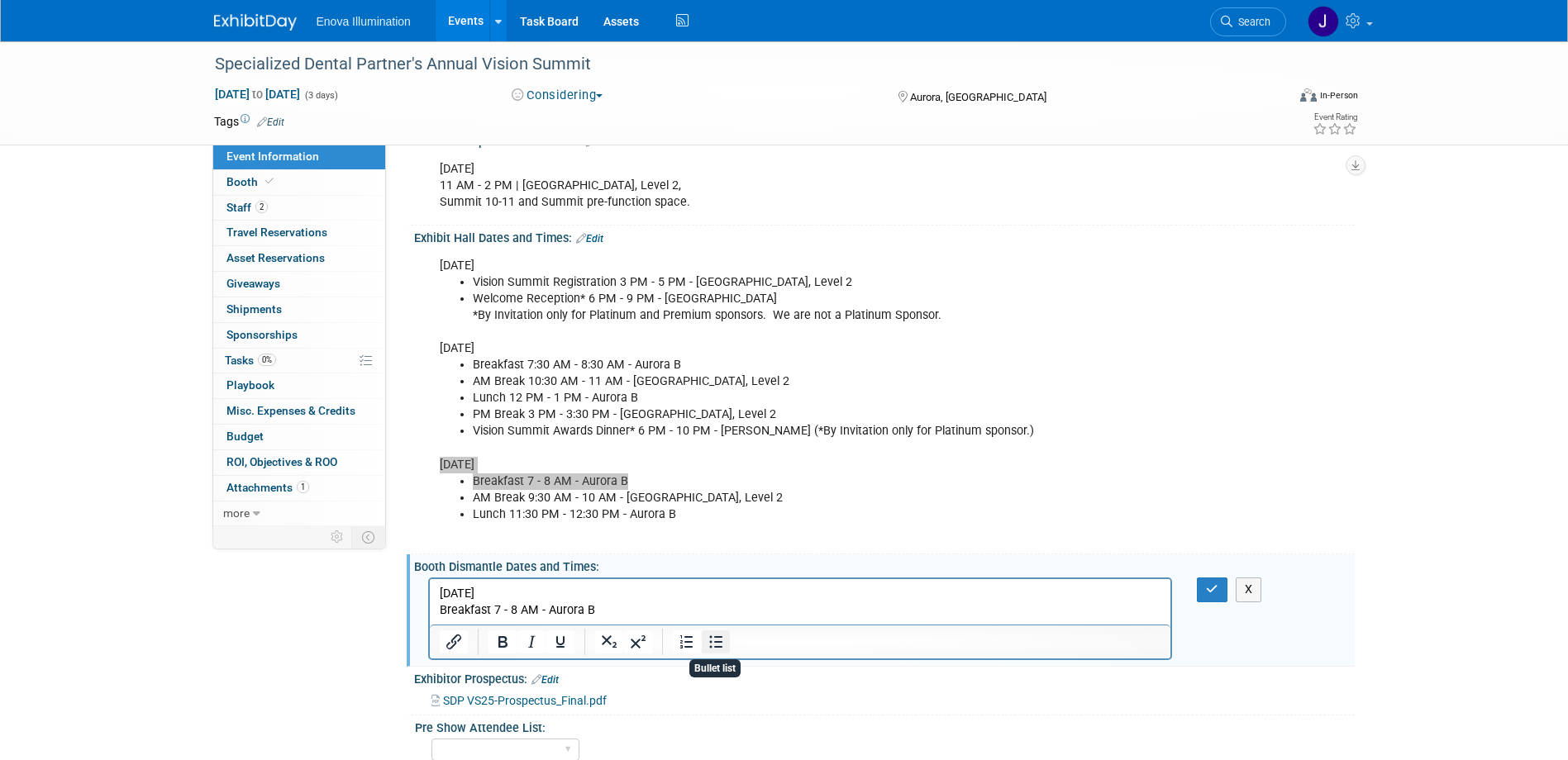 click 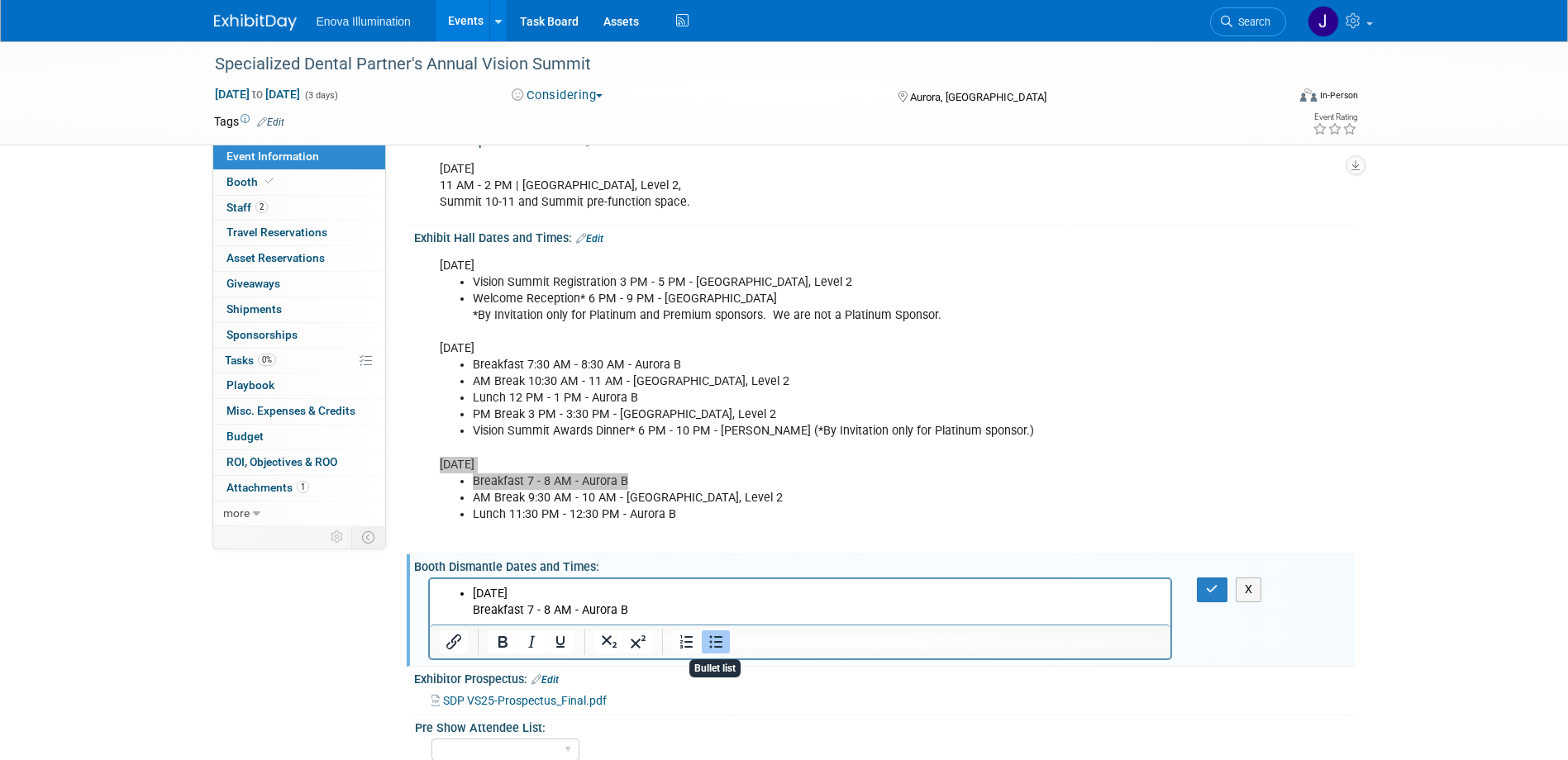 click 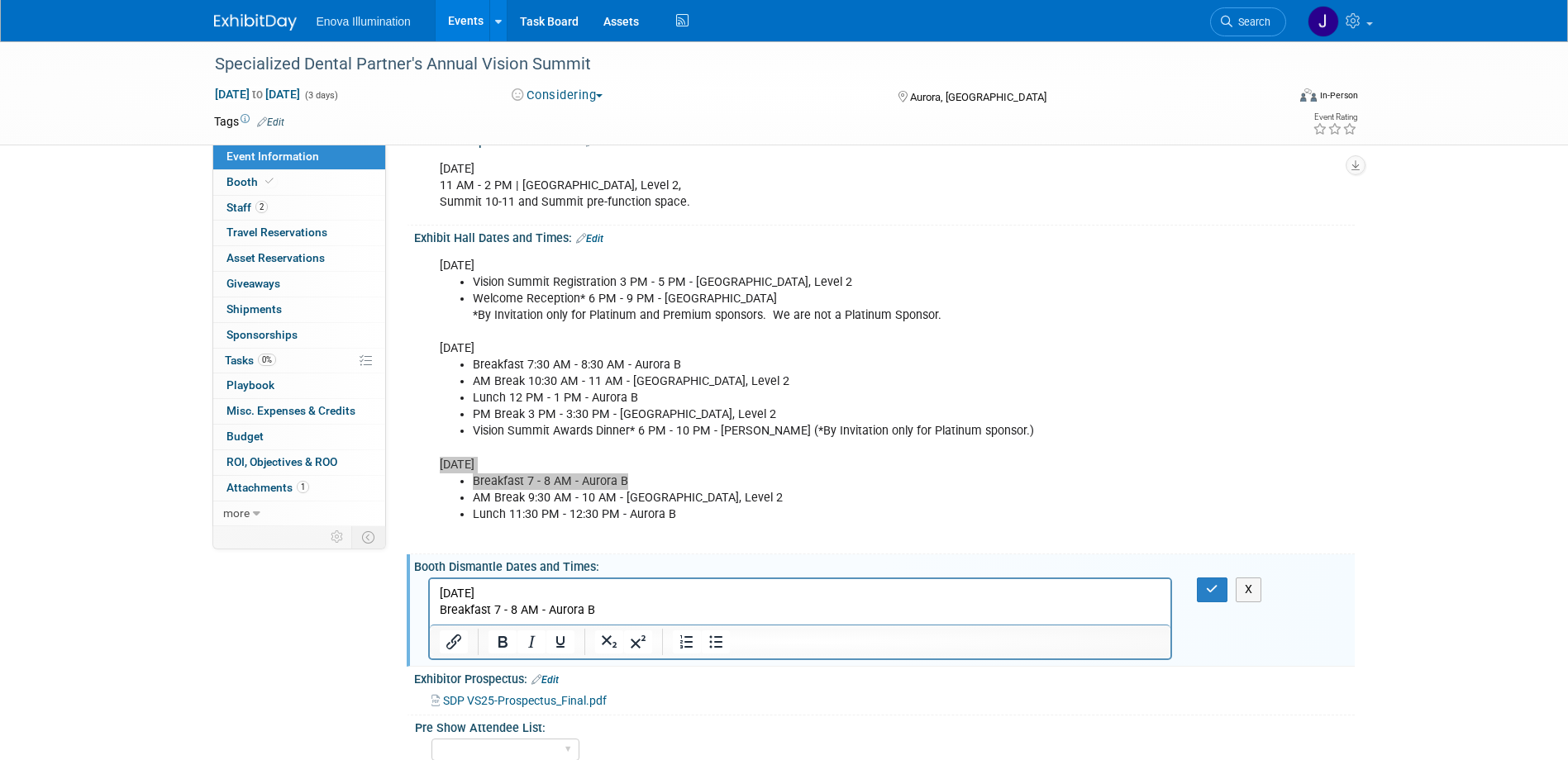 click on "SATURDAY, SEPTEMBER 27 Breakfast 7 - 8 AM - Aurora B" at bounding box center [800, 602] 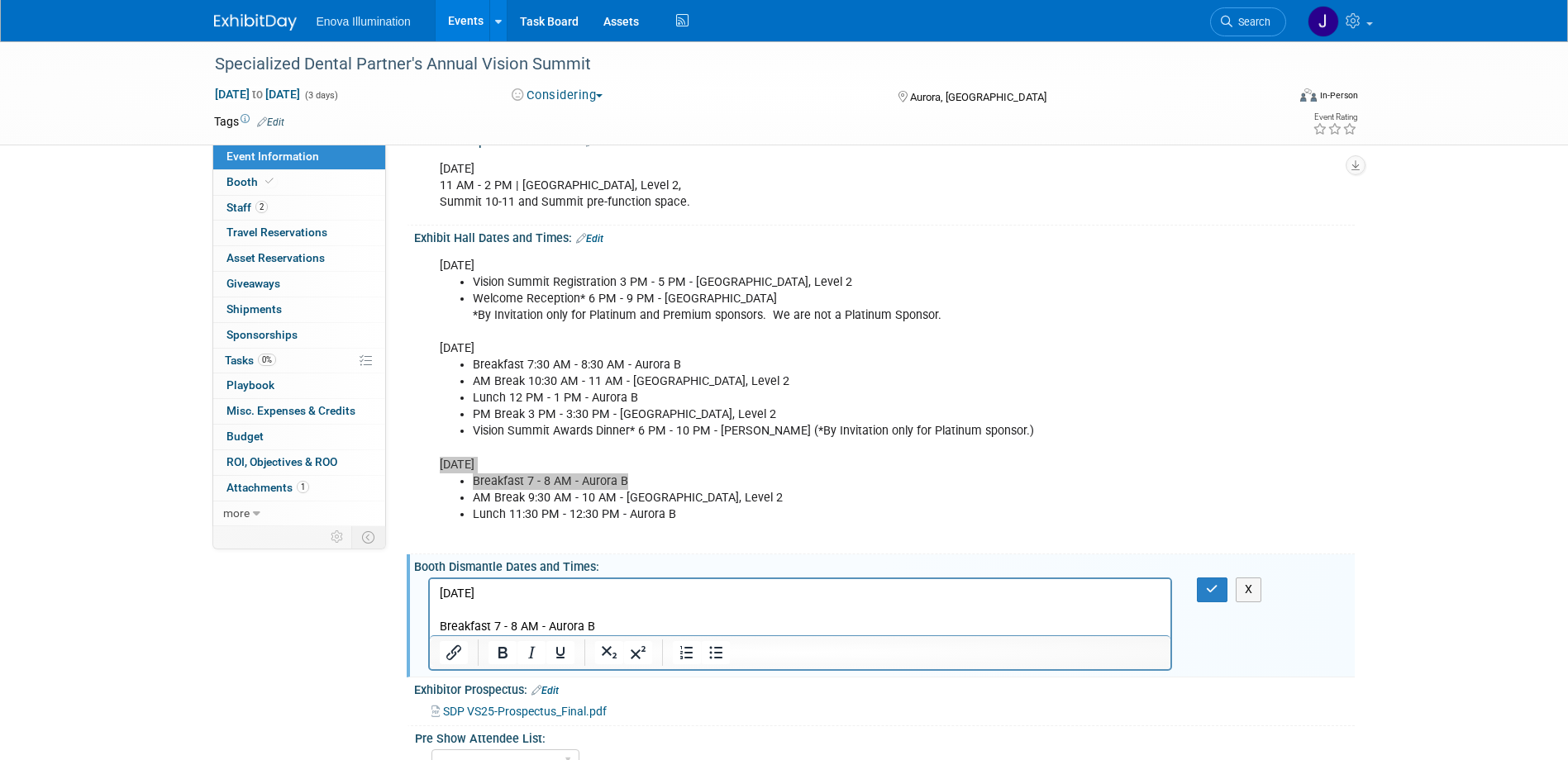 click on "Breakfast 7 - 8 AM - Aurora B" at bounding box center [800, 619] 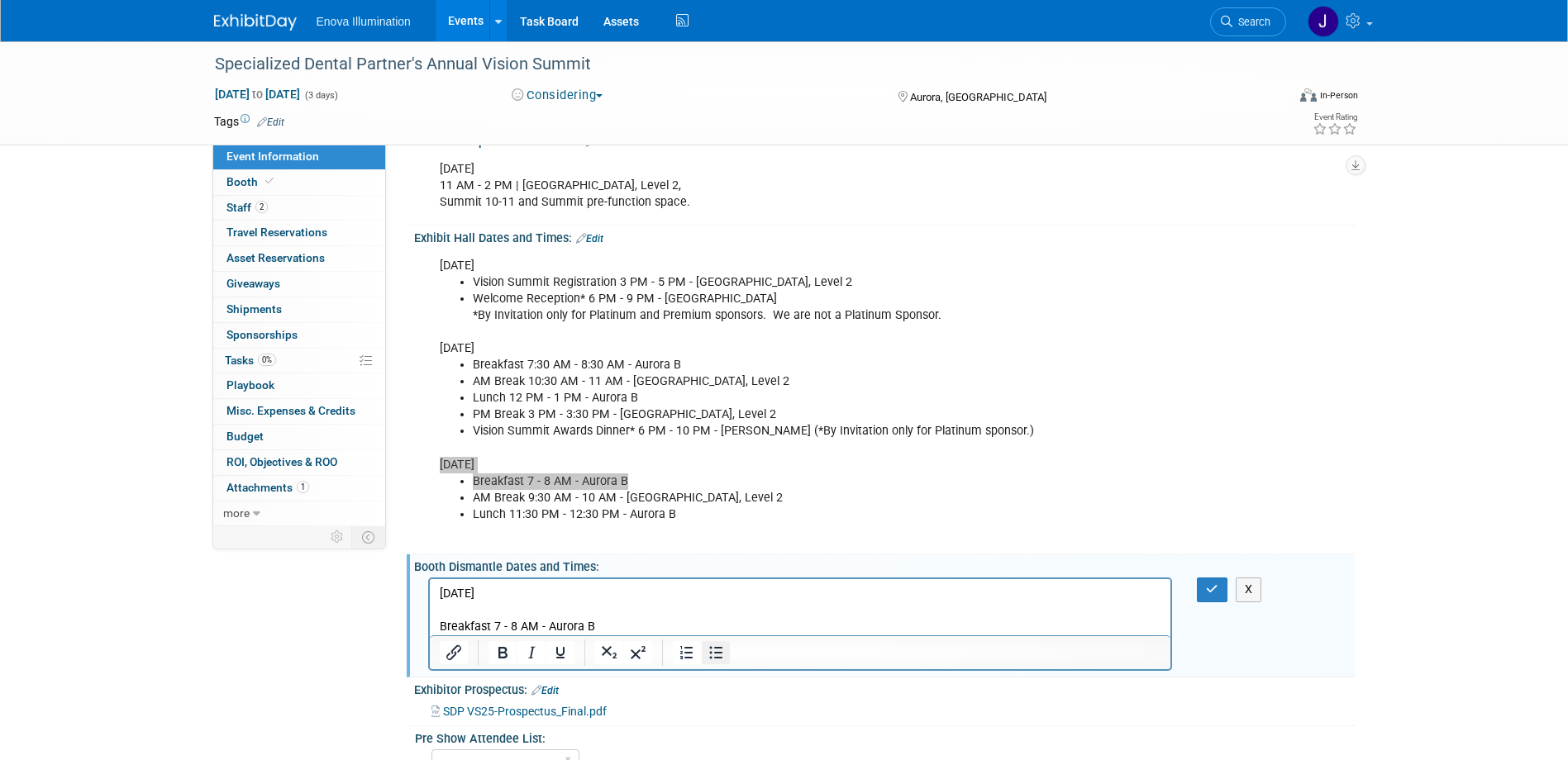 click 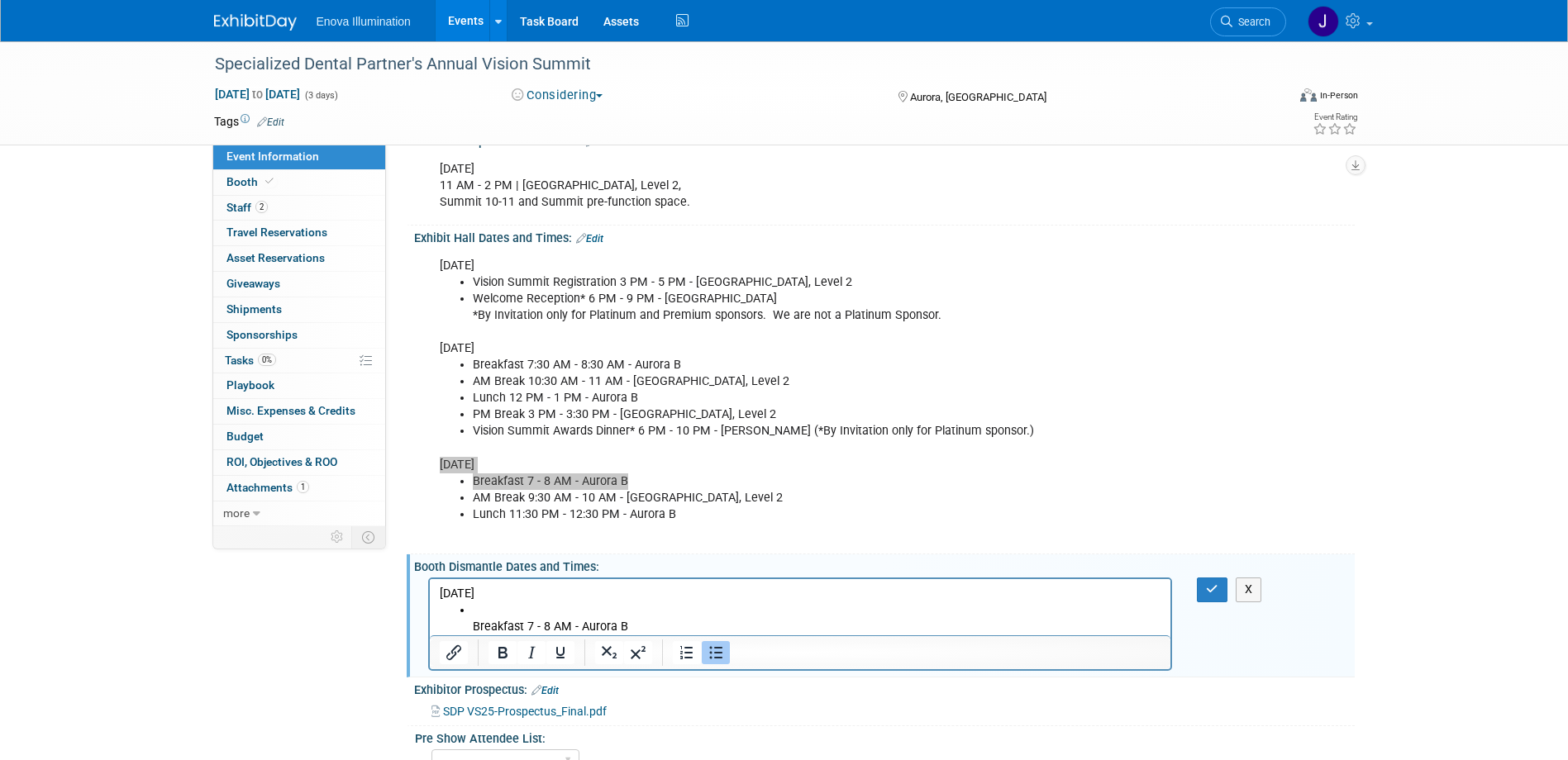 click on "SATURDAY, SEPTEMBER 27" at bounding box center [800, 594] 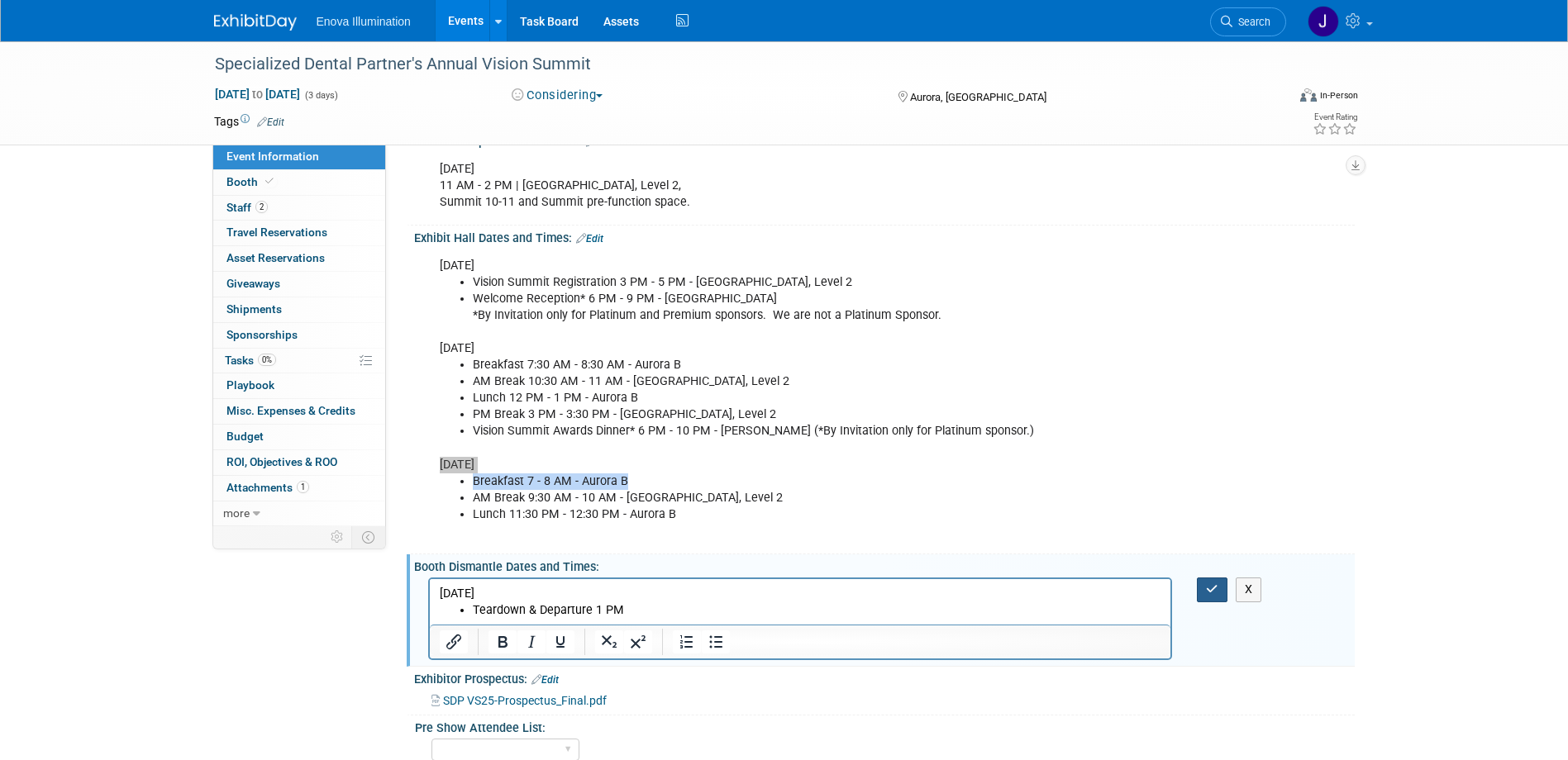 click at bounding box center (1212, 589) 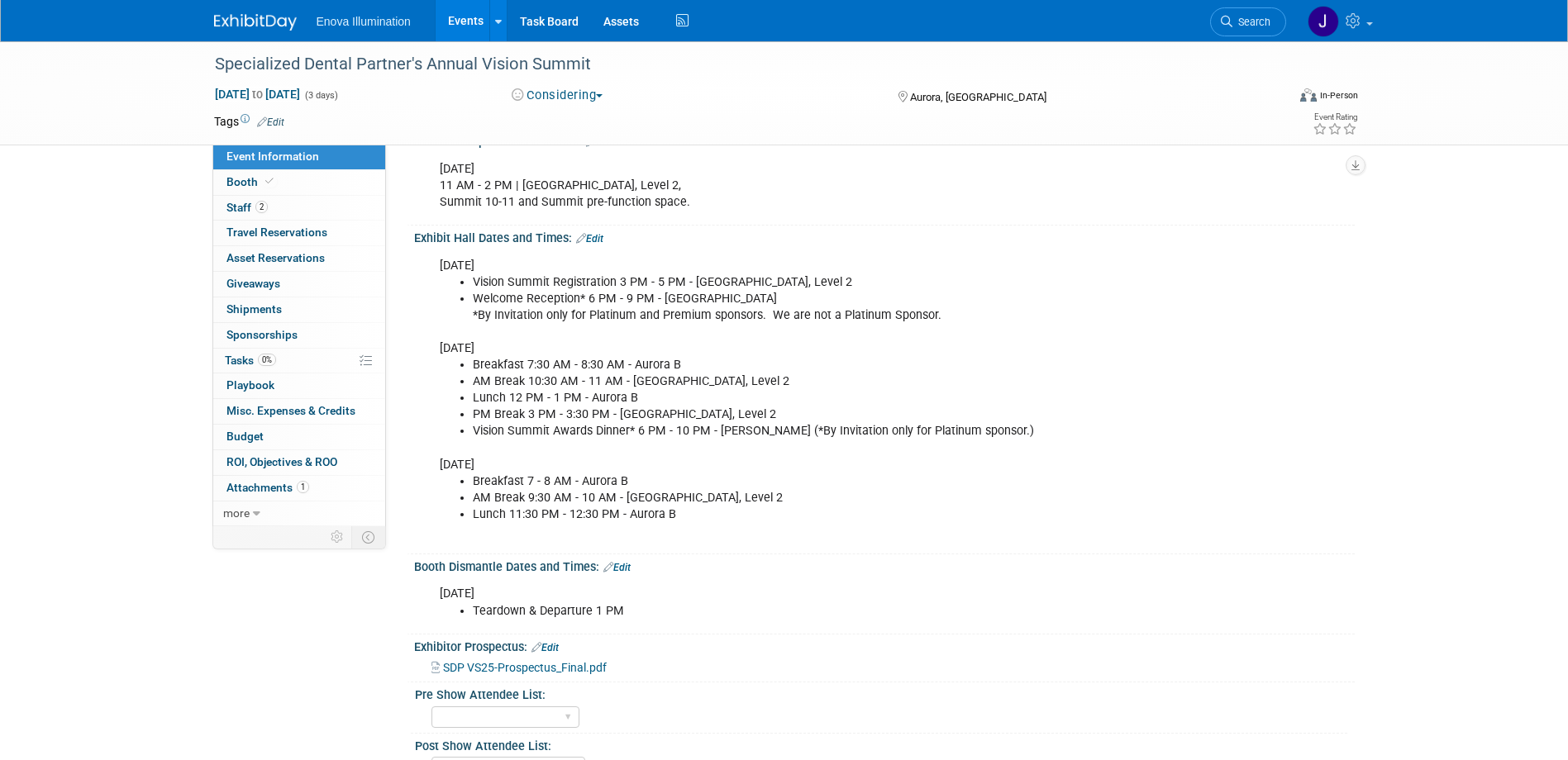 scroll, scrollTop: 0, scrollLeft: 0, axis: both 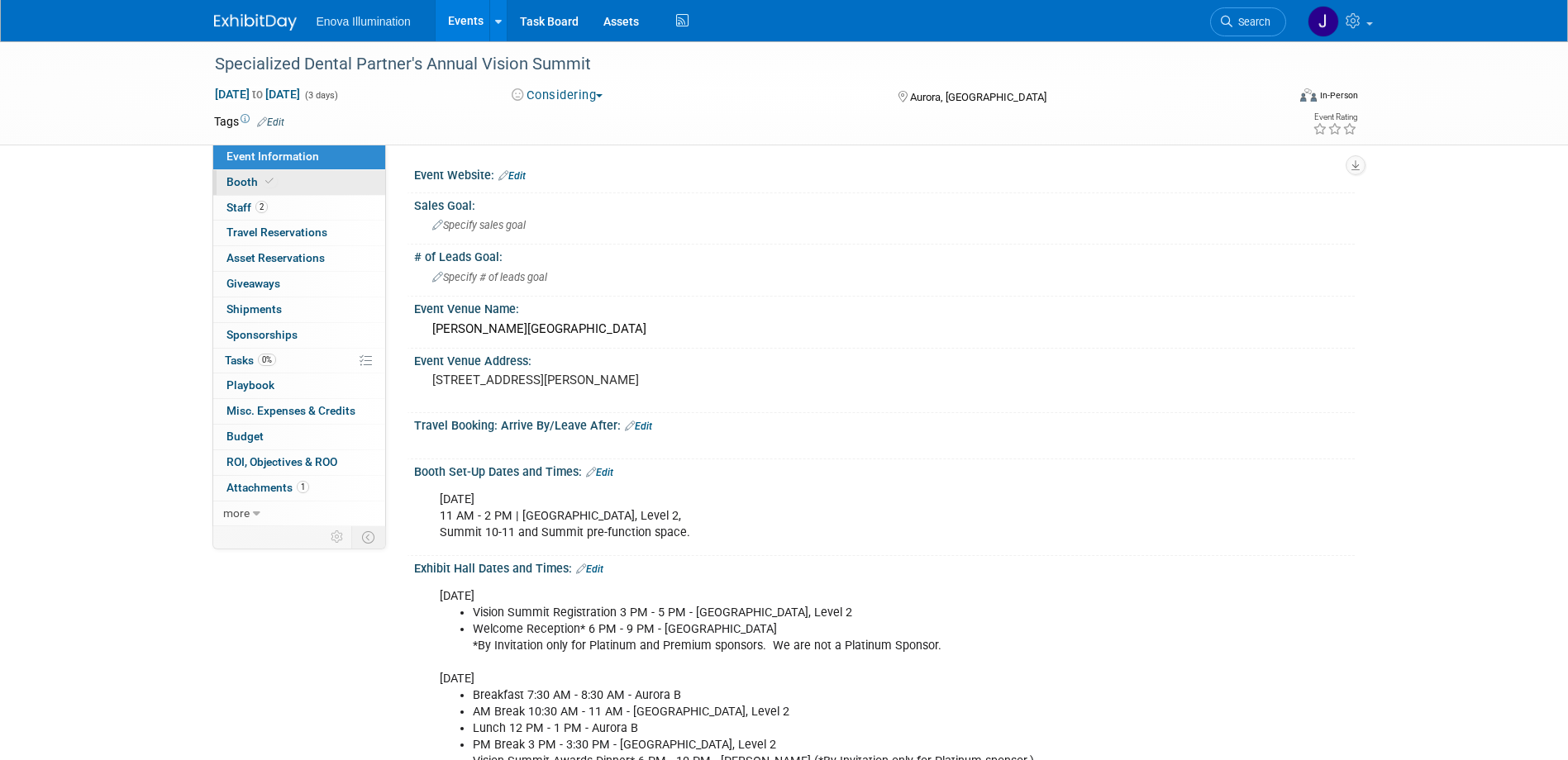 click on "Booth" at bounding box center [299, 183] 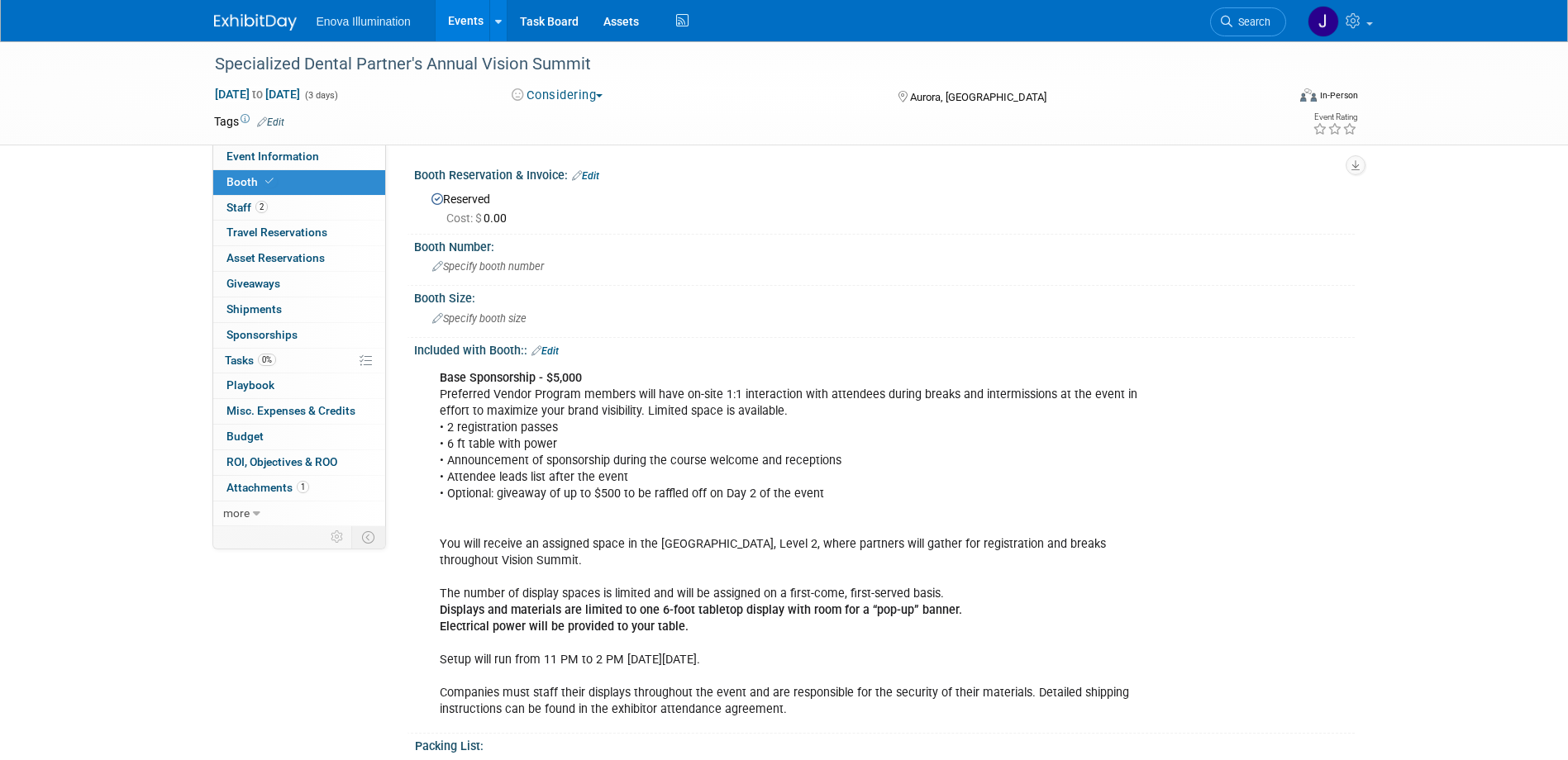 click on "Edit" at bounding box center (585, 176) 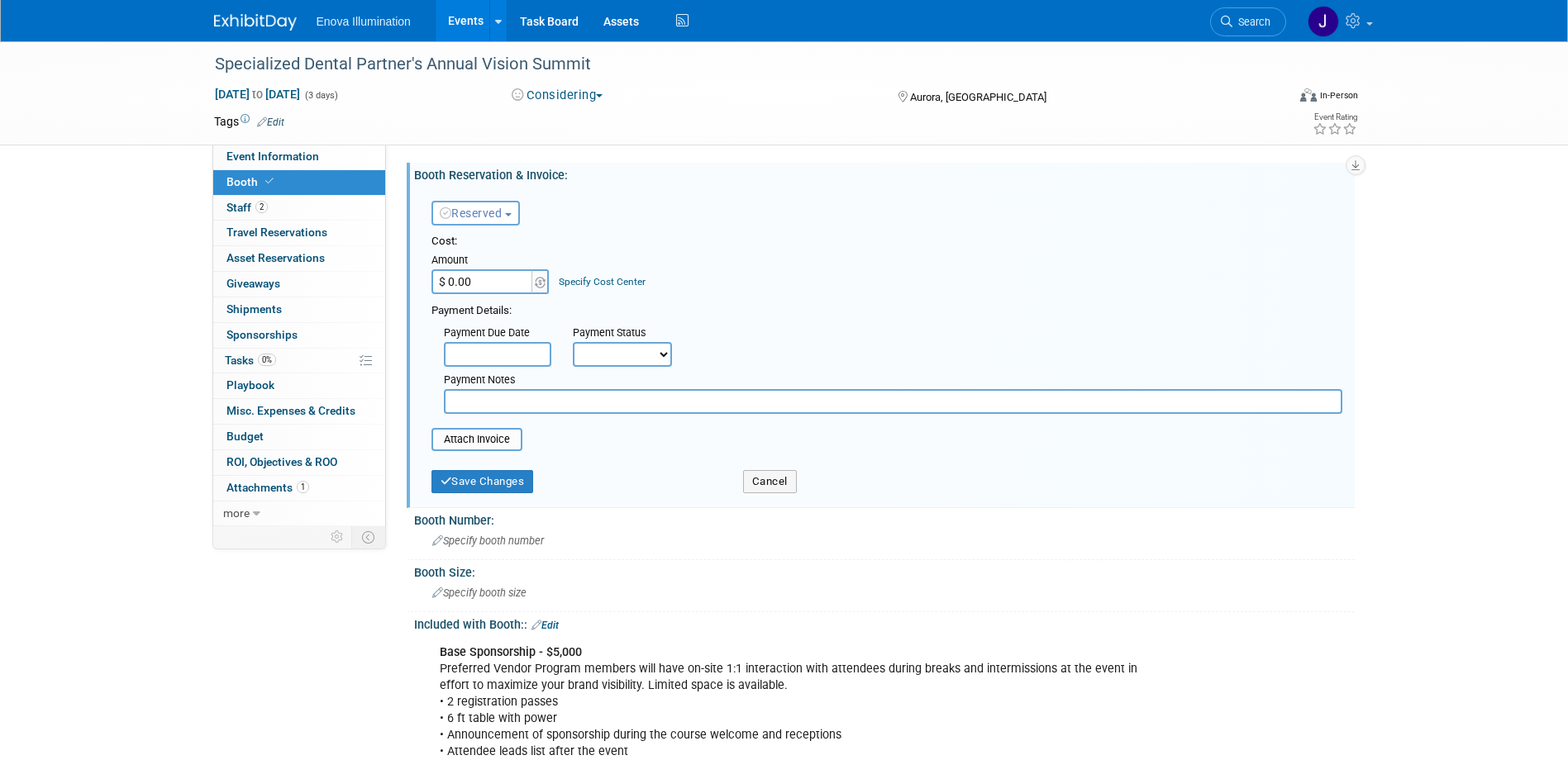 click on "Reserved" at bounding box center [471, 213] 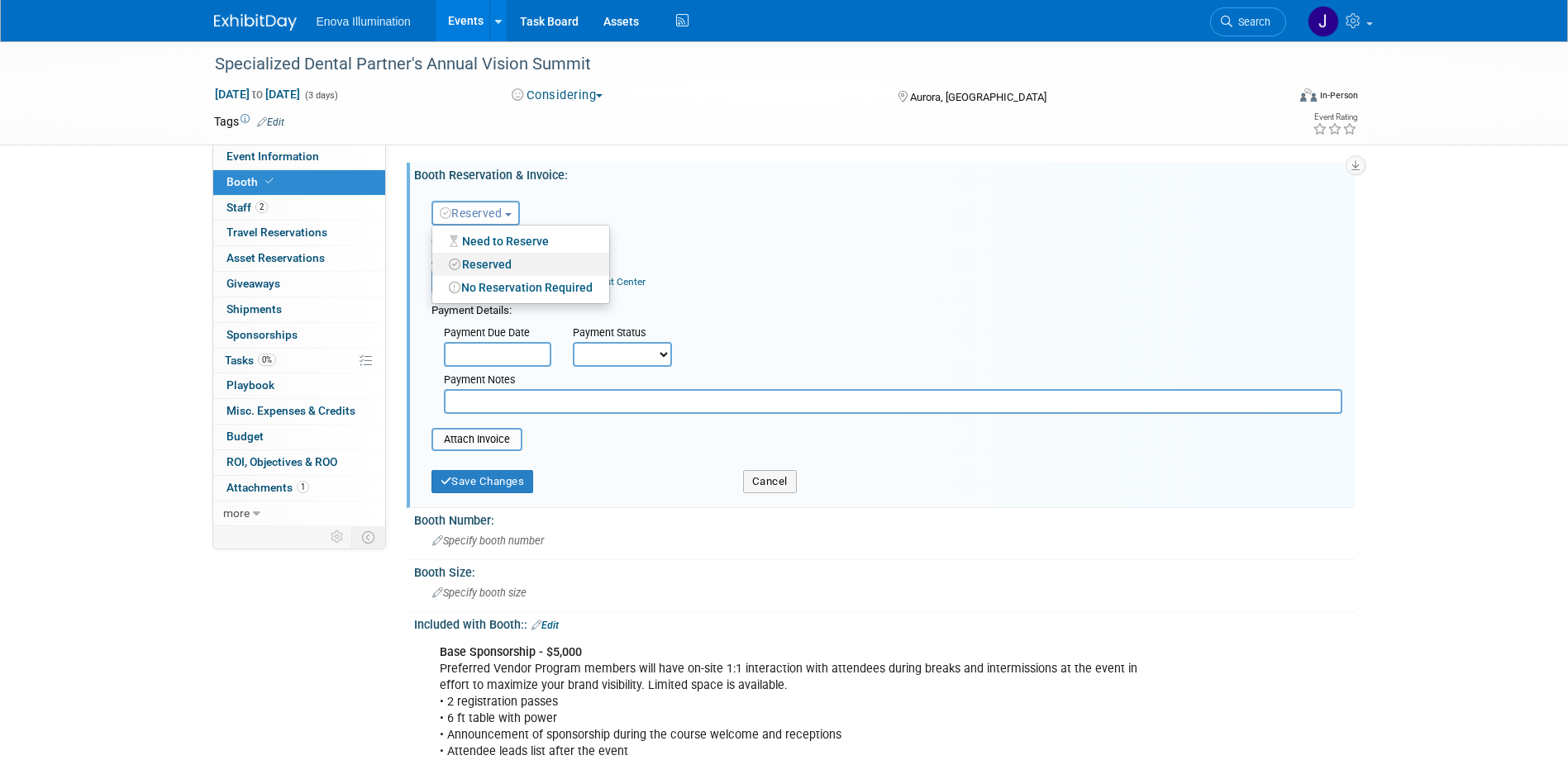 click on "Reserved" at bounding box center (521, 264) 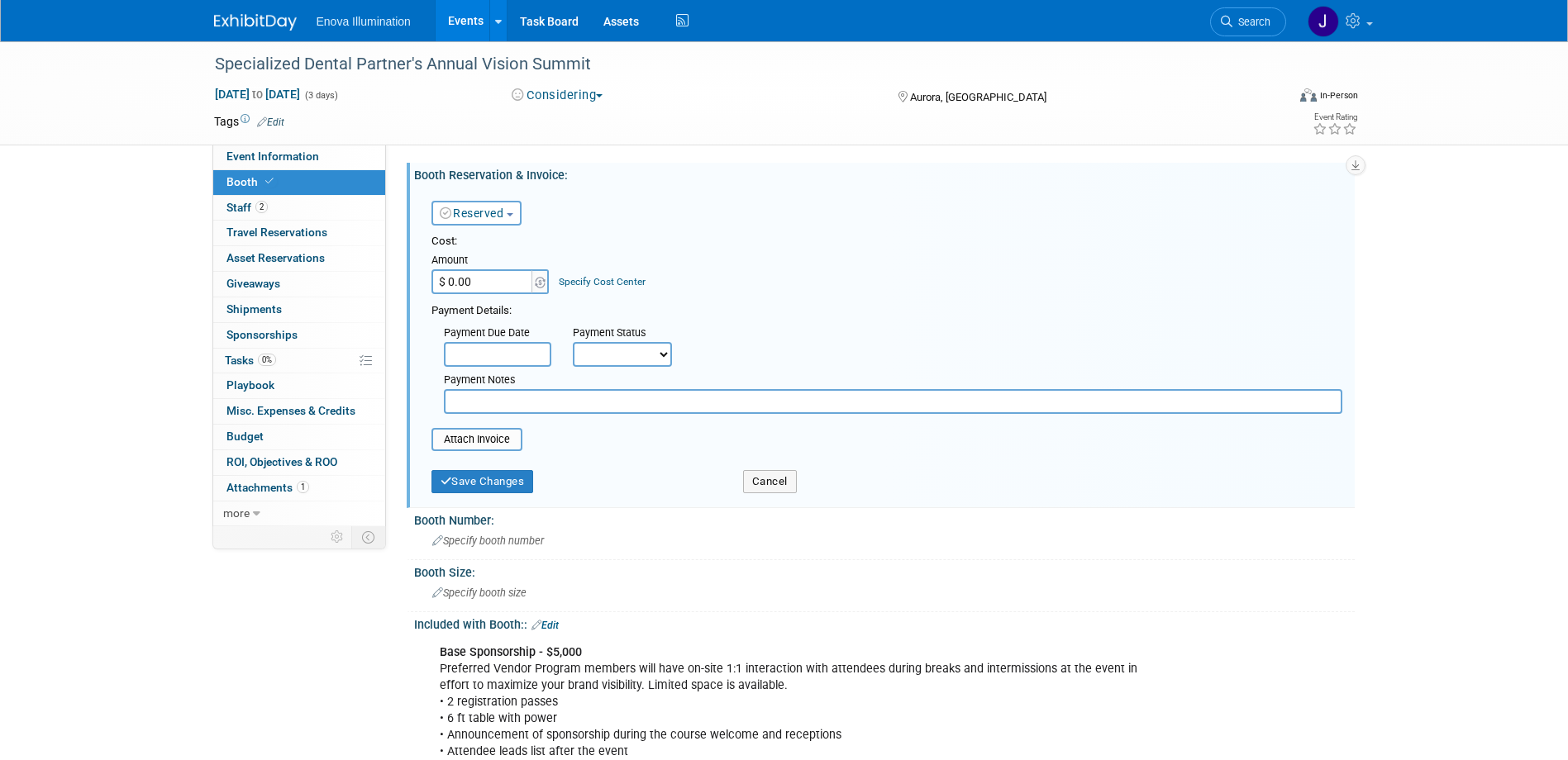 click on "$ 0.00" at bounding box center [483, 282] 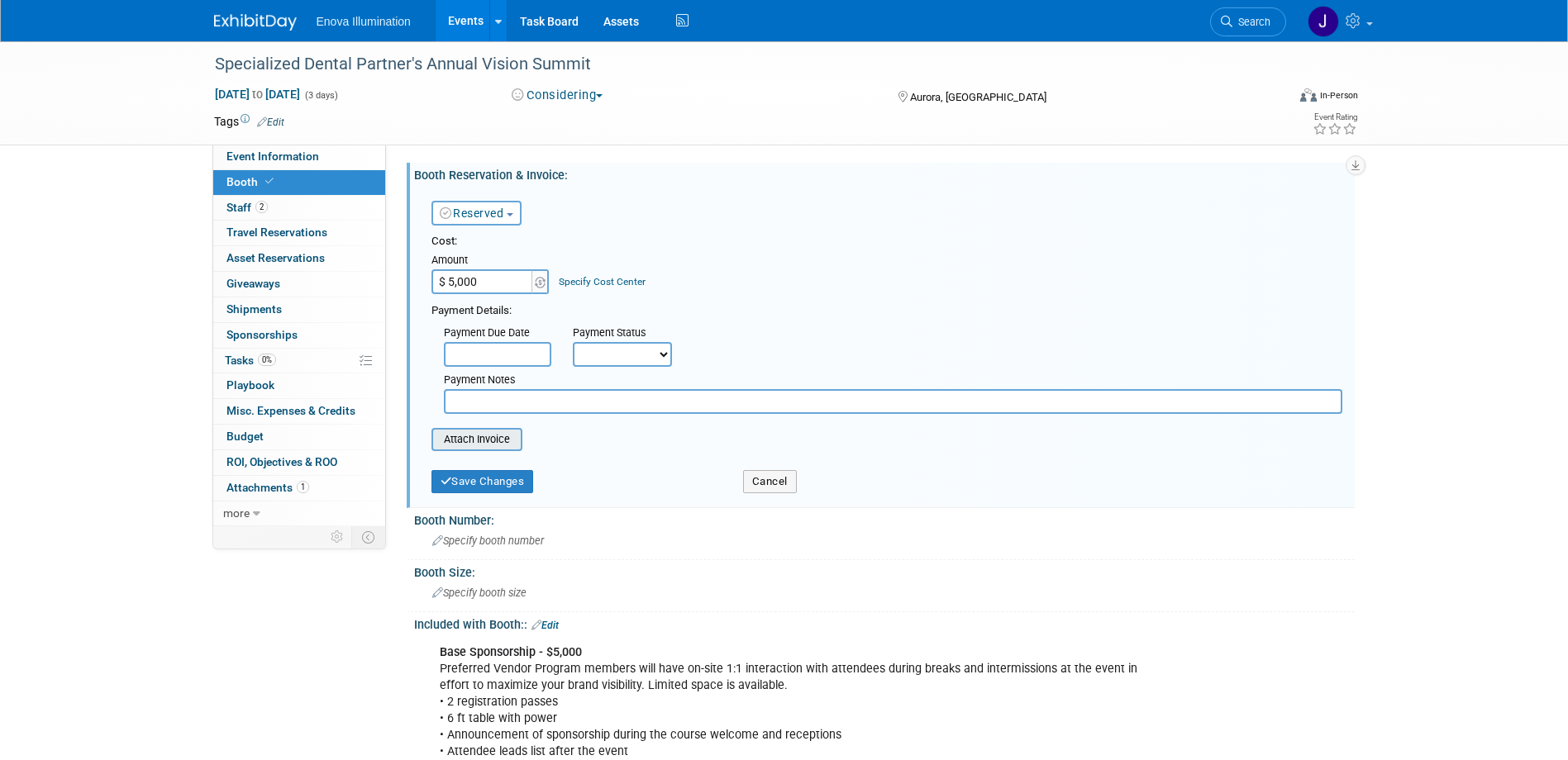 type on "$ 5,000.00" 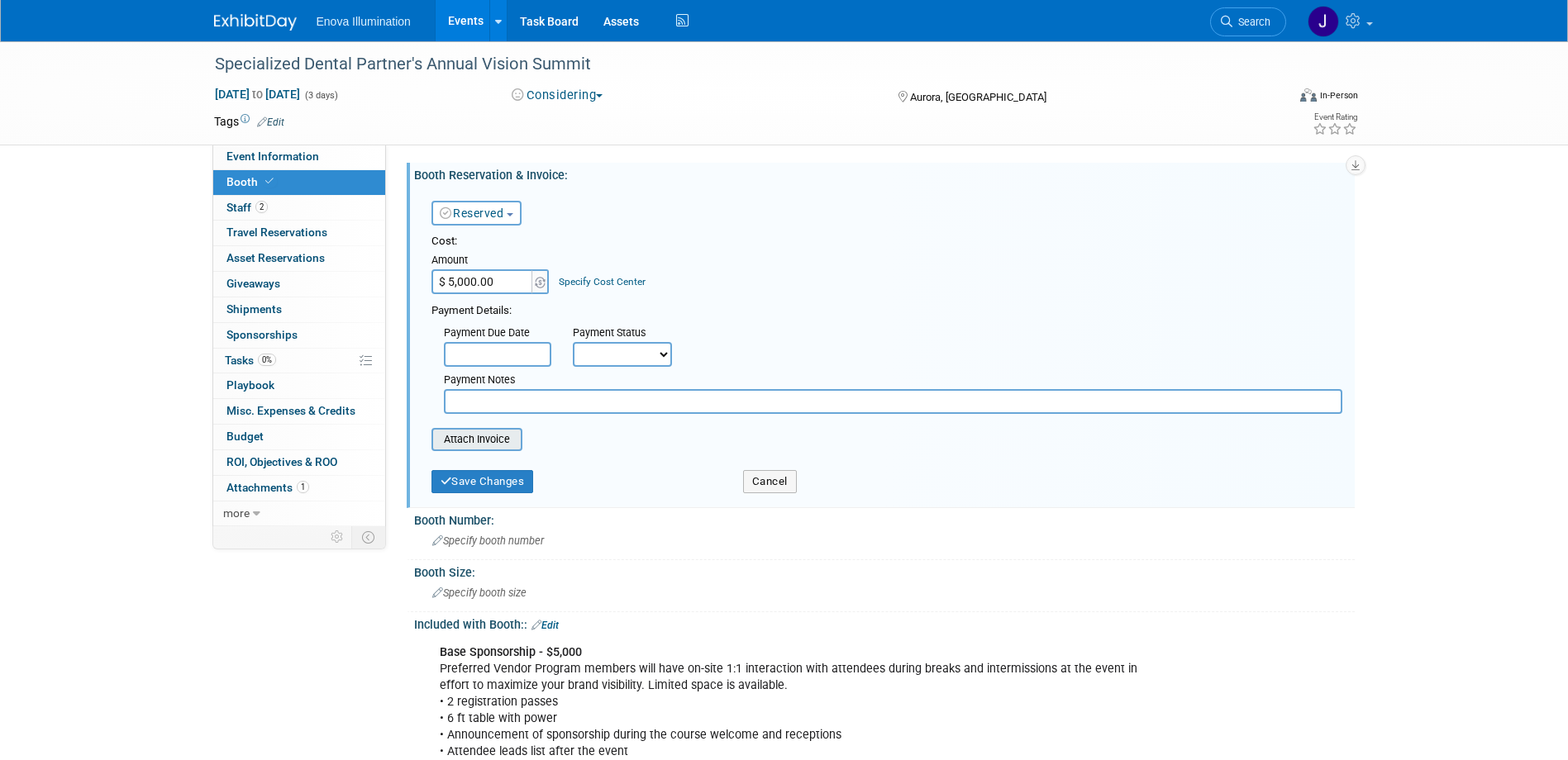 click at bounding box center (422, 439) 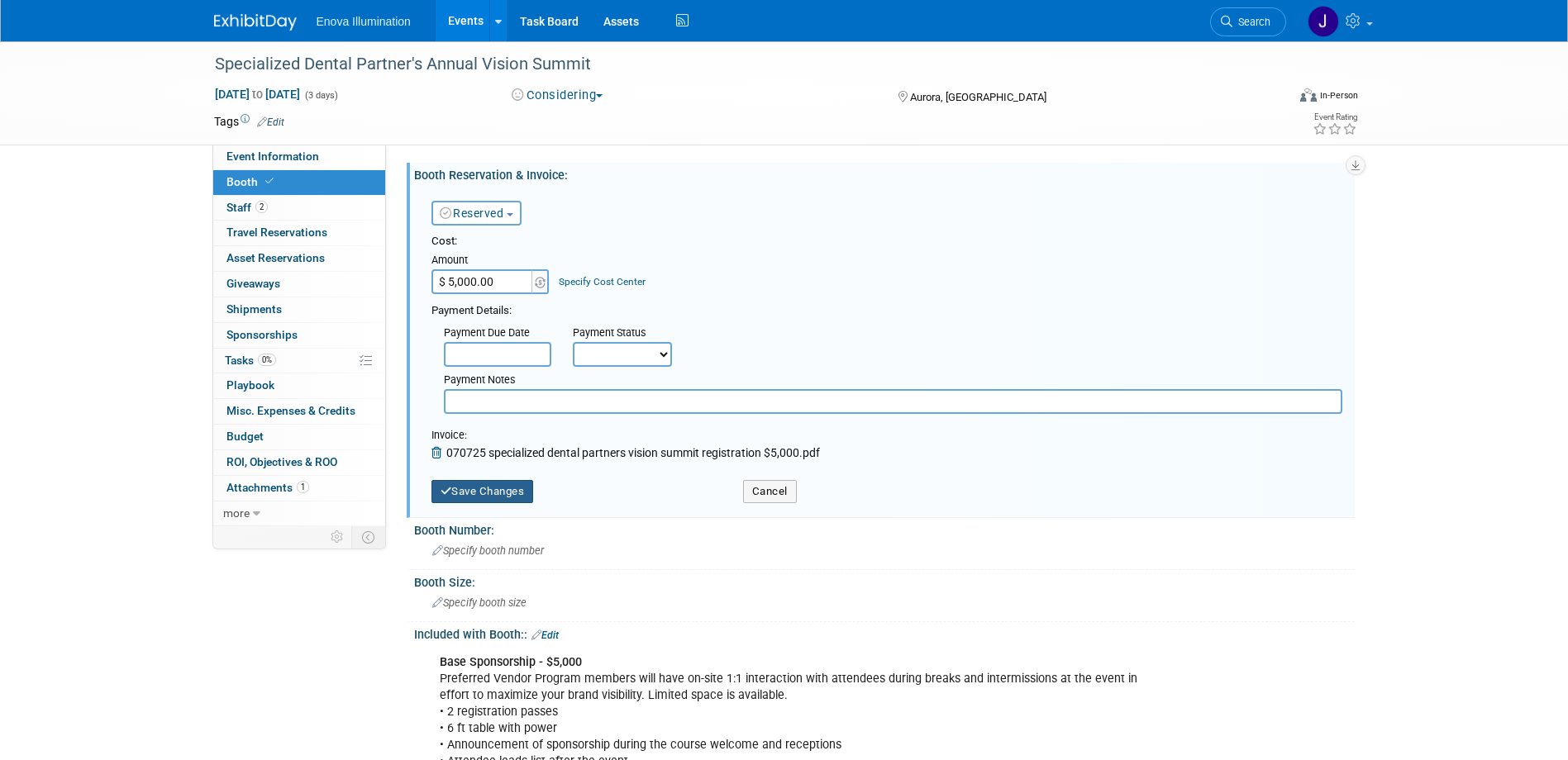 click at bounding box center (446, 491) 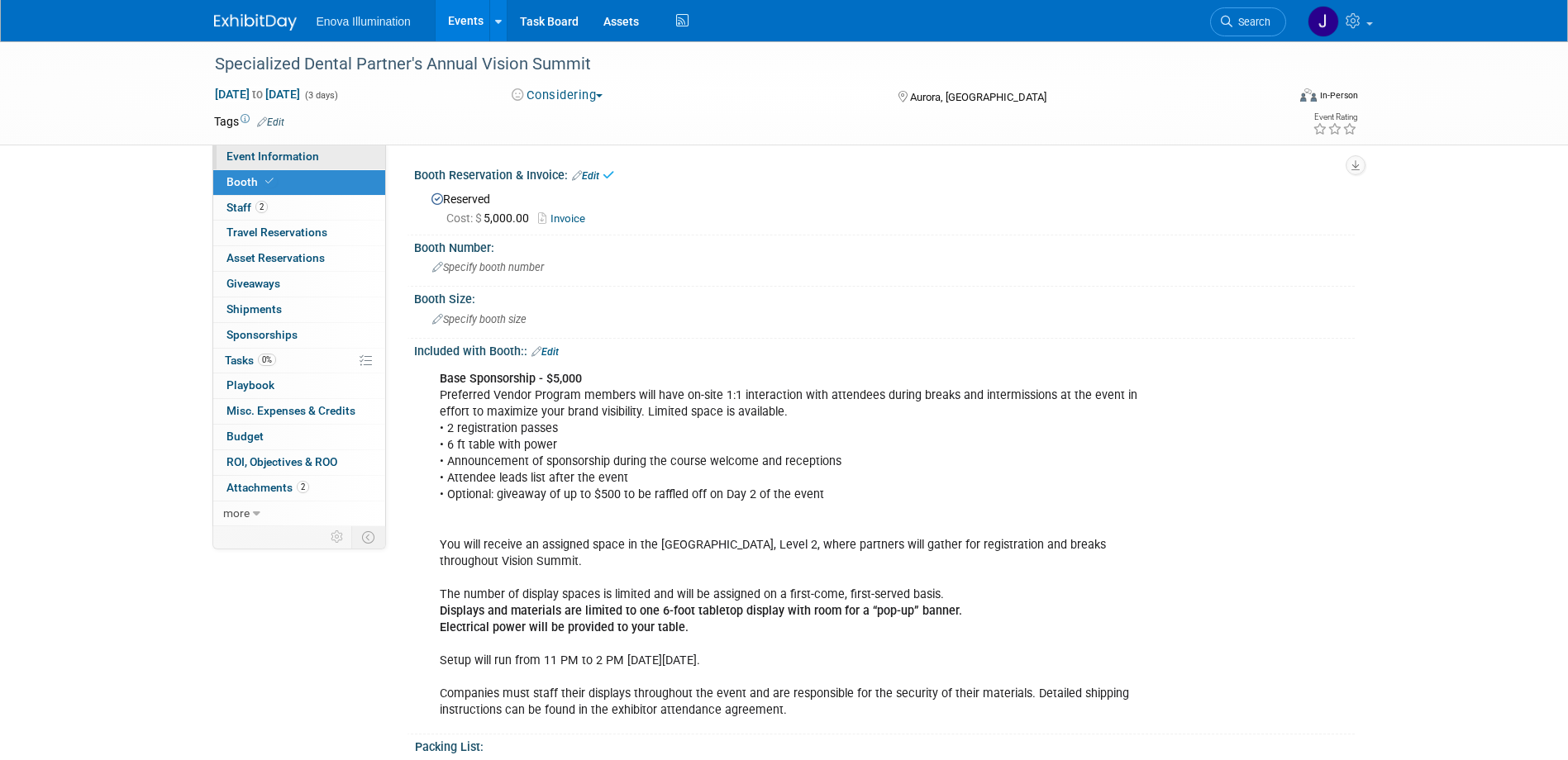 click on "Event Information" at bounding box center [273, 156] 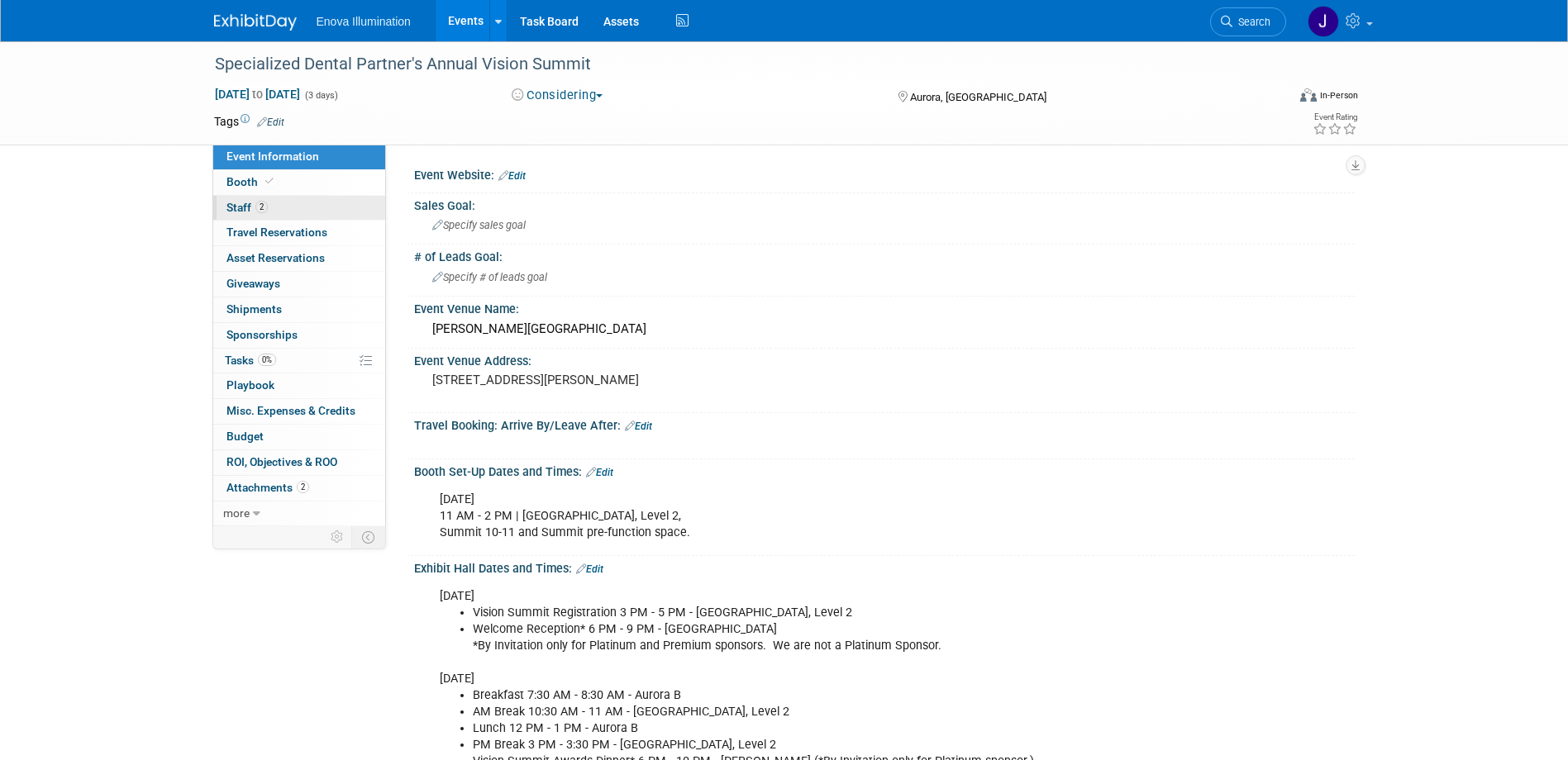 click on "2
Staff 2" at bounding box center (299, 208) 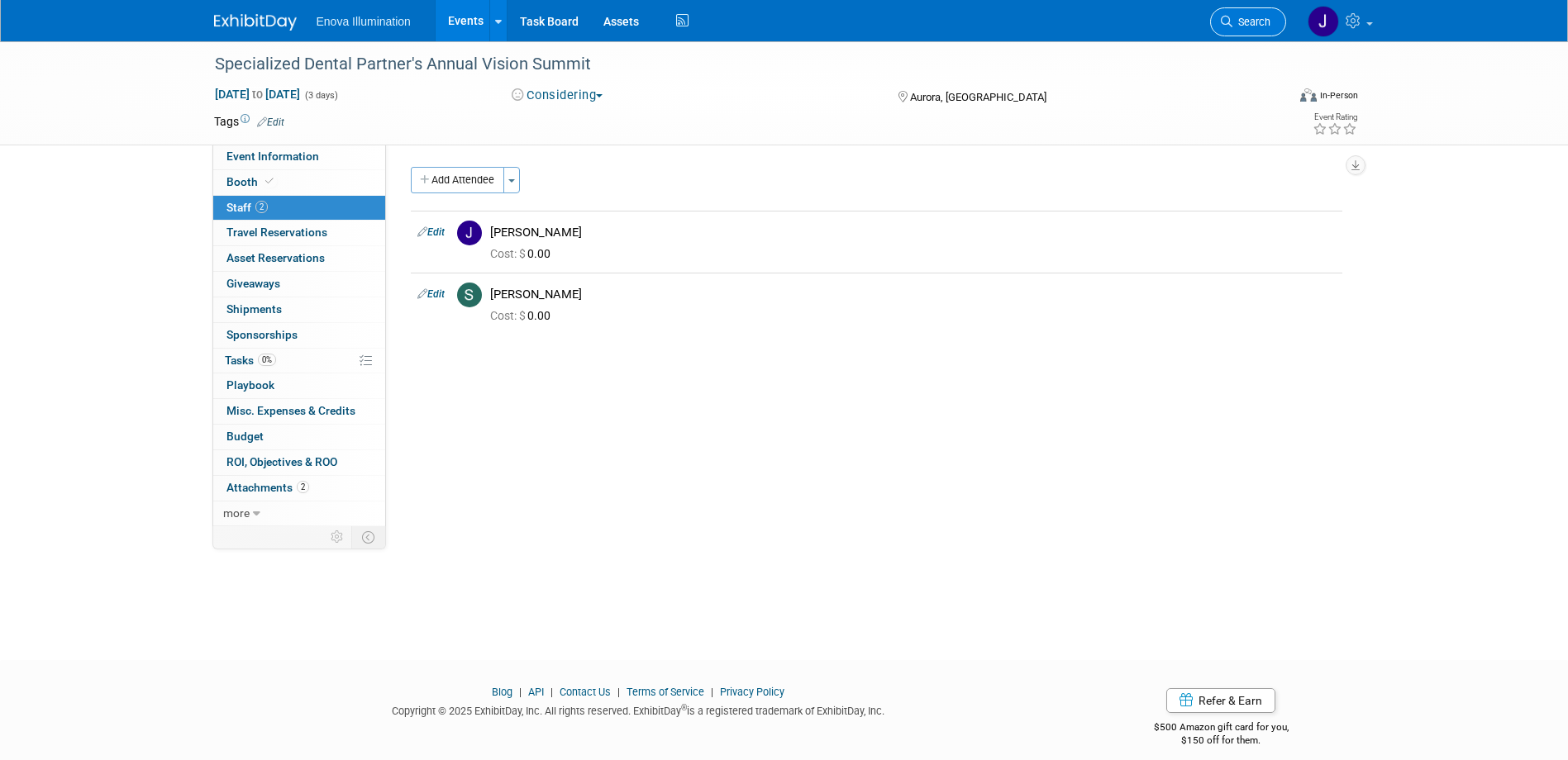 click on "Search" at bounding box center (1251, 21) 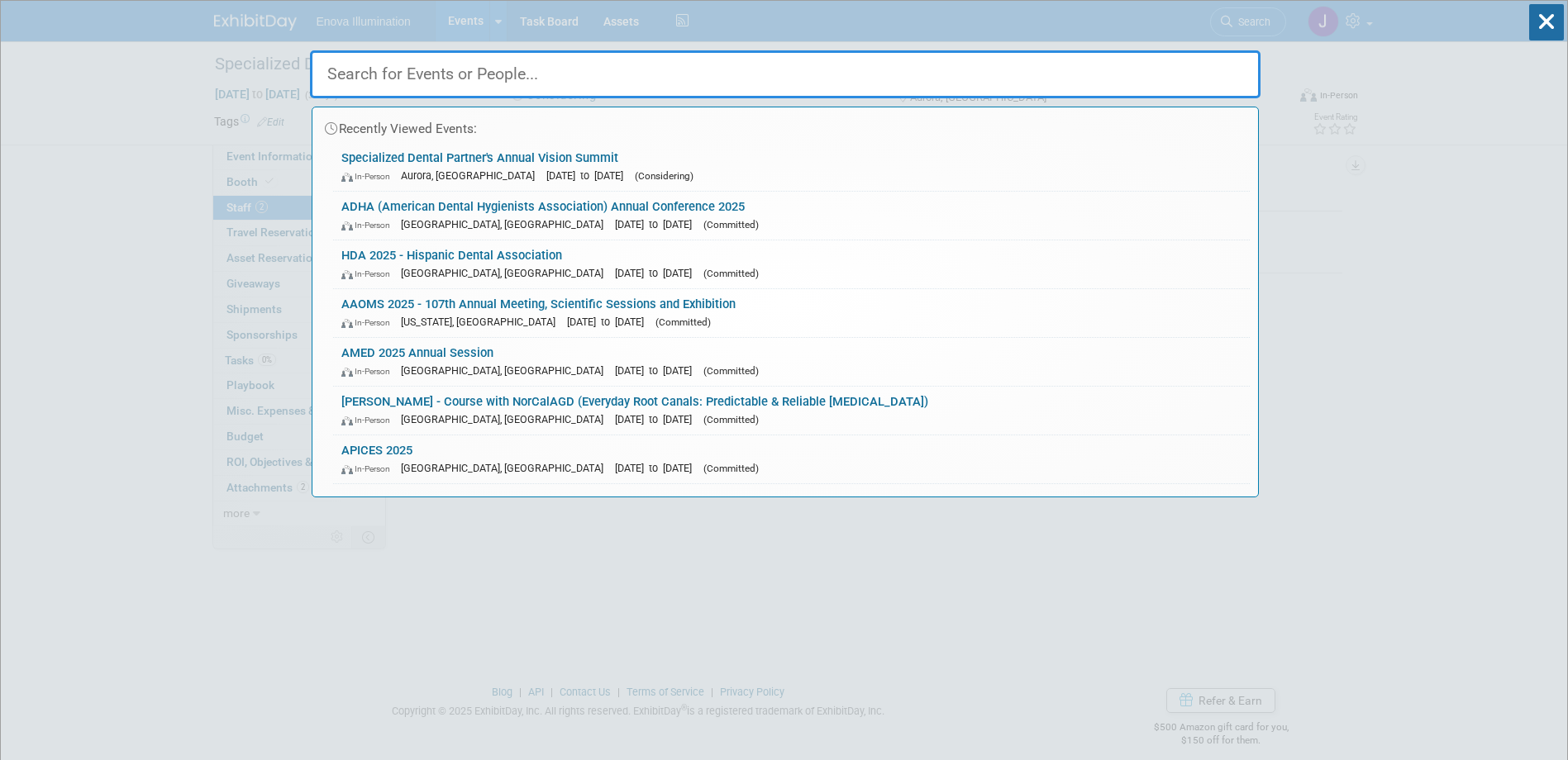 click at bounding box center [785, 74] 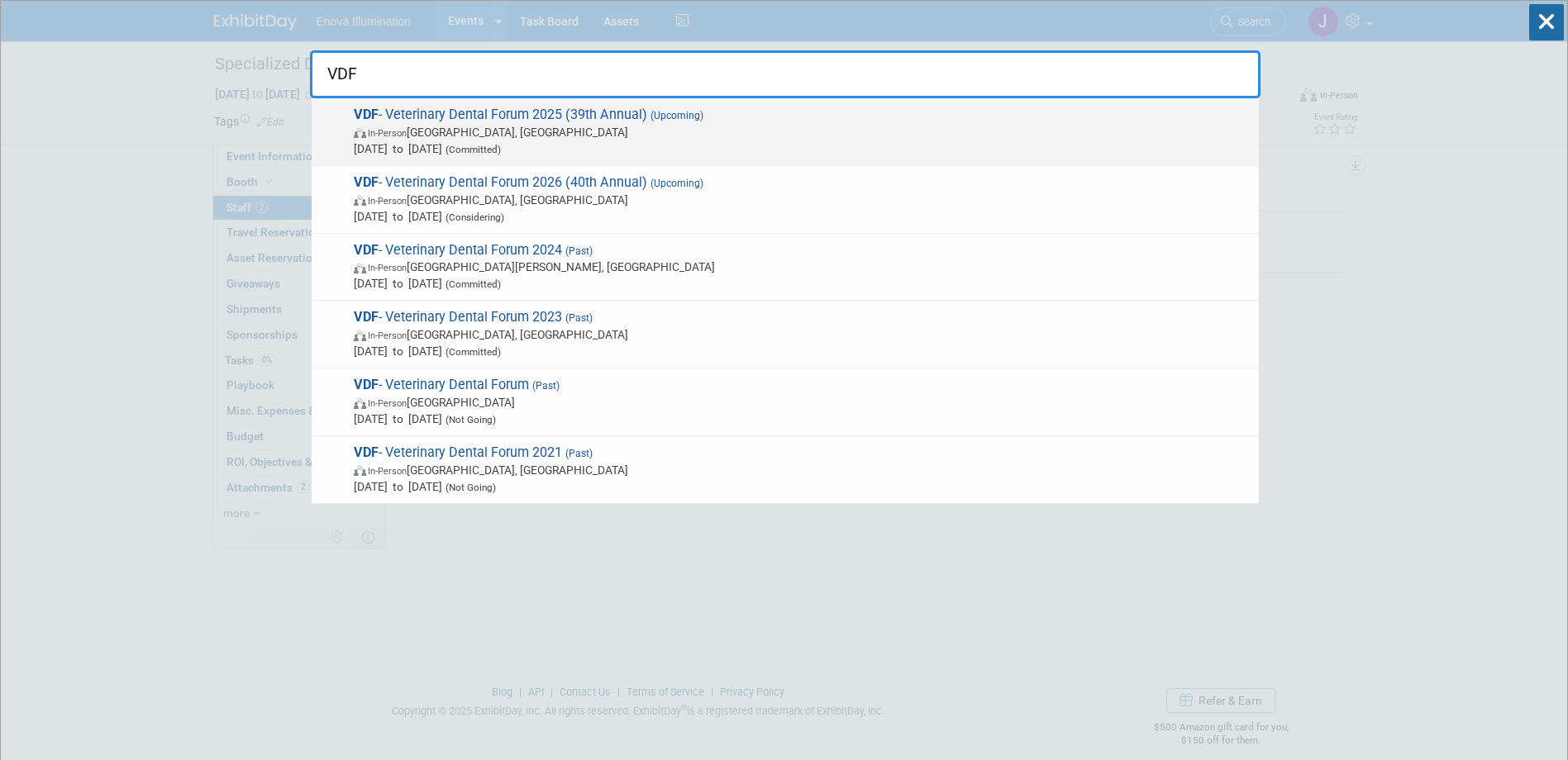 type on "VDF" 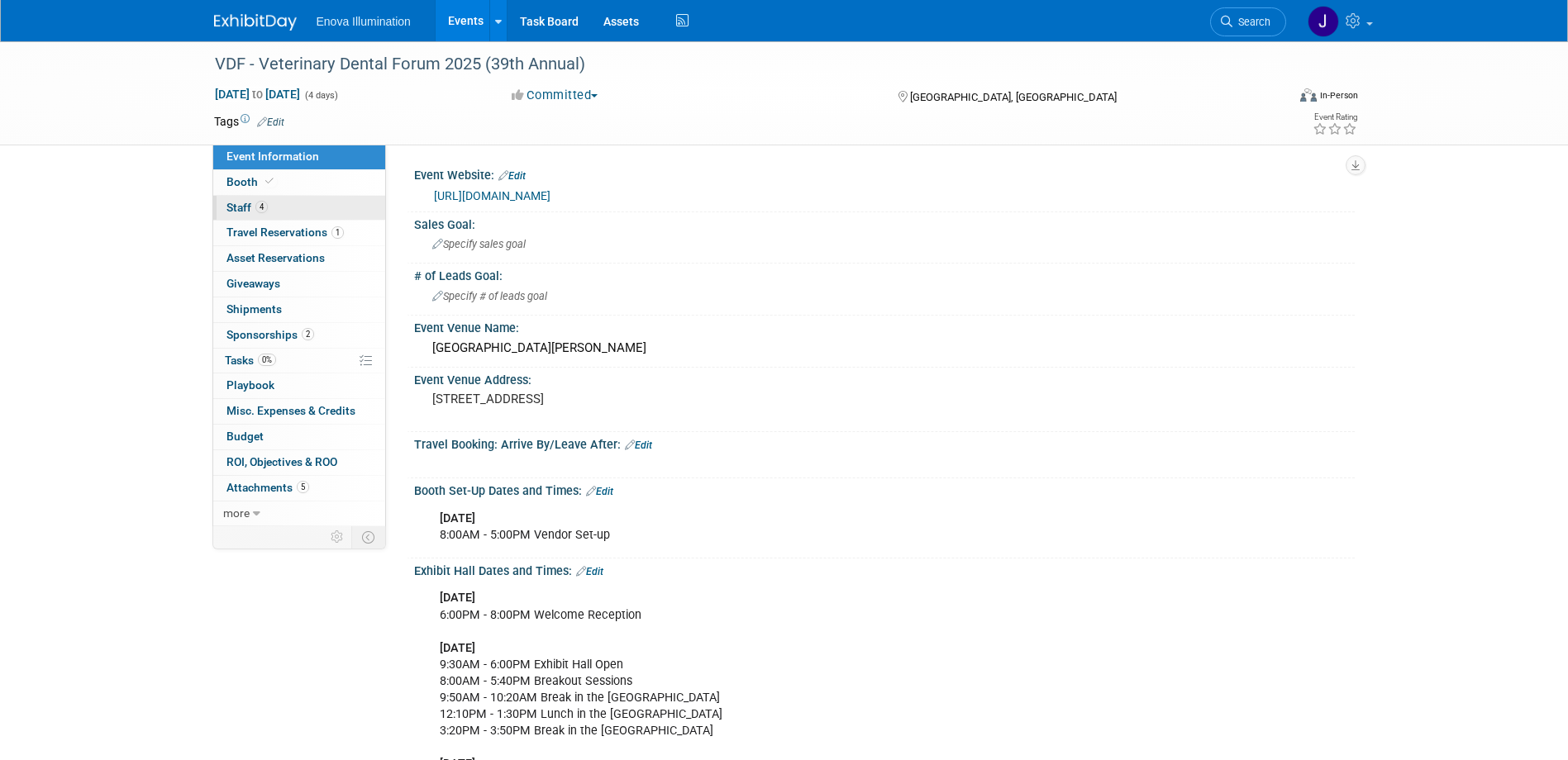scroll, scrollTop: 0, scrollLeft: 0, axis: both 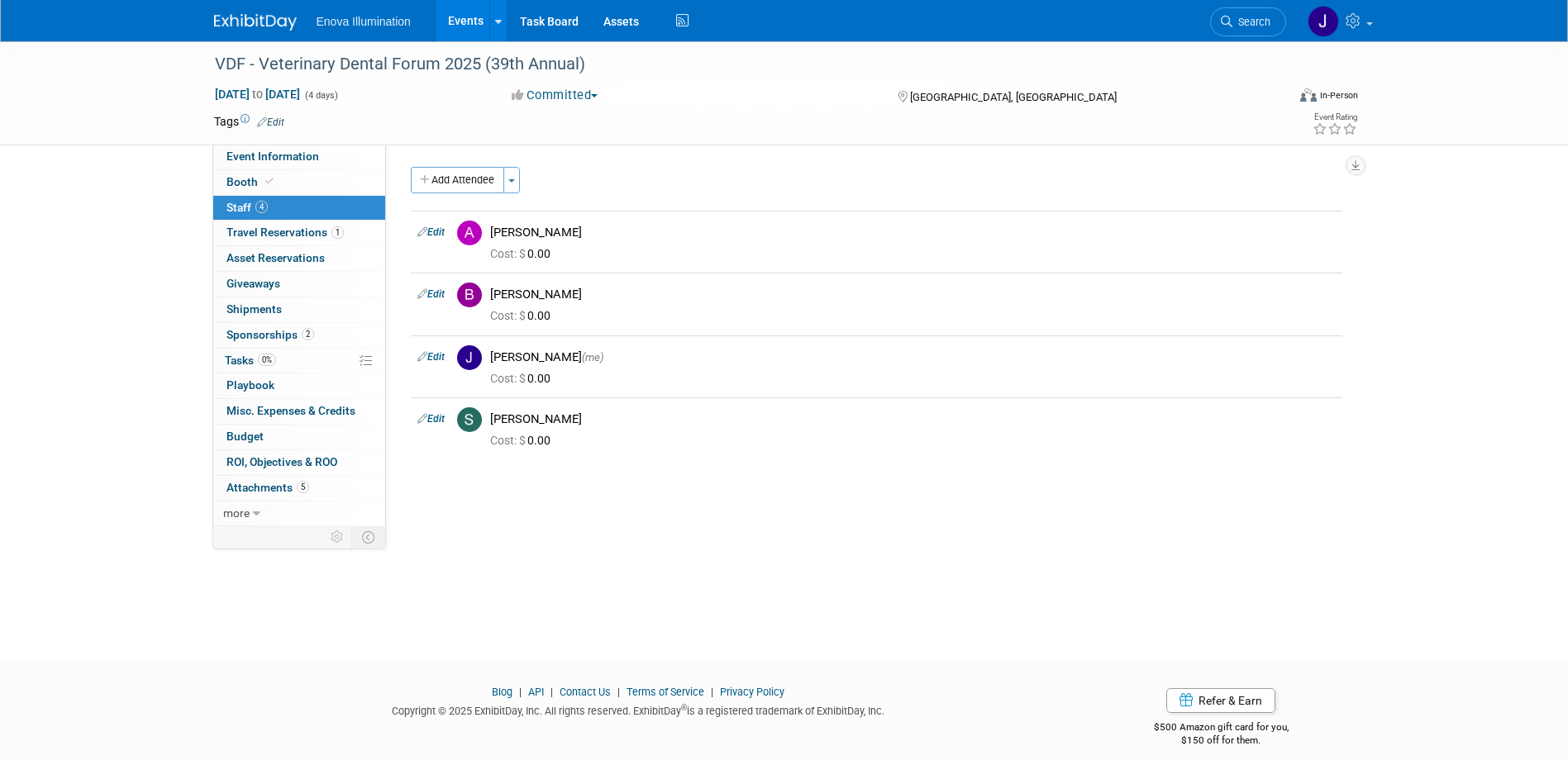 click on "Search" at bounding box center [1251, 21] 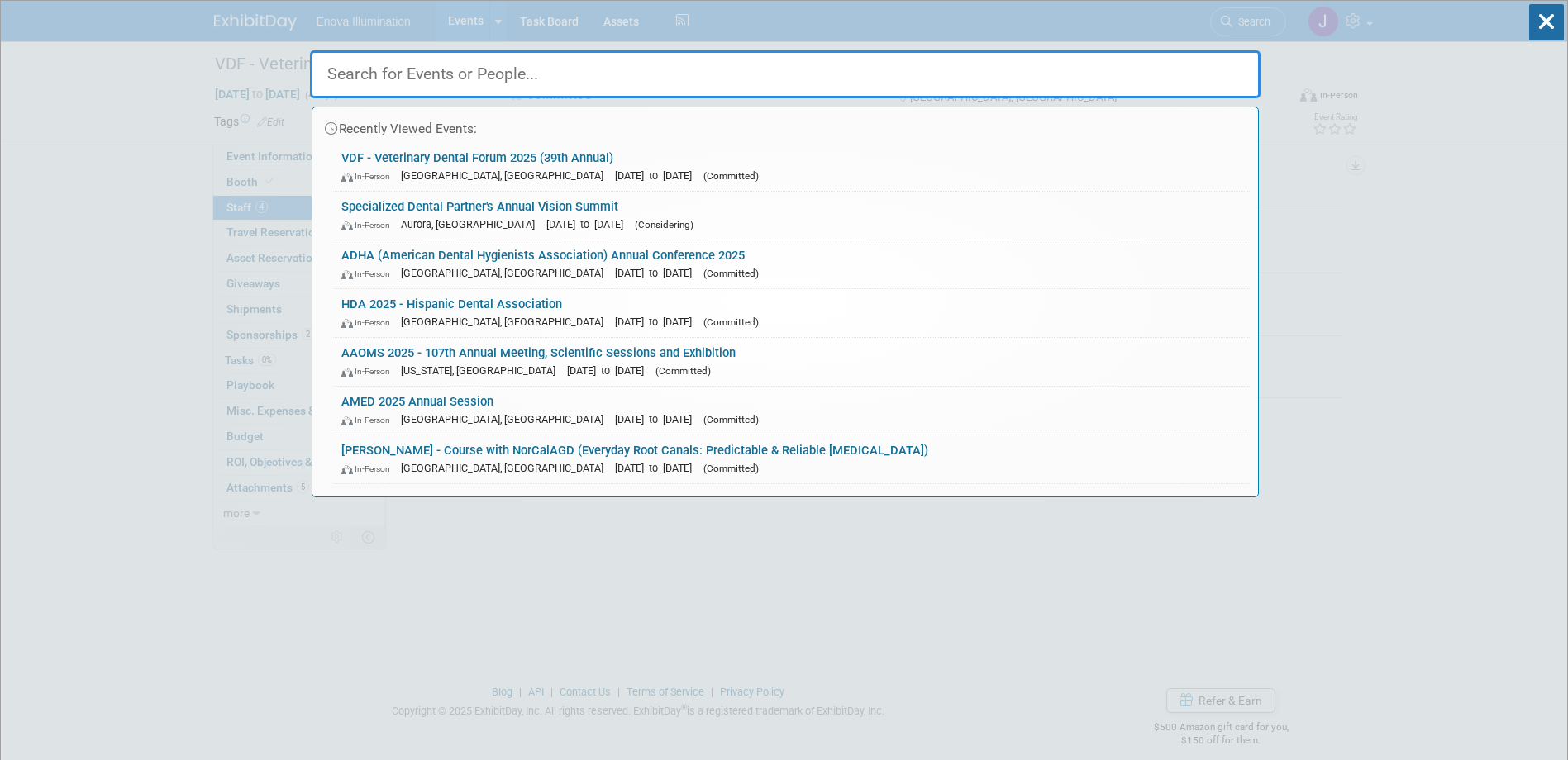 click at bounding box center (785, 74) 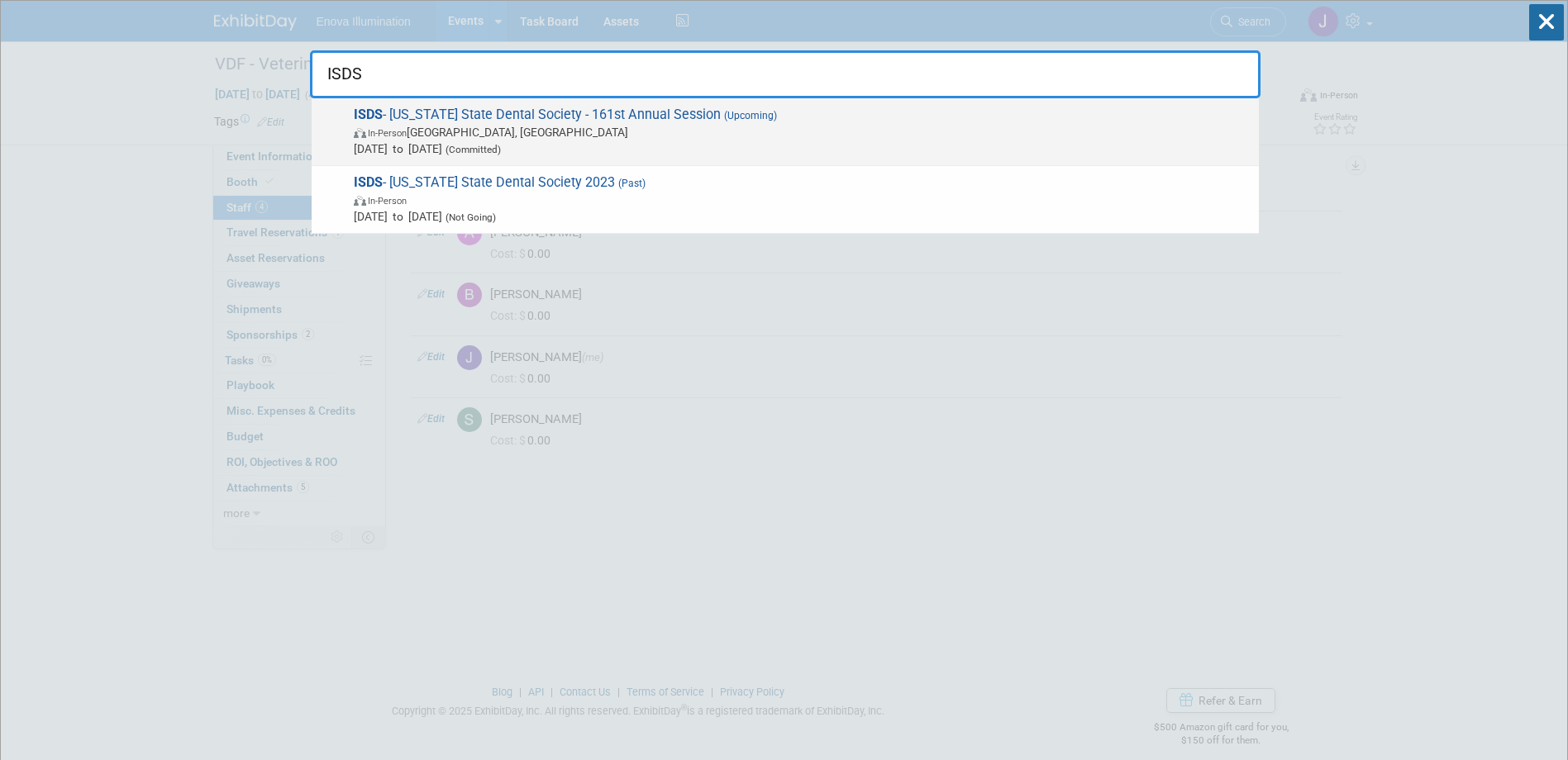 type on "ISDS" 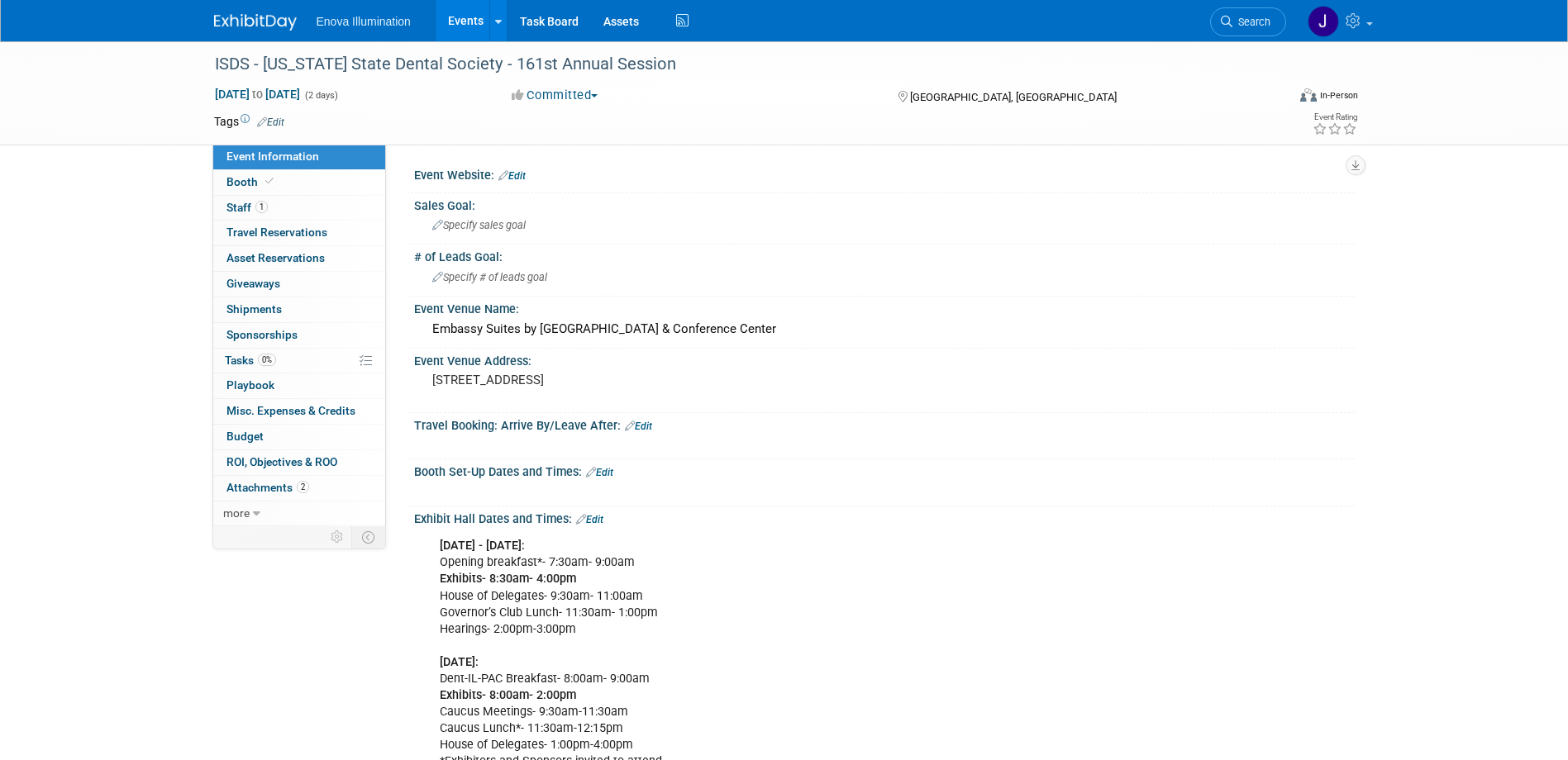 scroll, scrollTop: 0, scrollLeft: 0, axis: both 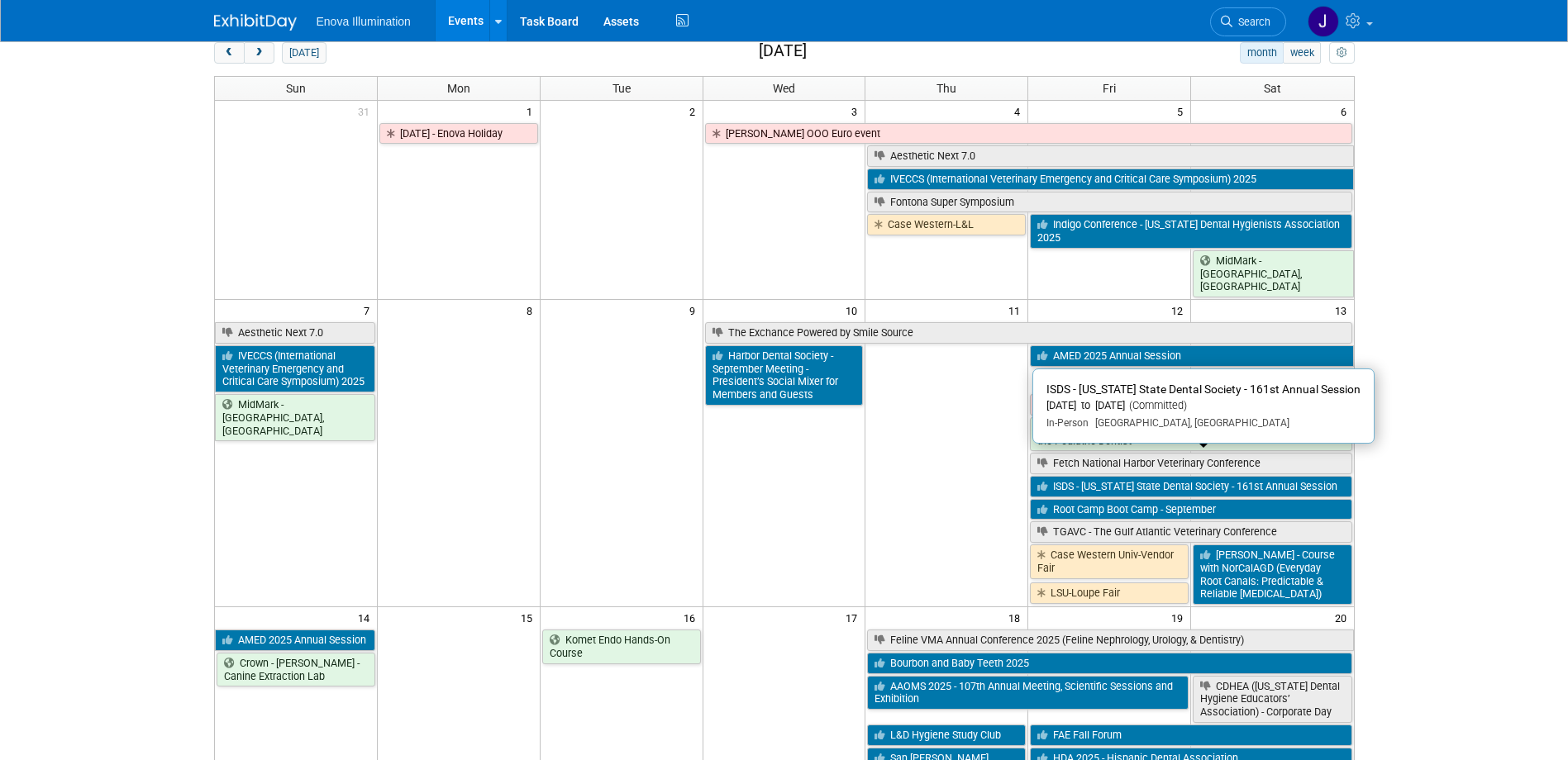click on "ISDS - [US_STATE] State Dental Society - 161st Annual Session" at bounding box center (1190, 487) 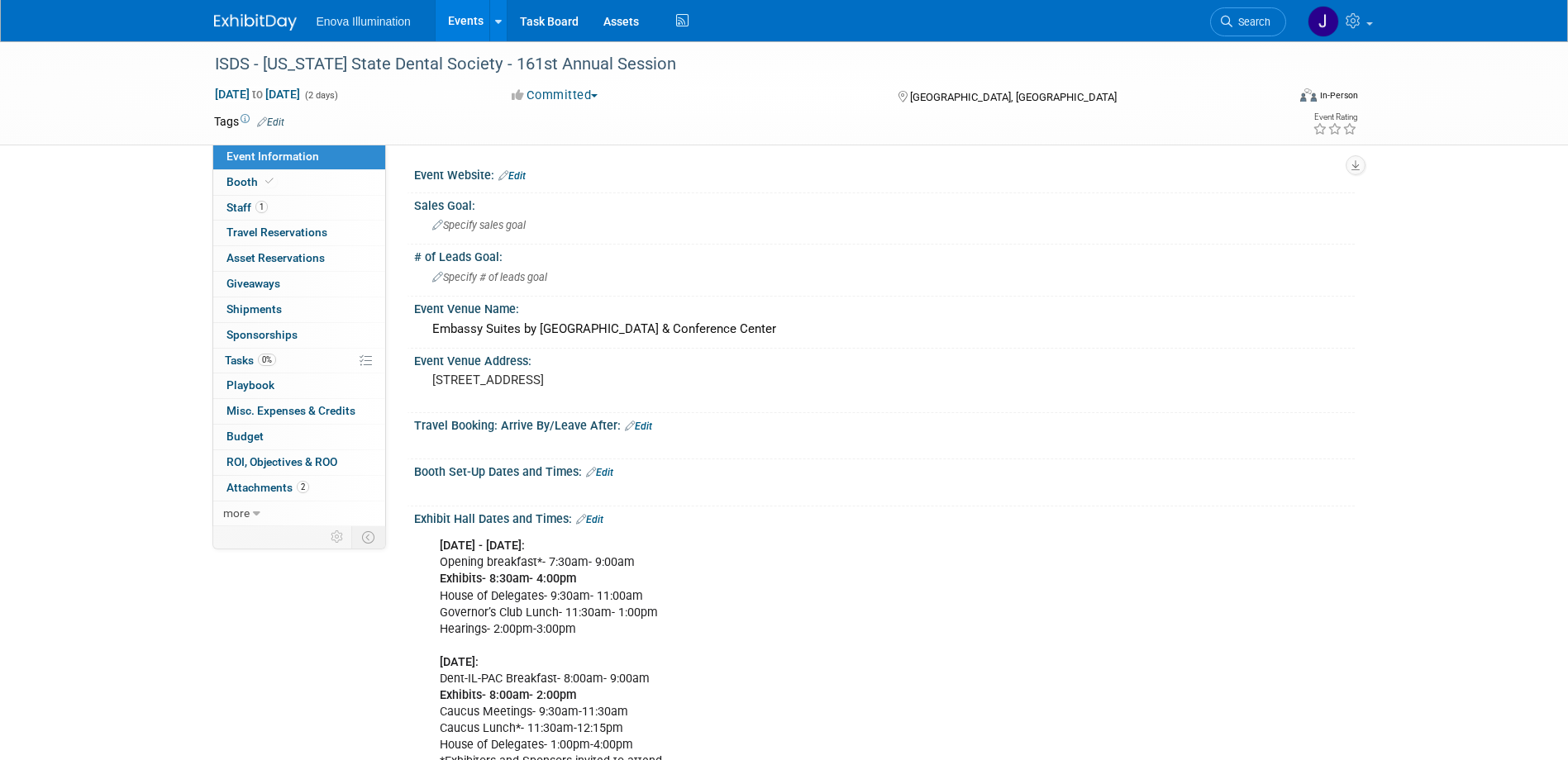 scroll, scrollTop: 0, scrollLeft: 0, axis: both 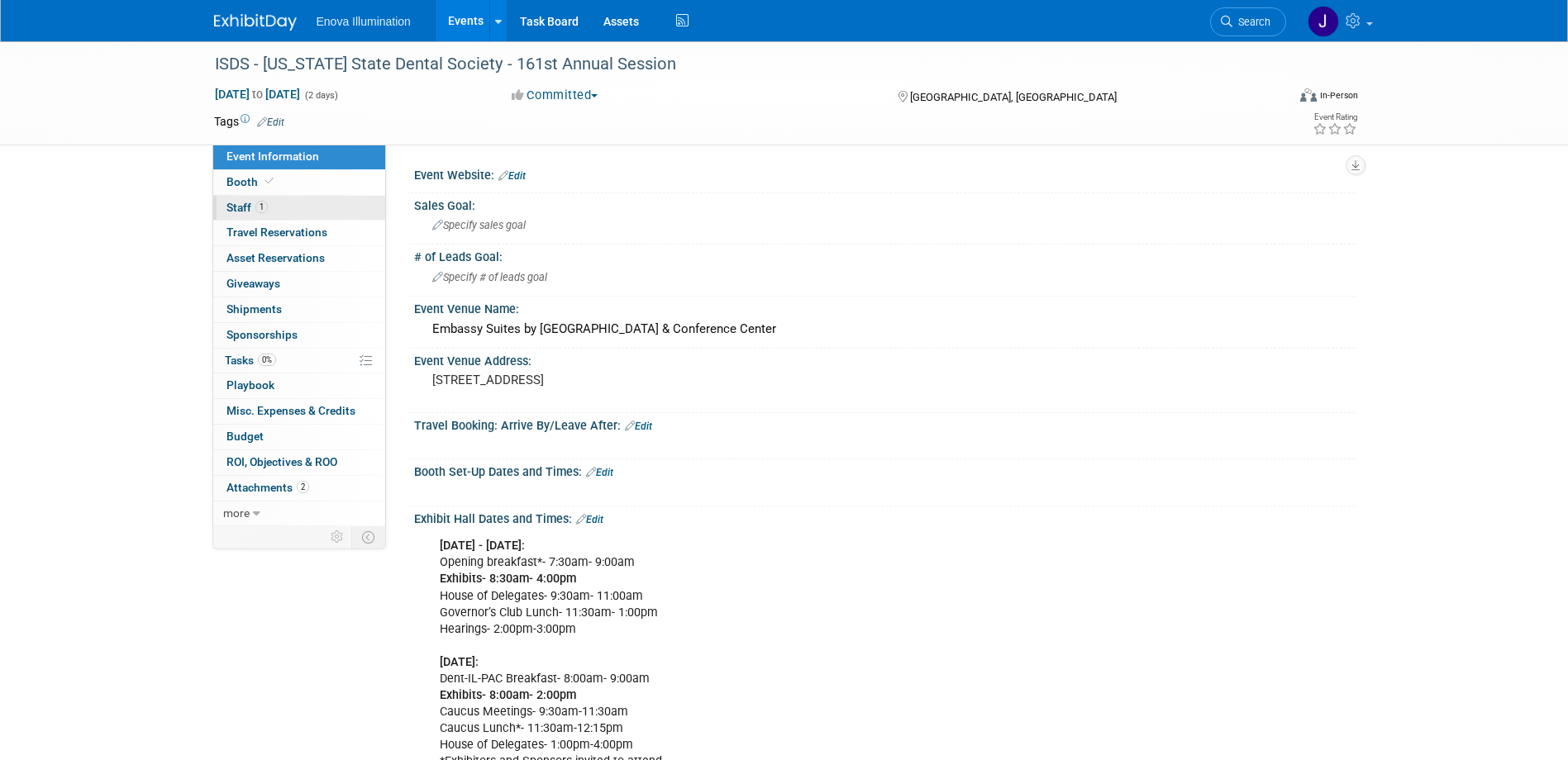 click on "1
Staff 1" at bounding box center (299, 208) 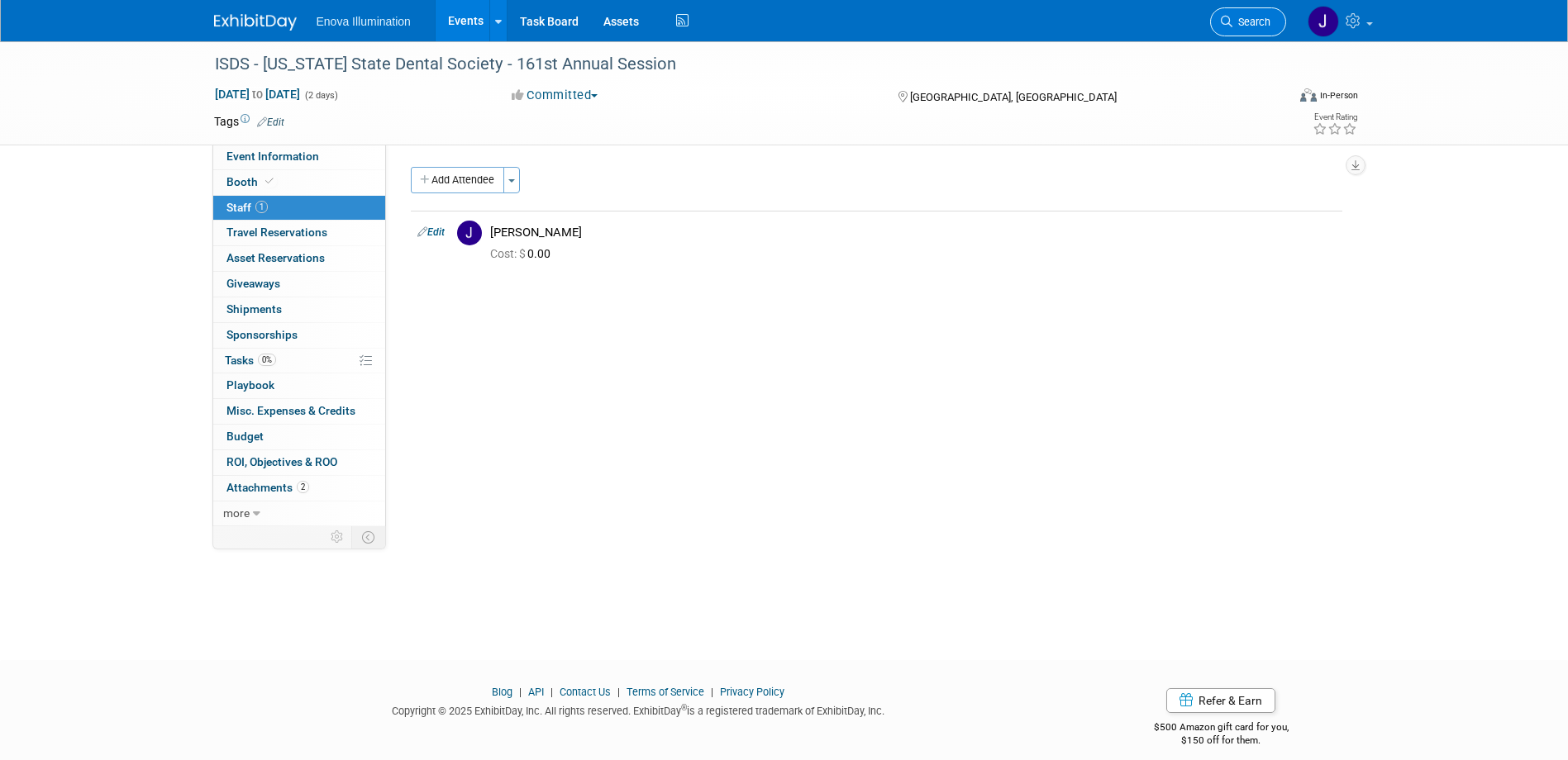 click on "Search" at bounding box center (1251, 21) 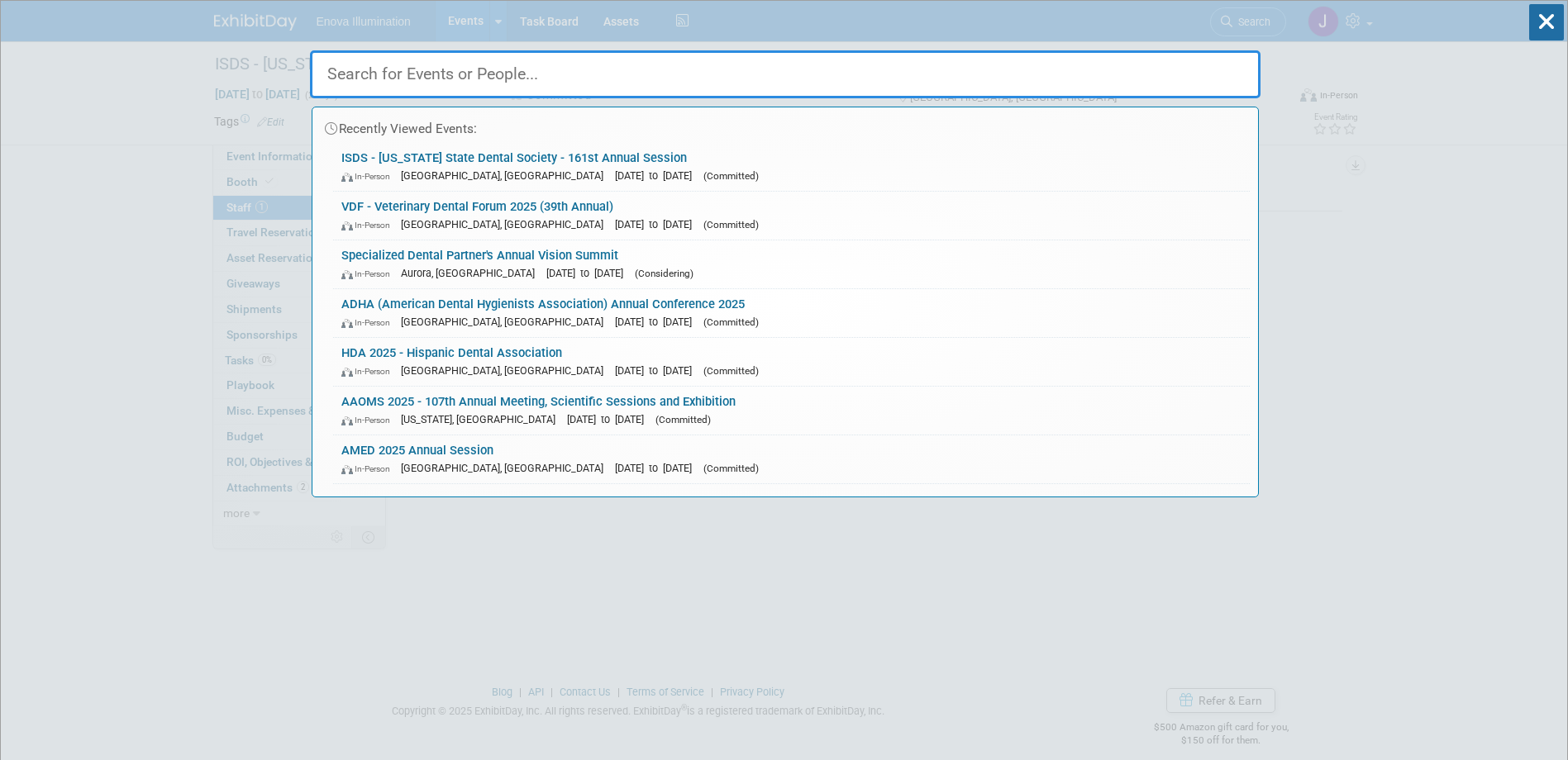 click at bounding box center [785, 74] 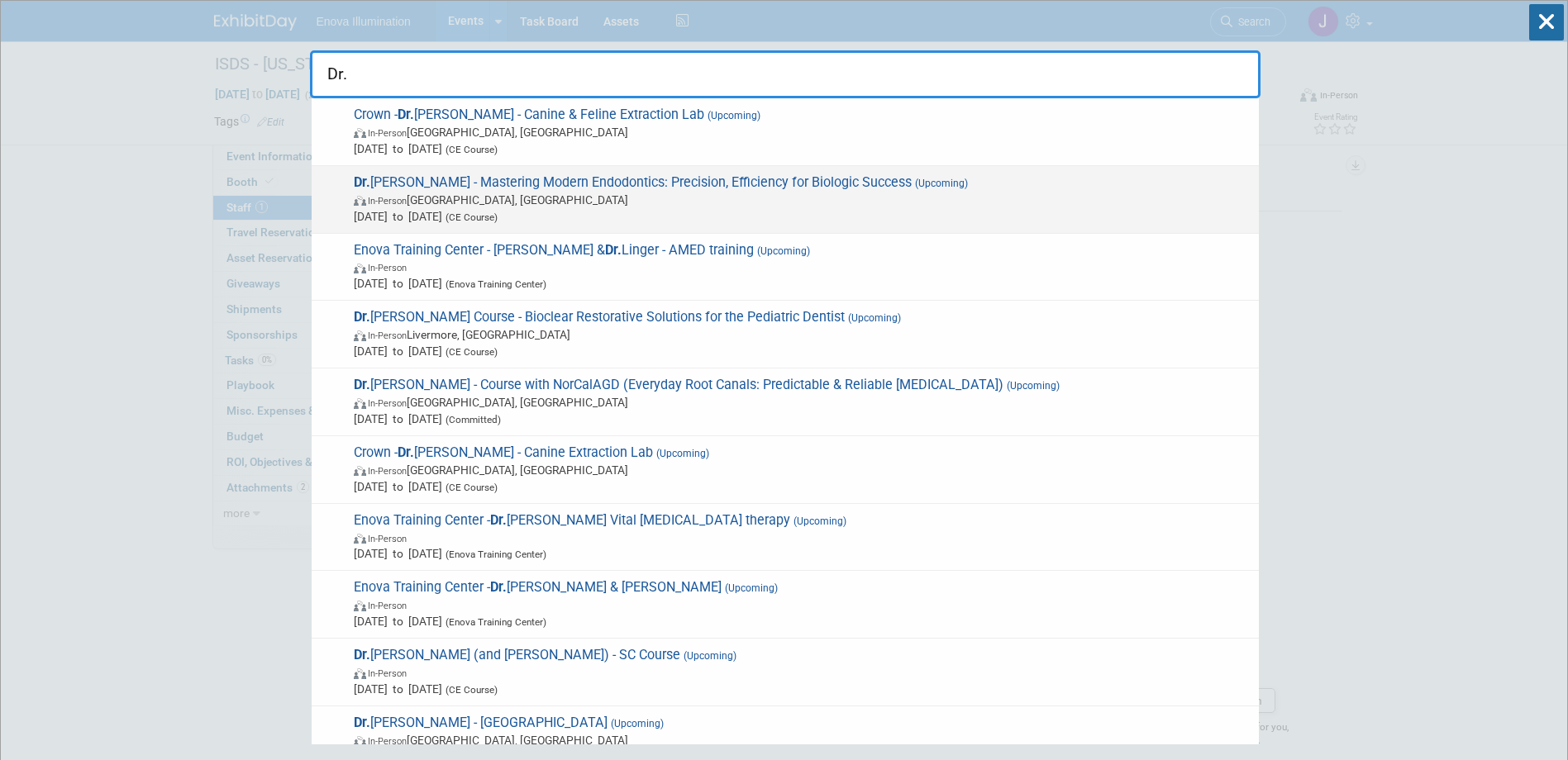 type on "Dr." 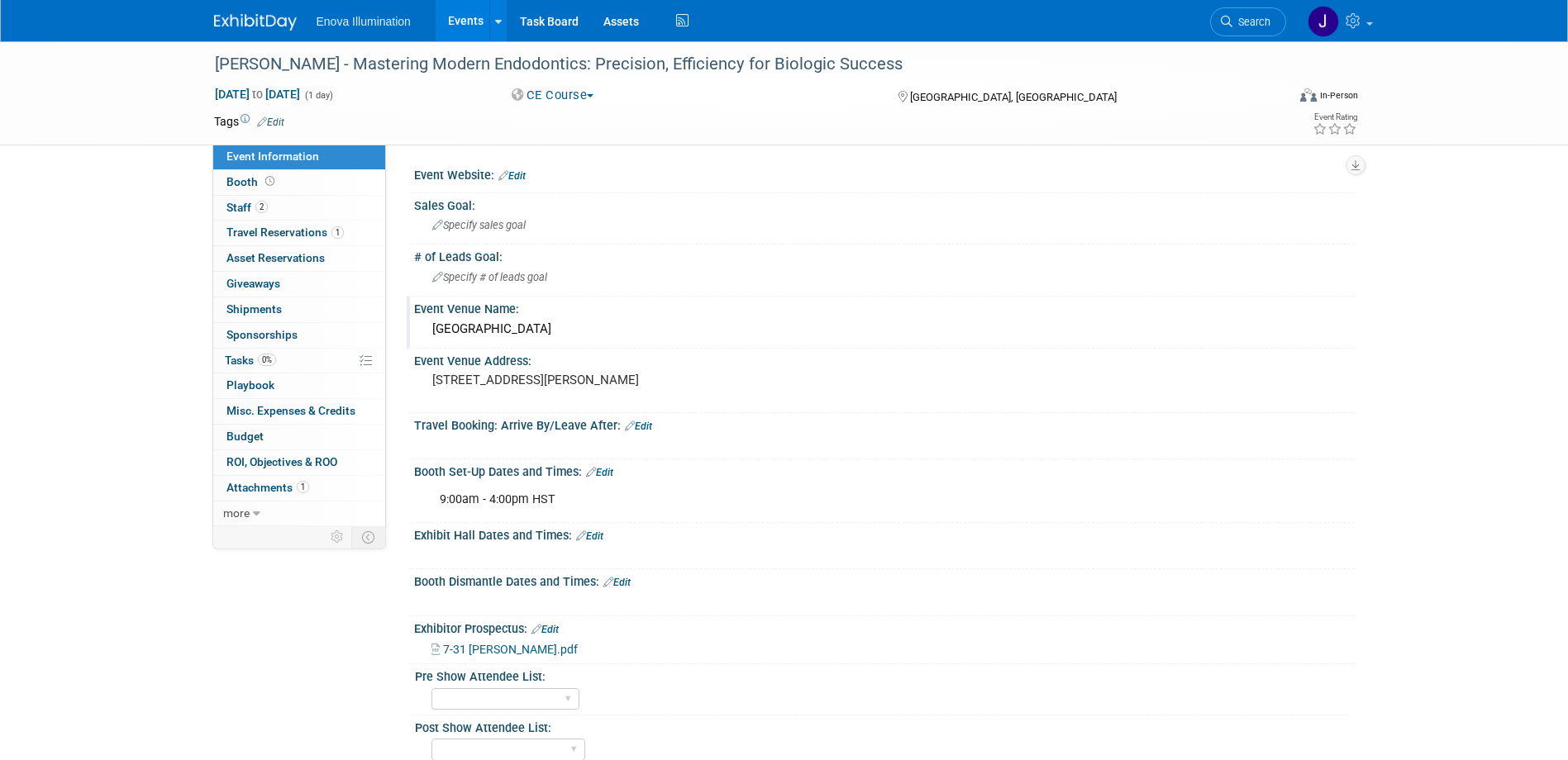 scroll, scrollTop: 0, scrollLeft: 0, axis: both 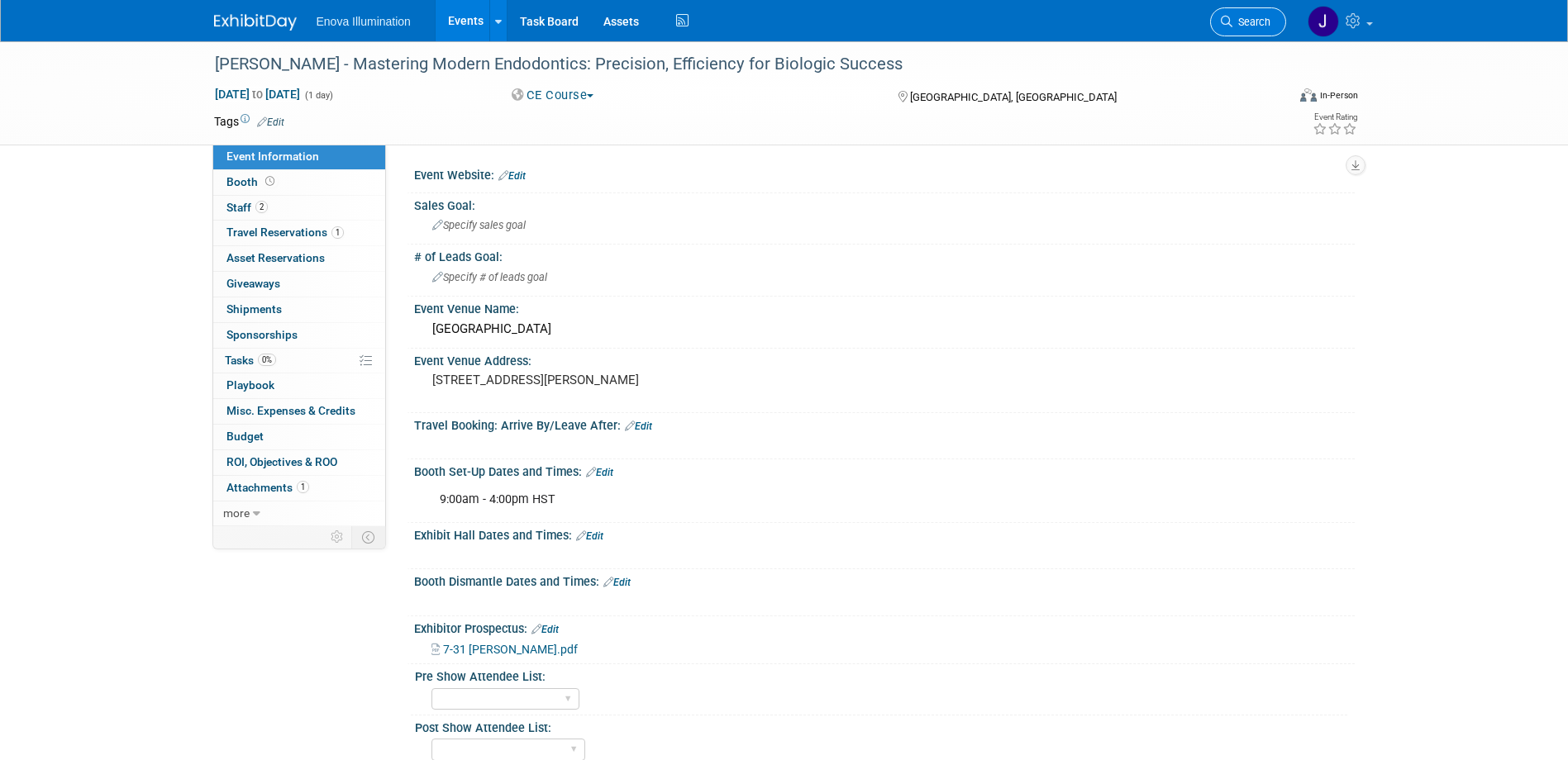 click on "Search" at bounding box center [1251, 21] 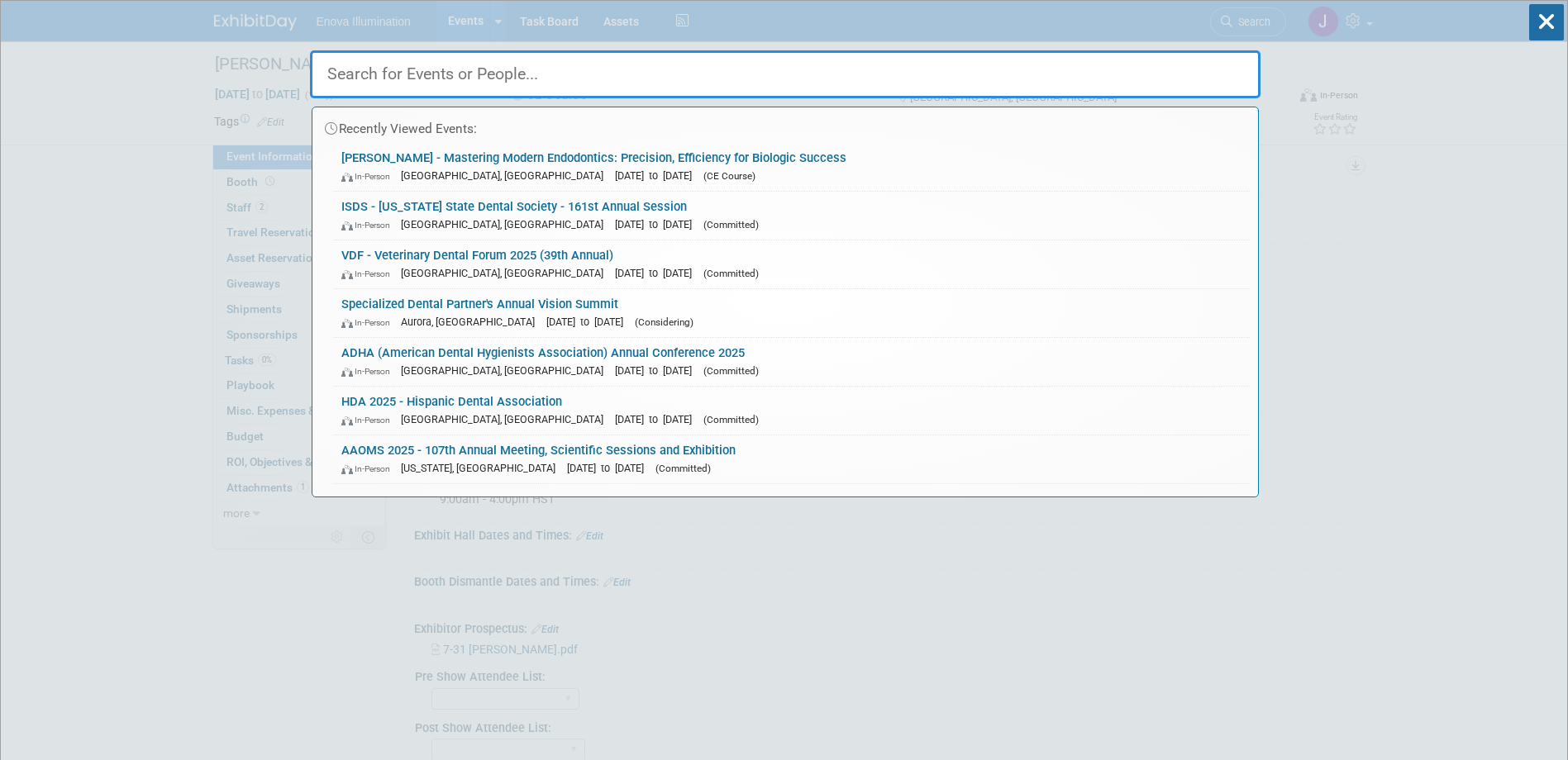 click at bounding box center [785, 74] 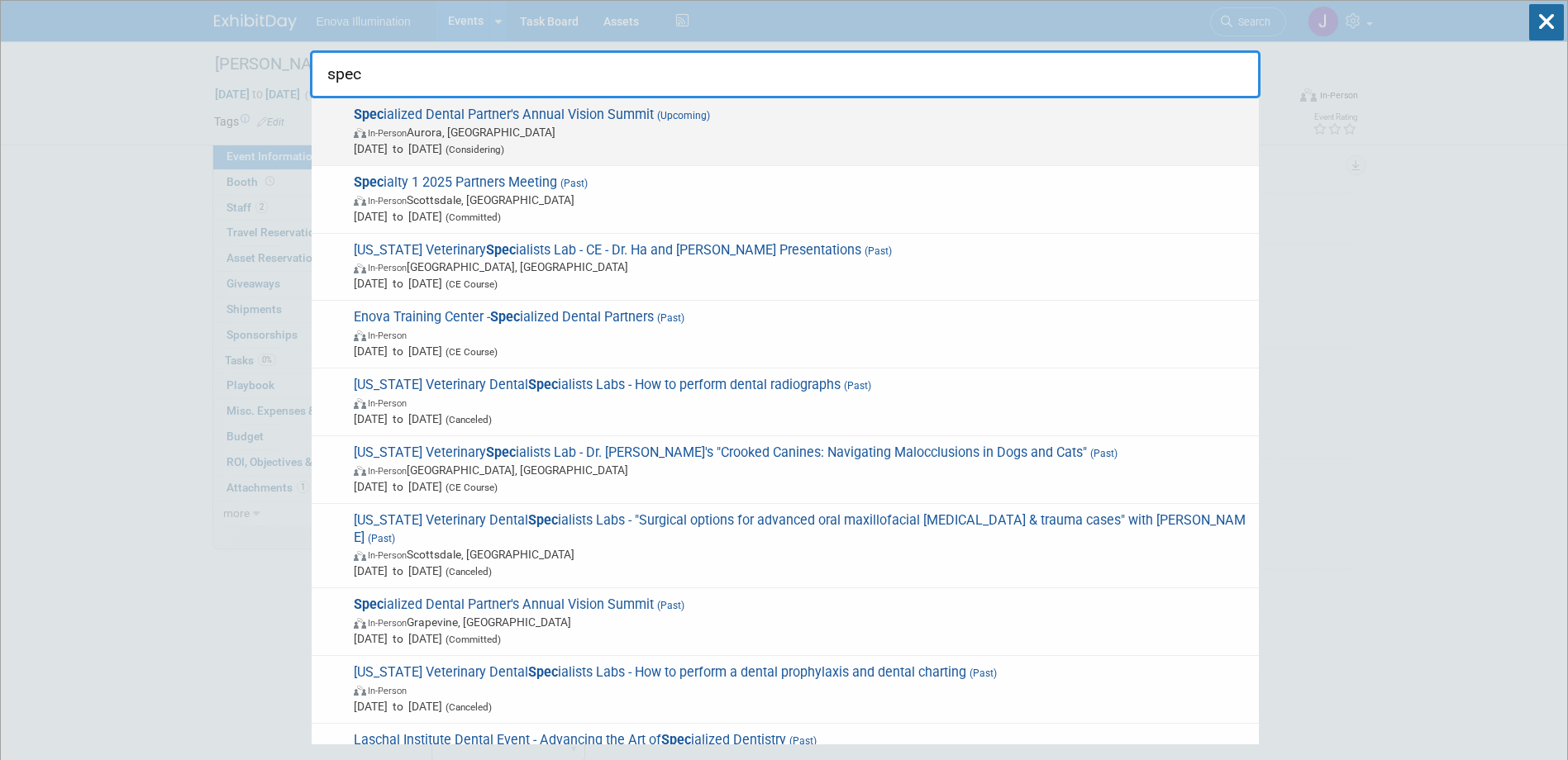 type on "spec" 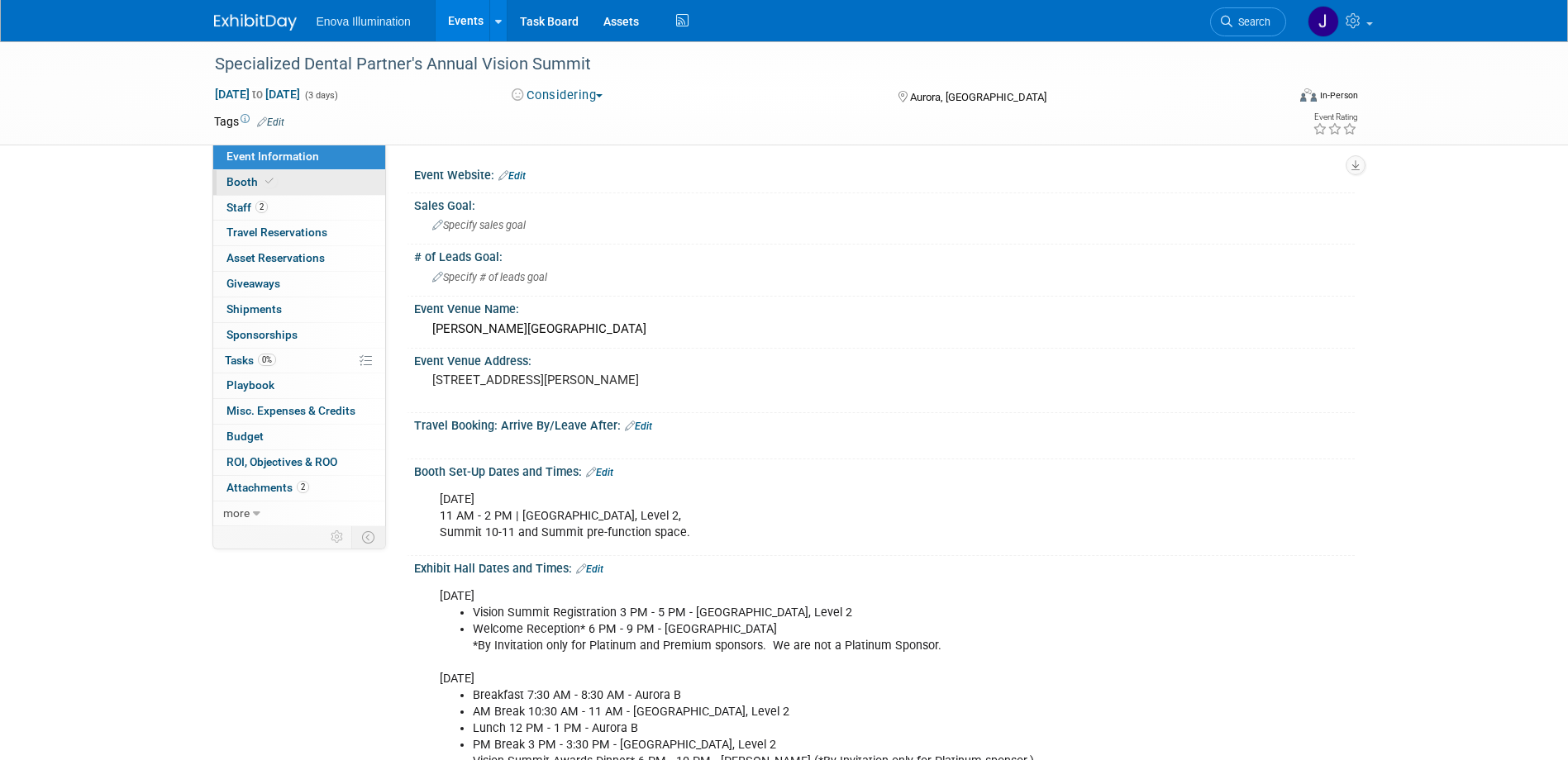 scroll, scrollTop: 0, scrollLeft: 0, axis: both 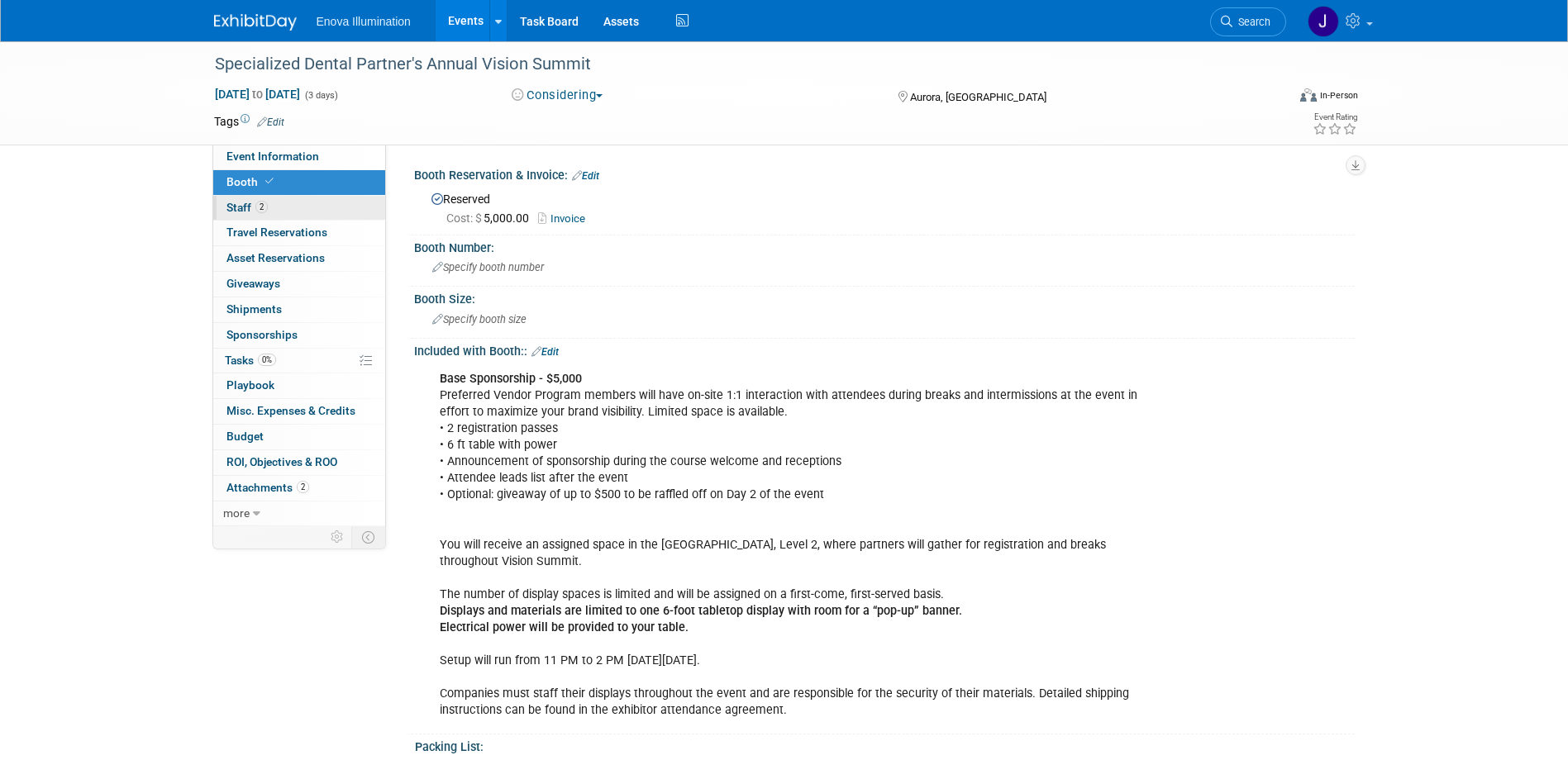 click on "2
Staff 2" at bounding box center (299, 208) 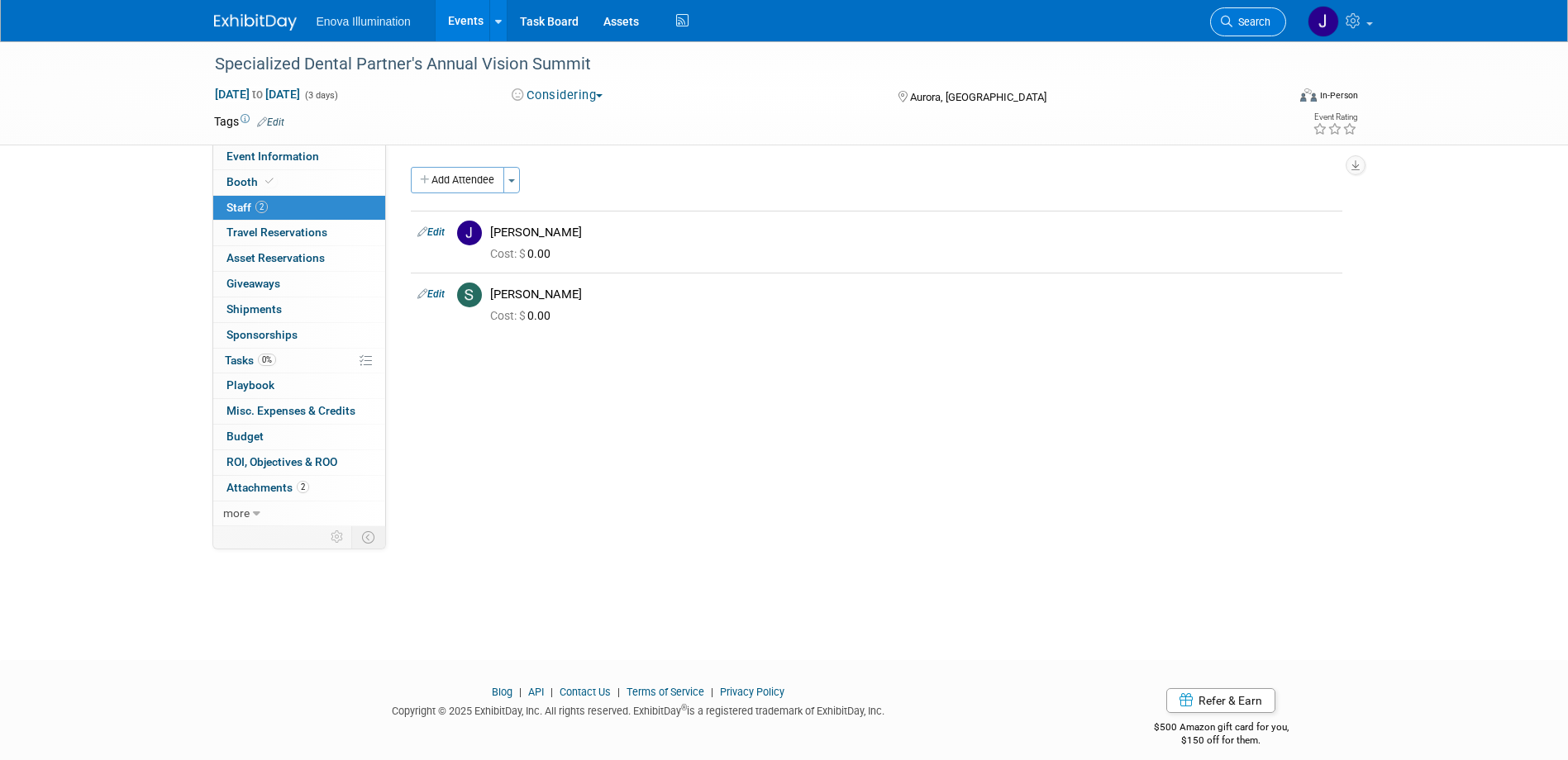 click on "Search" at bounding box center (1251, 21) 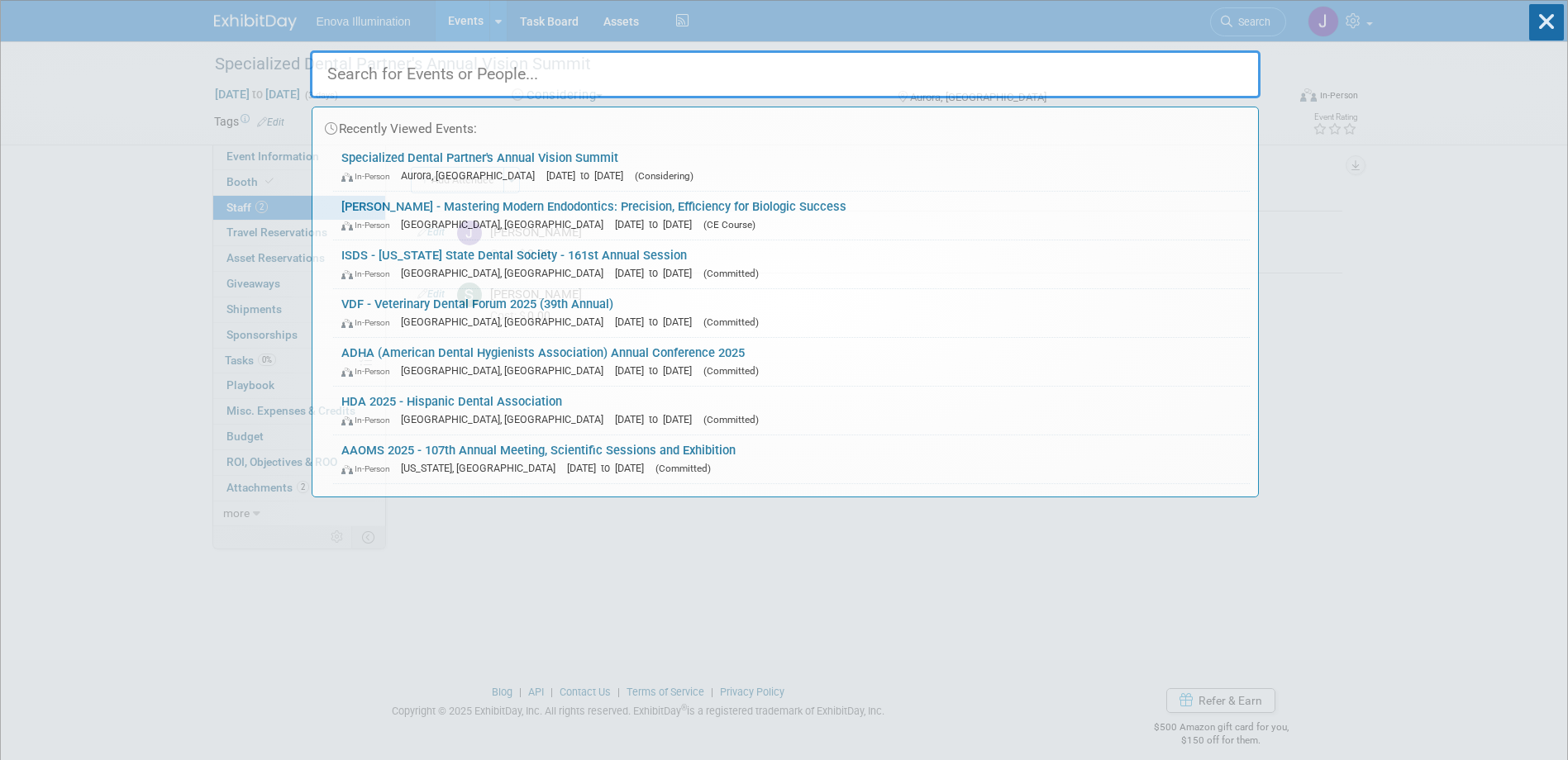 click at bounding box center [785, 74] 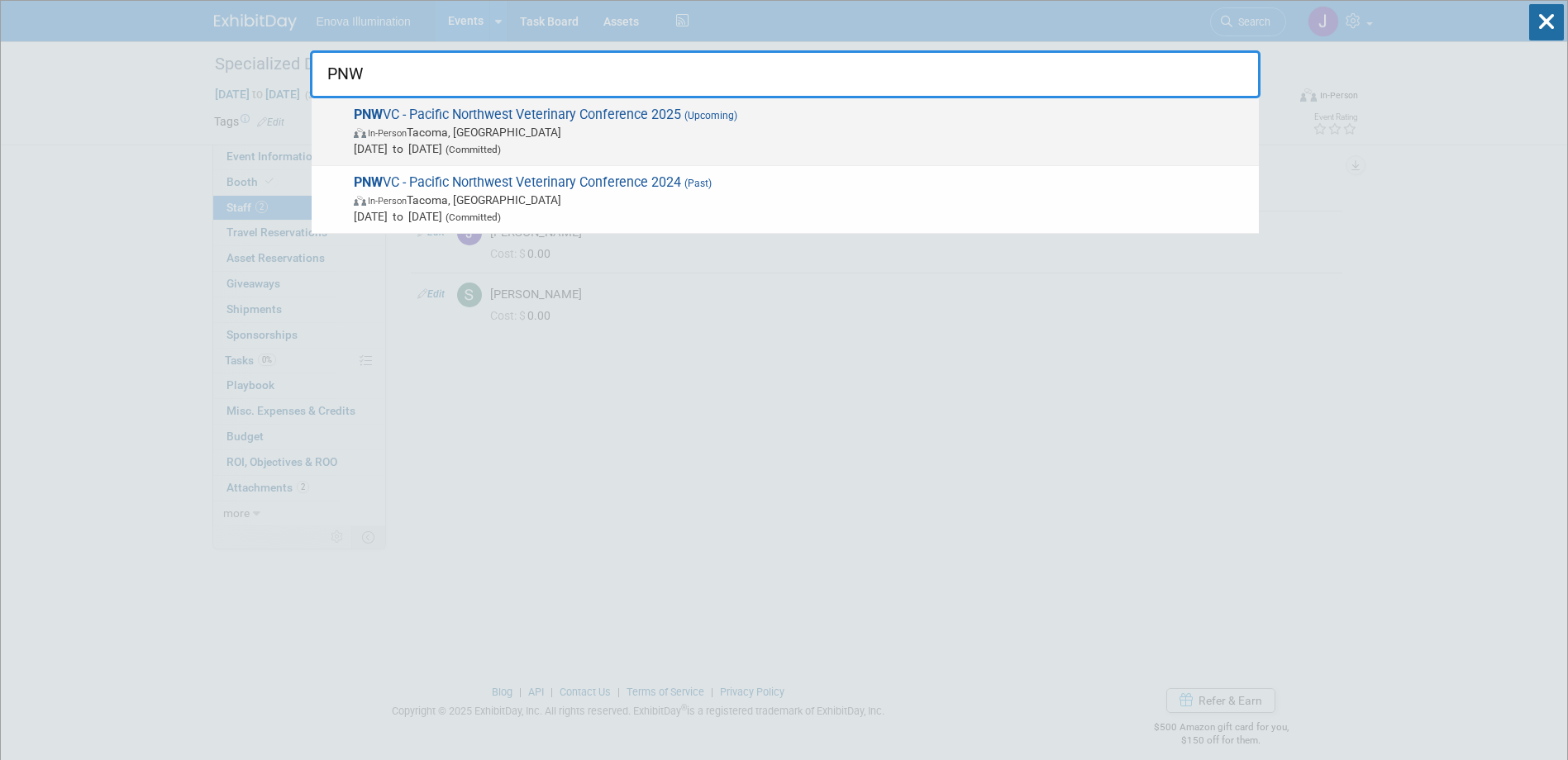 type on "PNW" 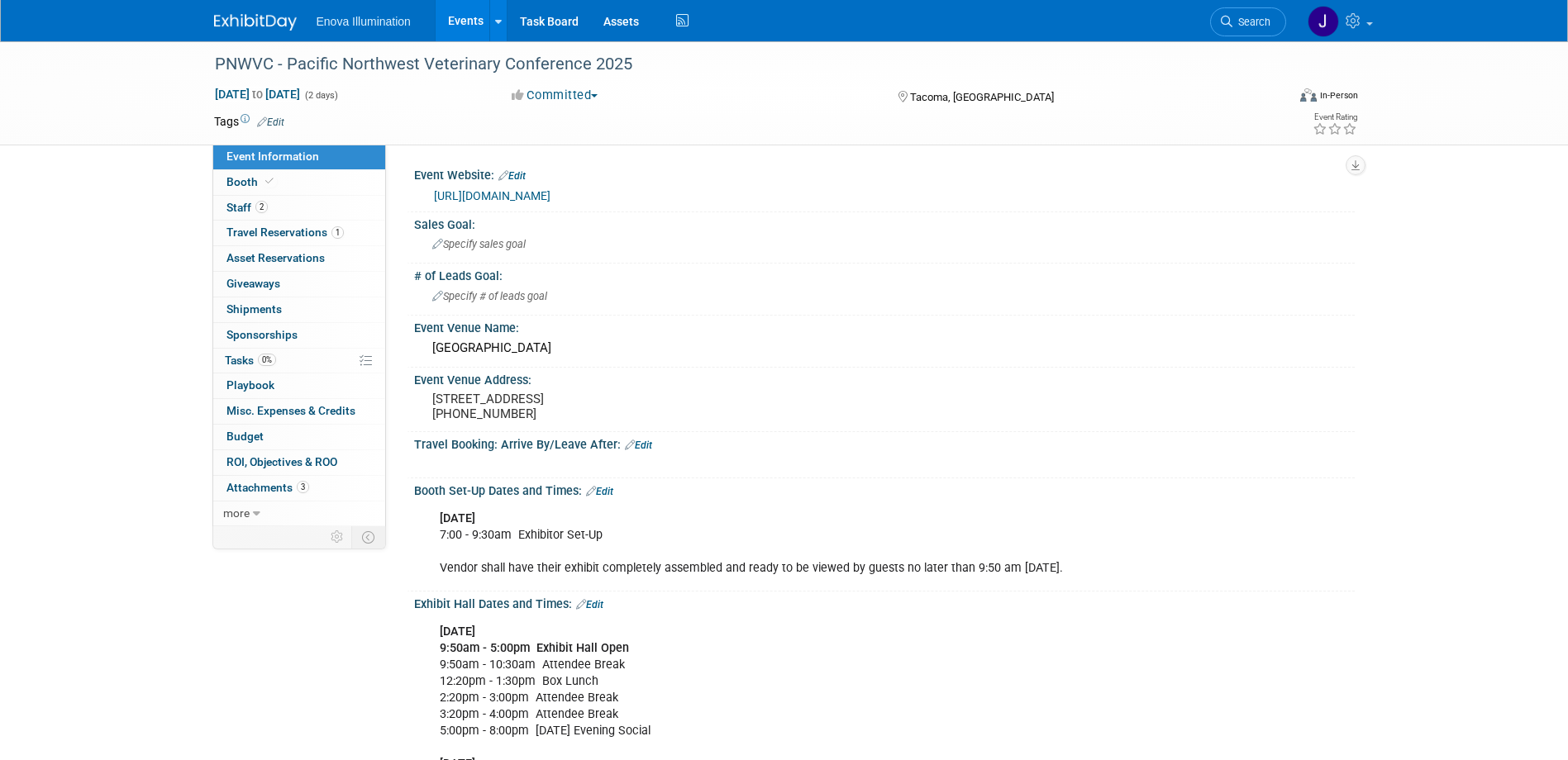 scroll, scrollTop: 0, scrollLeft: 0, axis: both 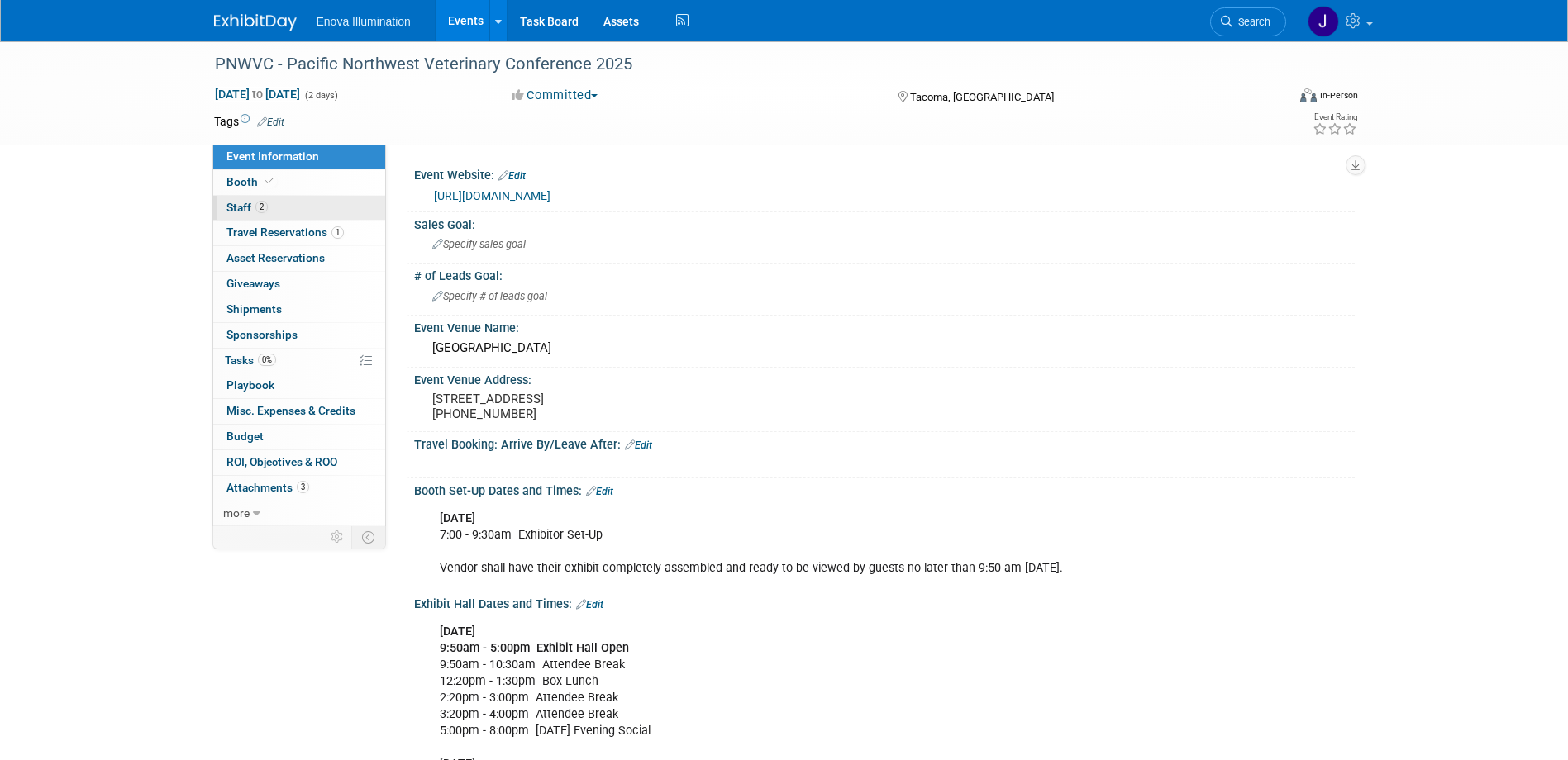 click on "2
Staff 2" at bounding box center [299, 208] 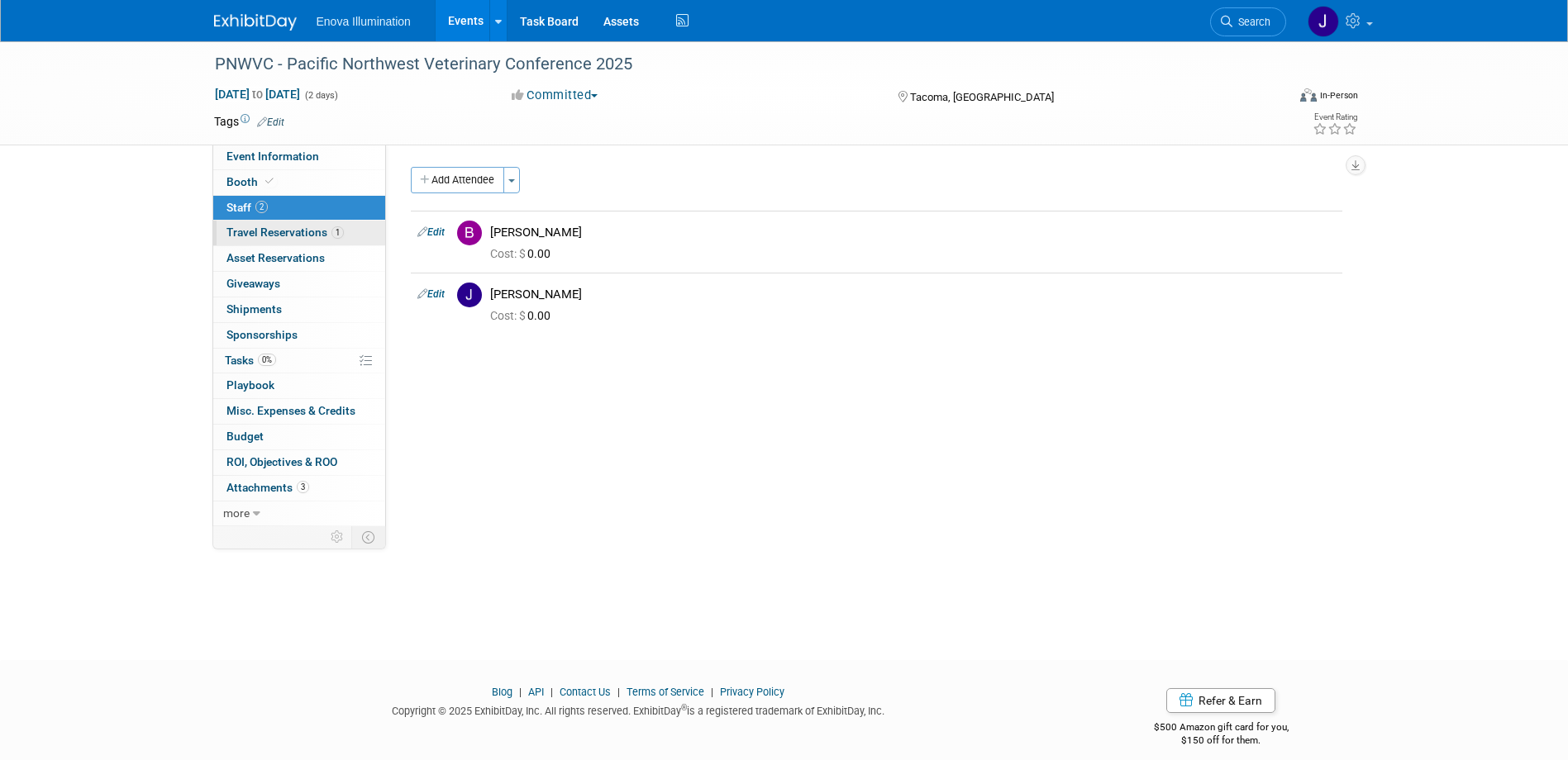 click on "Travel Reservations 1" at bounding box center [285, 232] 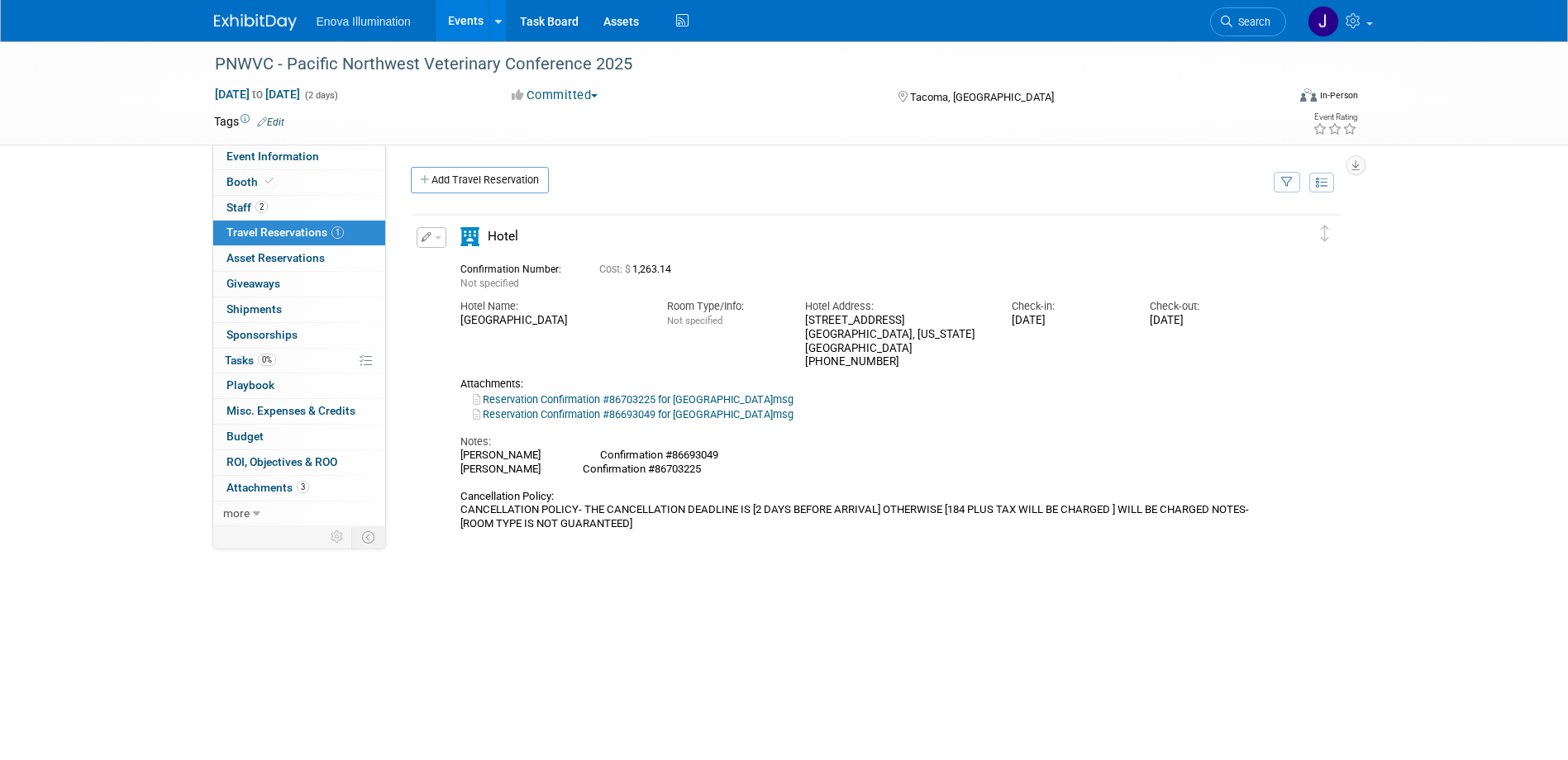 click at bounding box center [255, 22] 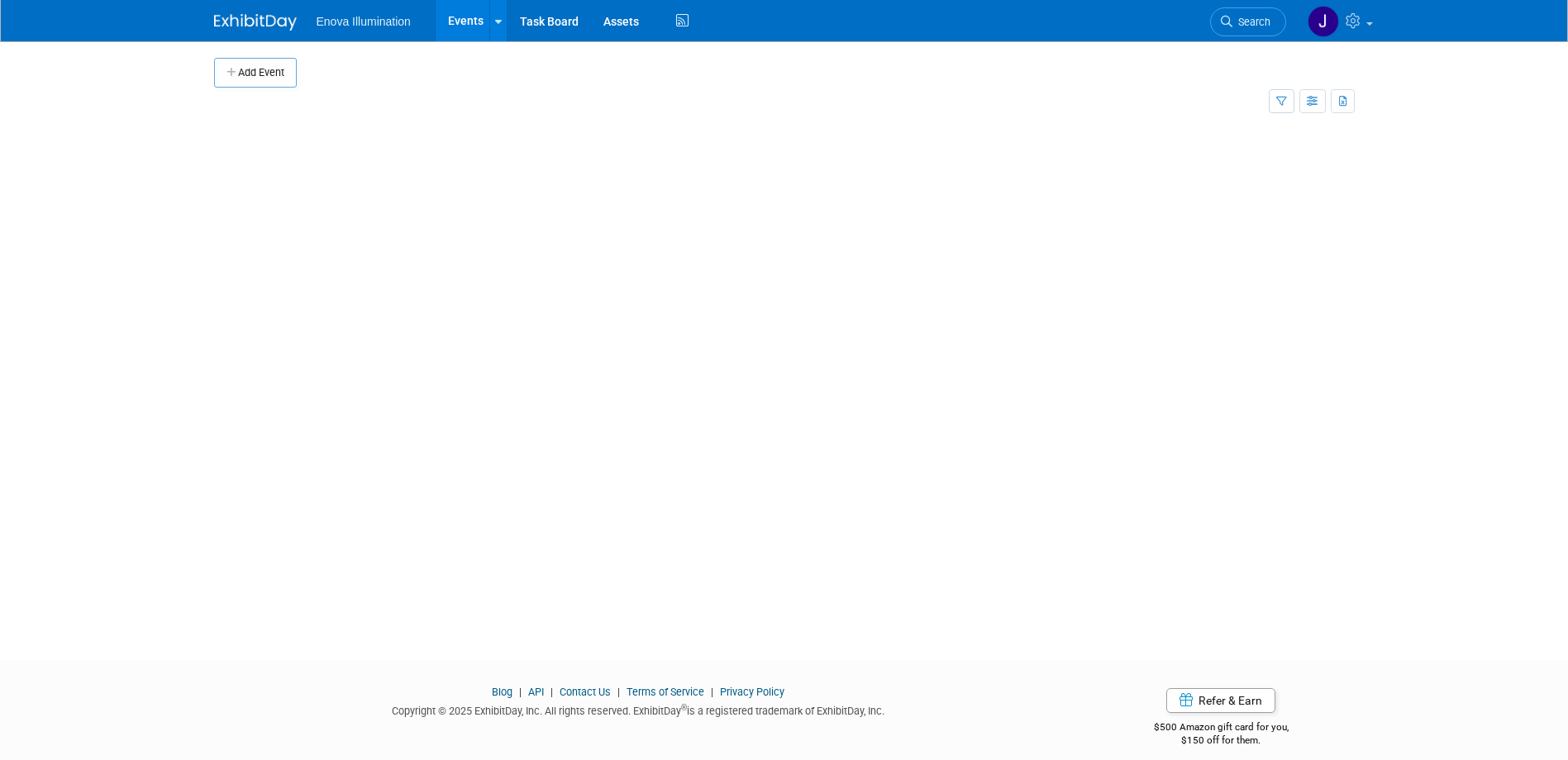 scroll, scrollTop: 0, scrollLeft: 0, axis: both 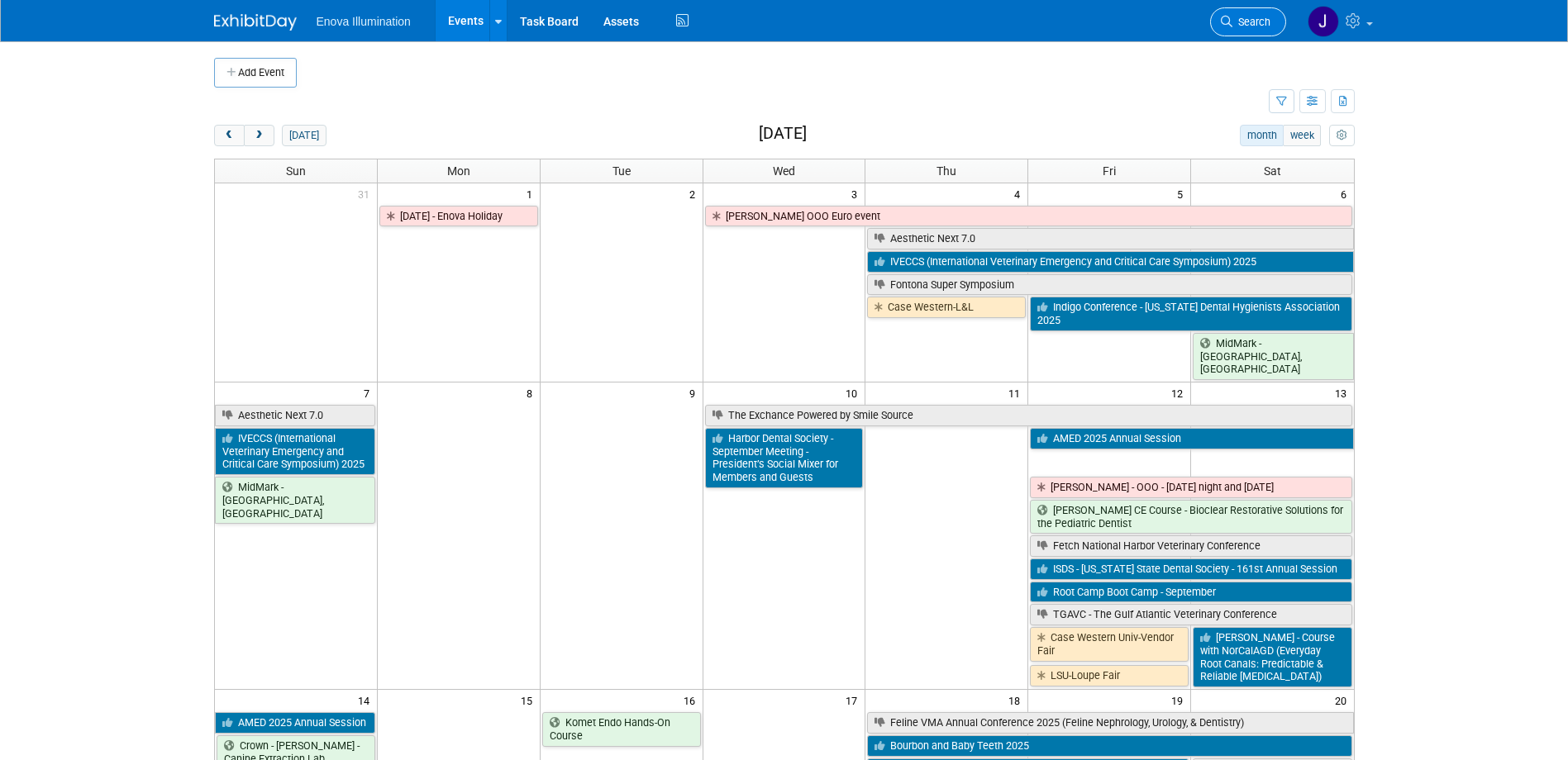click on "Search" at bounding box center [1251, 21] 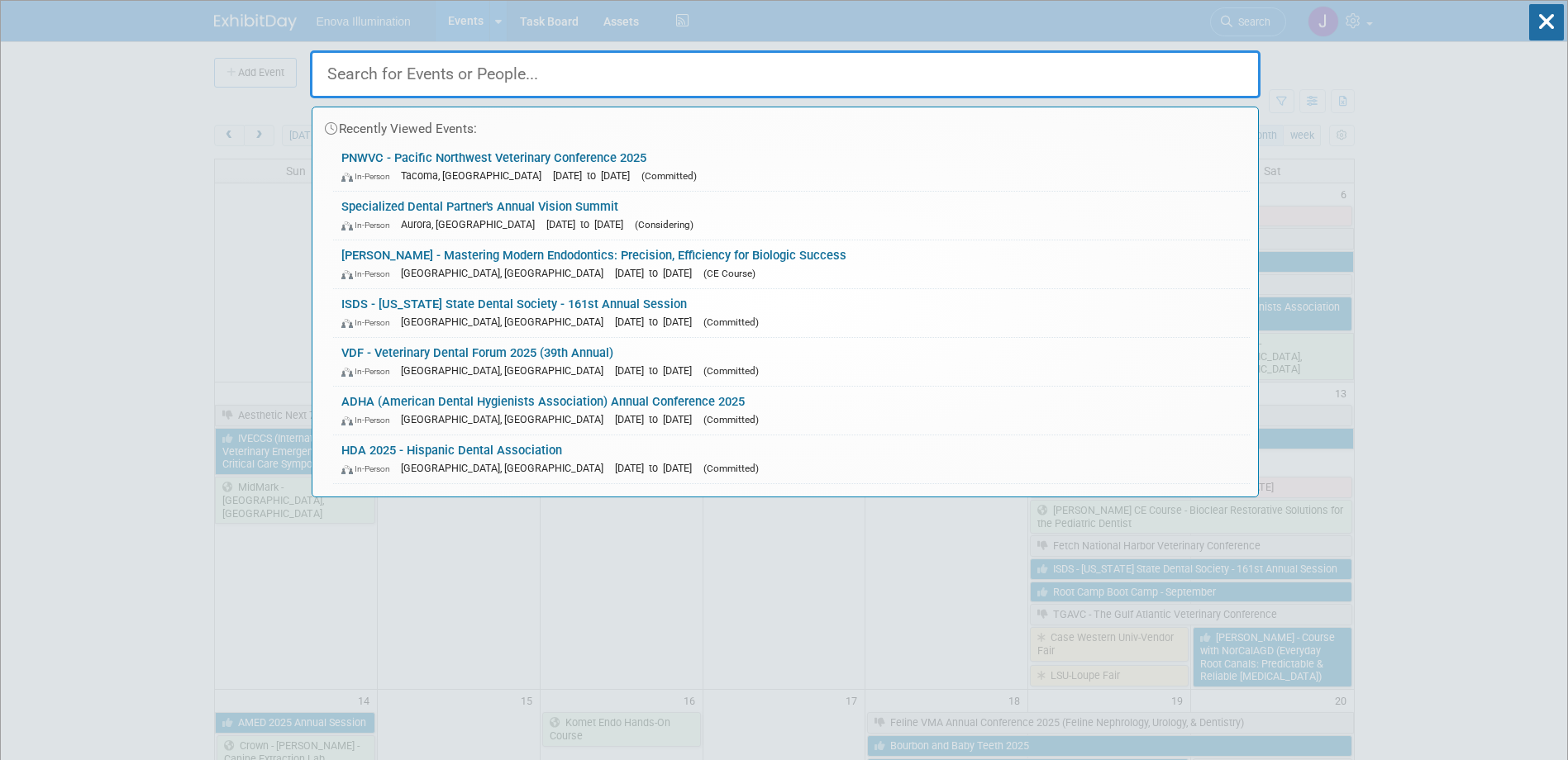 click at bounding box center [785, 74] 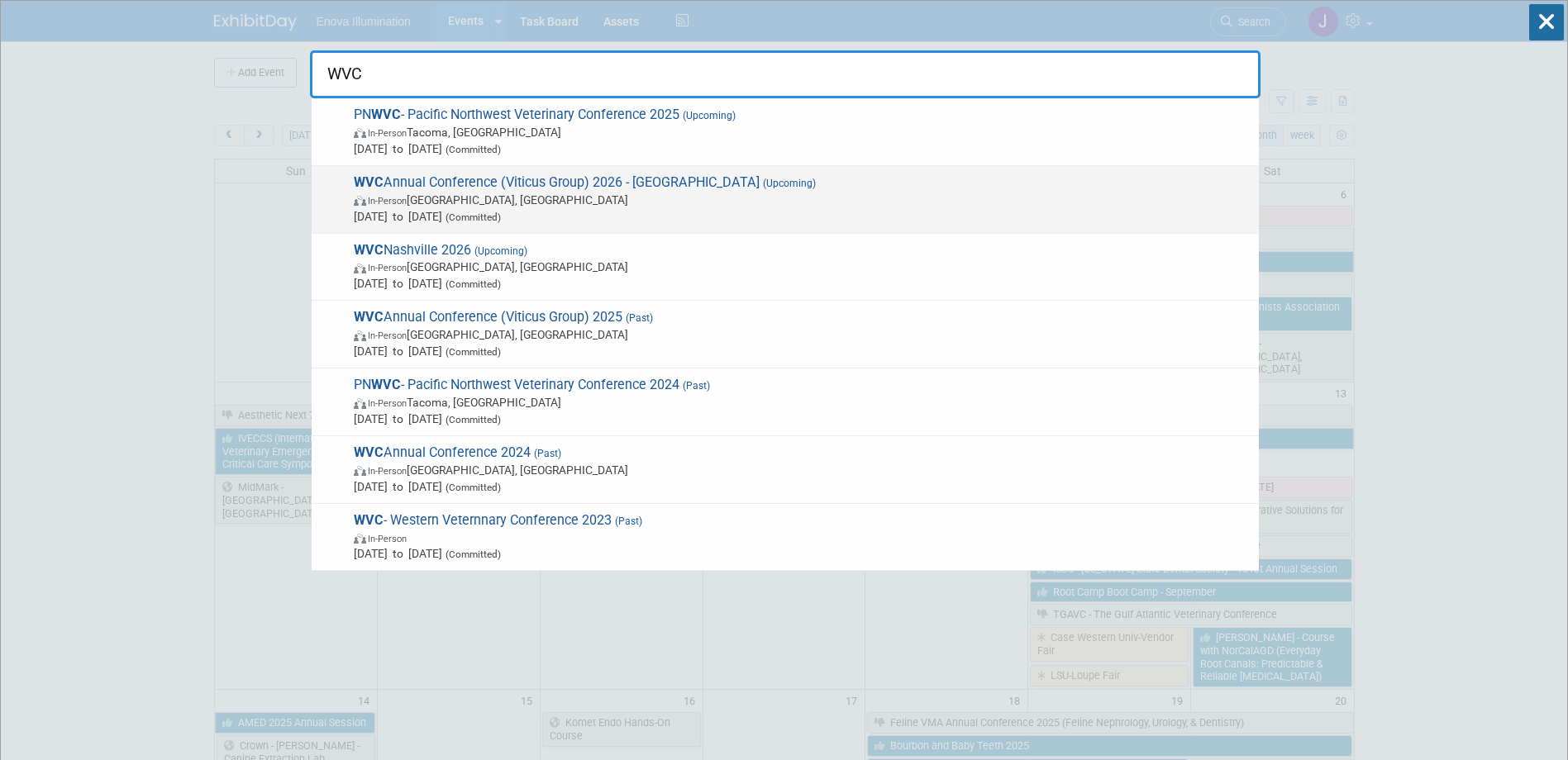 type on "WVC" 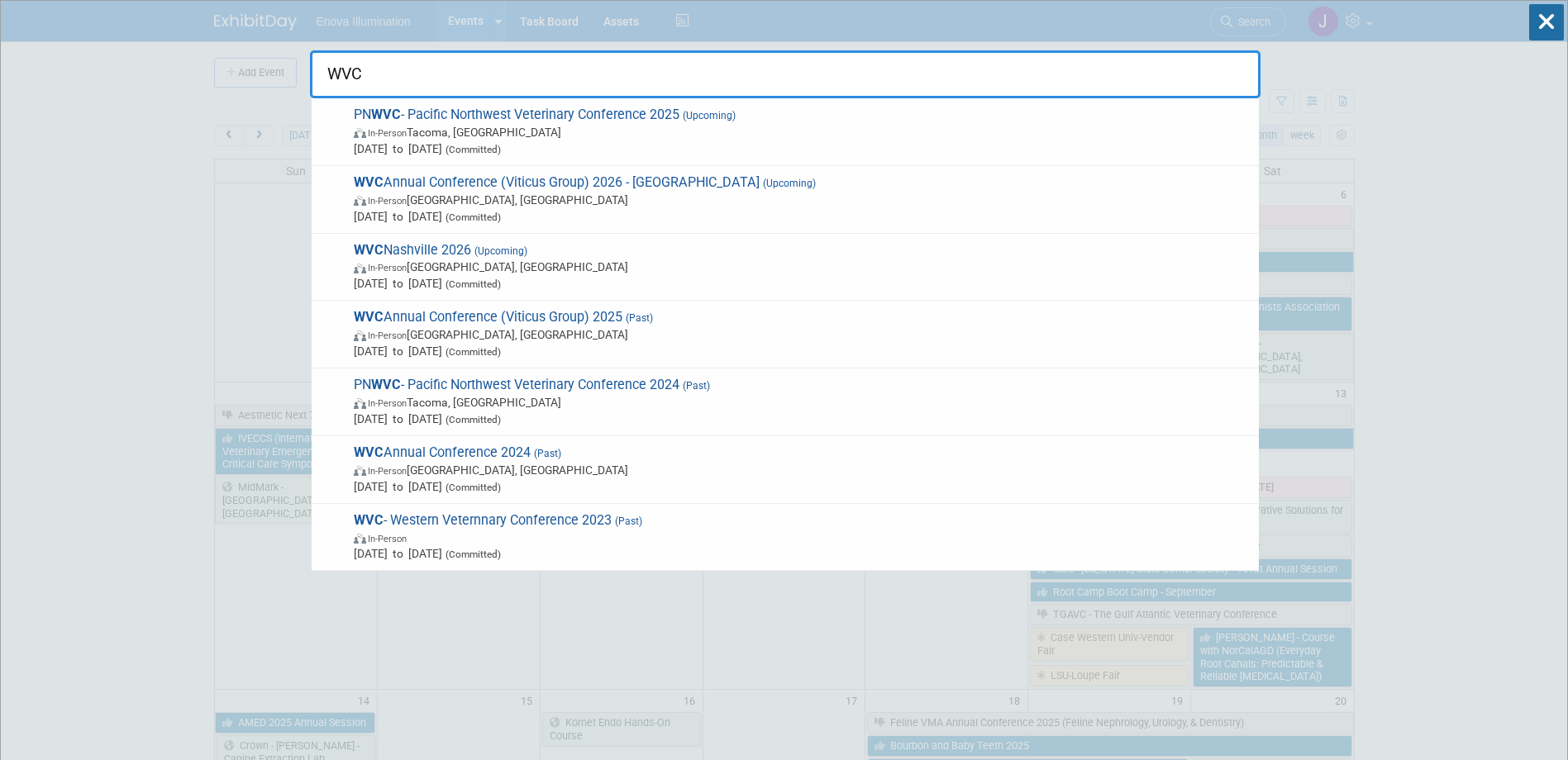 click on "In-Person     [GEOGRAPHIC_DATA], [GEOGRAPHIC_DATA]" at bounding box center [802, 200] 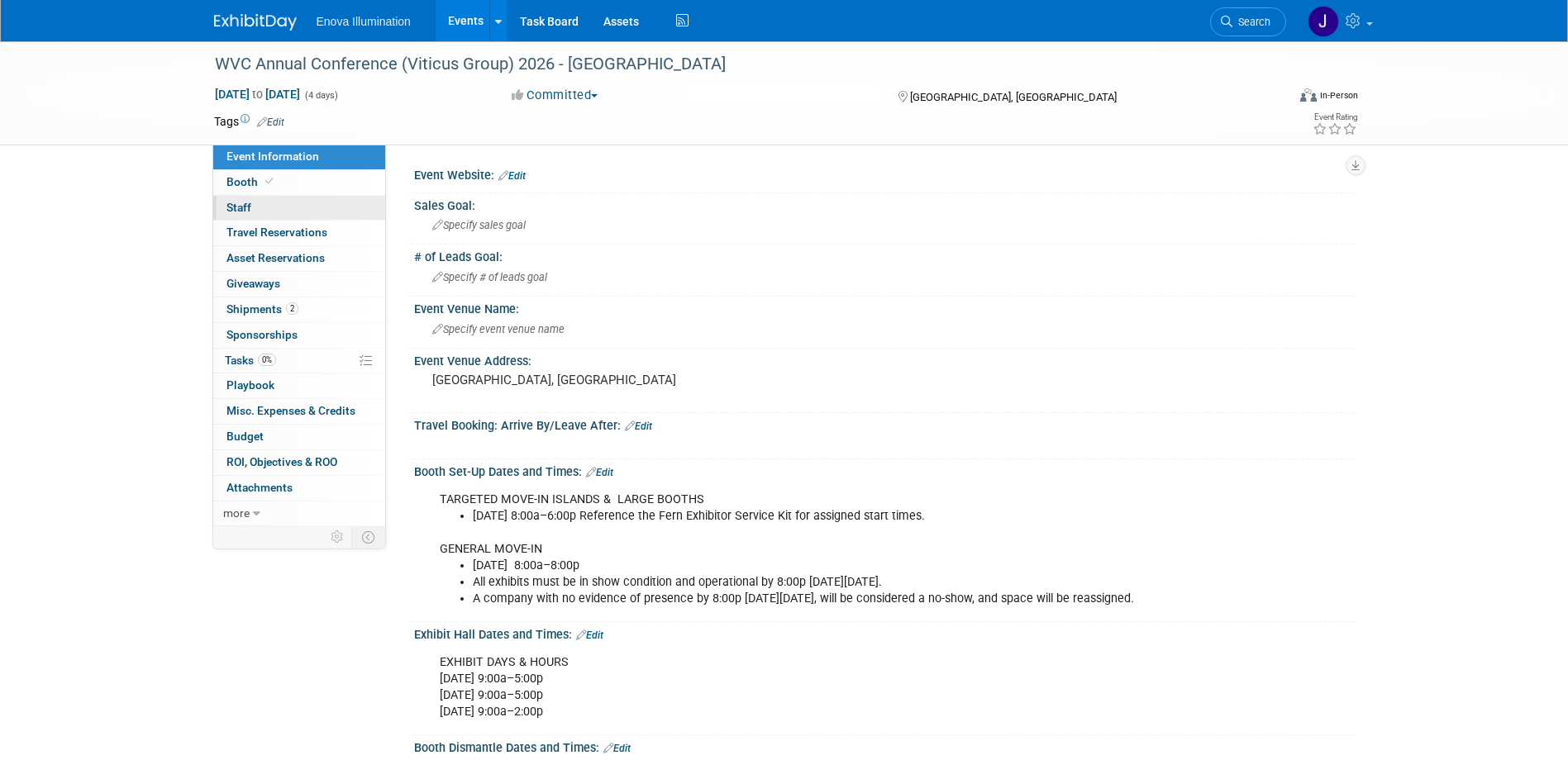 scroll, scrollTop: 0, scrollLeft: 0, axis: both 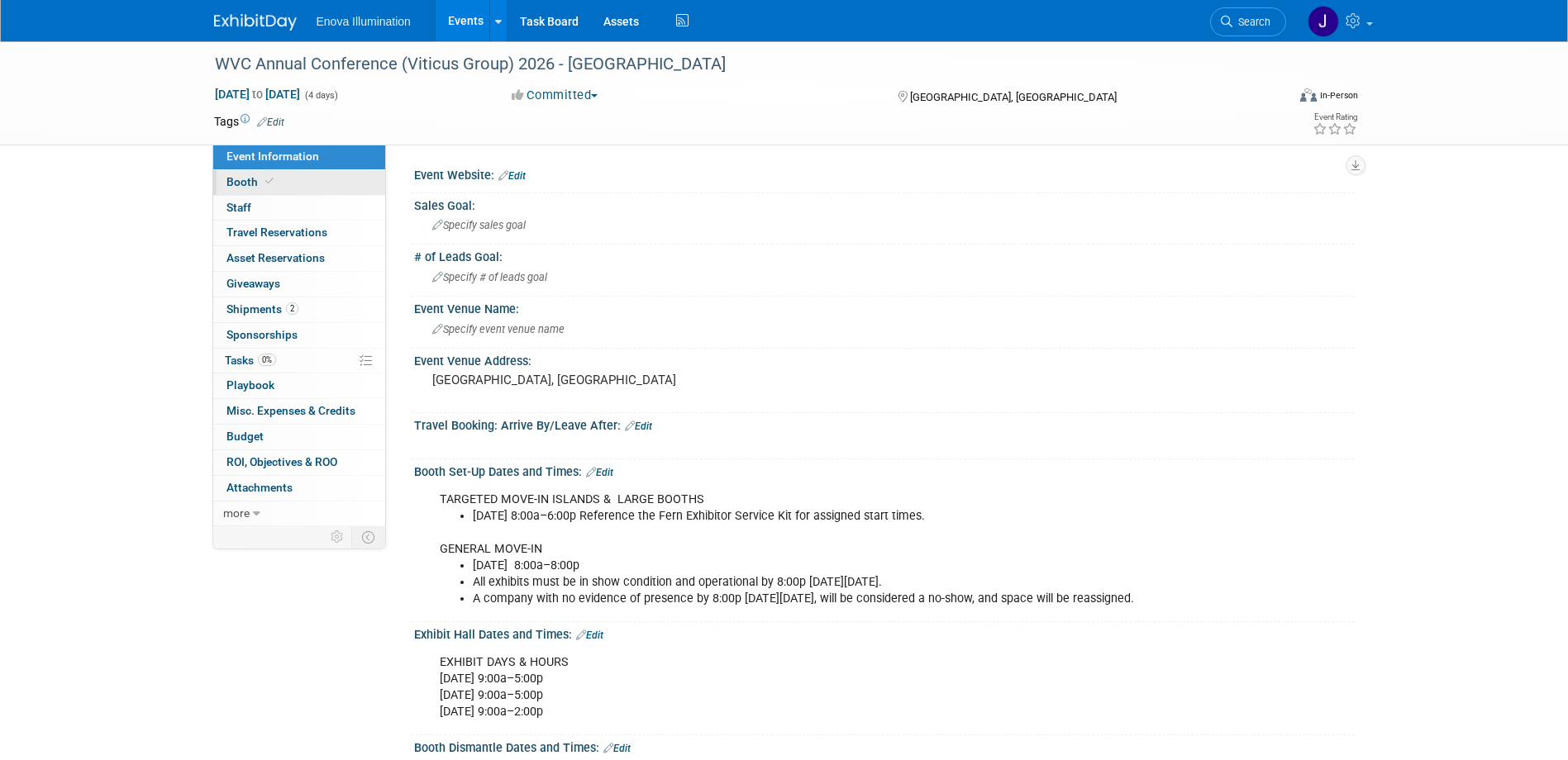 click on "Booth" at bounding box center (299, 183) 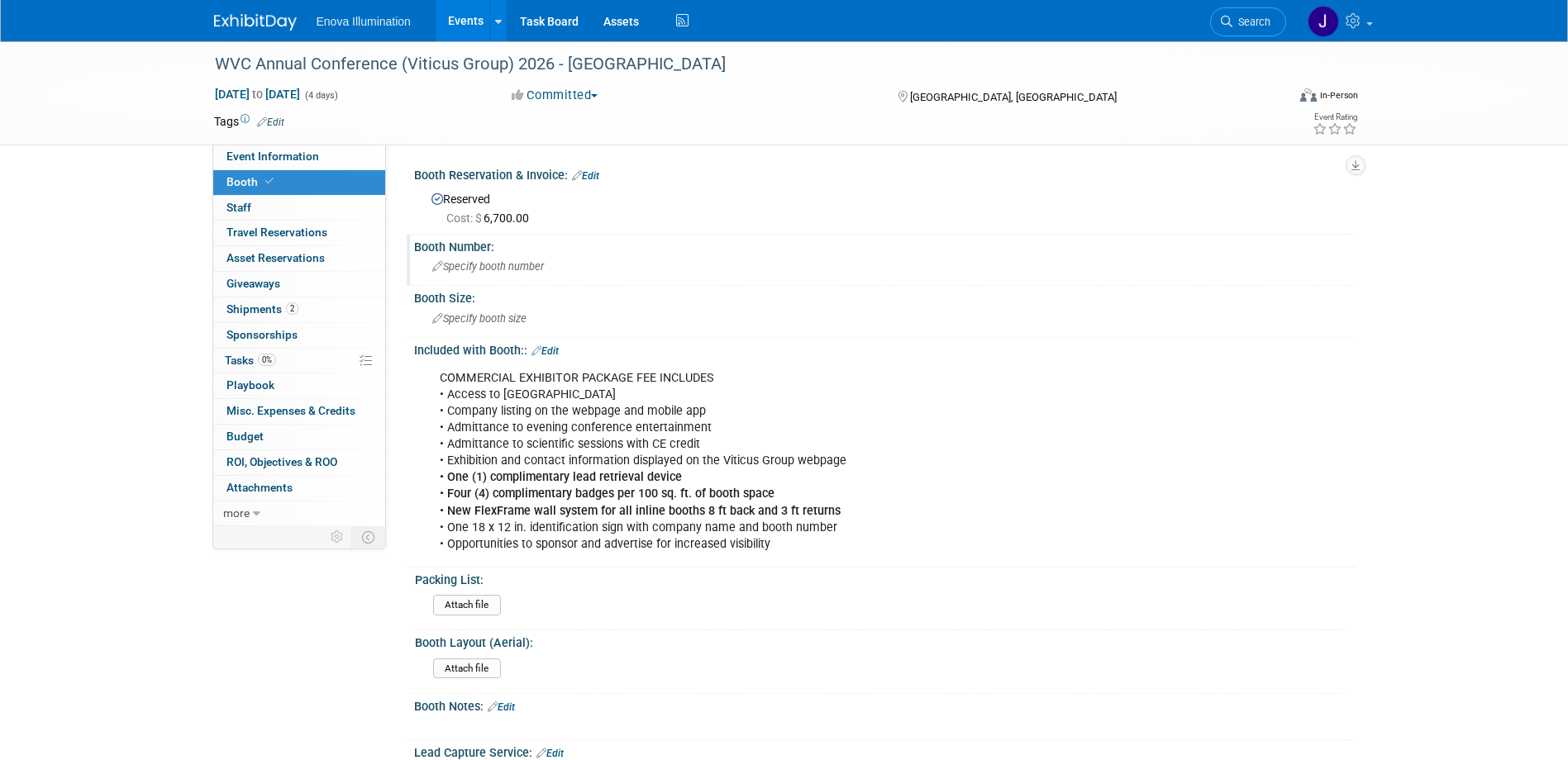 click on "Specify booth number" at bounding box center [488, 266] 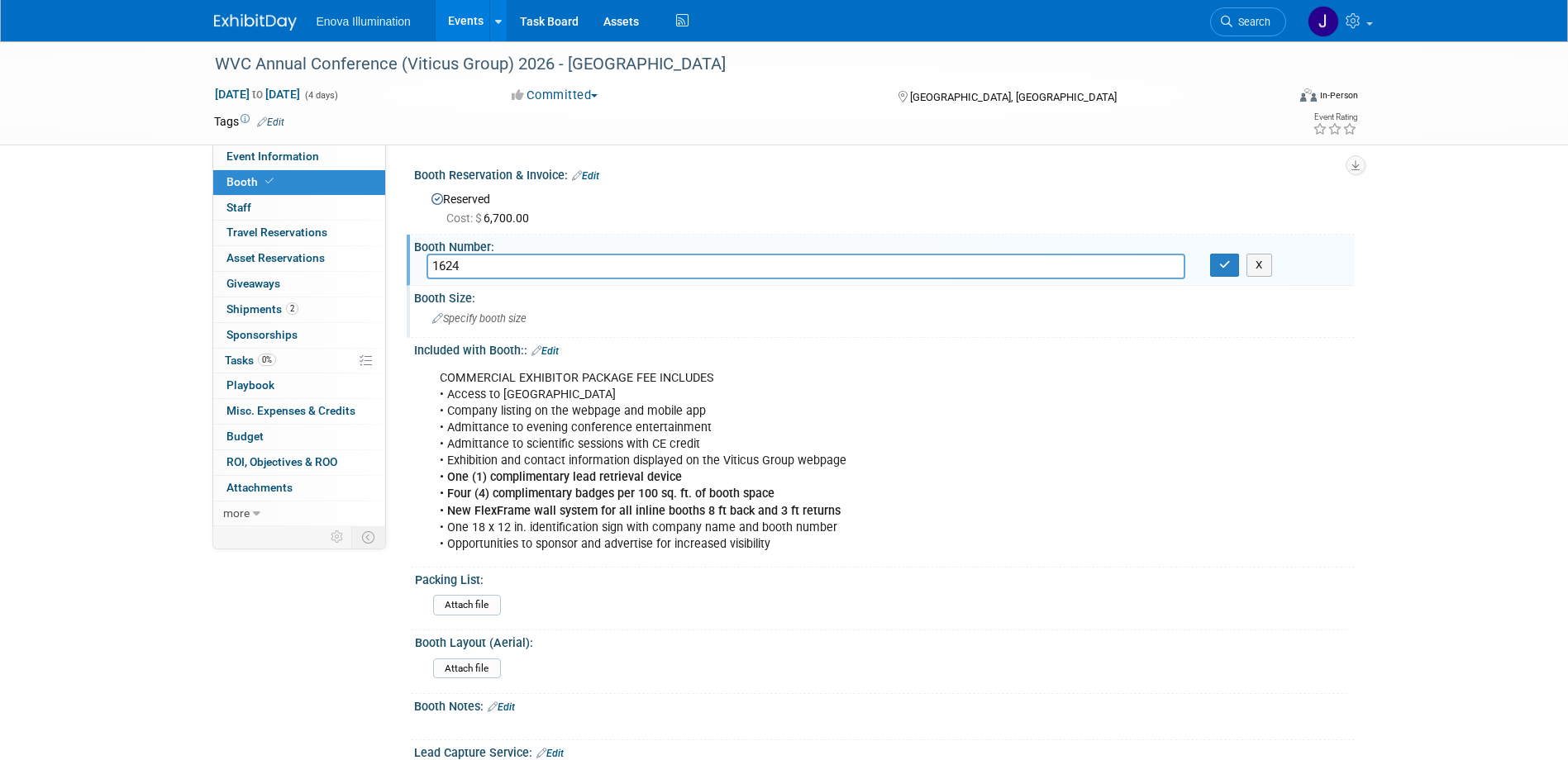 type on "1624" 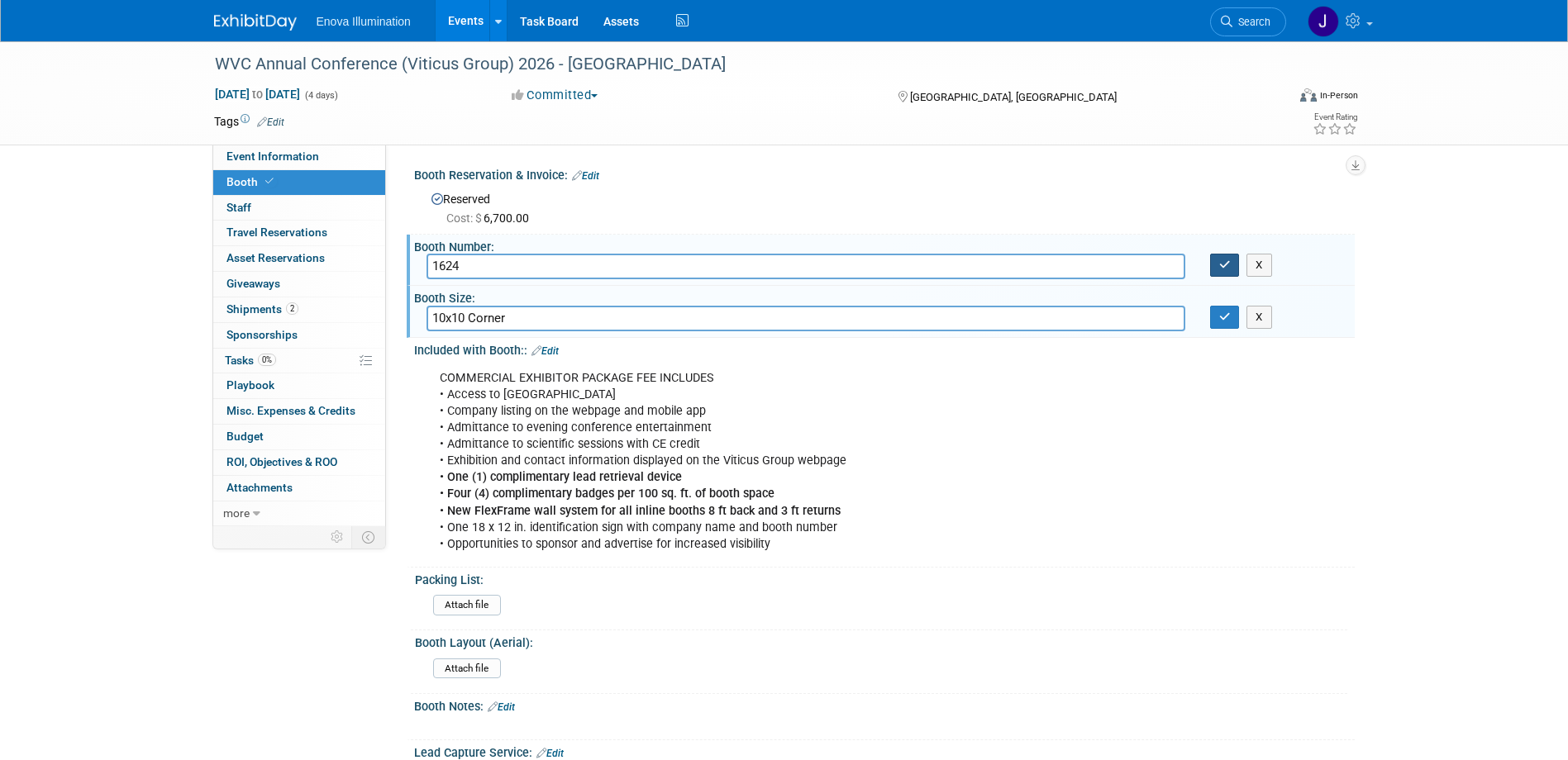 type on "10x10 Corner" 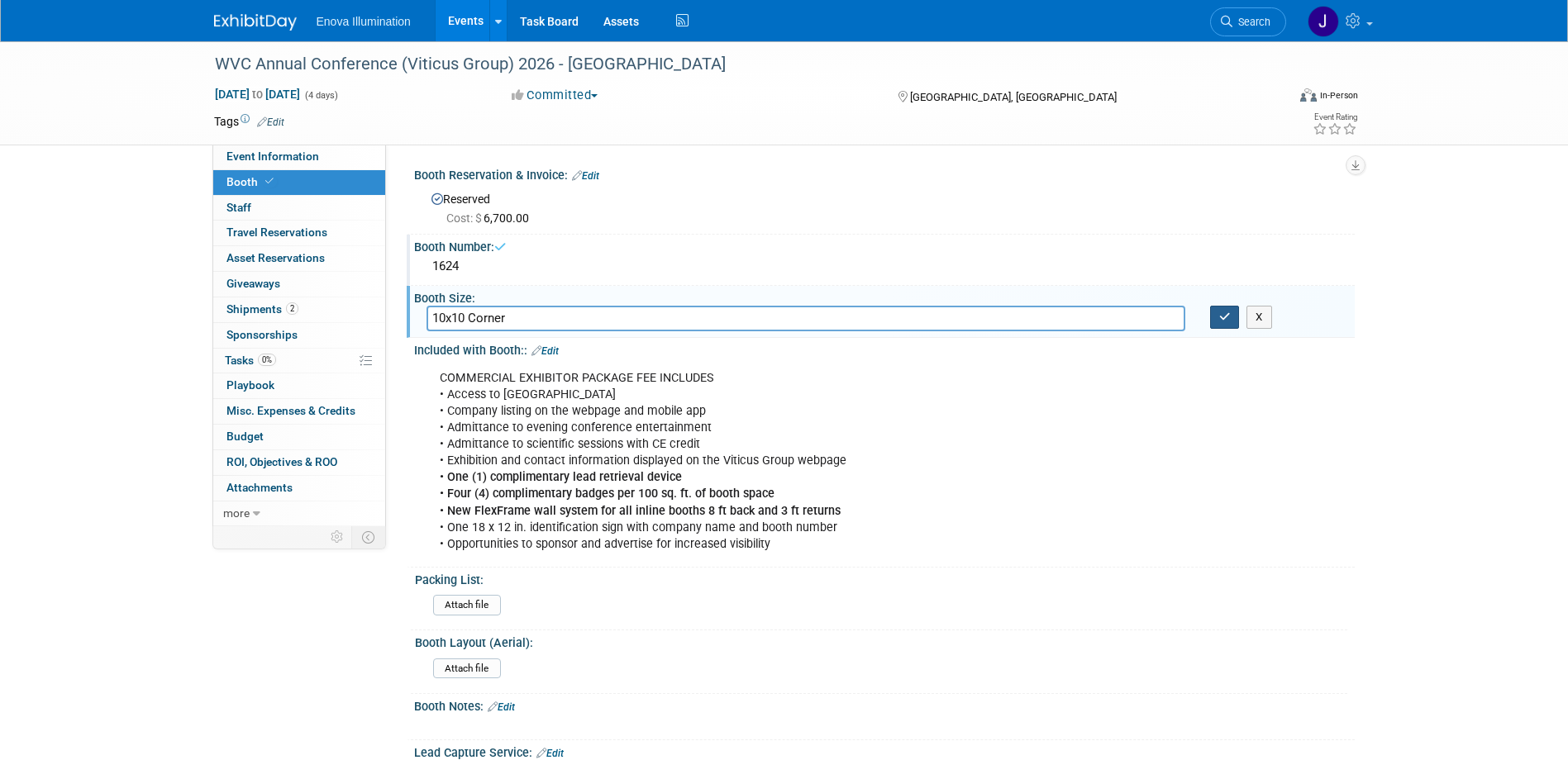 click at bounding box center (1225, 316) 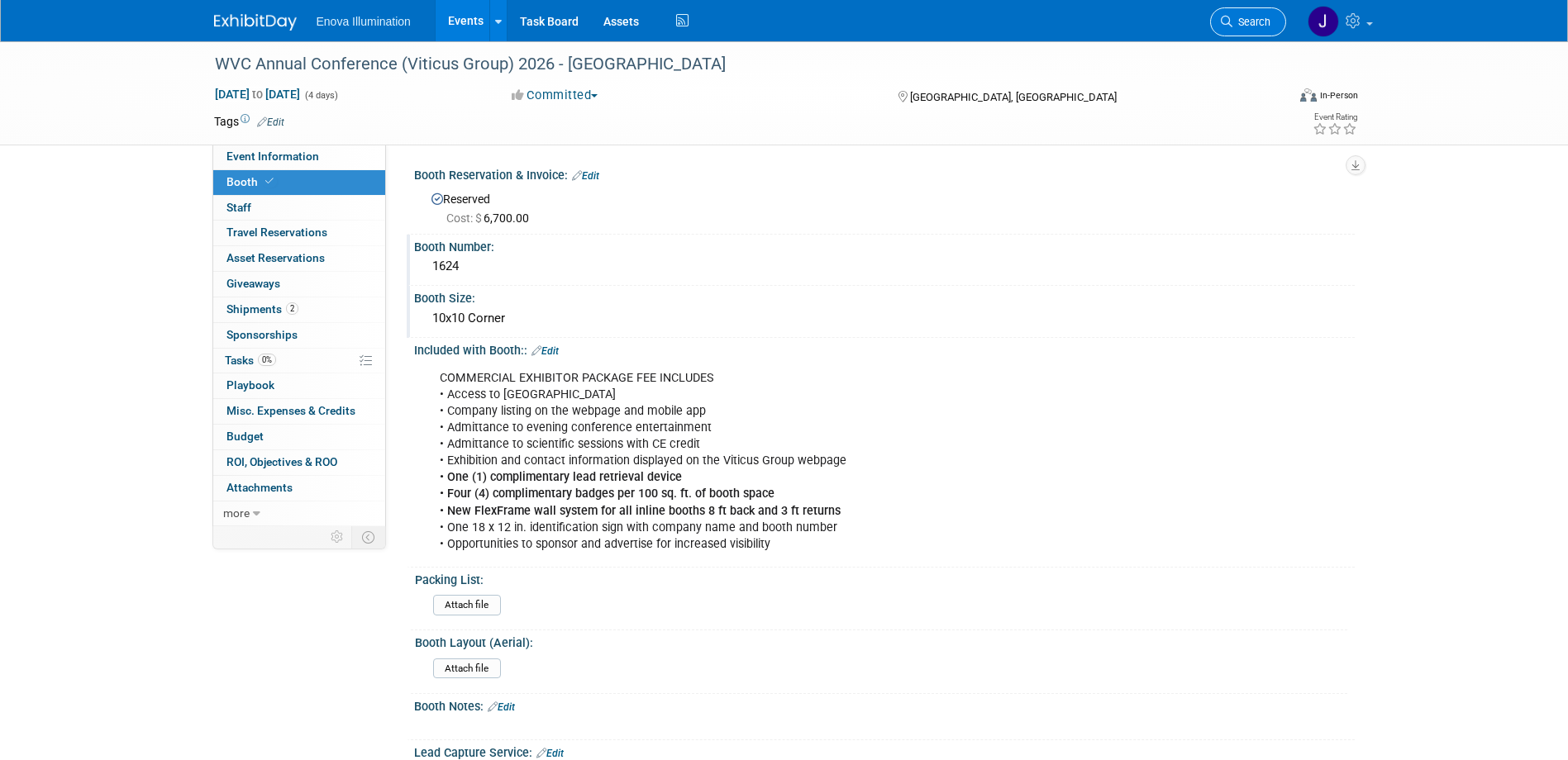 click on "Search" at bounding box center [1248, 21] 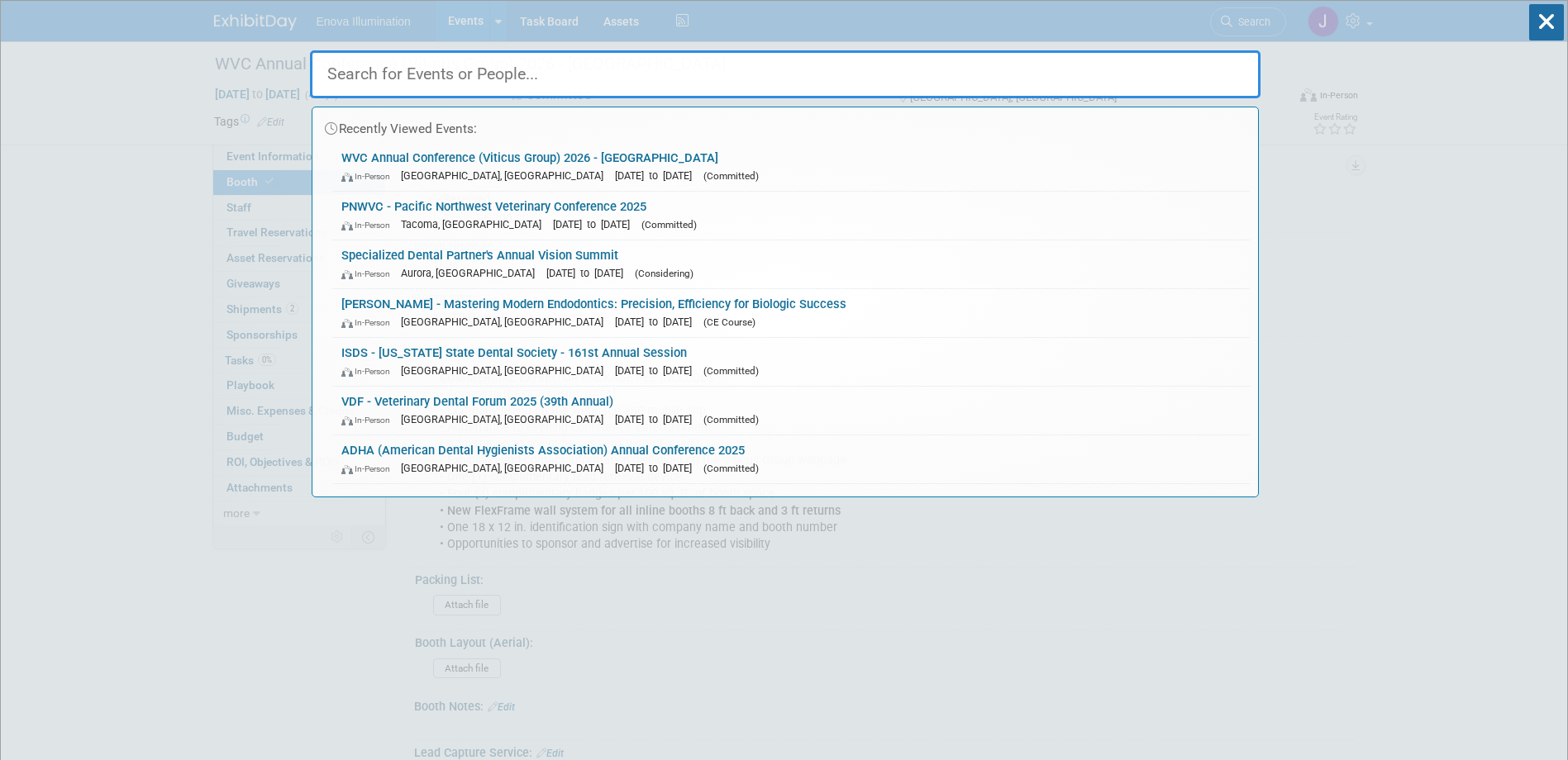 click at bounding box center [785, 74] 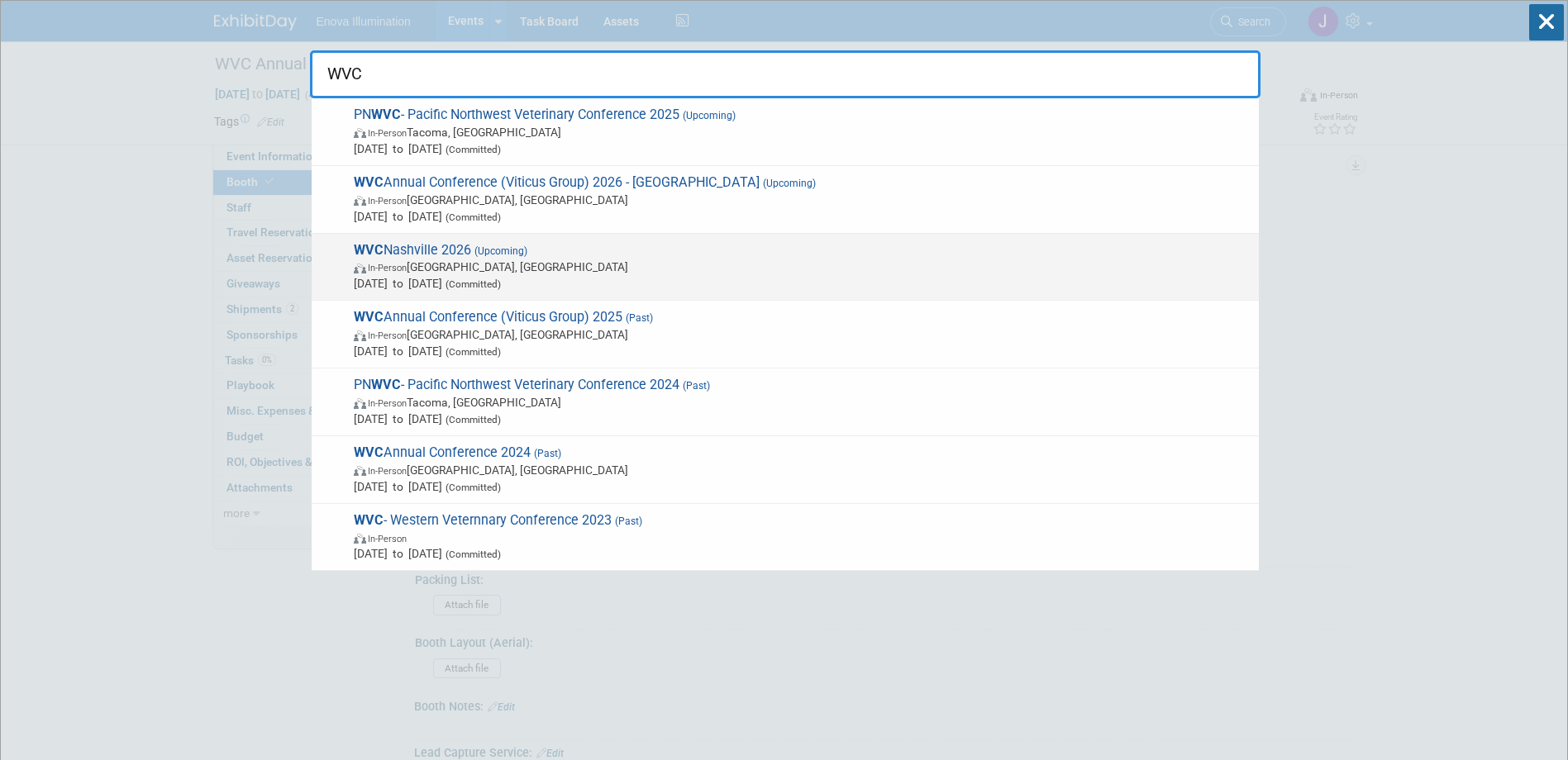 type on "WVC" 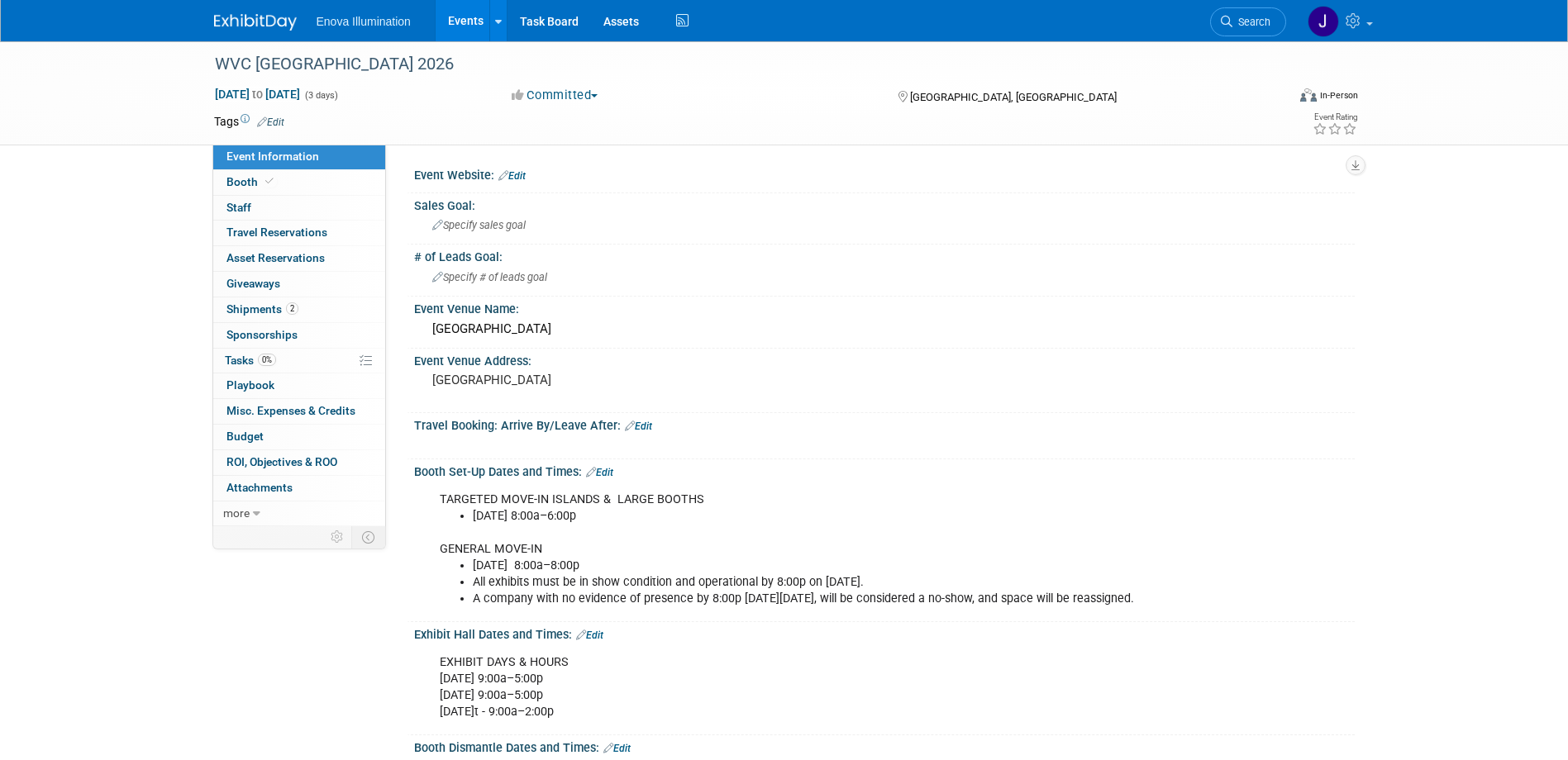 scroll, scrollTop: 0, scrollLeft: 0, axis: both 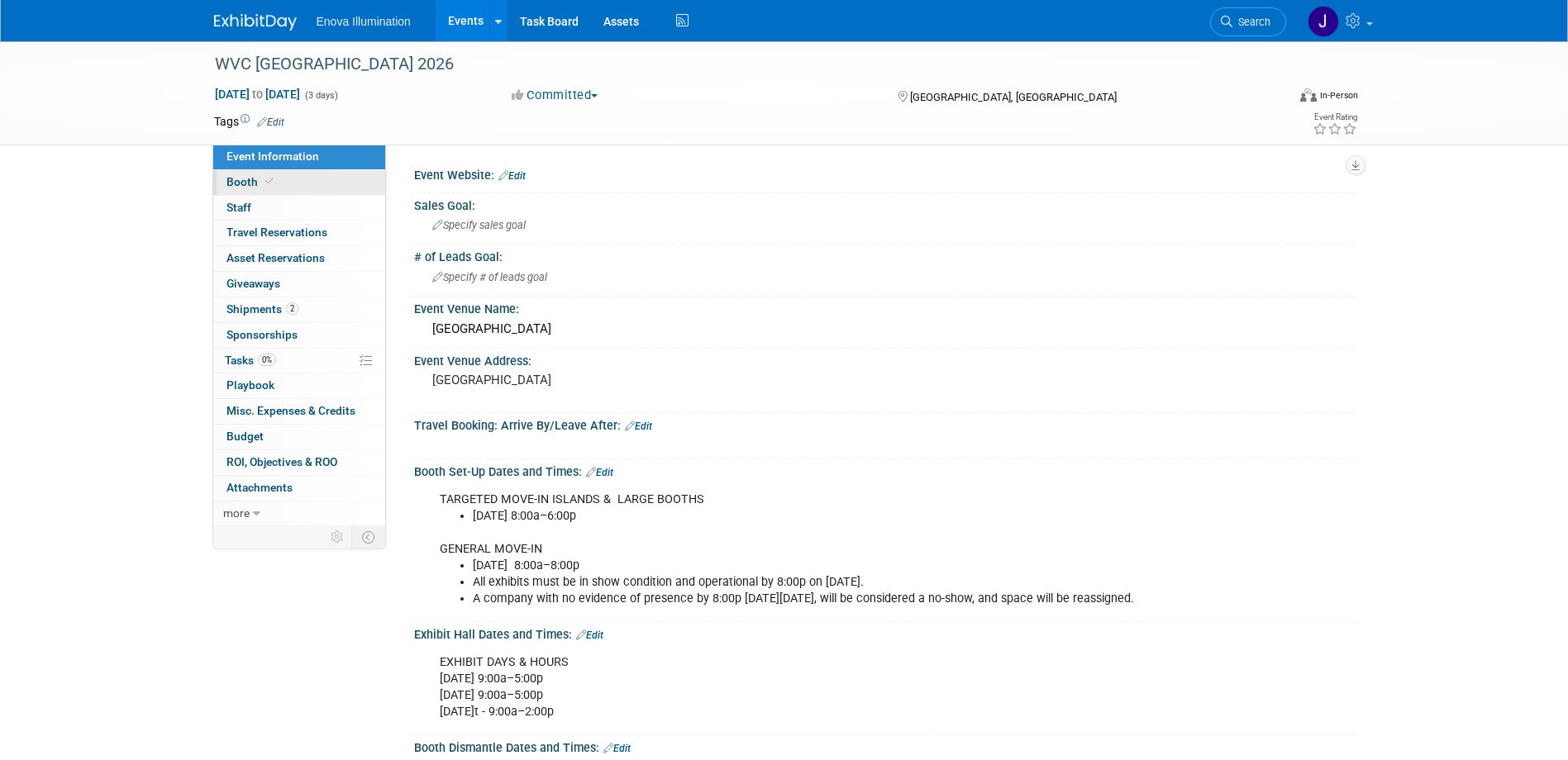 click on "Booth" at bounding box center (299, 183) 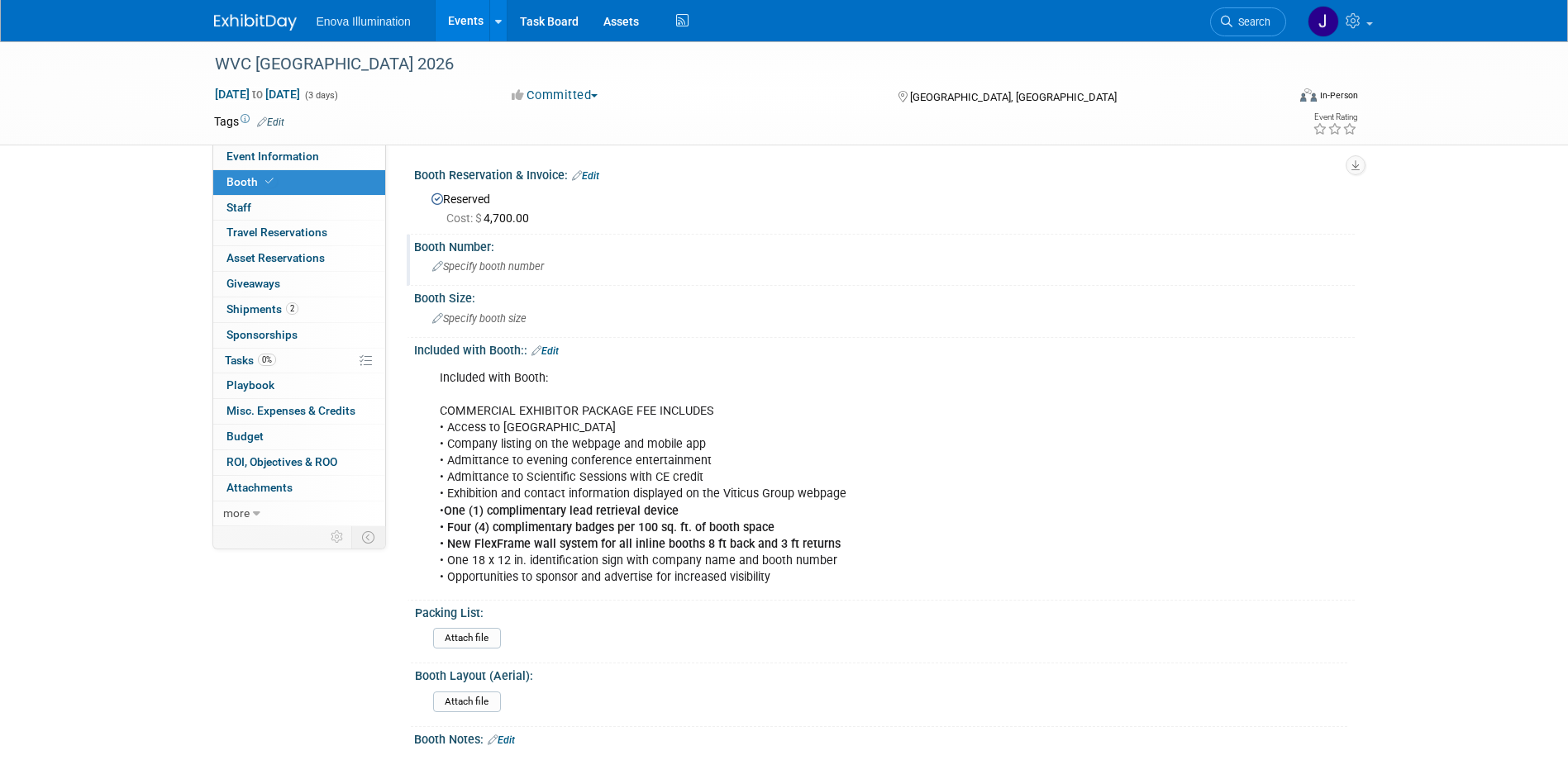click on "Specify booth number" at bounding box center [488, 266] 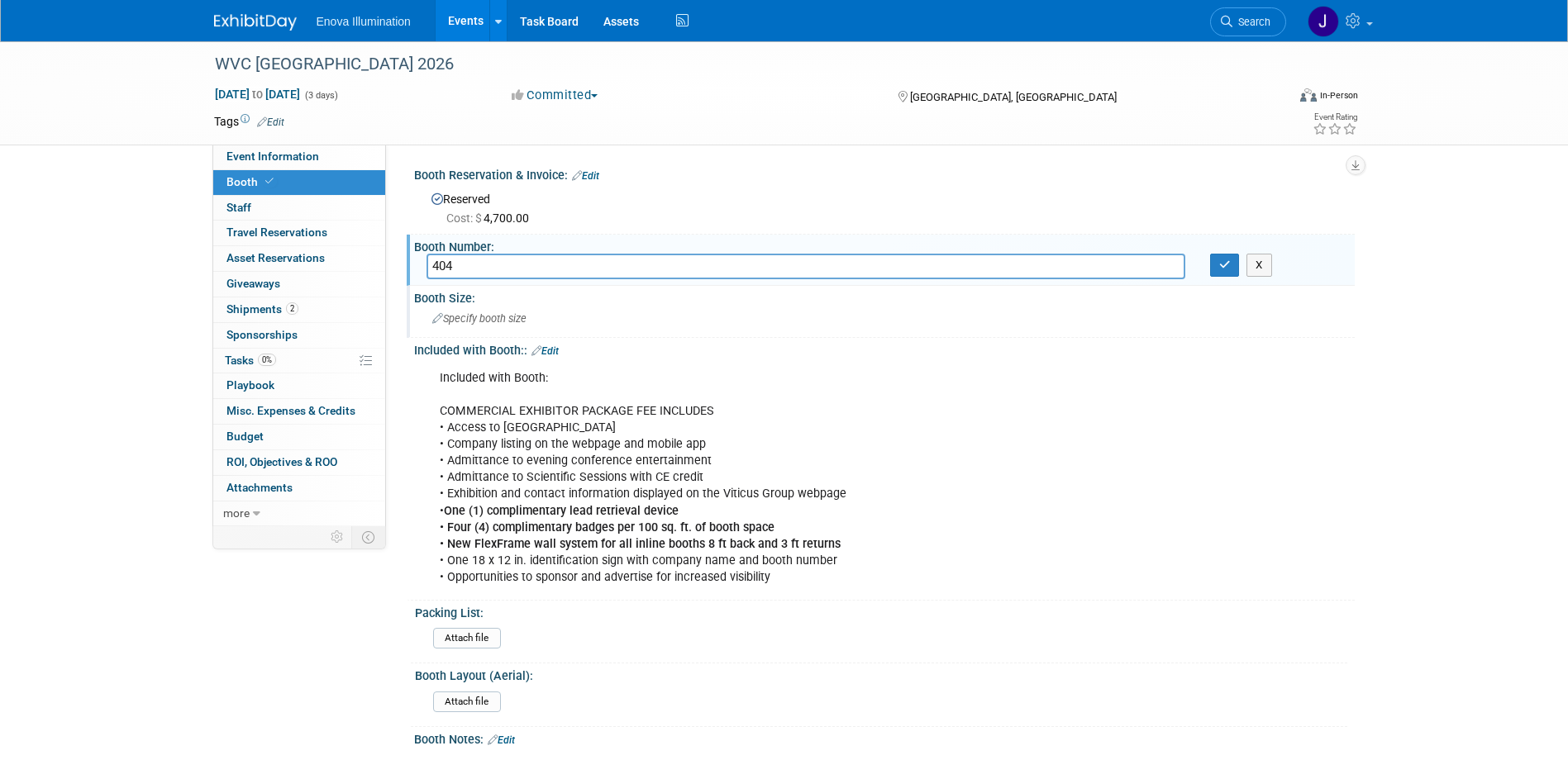 type on "404" 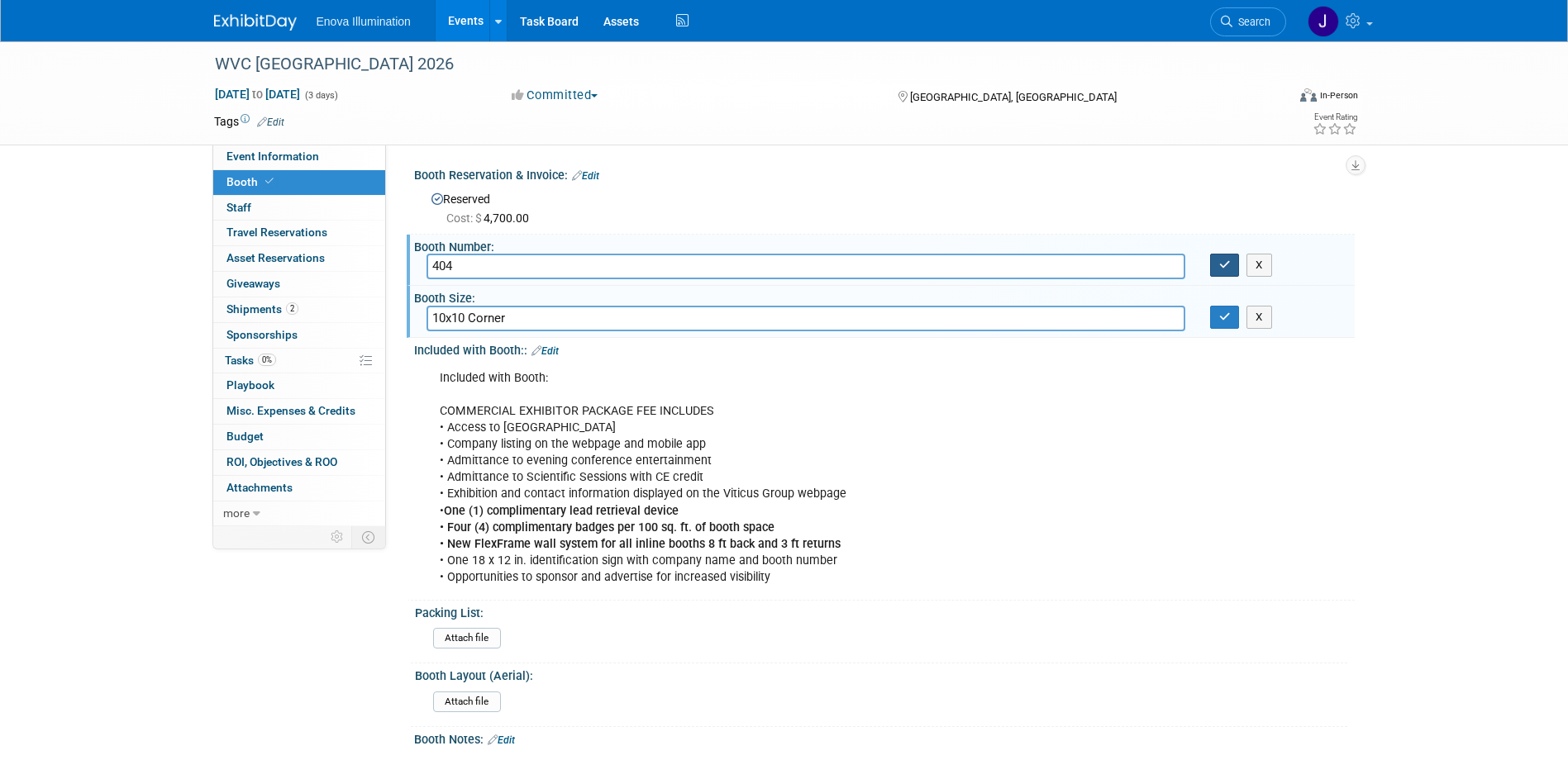 type on "10x10 Corner" 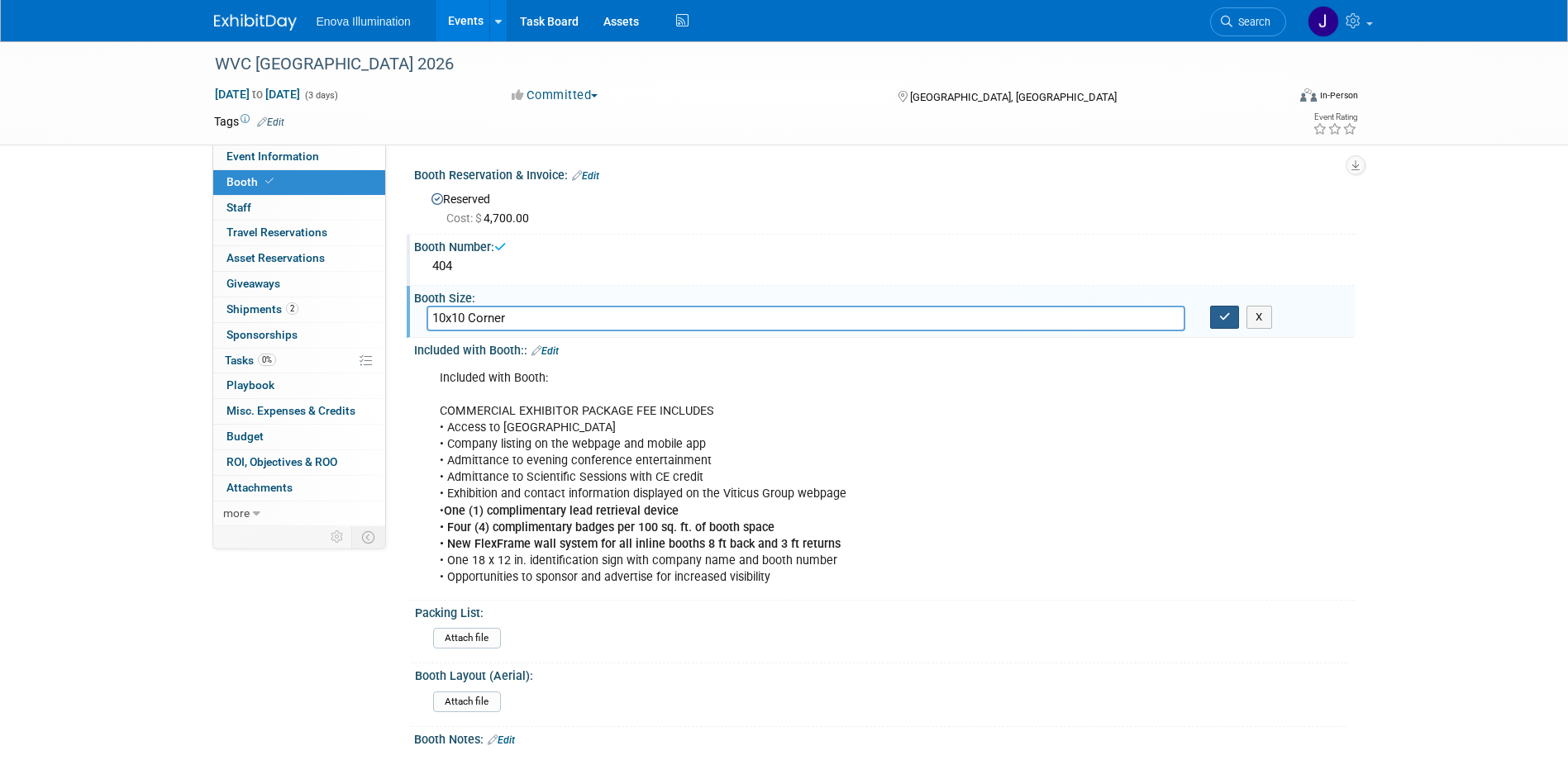 click at bounding box center (1225, 316) 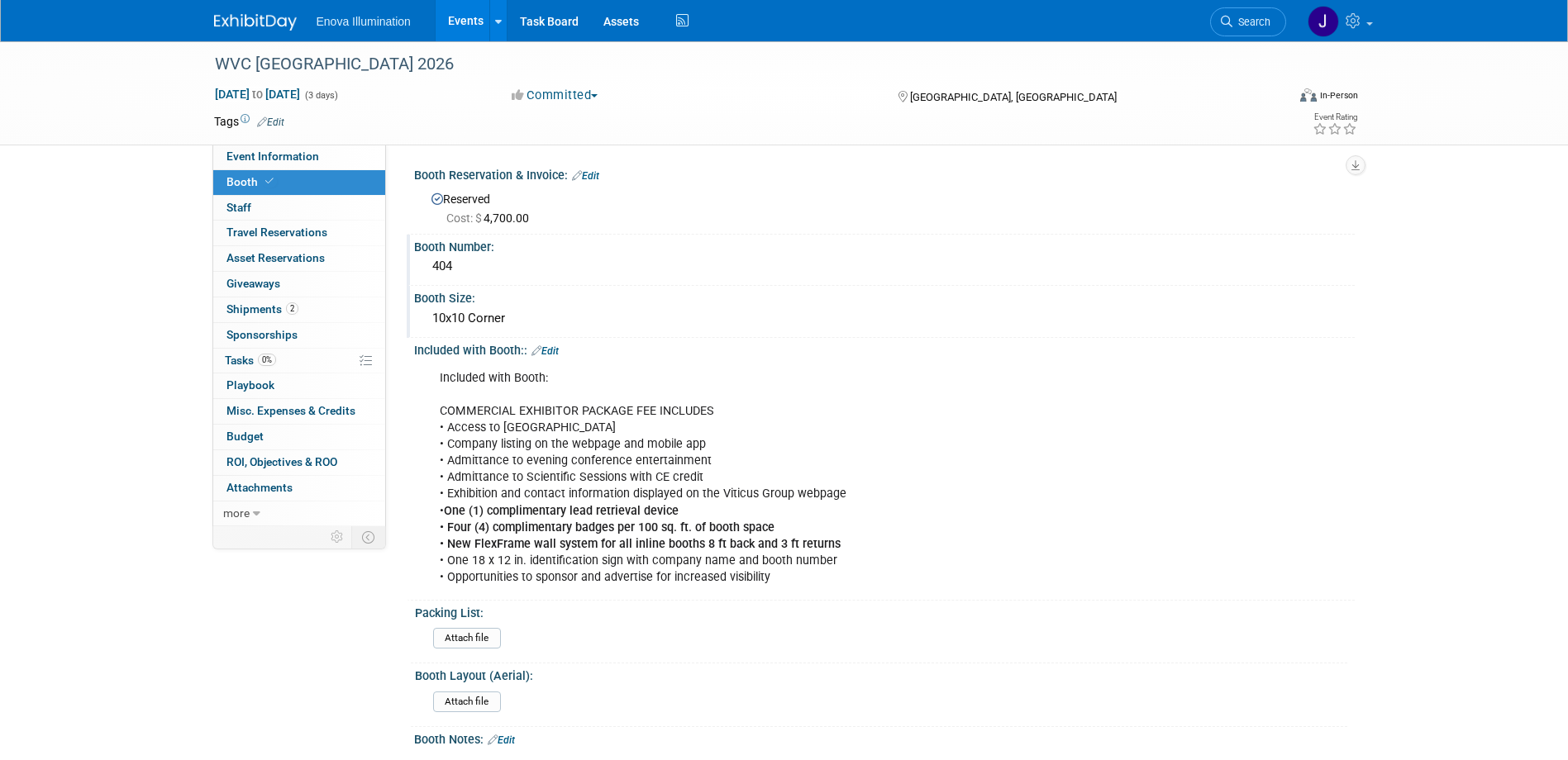 click at bounding box center [255, 22] 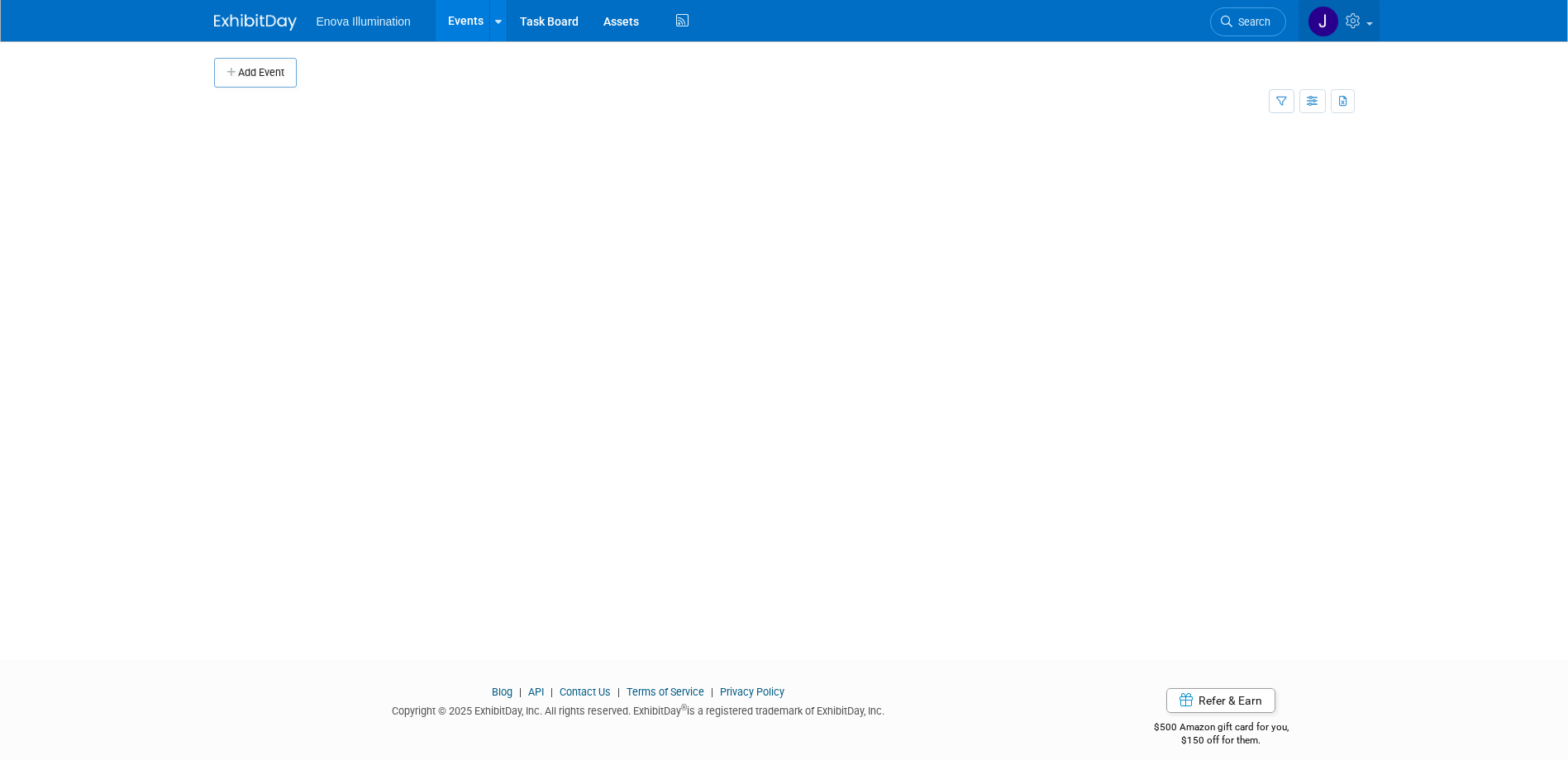 scroll, scrollTop: 0, scrollLeft: 0, axis: both 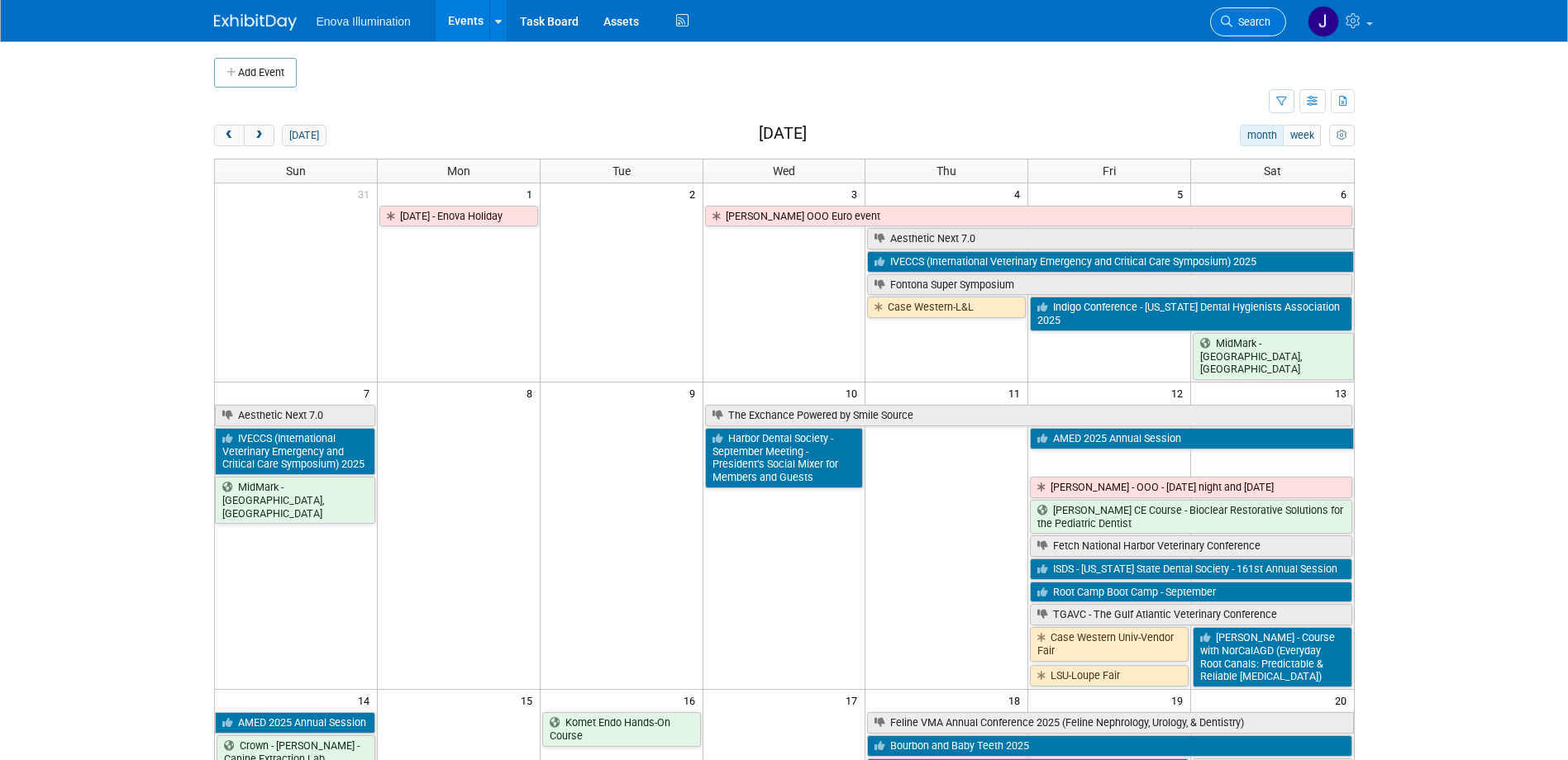 click on "Search" at bounding box center (1251, 21) 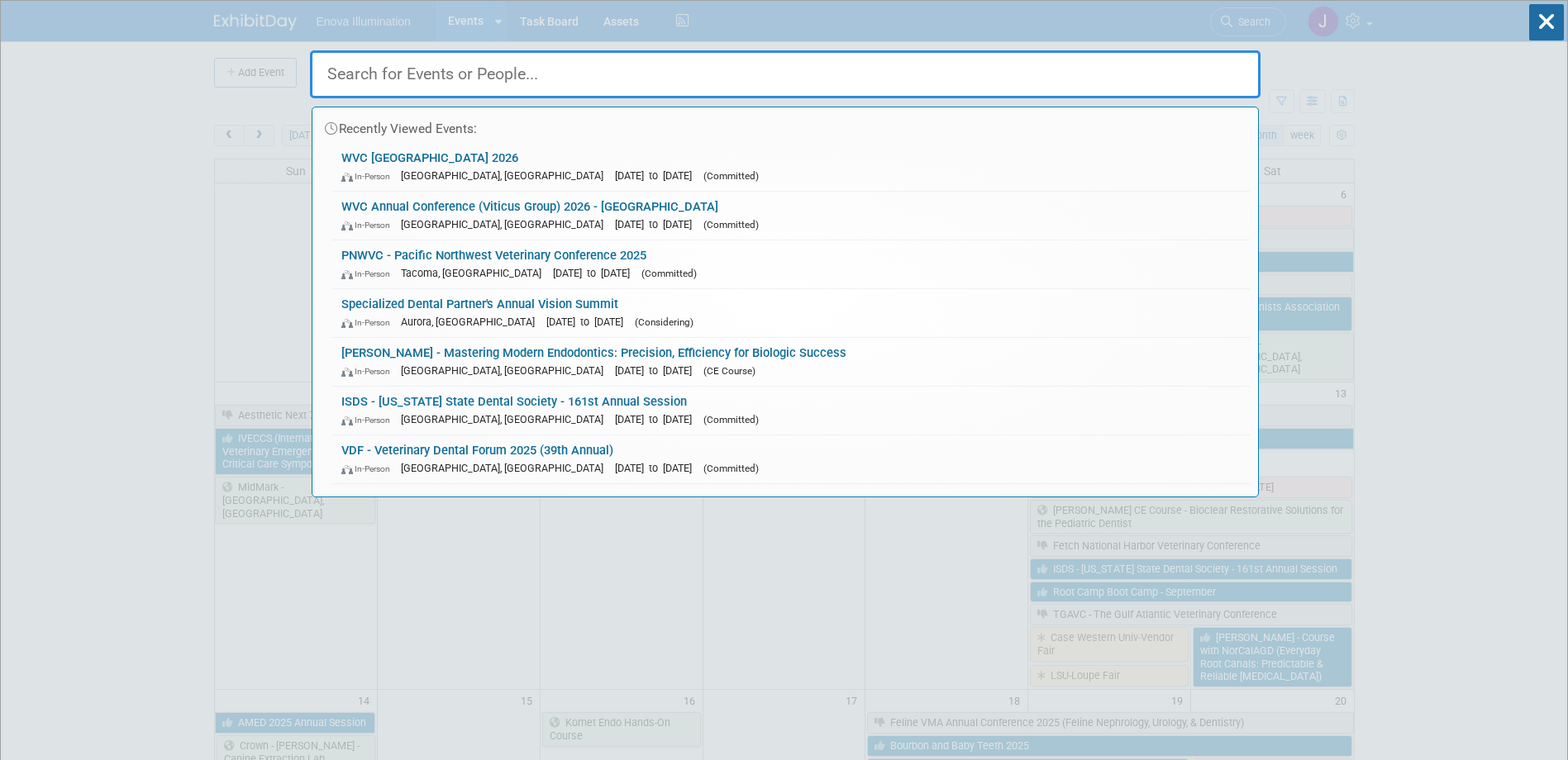click at bounding box center (785, 74) 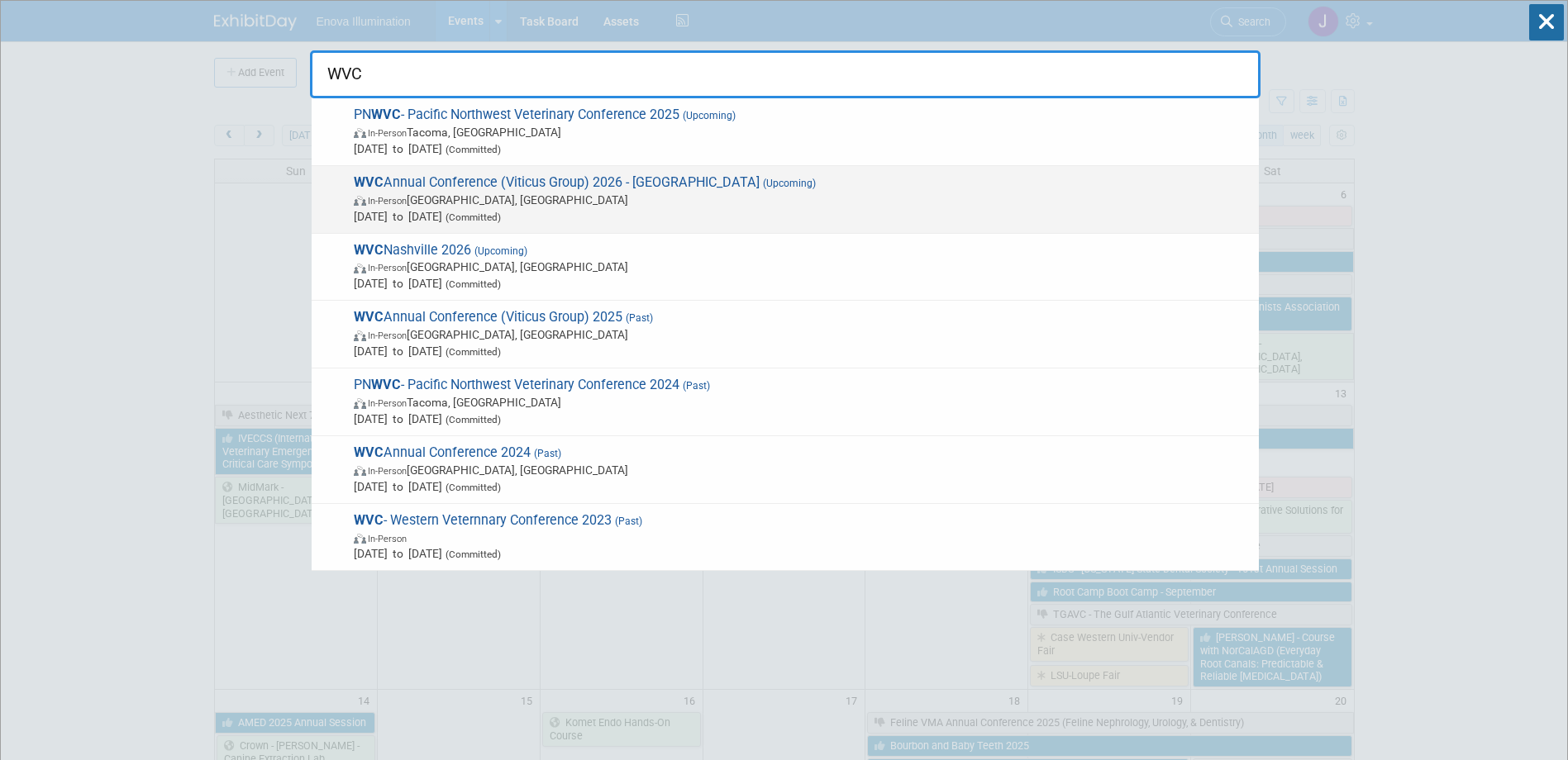 type on "WVC" 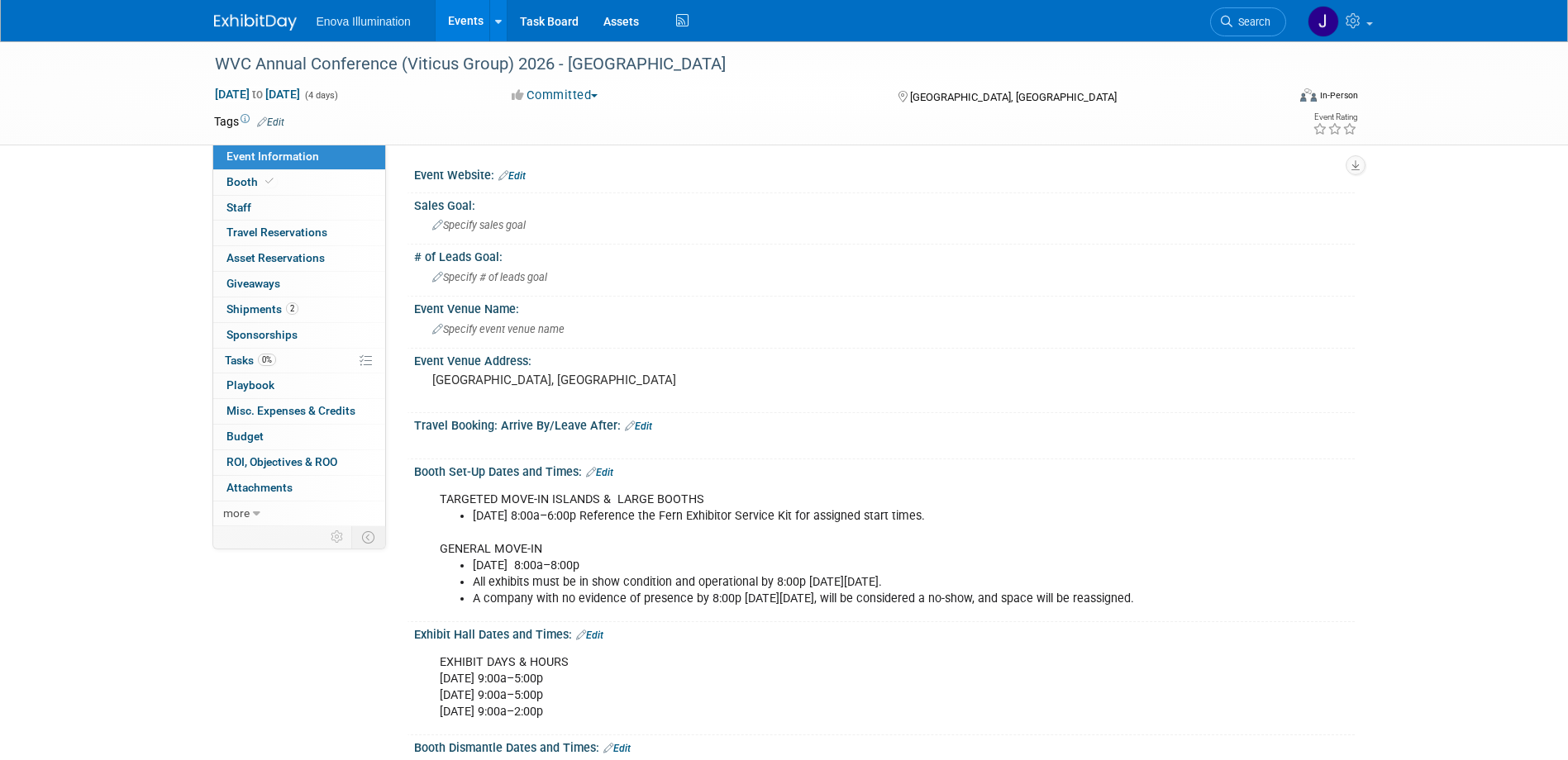 scroll, scrollTop: 0, scrollLeft: 0, axis: both 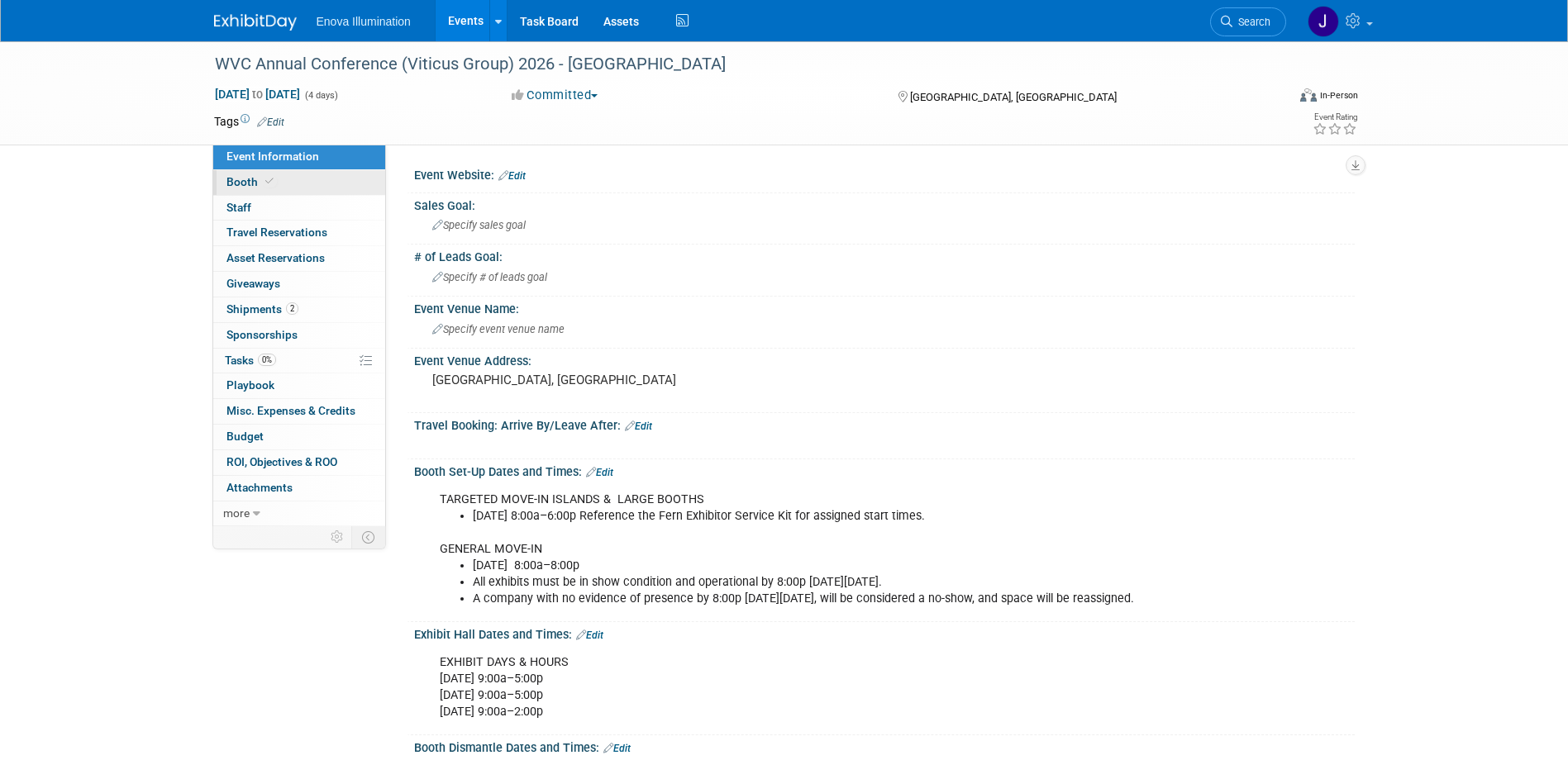 click on "Booth" at bounding box center (299, 183) 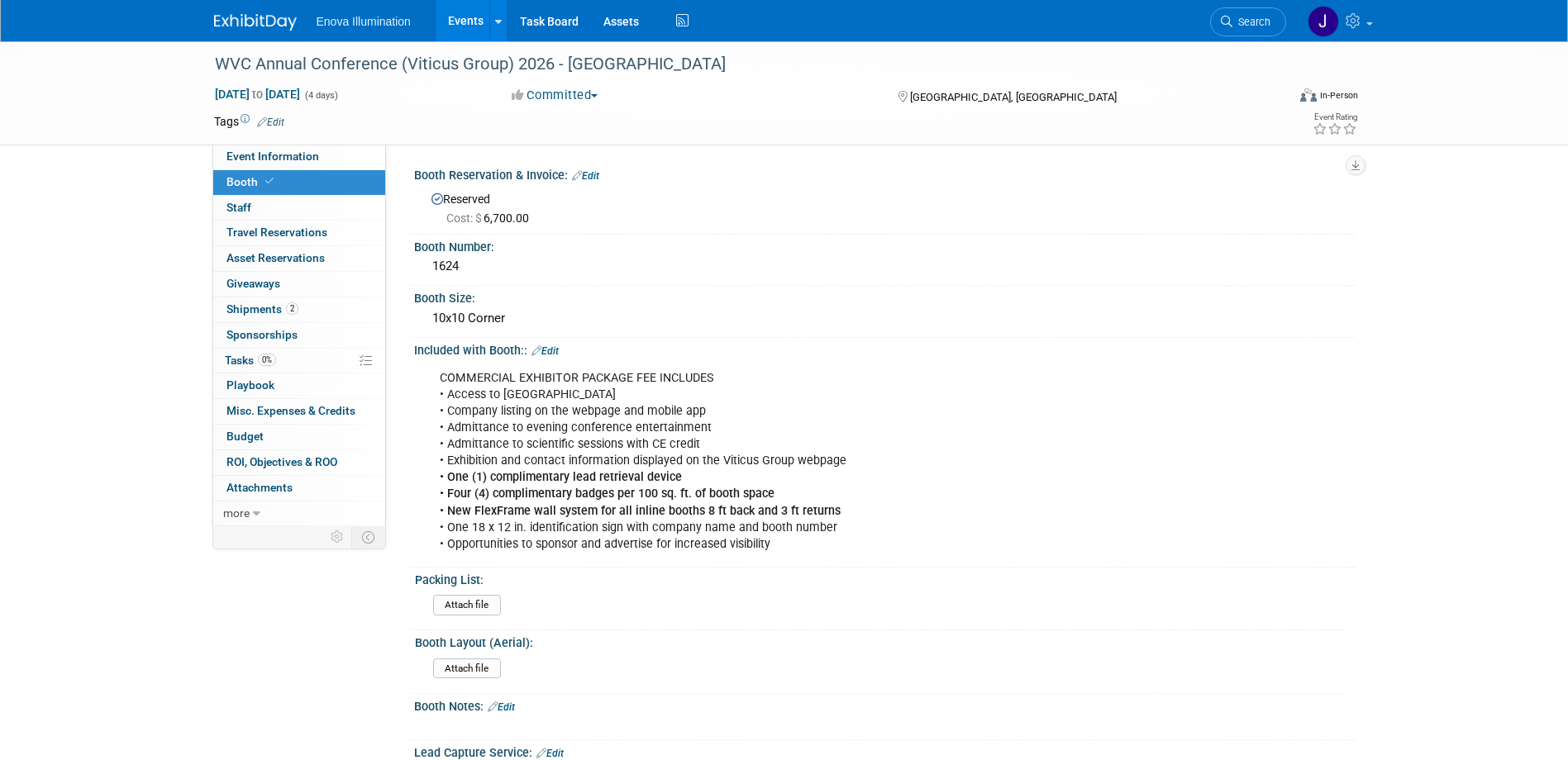 click on "Edit" at bounding box center [585, 176] 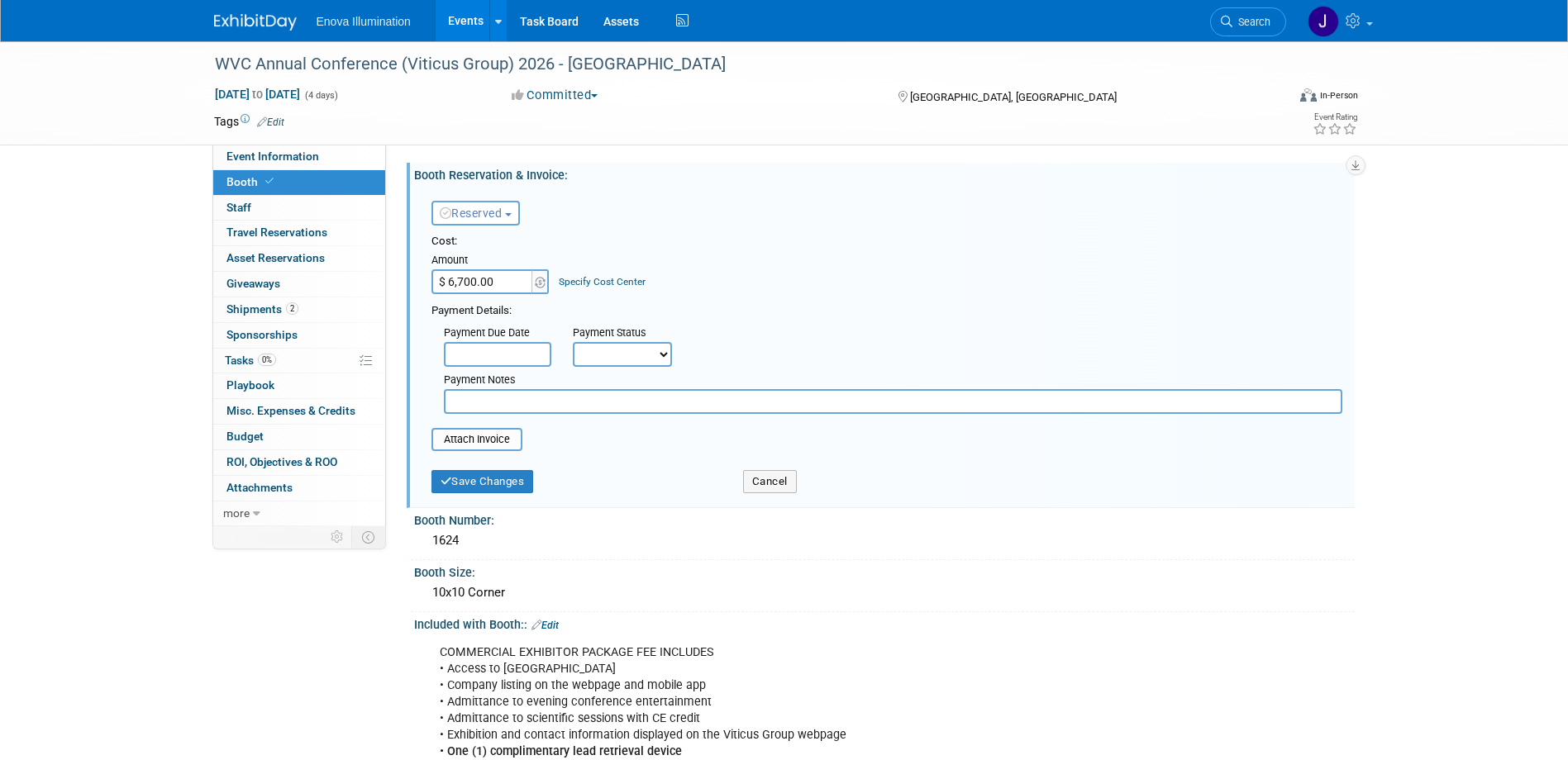 click on "$ 6,700.00" at bounding box center [483, 282] 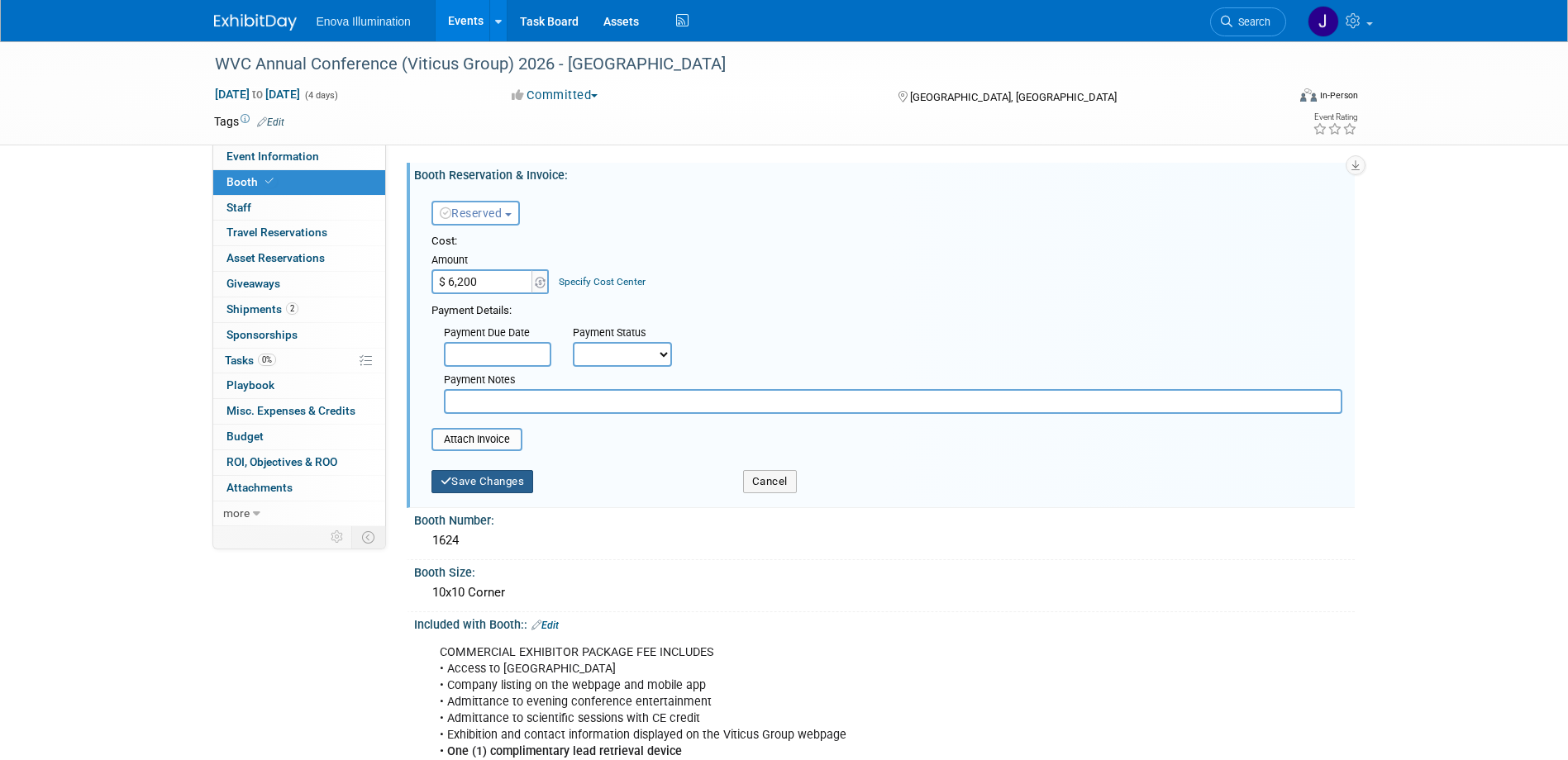 type on "$ 6,200.00" 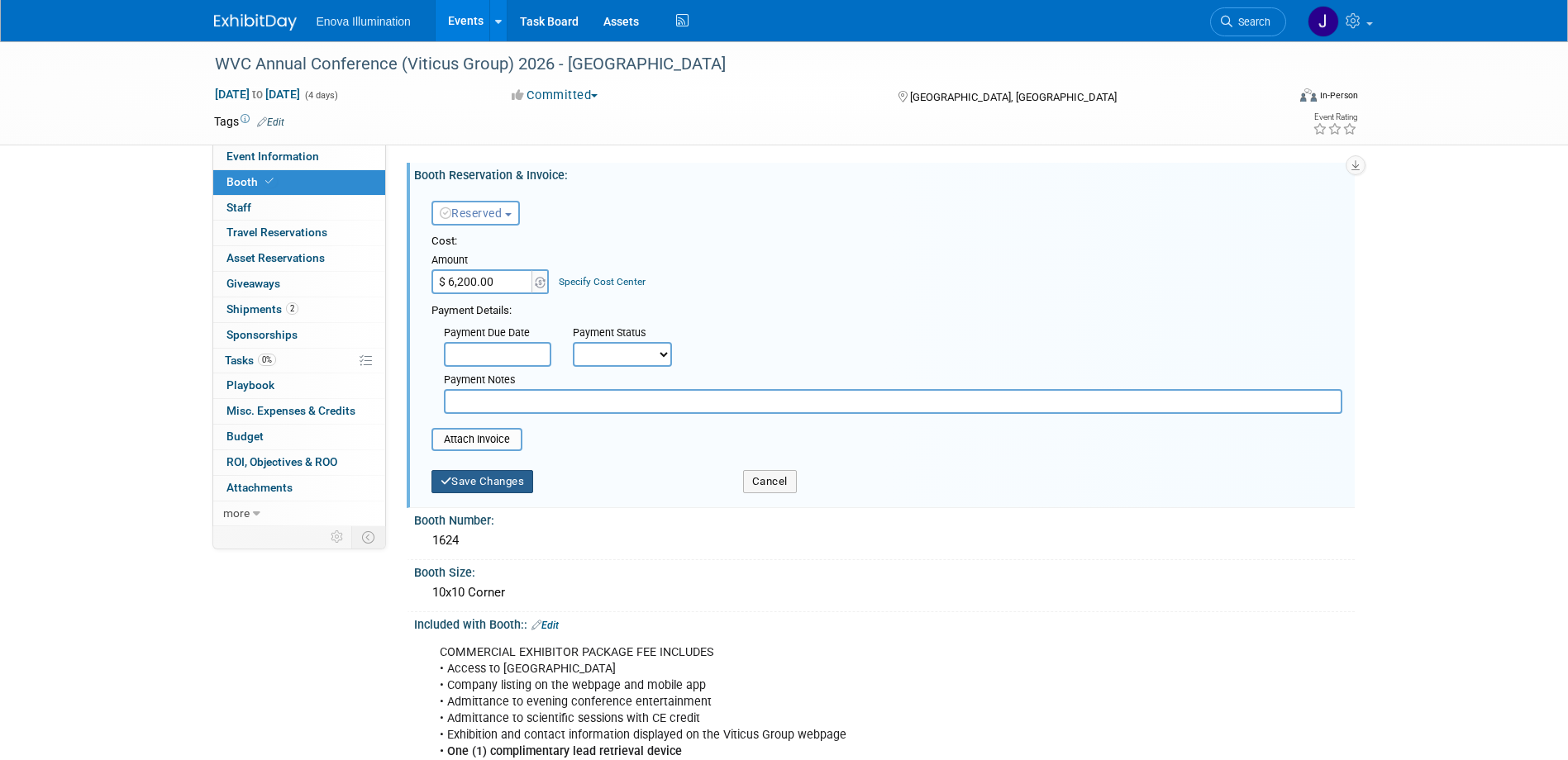 click on "Save Changes" at bounding box center (483, 482) 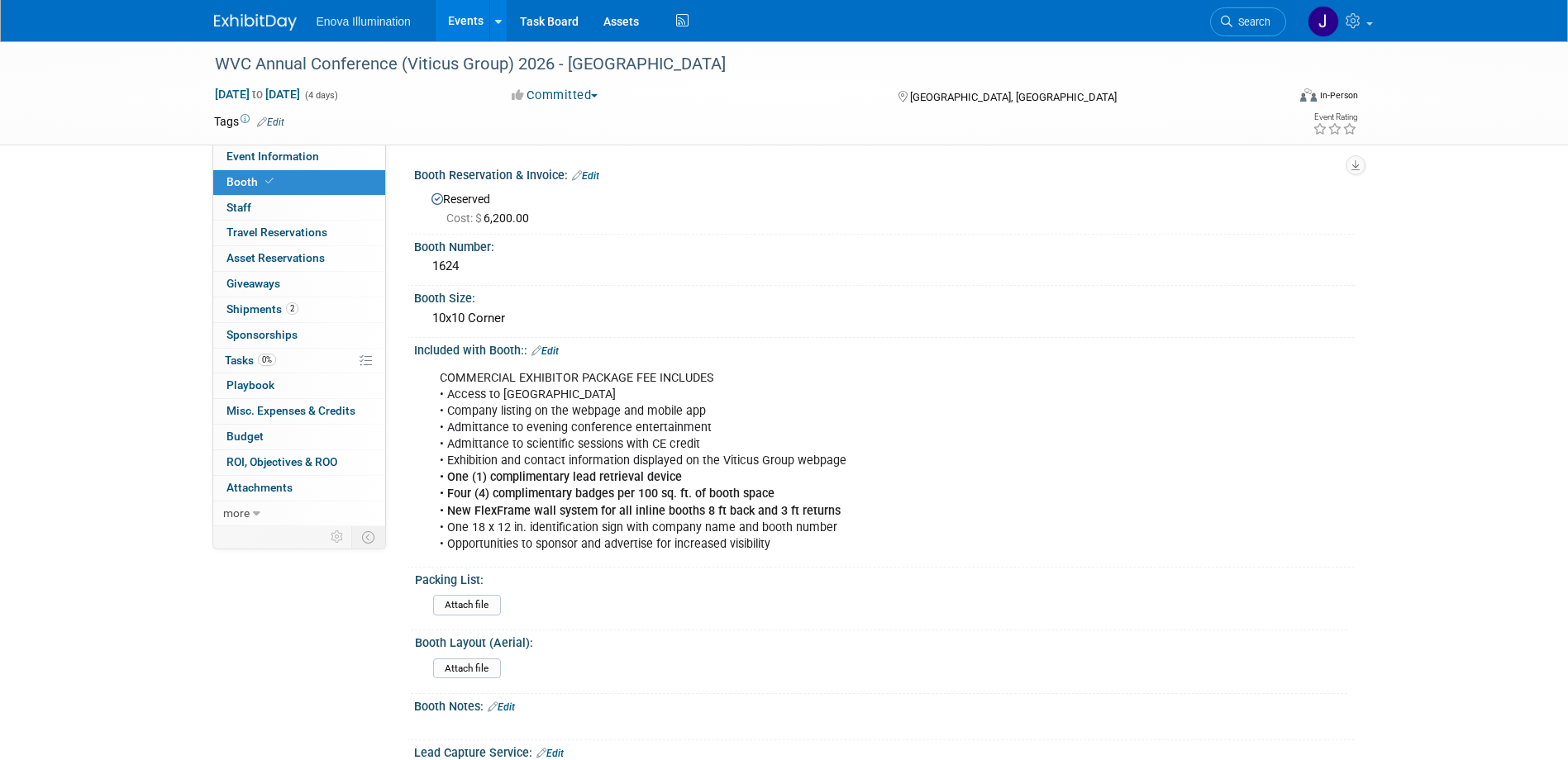 click on "Search" at bounding box center [1251, 21] 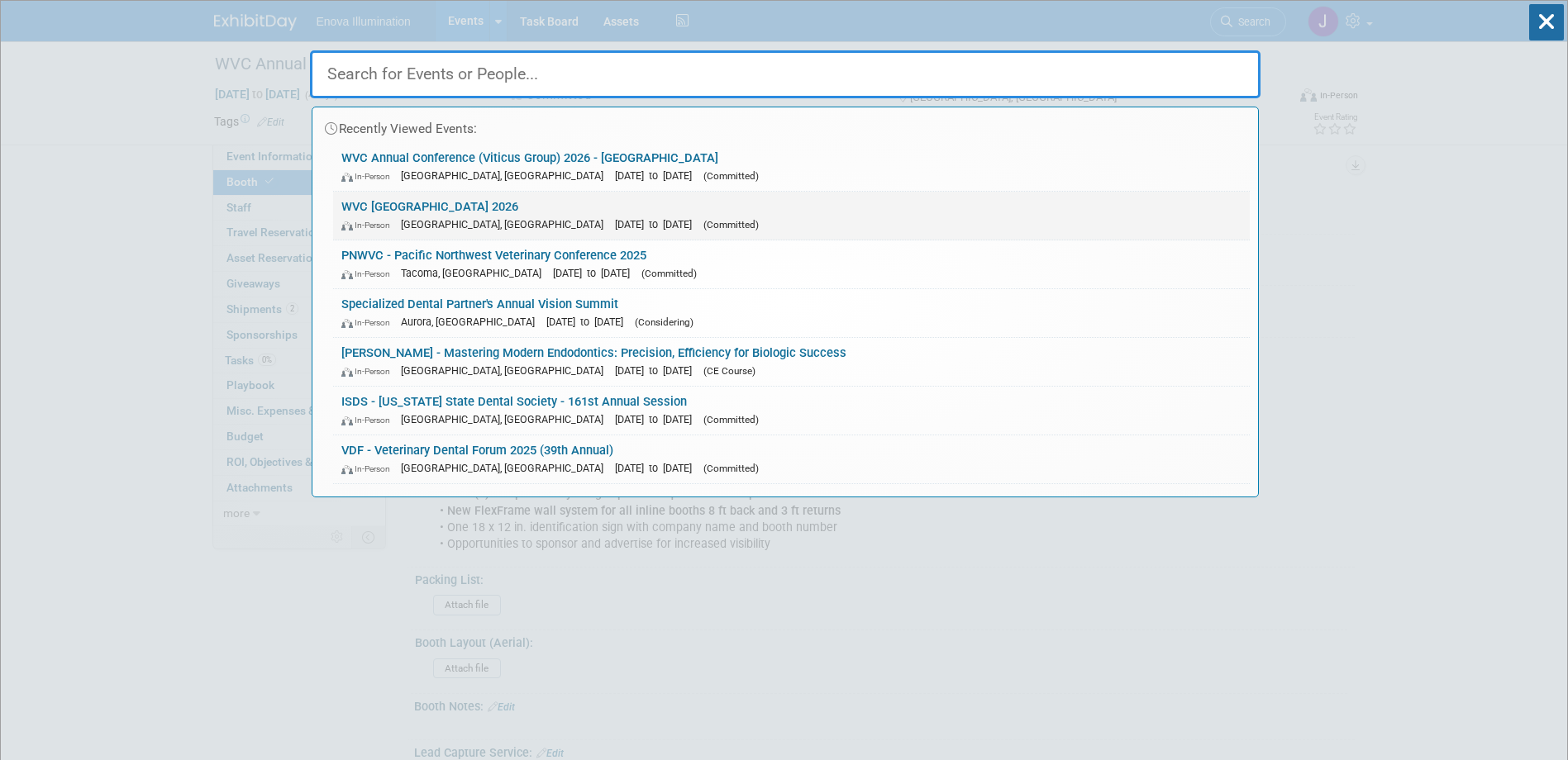 click on "[GEOGRAPHIC_DATA], [GEOGRAPHIC_DATA]" at bounding box center [506, 224] 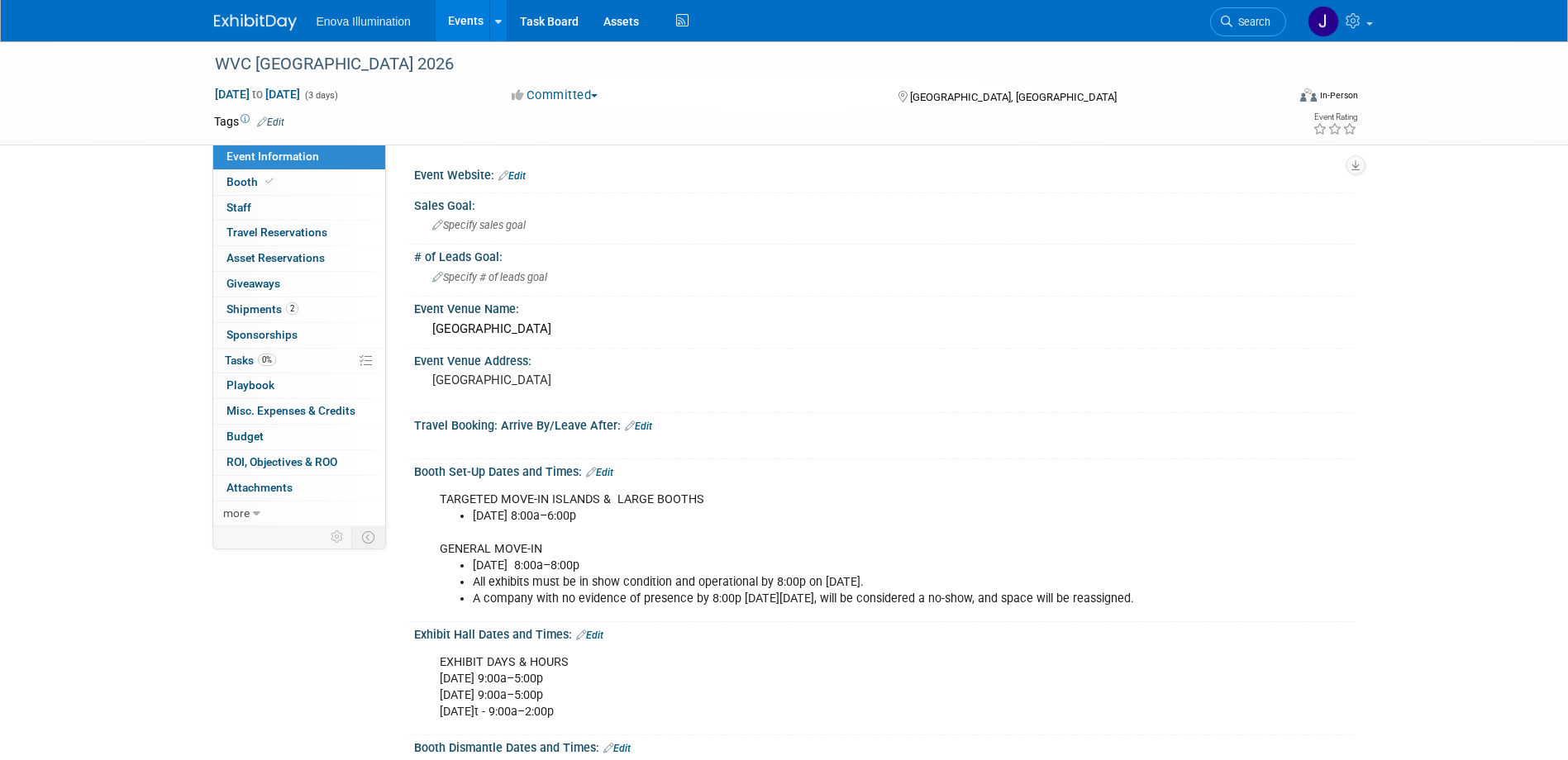 scroll, scrollTop: 0, scrollLeft: 0, axis: both 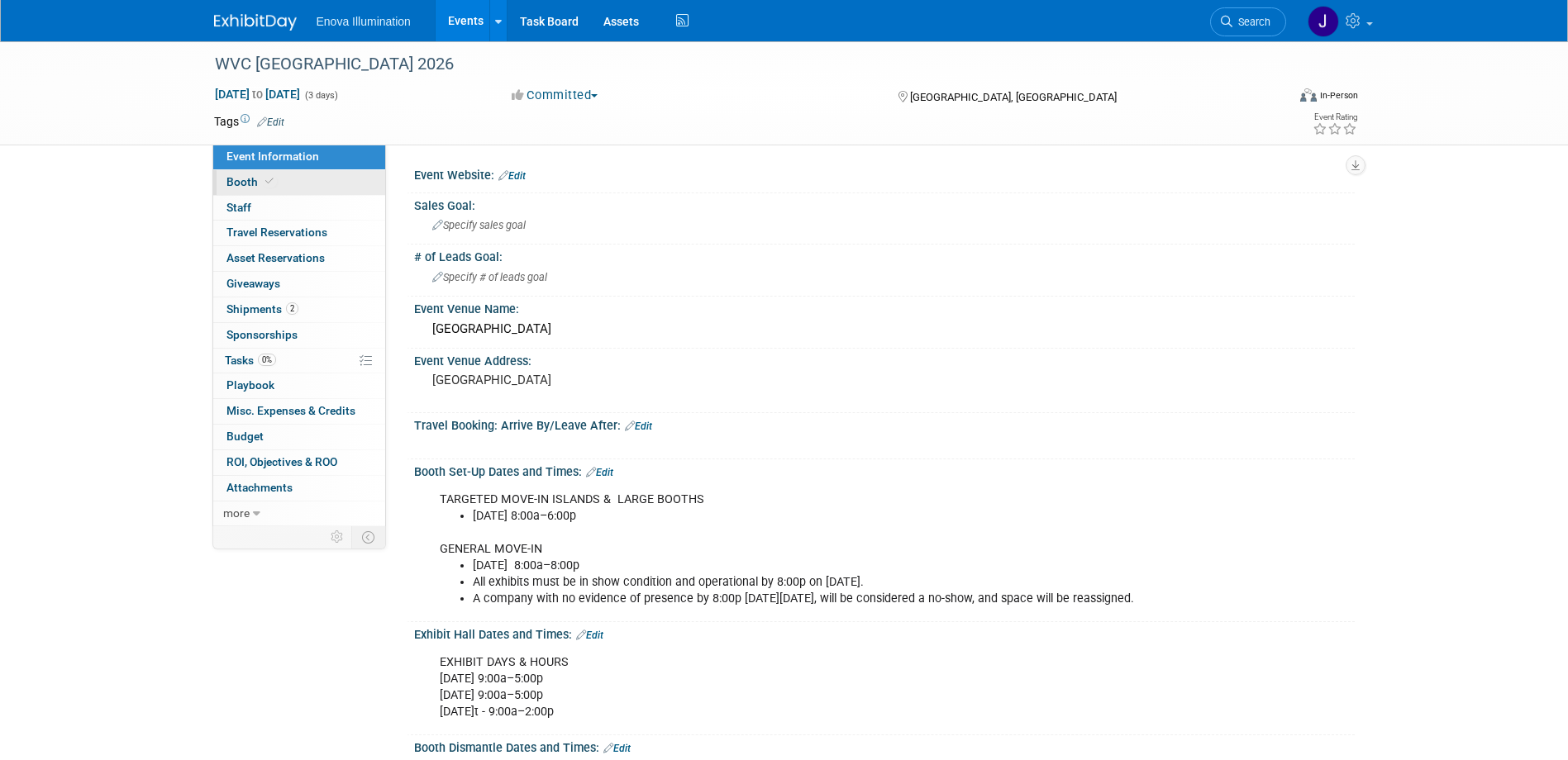 click on "Booth" at bounding box center [299, 183] 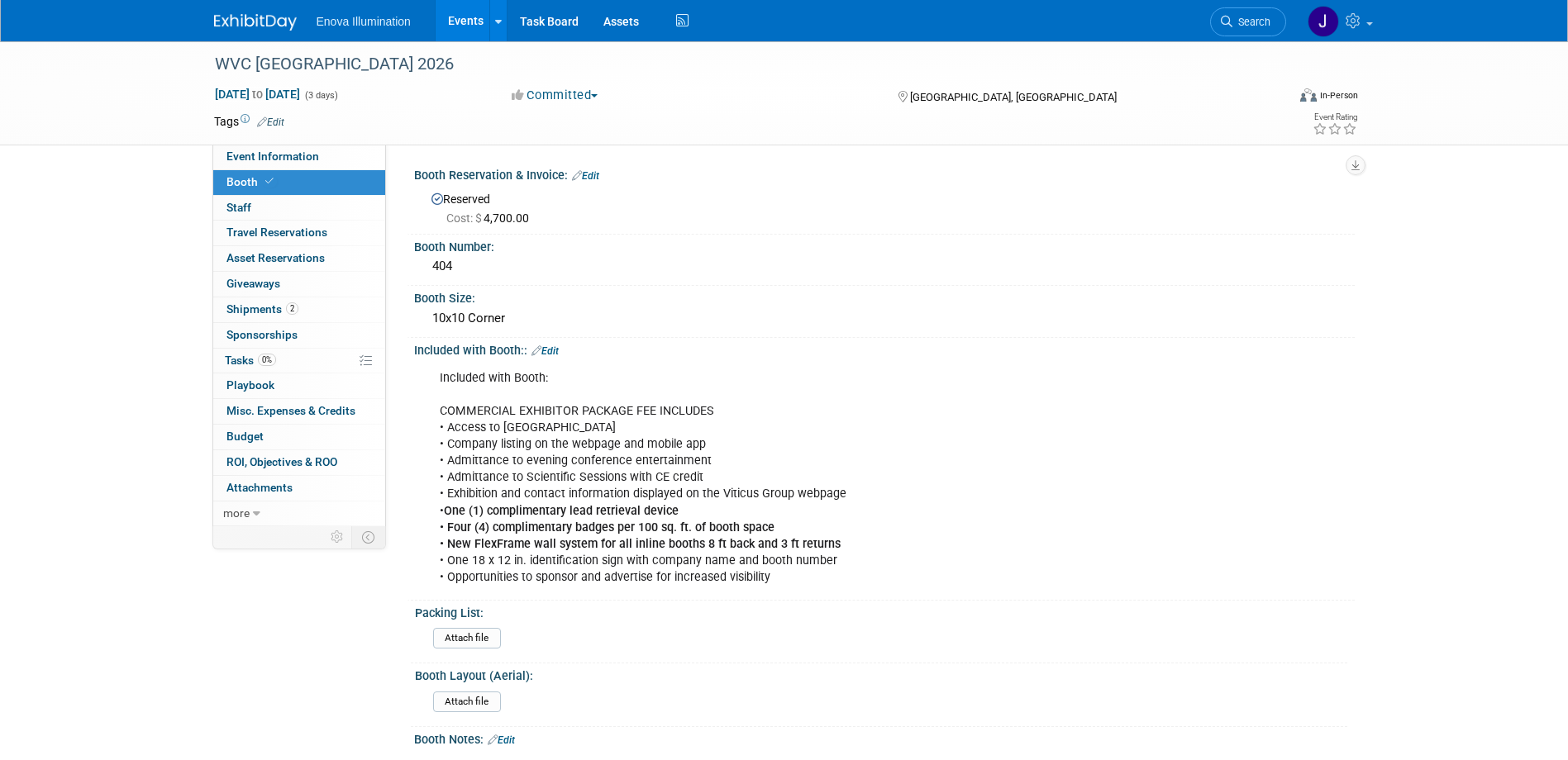 click on "Edit" at bounding box center [585, 176] 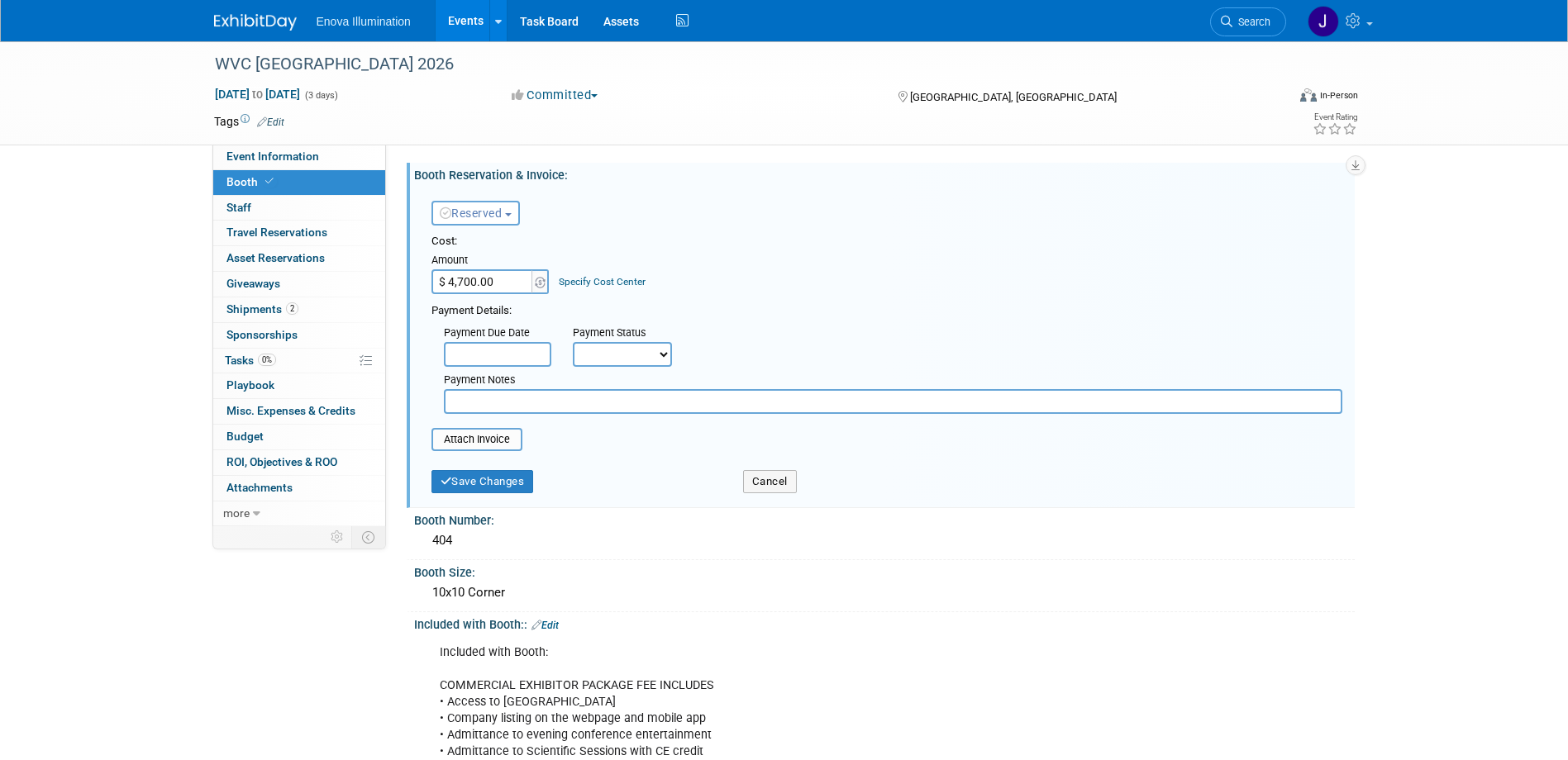 click on "$ 4,700.00" at bounding box center (483, 282) 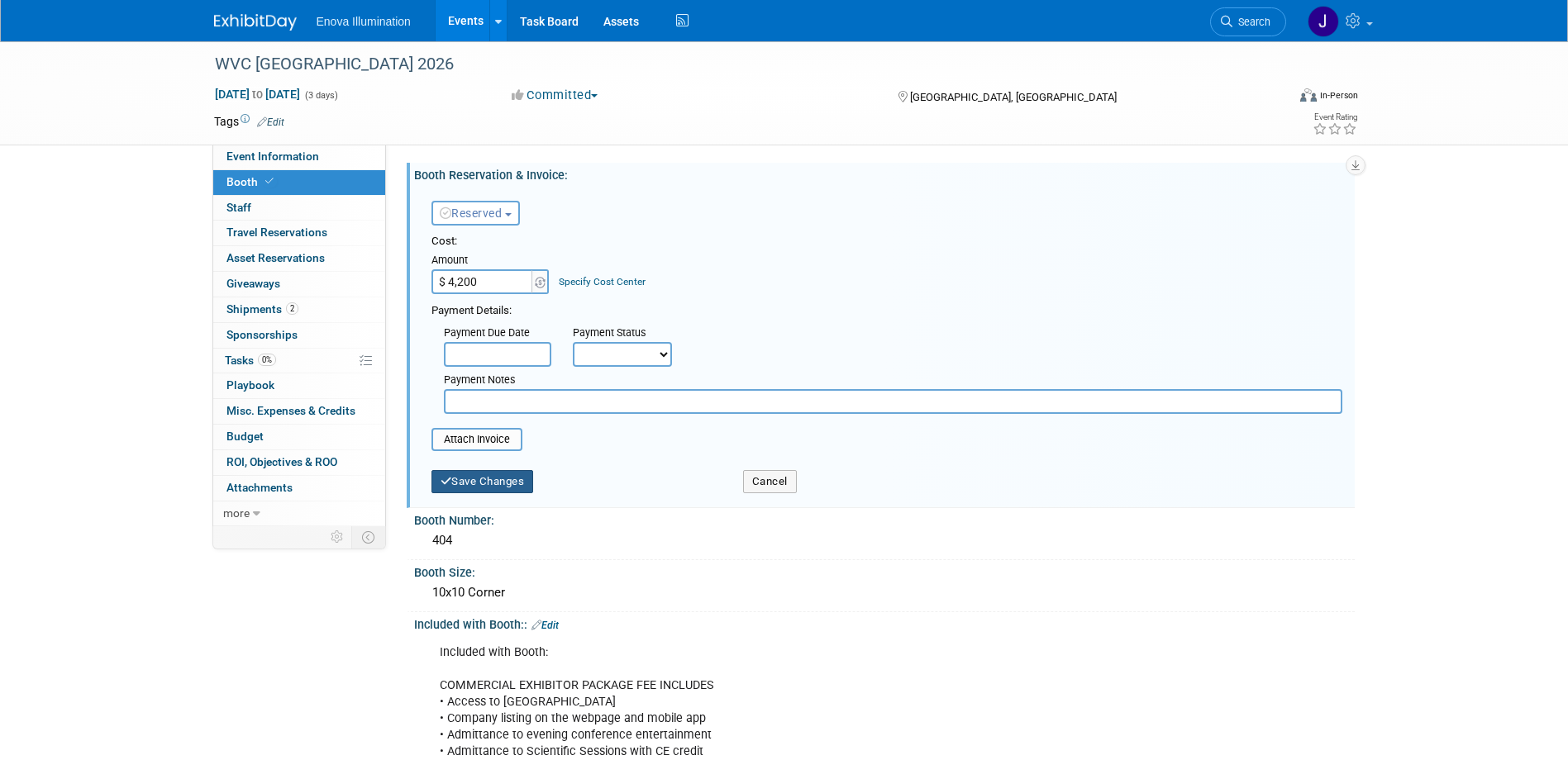 type on "$ 4,200.00" 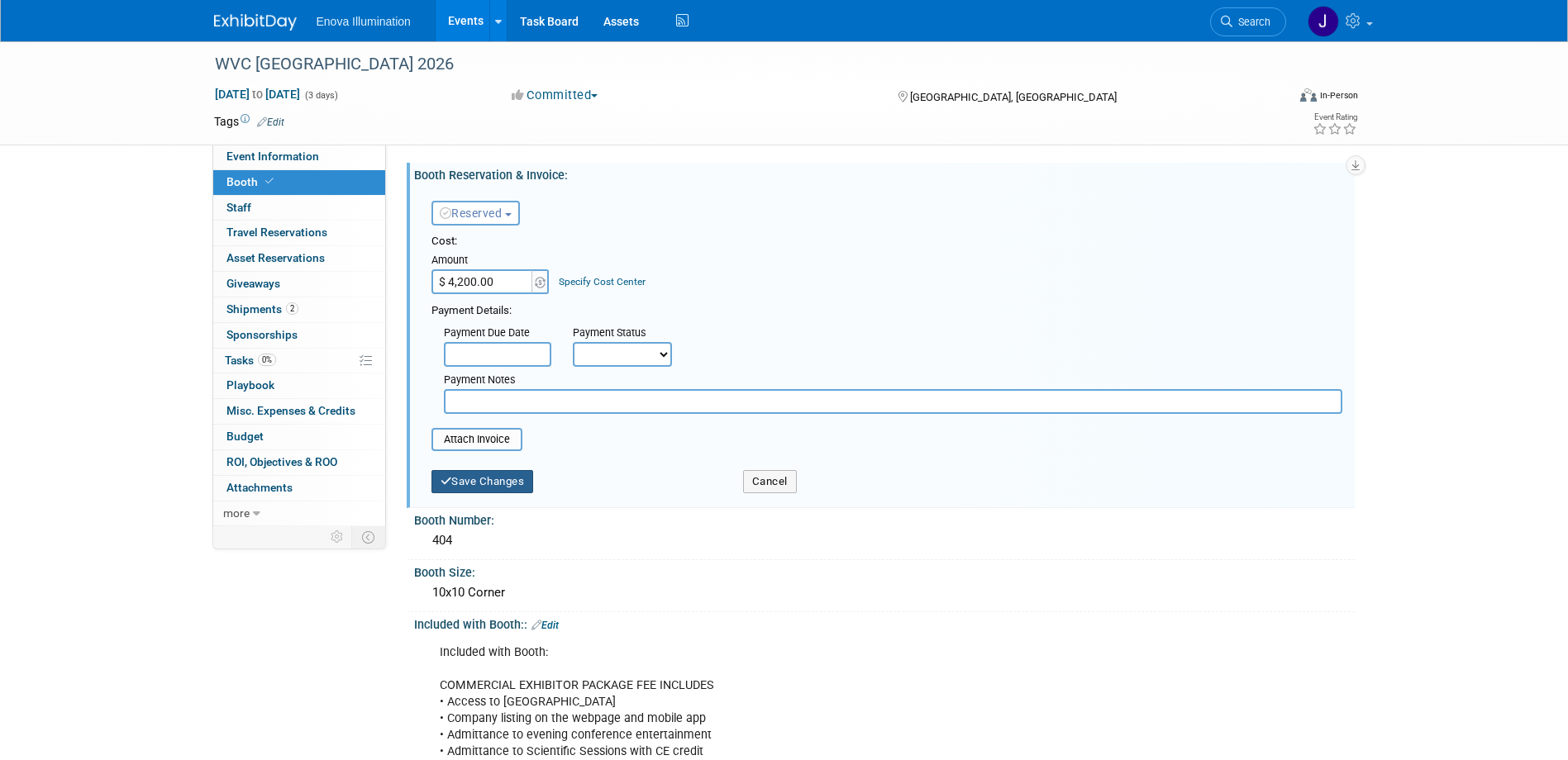 click on "Save Changes" at bounding box center [483, 482] 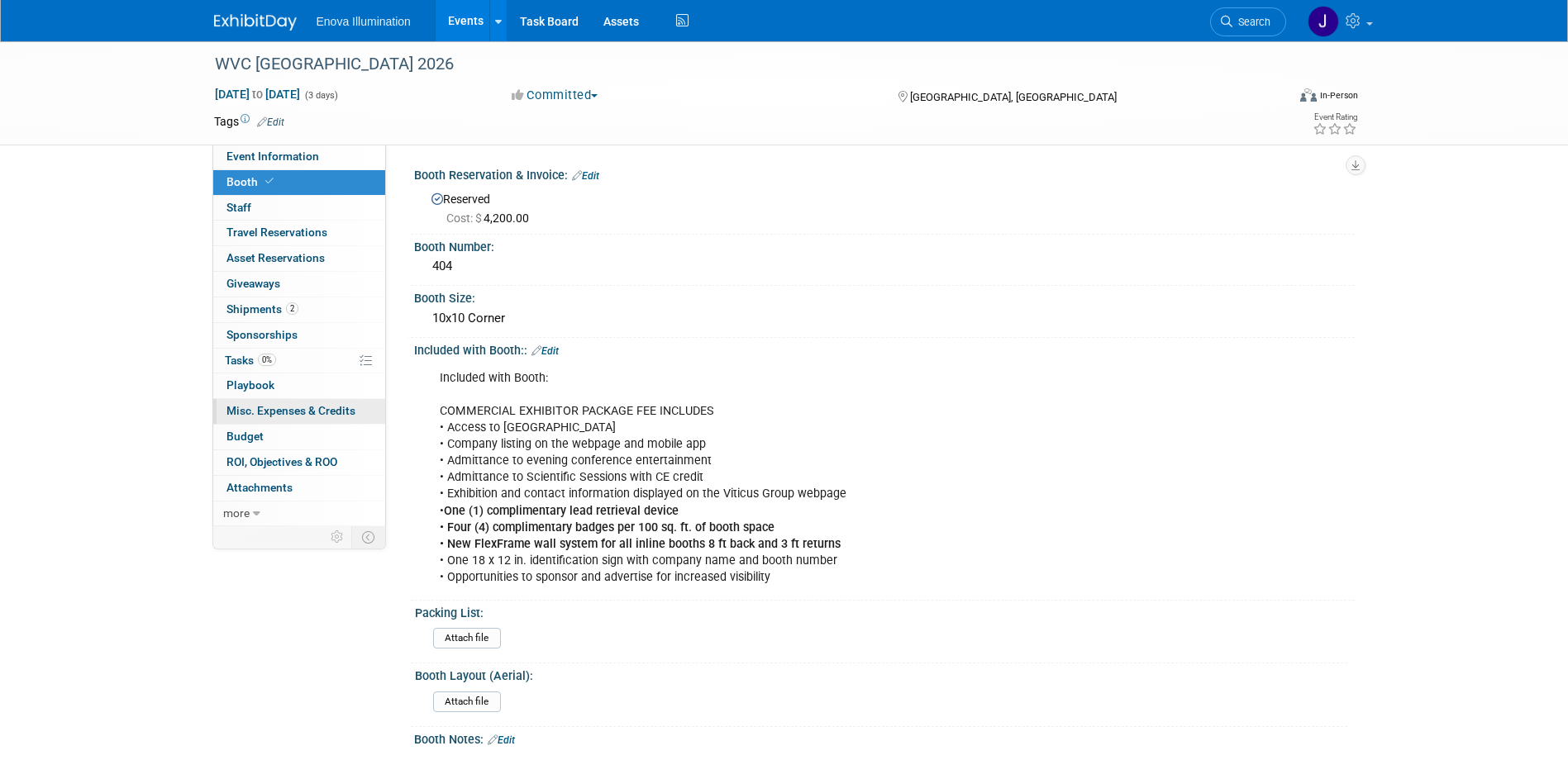 click on "Misc. Expenses & Credits 0" at bounding box center [291, 411] 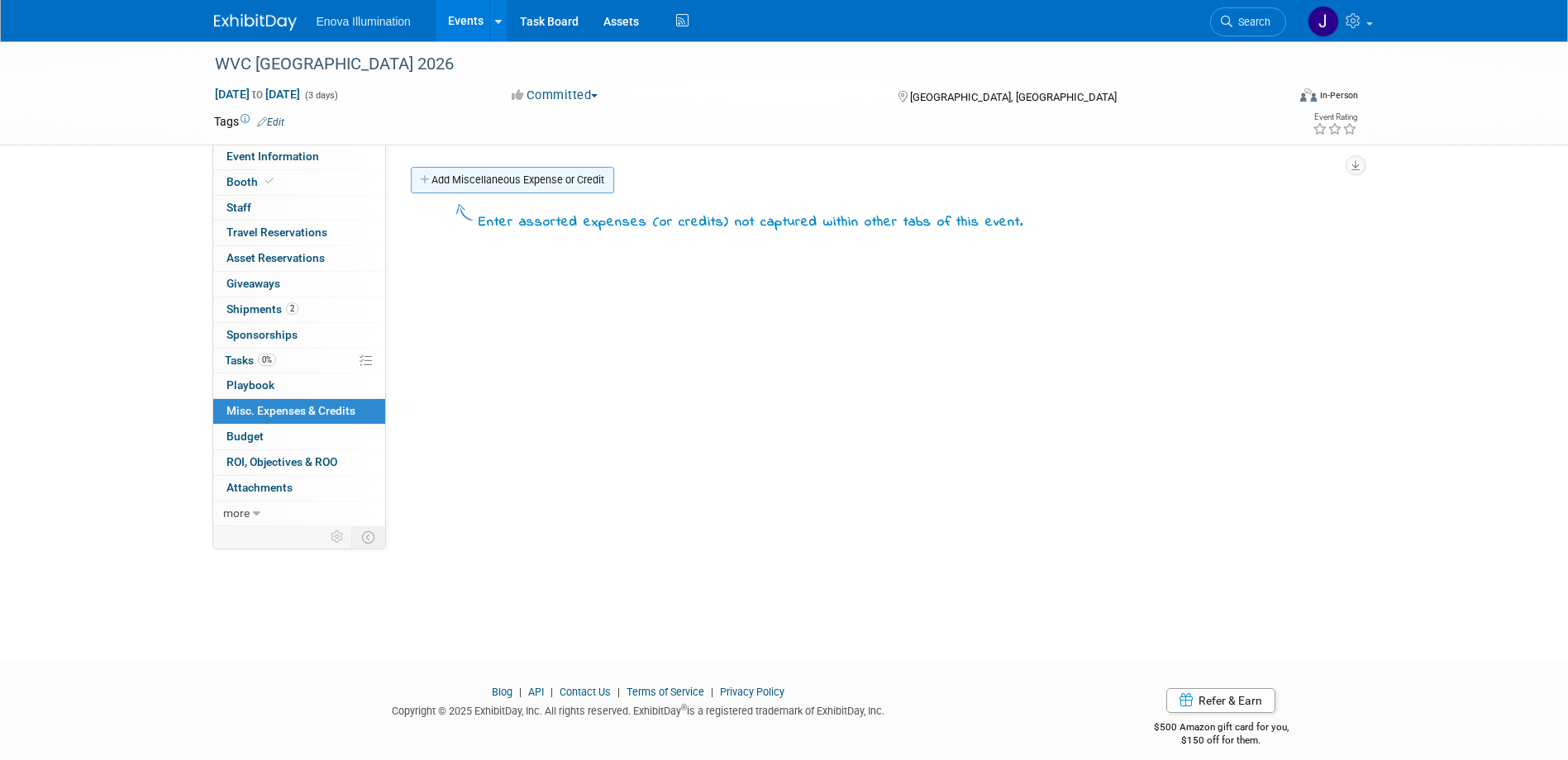 click on "Add Miscellaneous Expense or Credit" at bounding box center [512, 180] 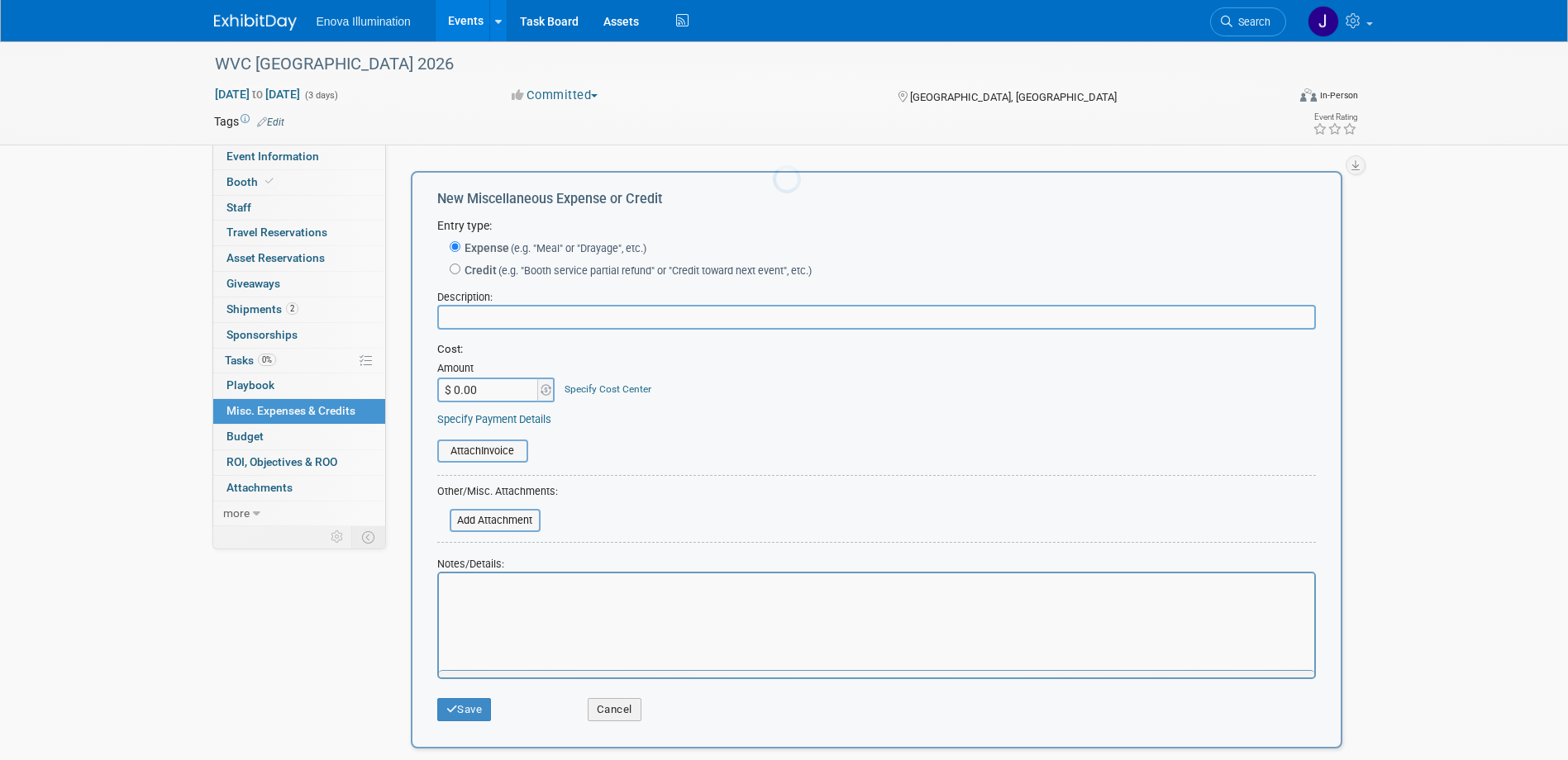 scroll, scrollTop: 0, scrollLeft: 0, axis: both 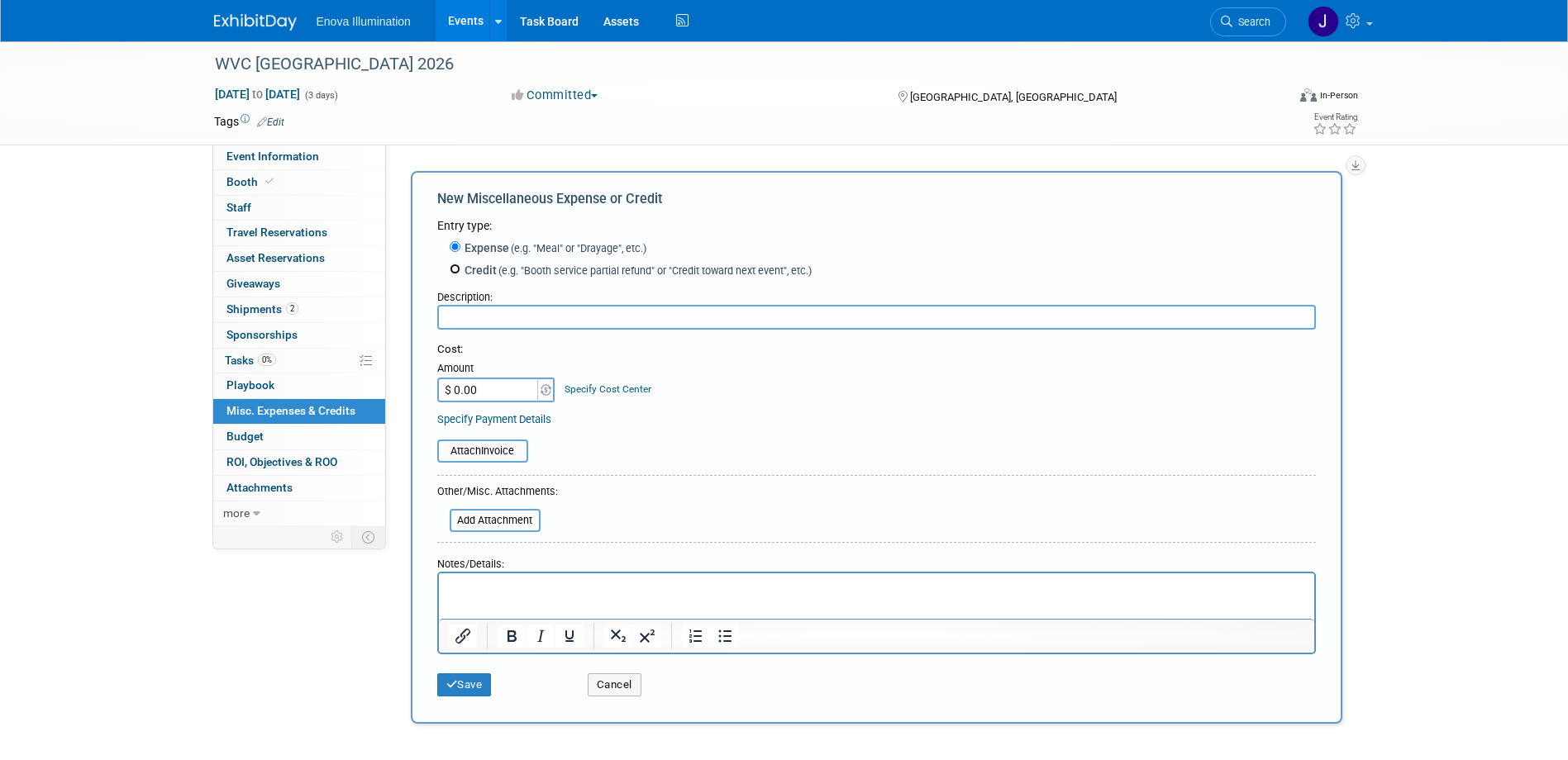 click on "Credit  (e.g. "Booth service partial refund" or "Credit toward next event", etc.)" at bounding box center (455, 268) 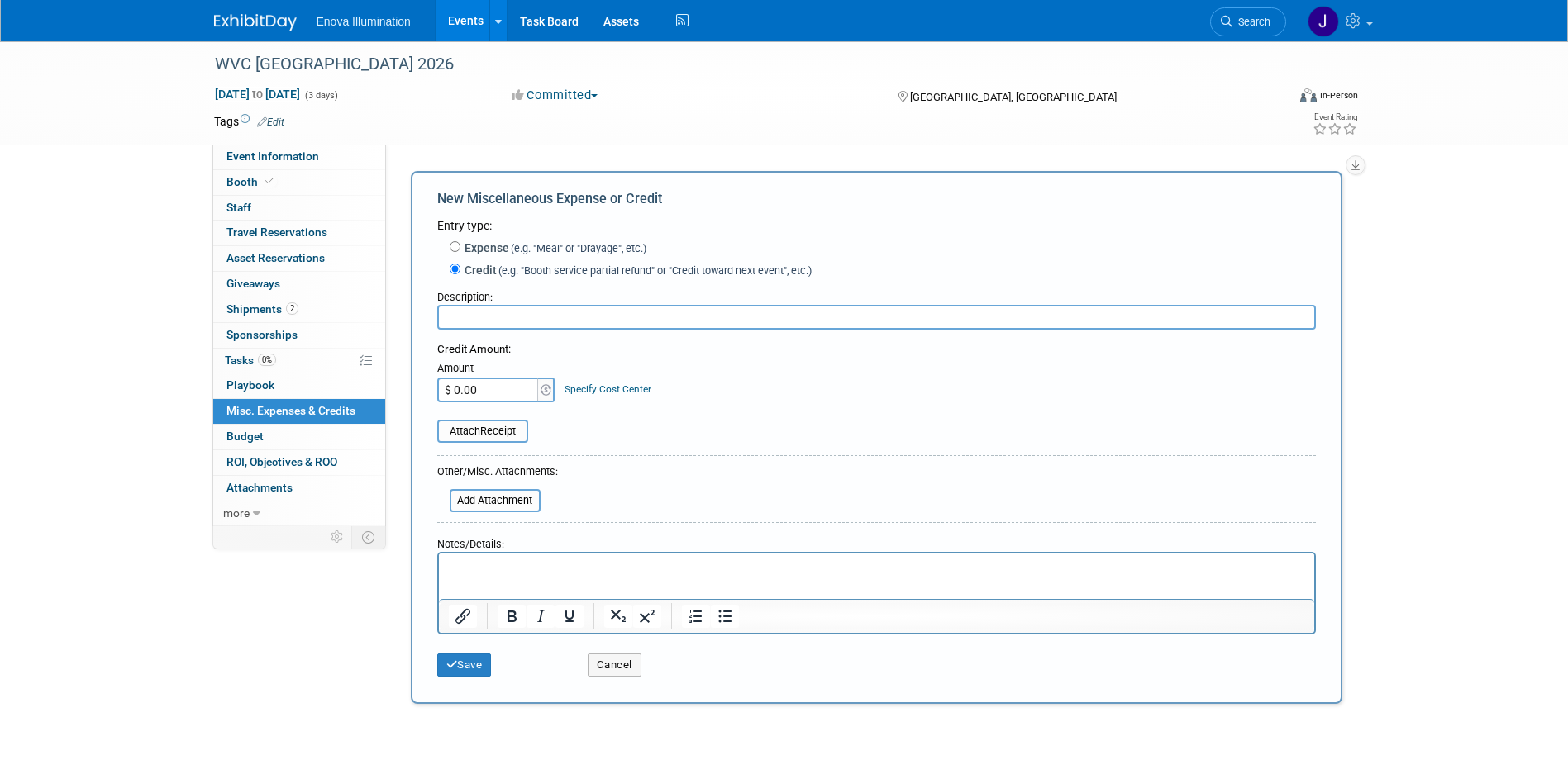 click at bounding box center [876, 317] 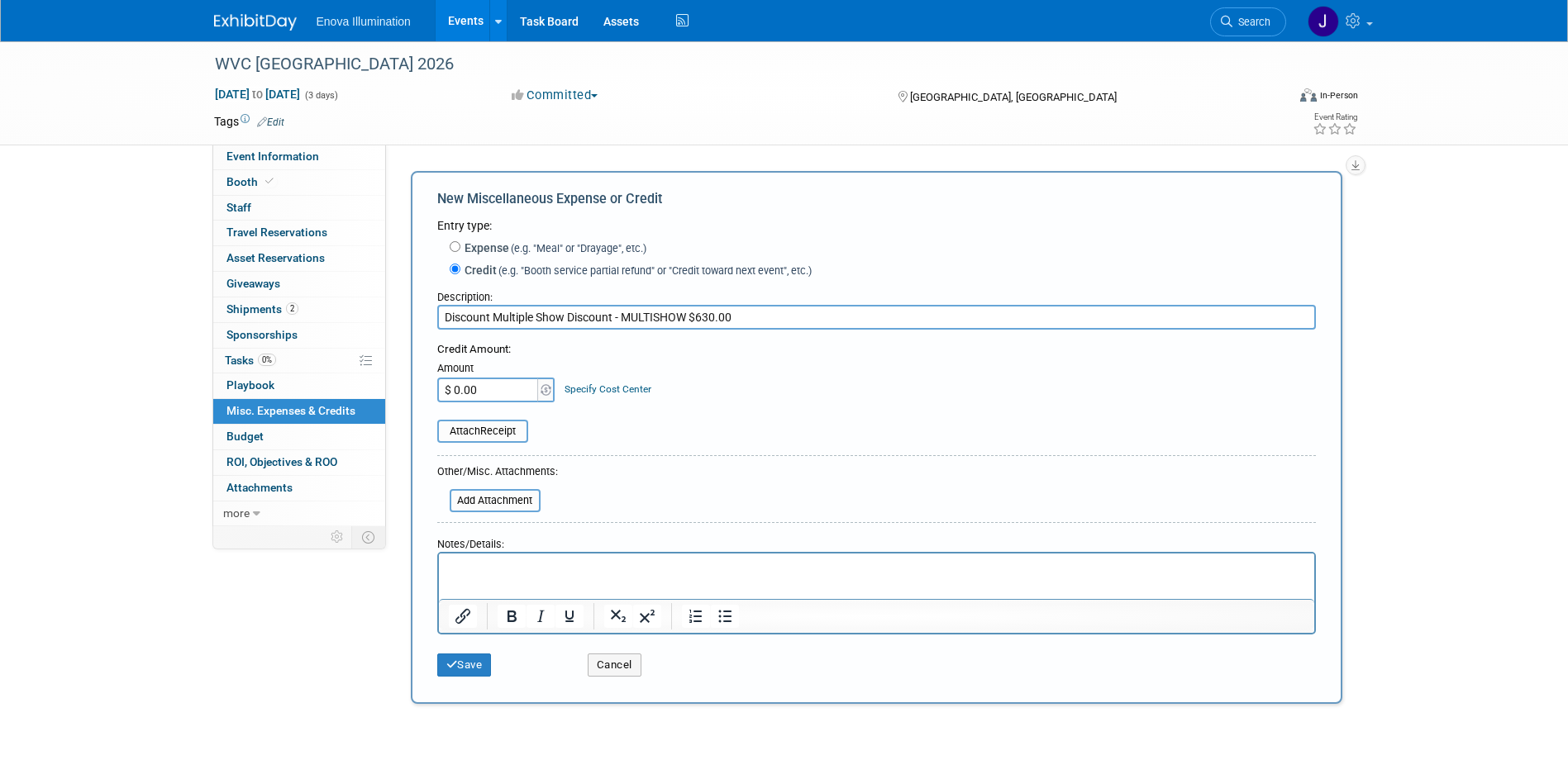 type on "Discount Multiple Show Discount - MULTISHOW $630.00" 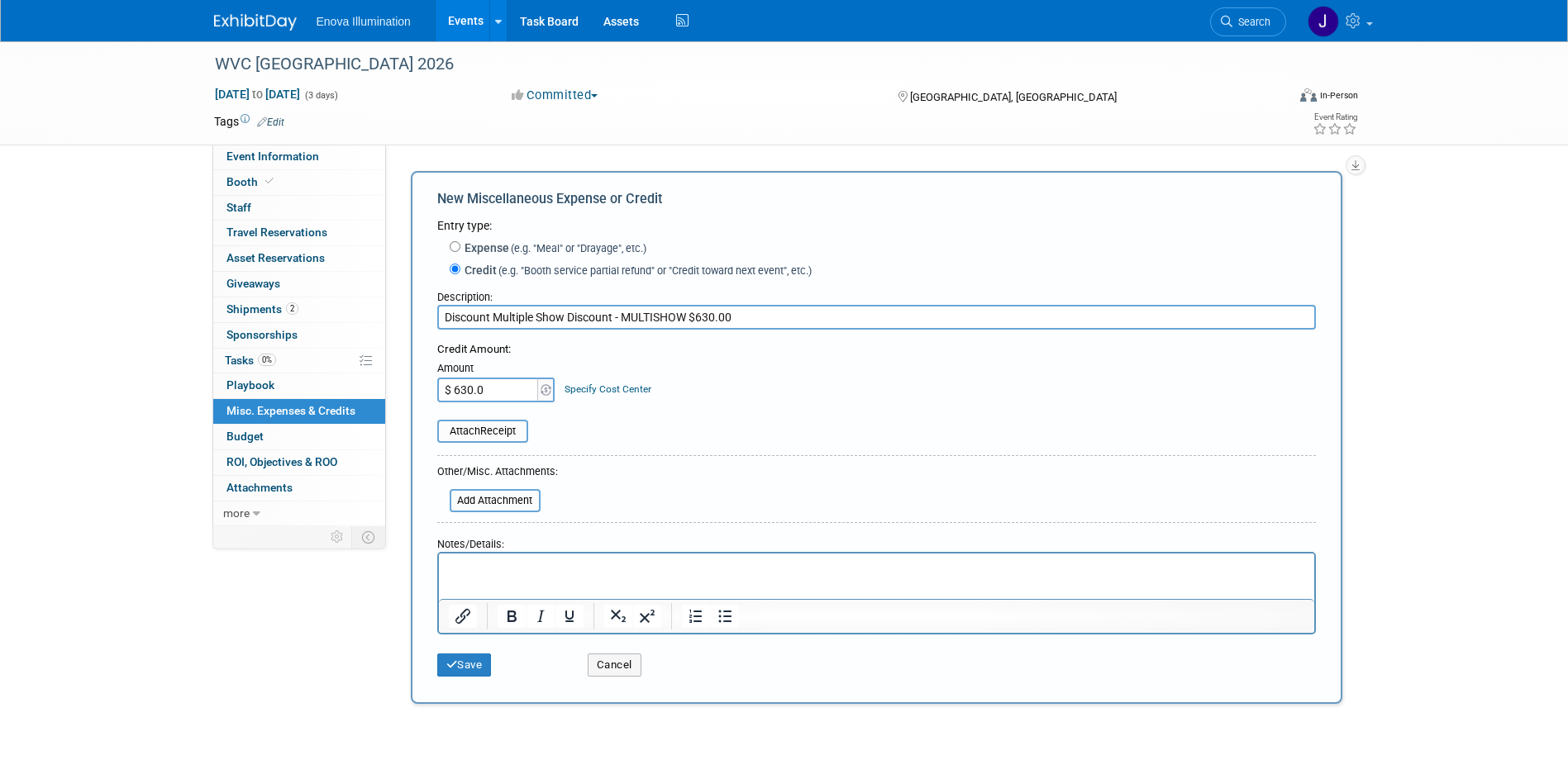 type on "$ 630.00" 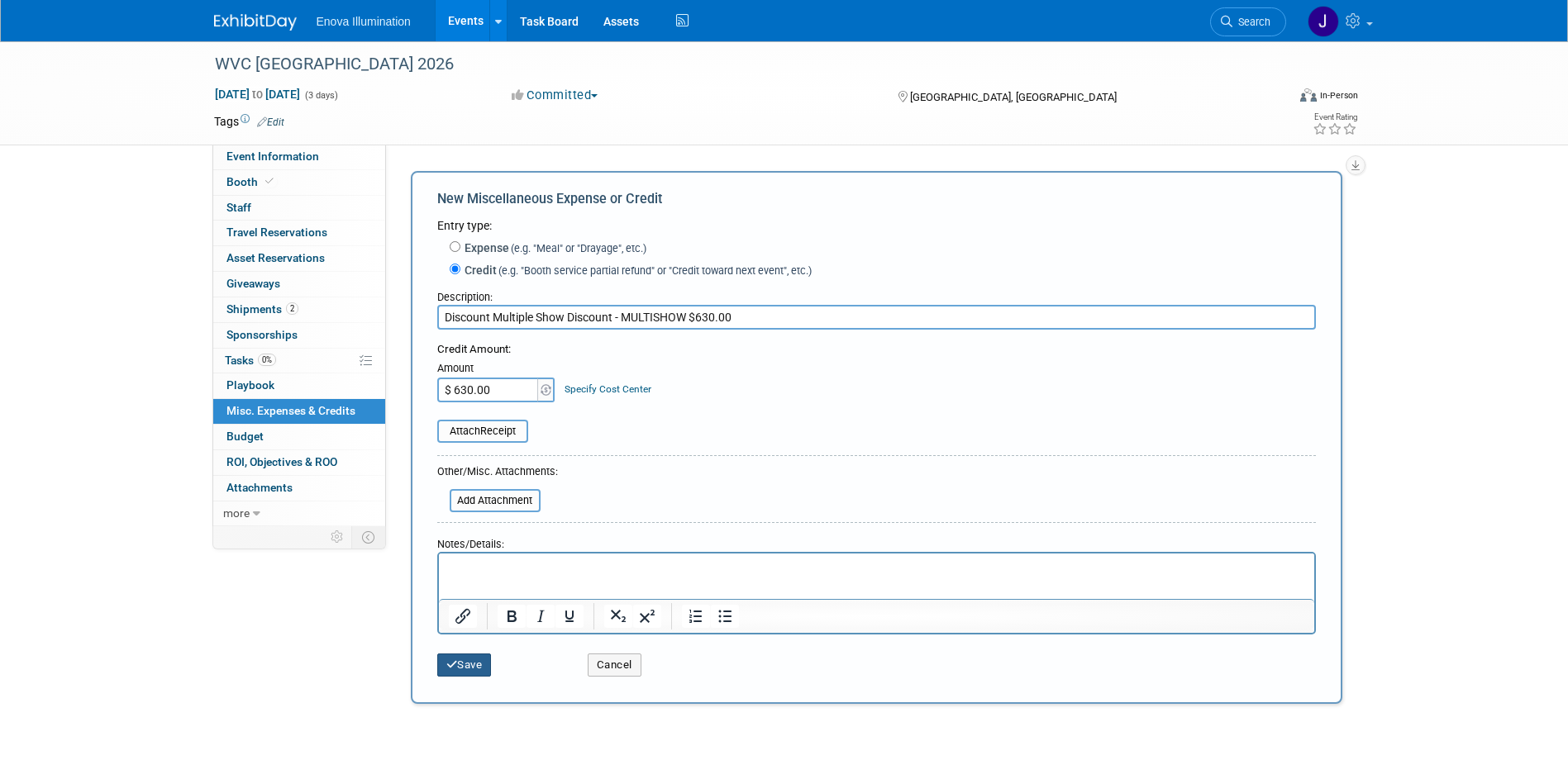 click on "Save" at bounding box center [465, 665] 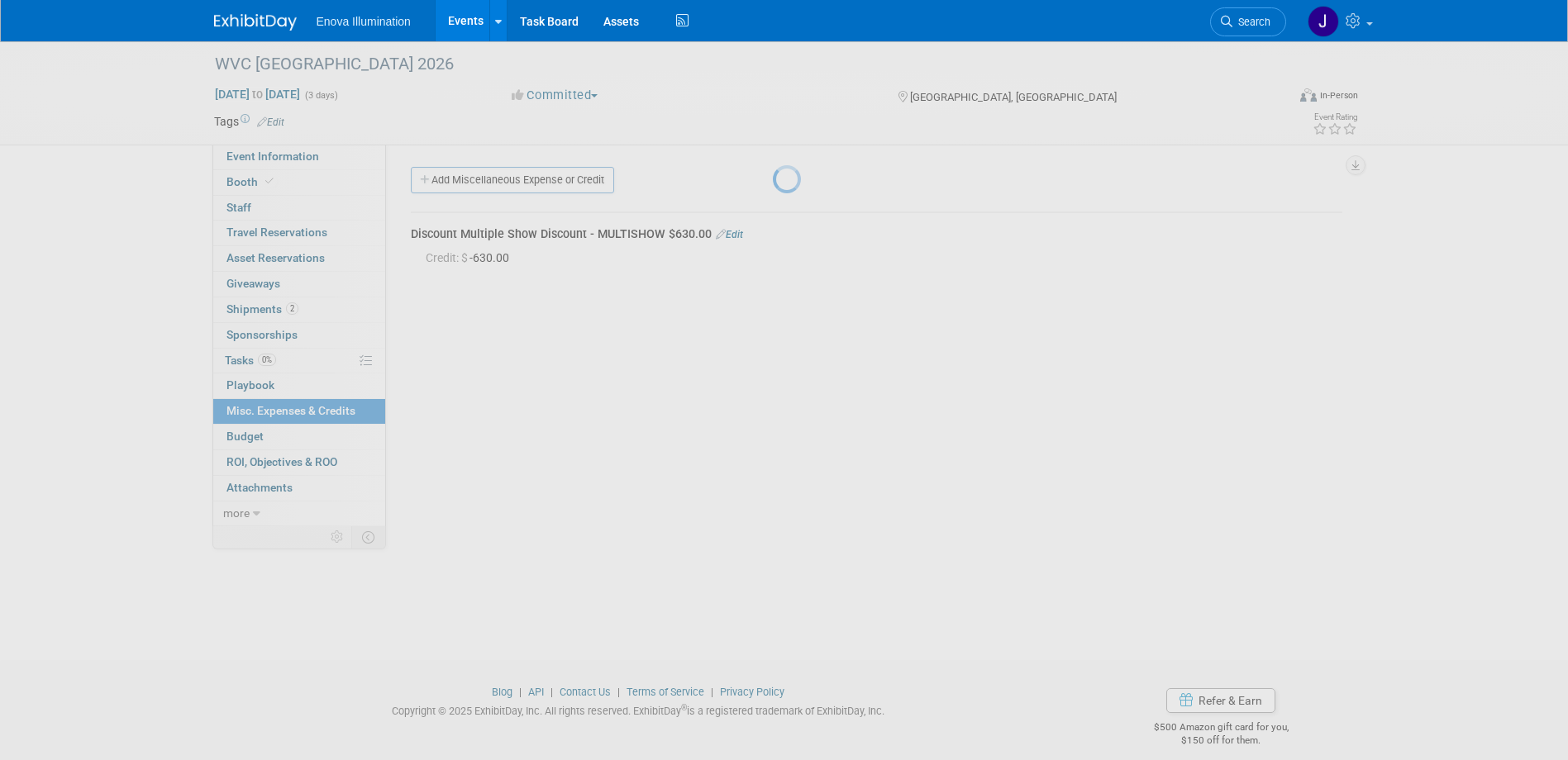 scroll, scrollTop: 16, scrollLeft: 0, axis: vertical 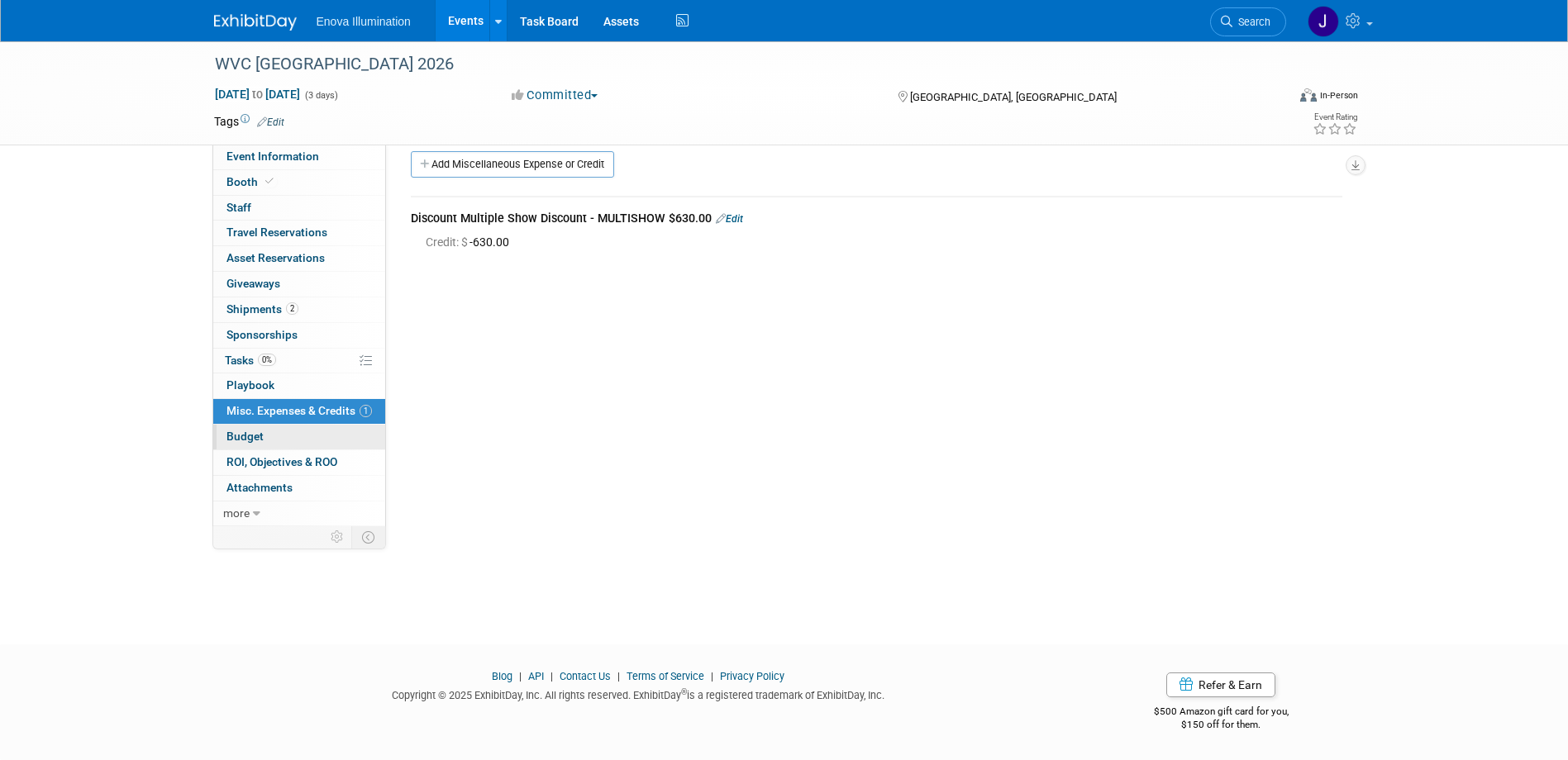 click on "Budget" at bounding box center [299, 437] 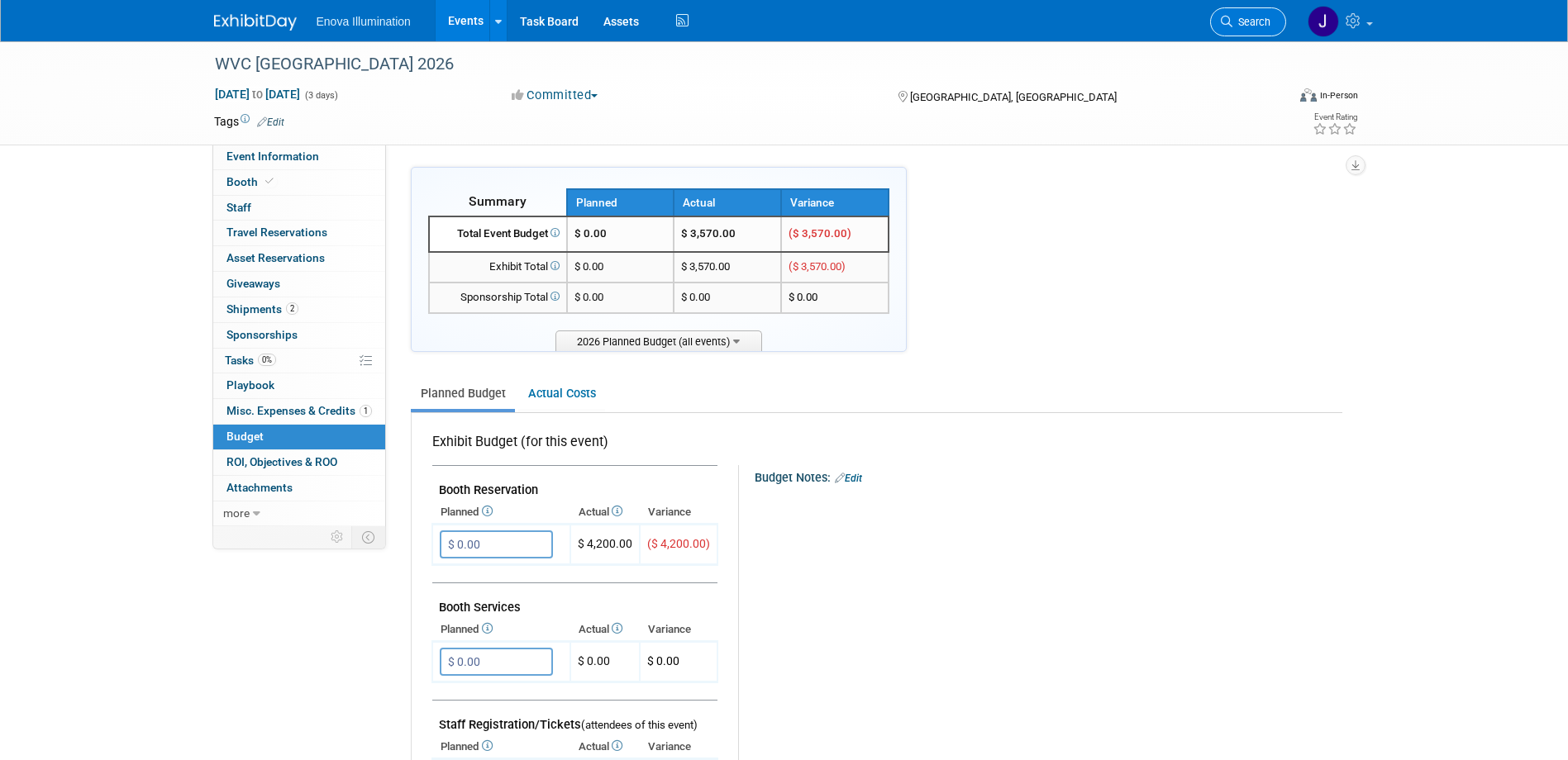 click on "Search" at bounding box center [1251, 21] 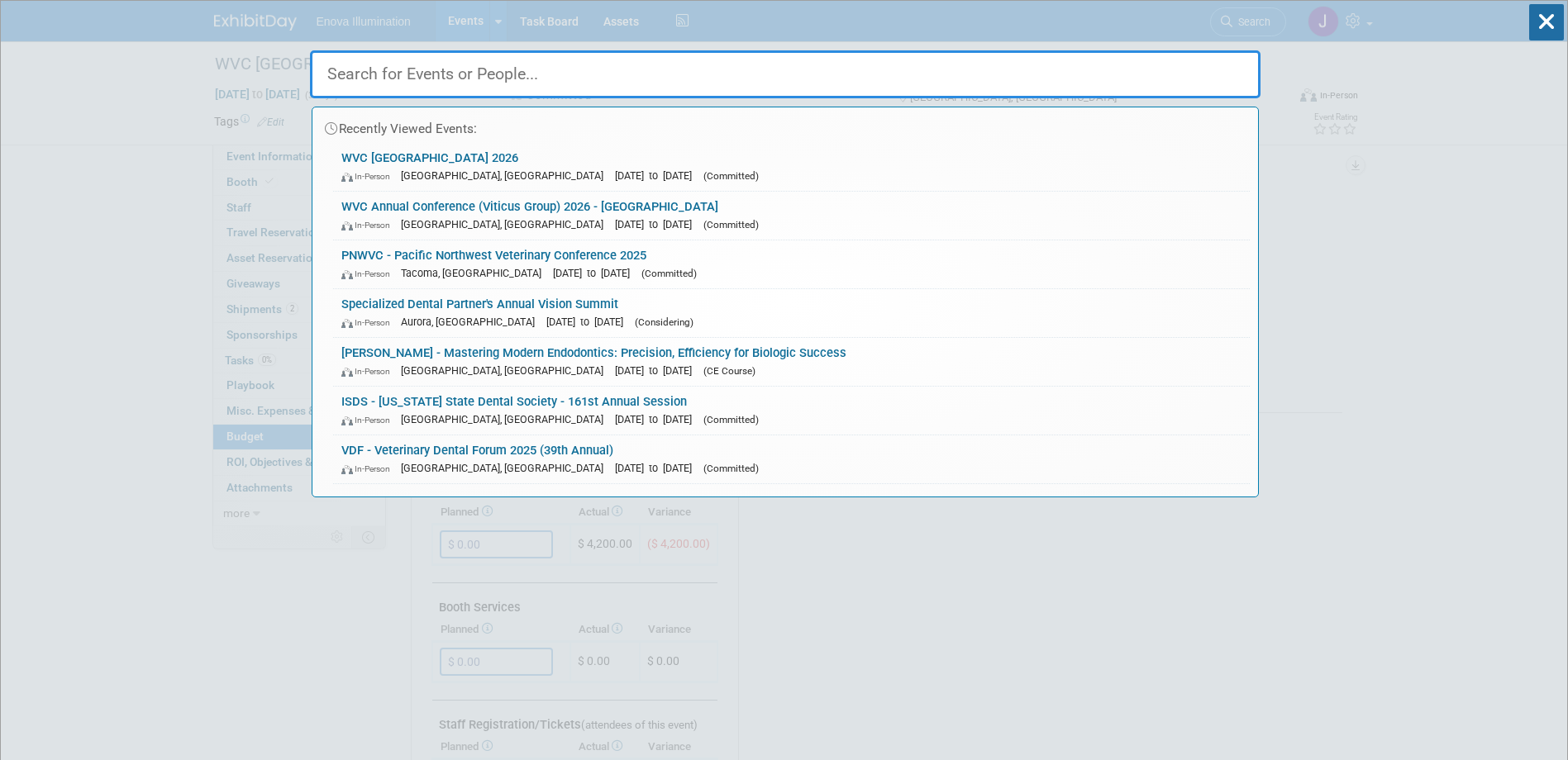 click at bounding box center (785, 74) 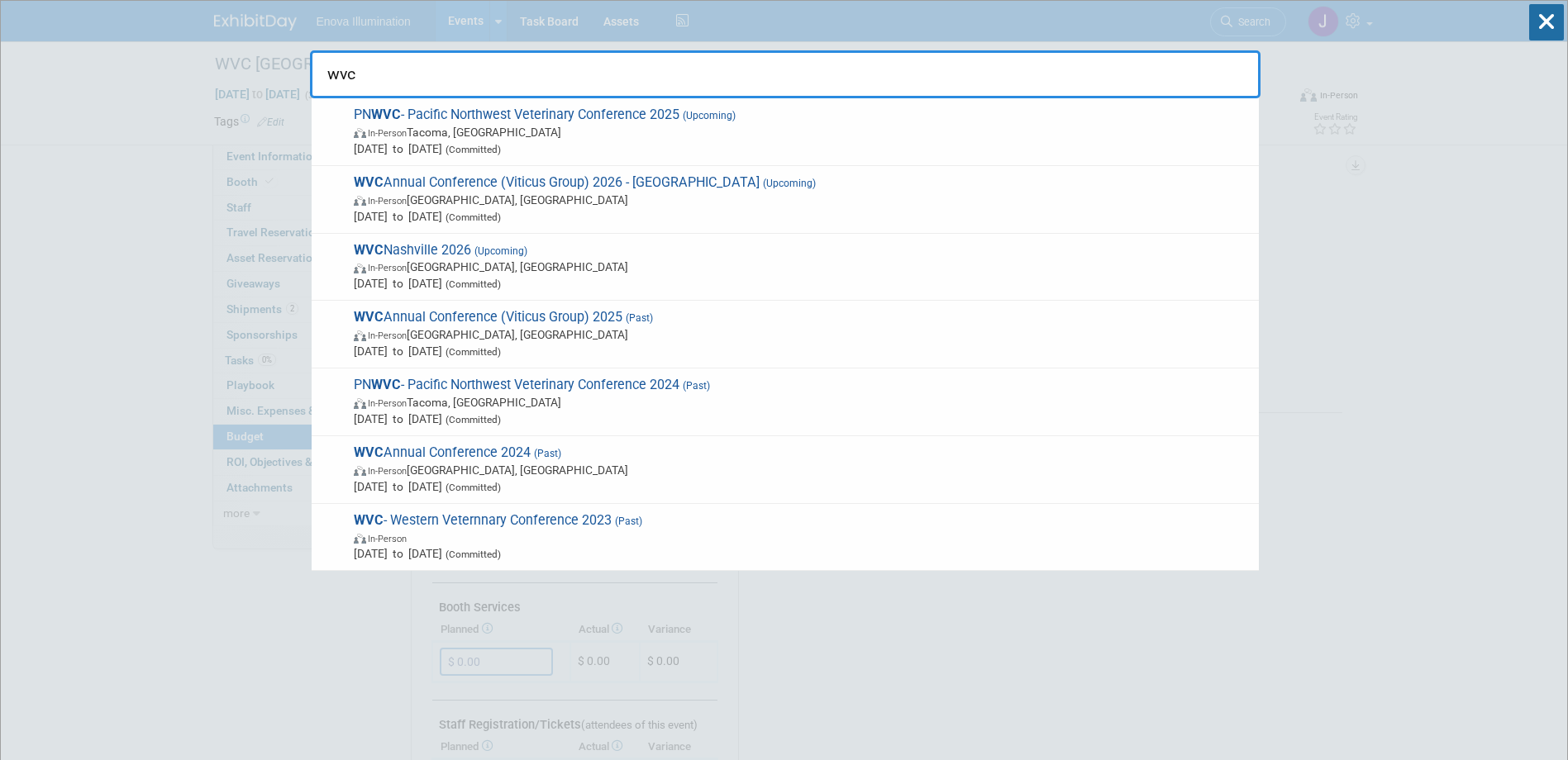 type on "wvc" 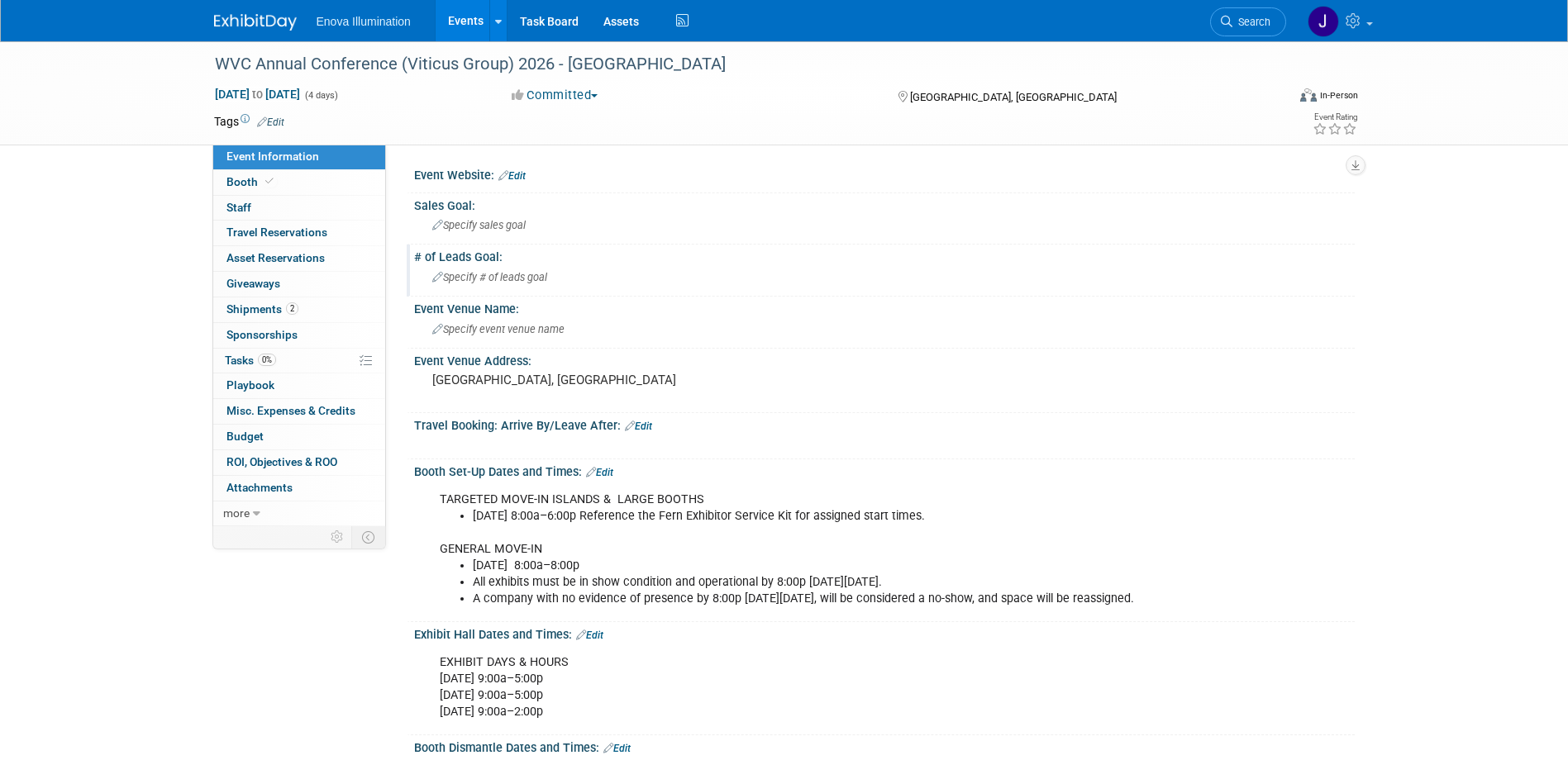 scroll, scrollTop: 0, scrollLeft: 0, axis: both 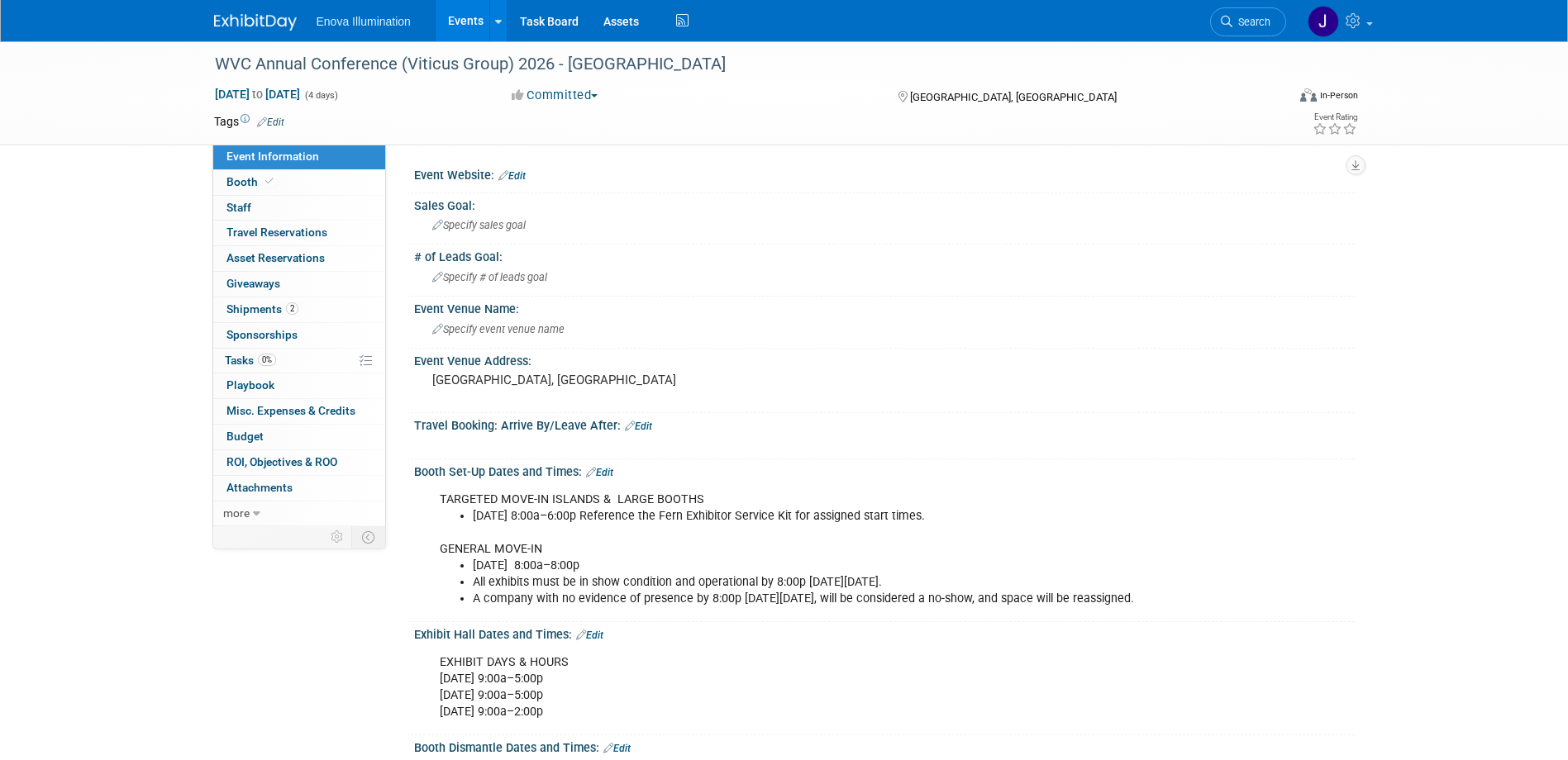 click on "Edit" at bounding box center [512, 176] 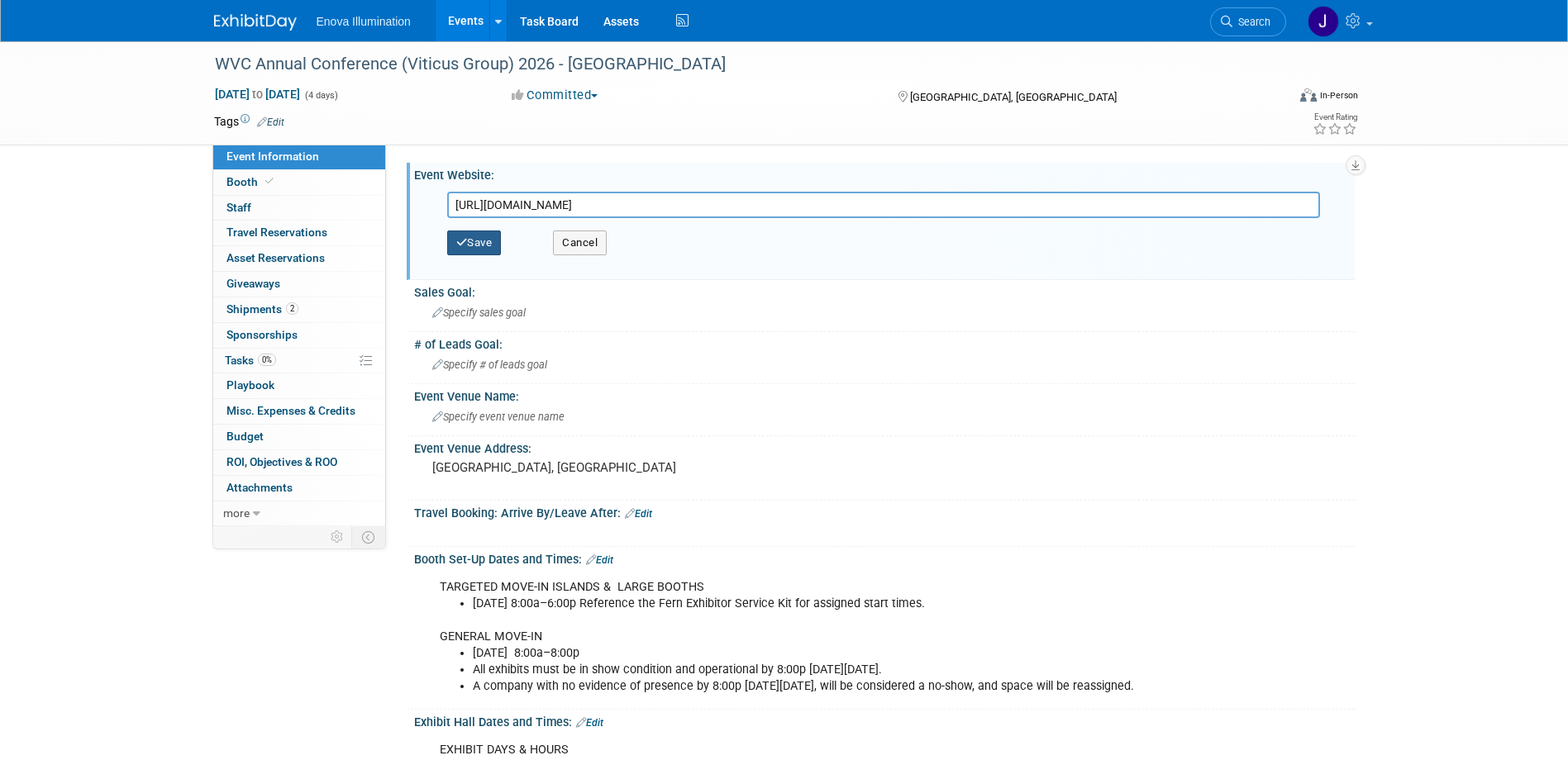 type on "[URL][DOMAIN_NAME]" 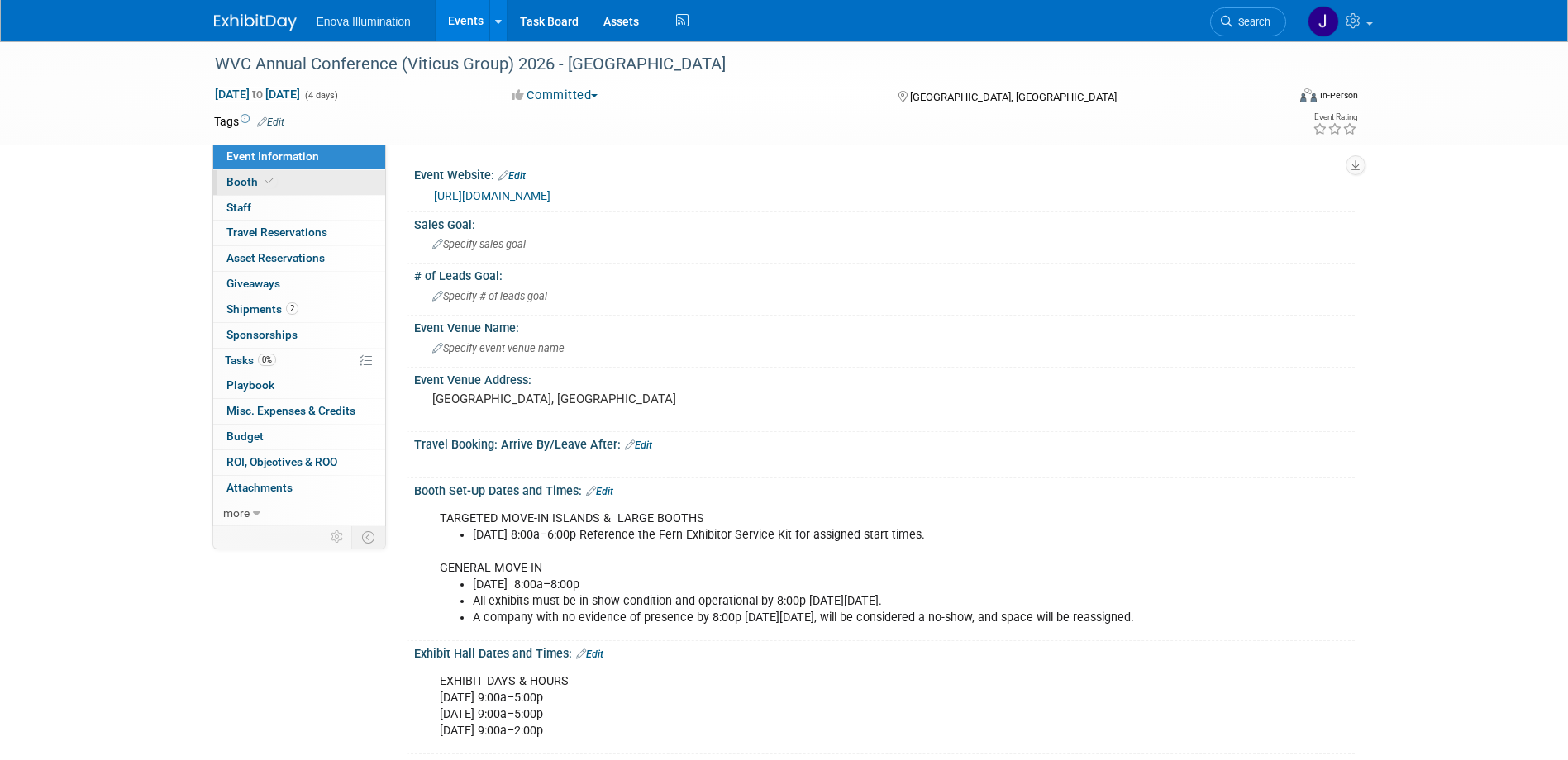 click on "Booth" at bounding box center [299, 183] 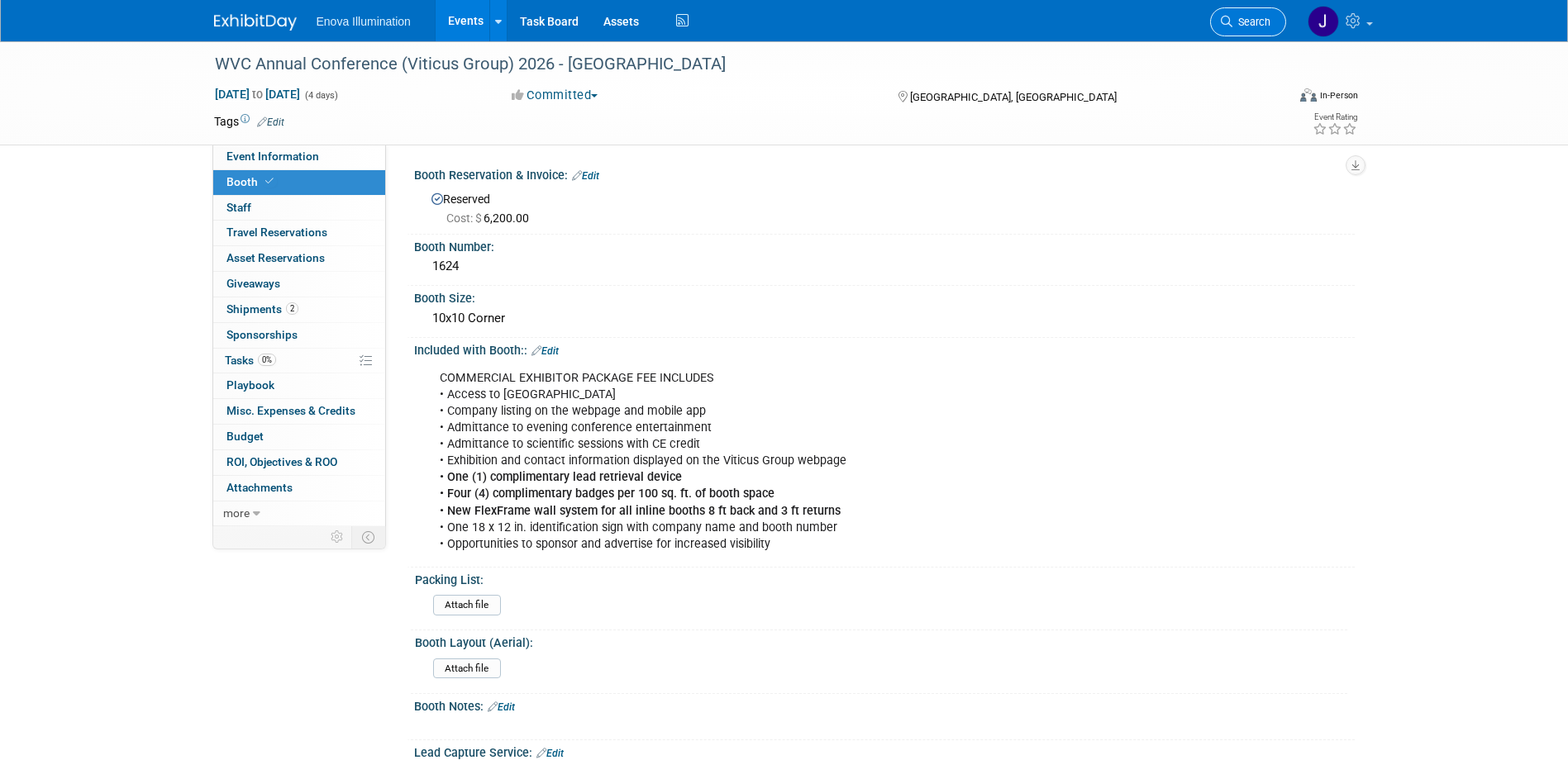 click on "Search" at bounding box center [1251, 21] 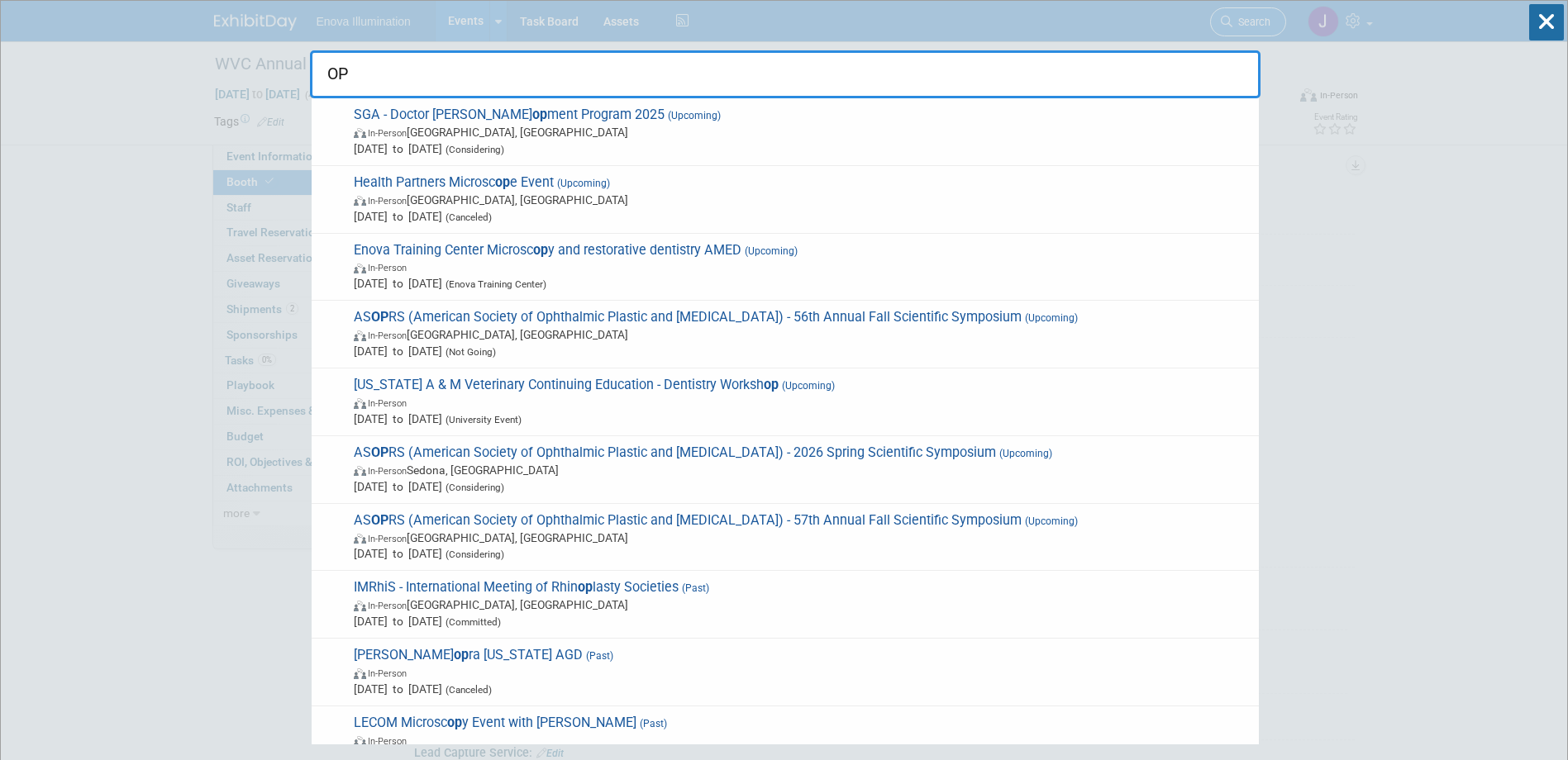 type on "O" 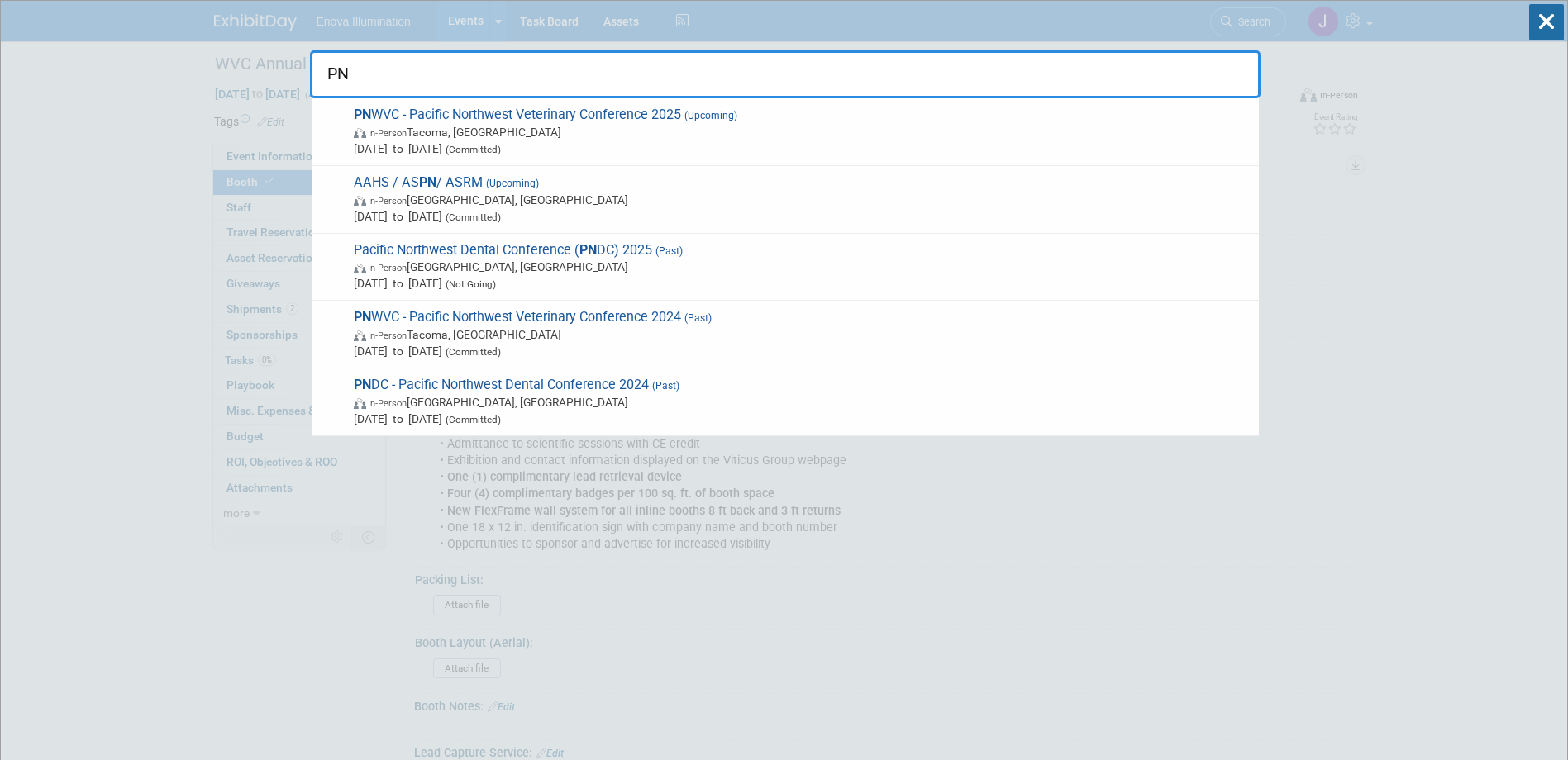type on "PN" 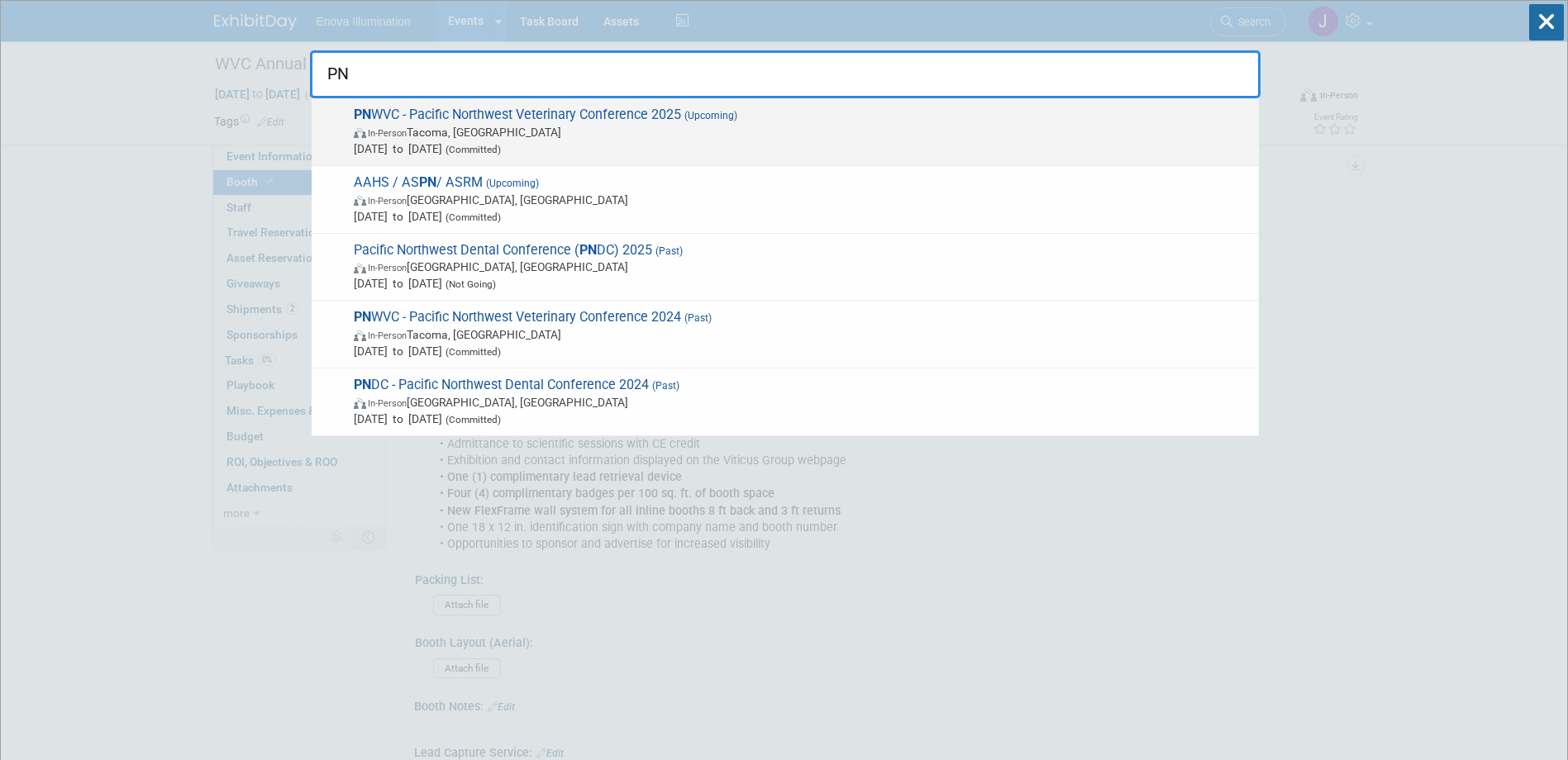 click on "Sep 26, 2025  to  Sep 27, 2025  (Committed)" at bounding box center (802, 149) 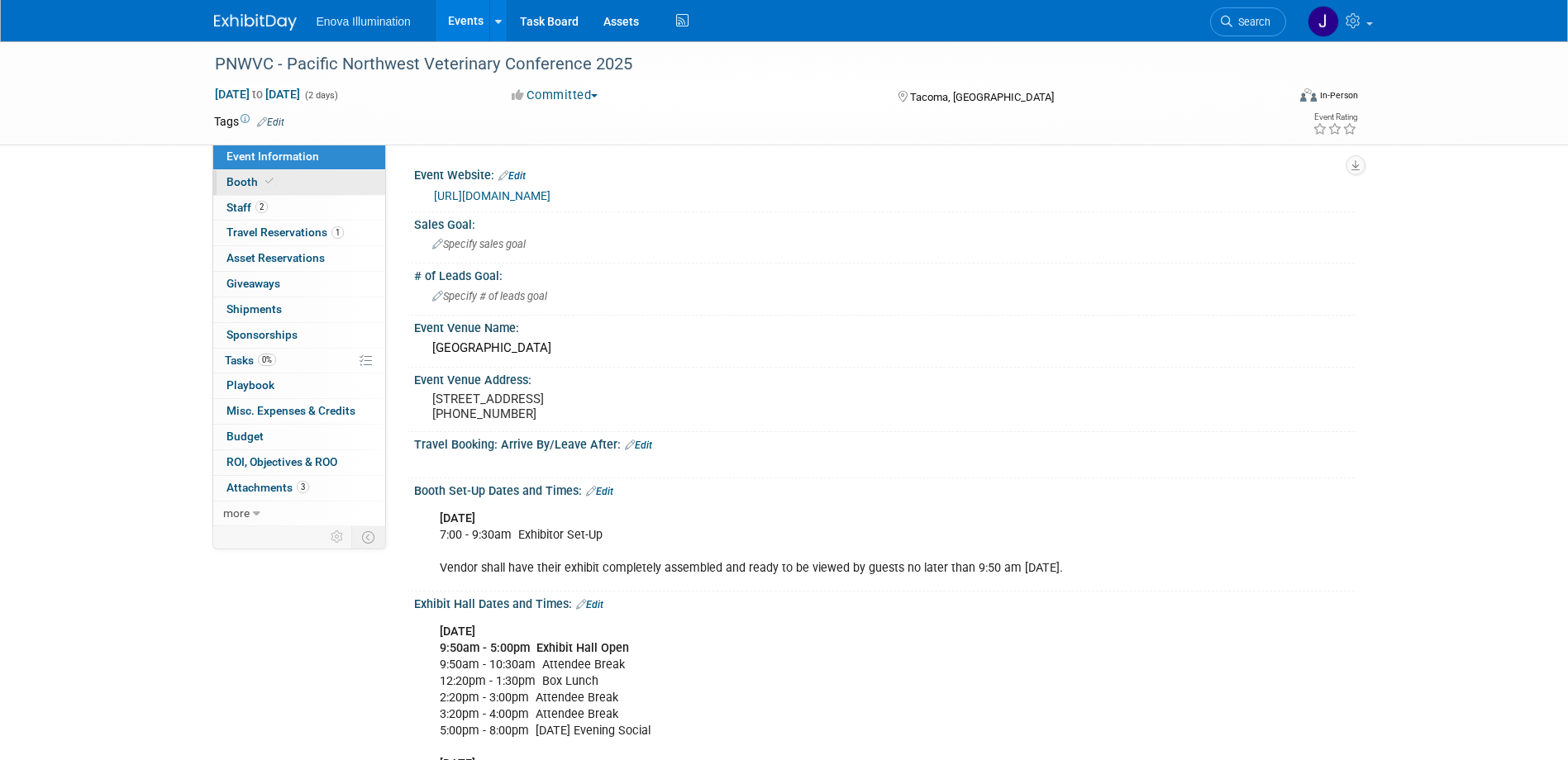 scroll, scrollTop: 0, scrollLeft: 0, axis: both 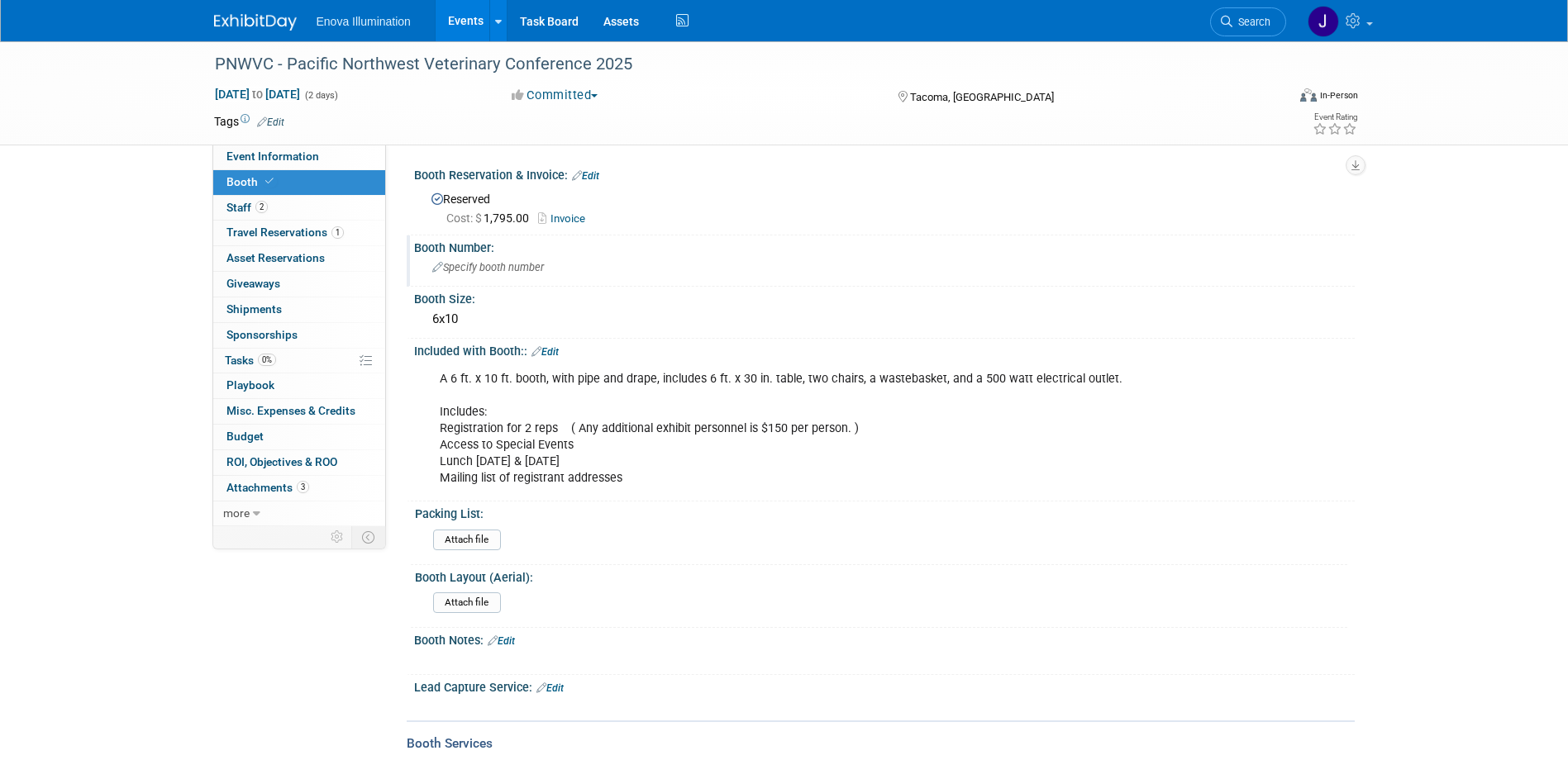 click on "Specify booth number" at bounding box center [488, 267] 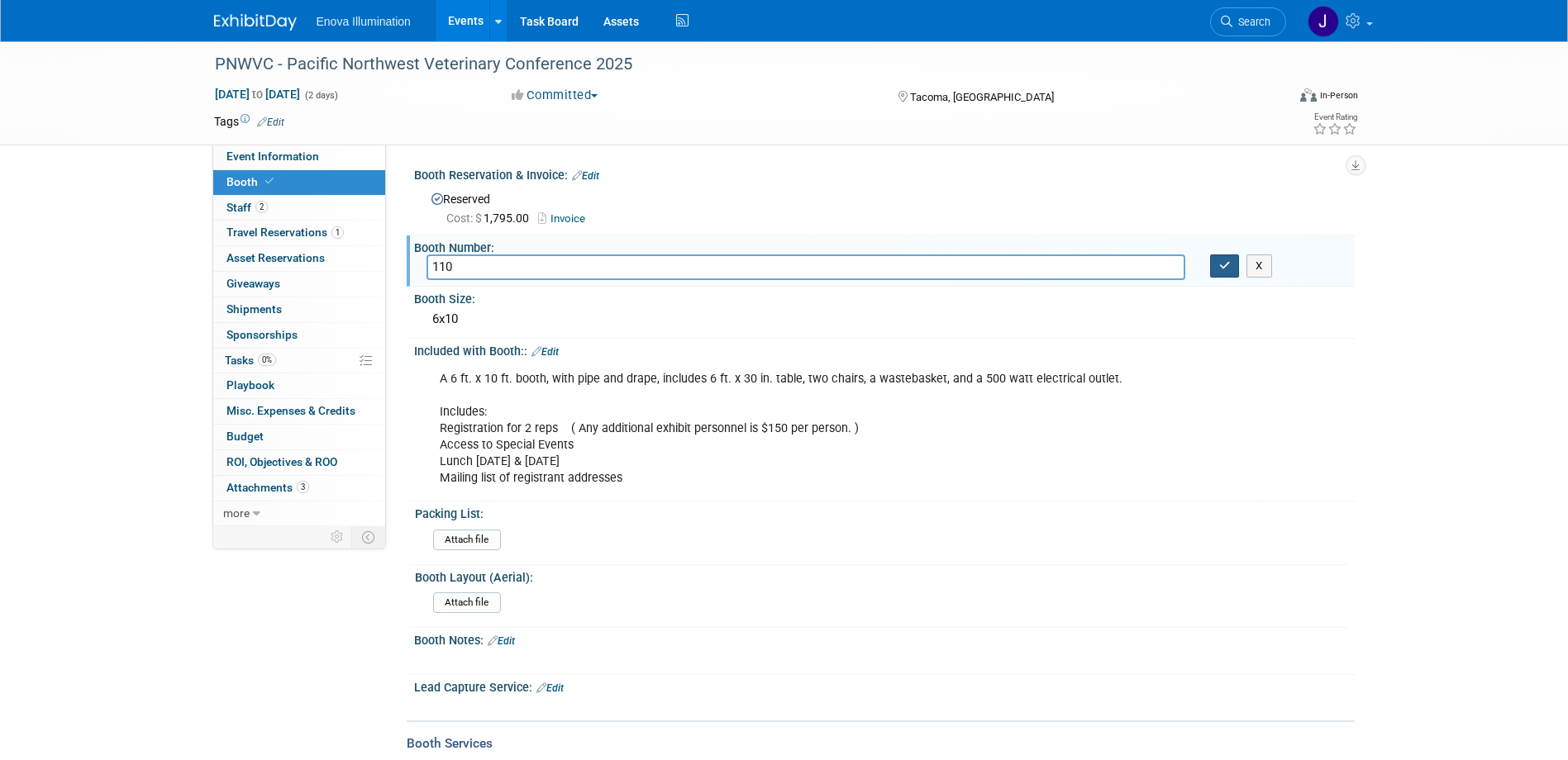 type on "110" 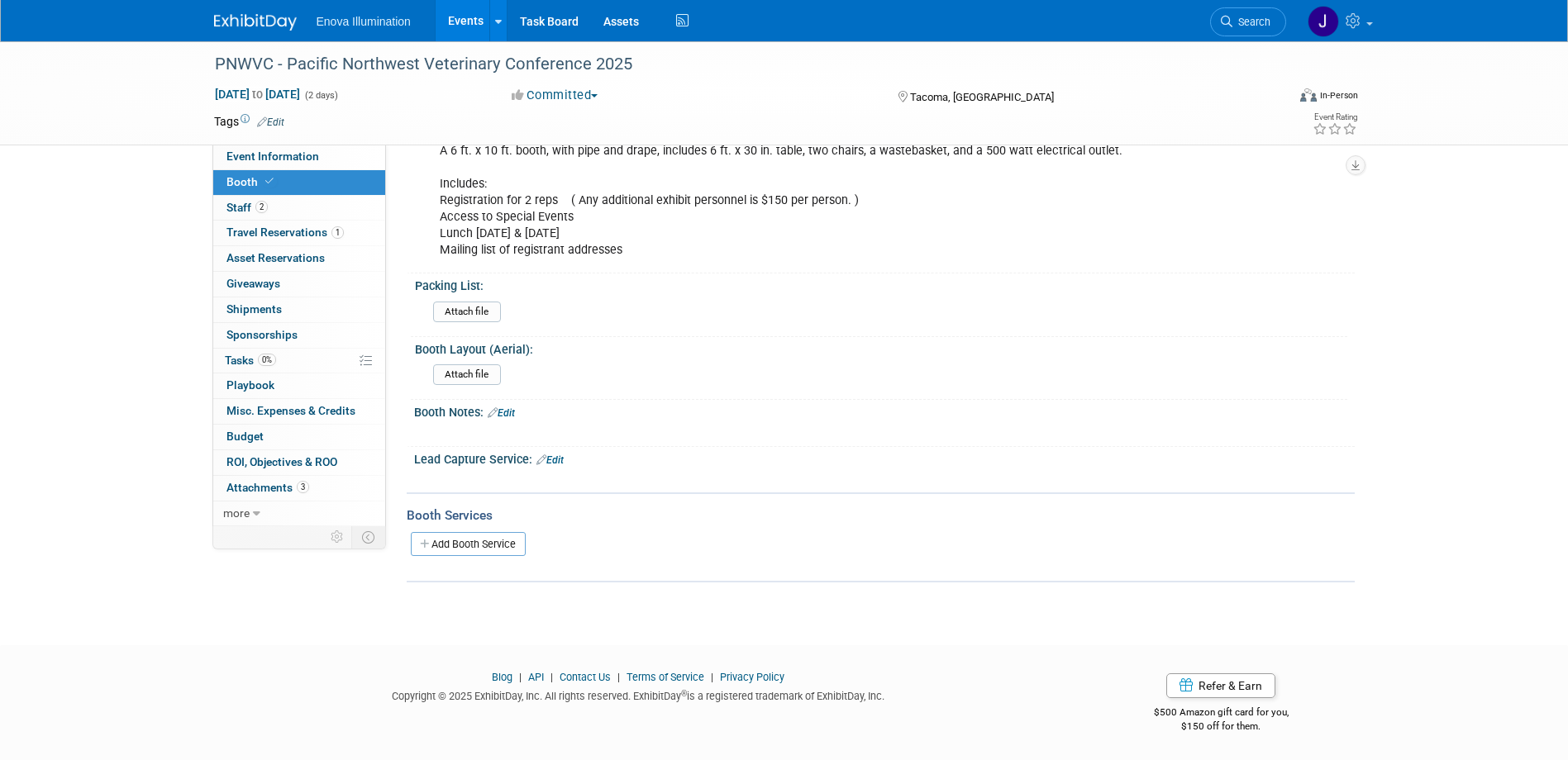scroll, scrollTop: 0, scrollLeft: 0, axis: both 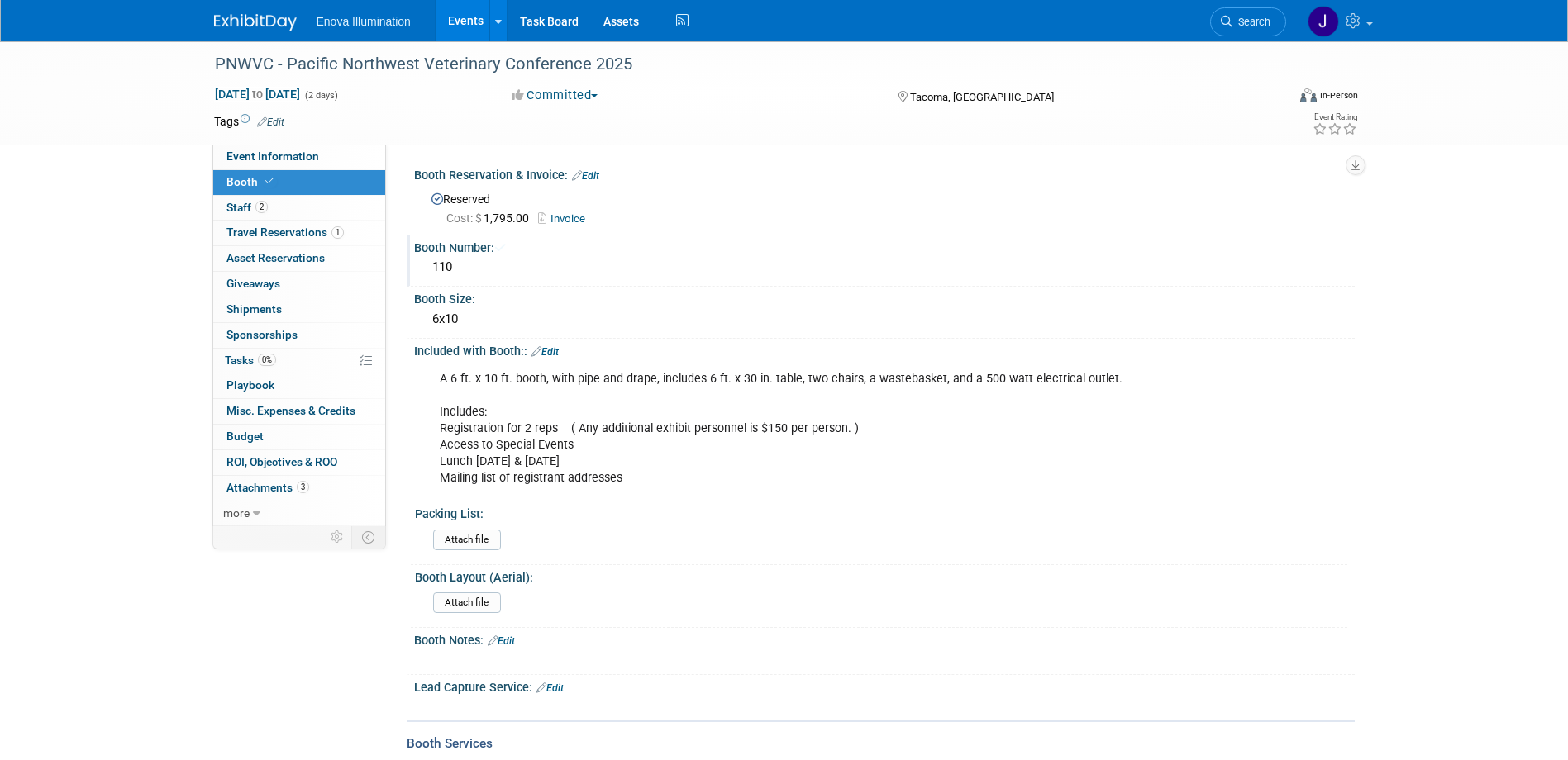 click on "Tags
Edit
Event Rating" at bounding box center [786, 125] 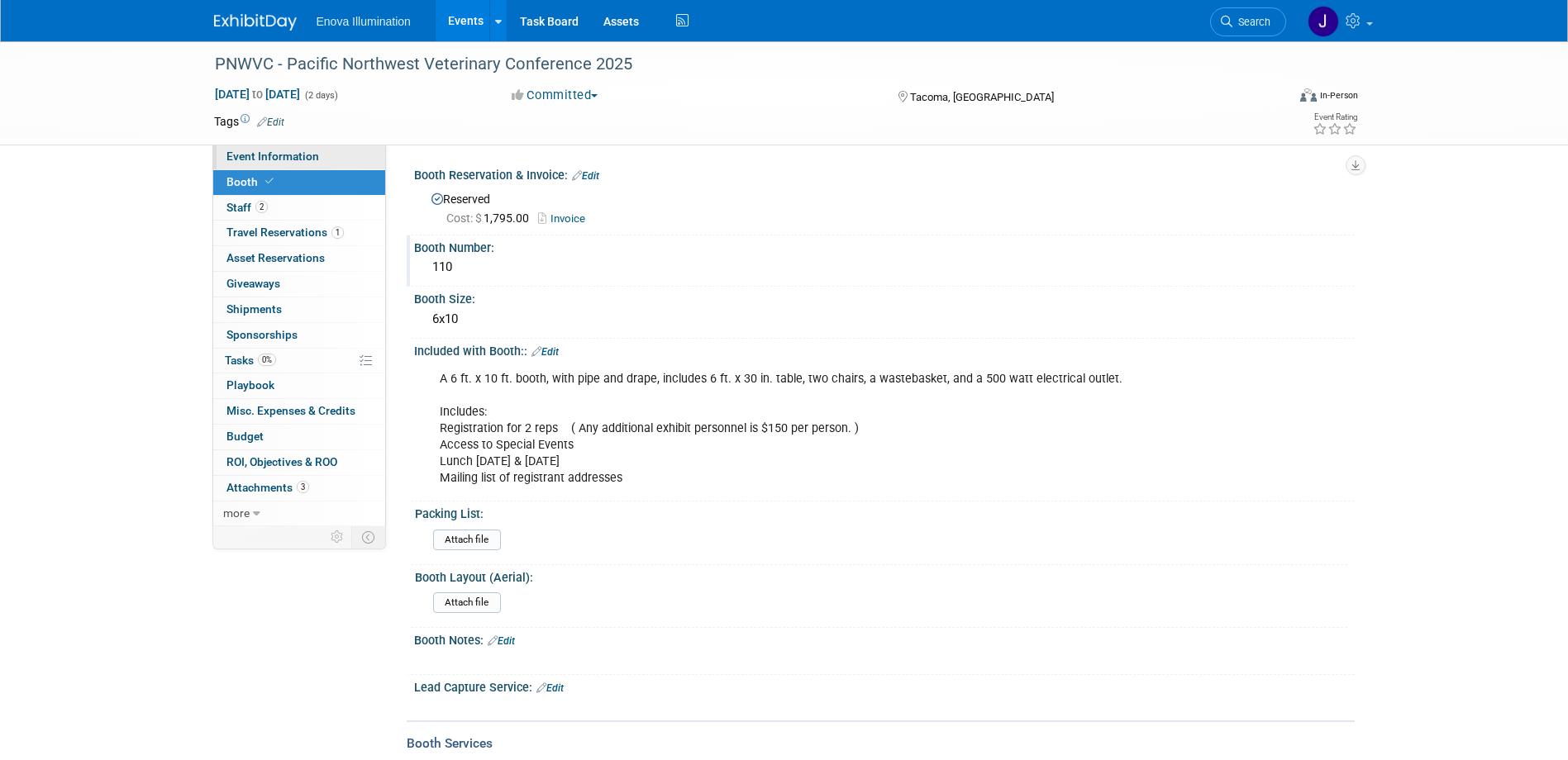 click on "Event Information" at bounding box center (299, 157) 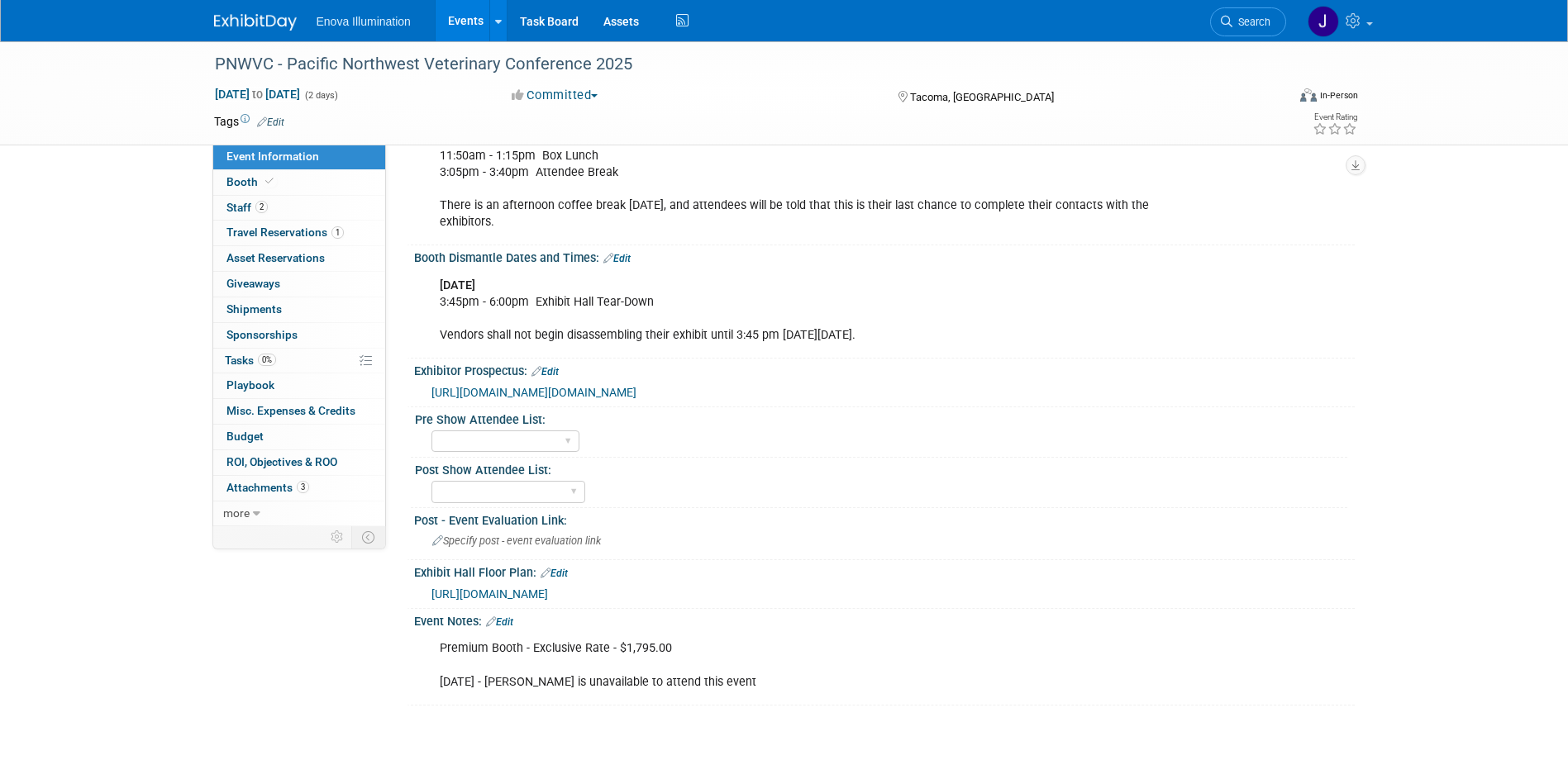 scroll, scrollTop: 743, scrollLeft: 0, axis: vertical 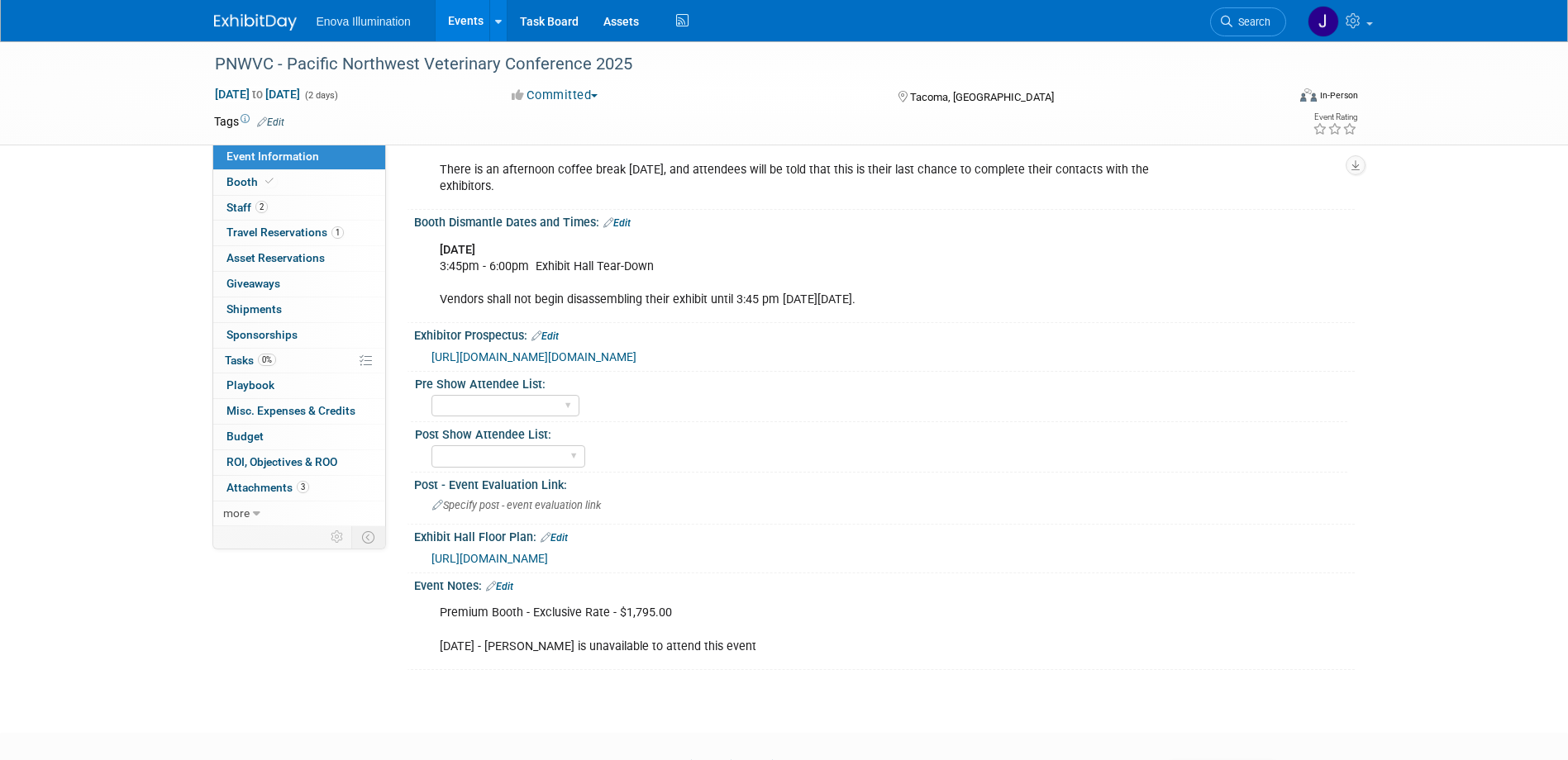 click on "[URL][DOMAIN_NAME]" at bounding box center [489, 558] 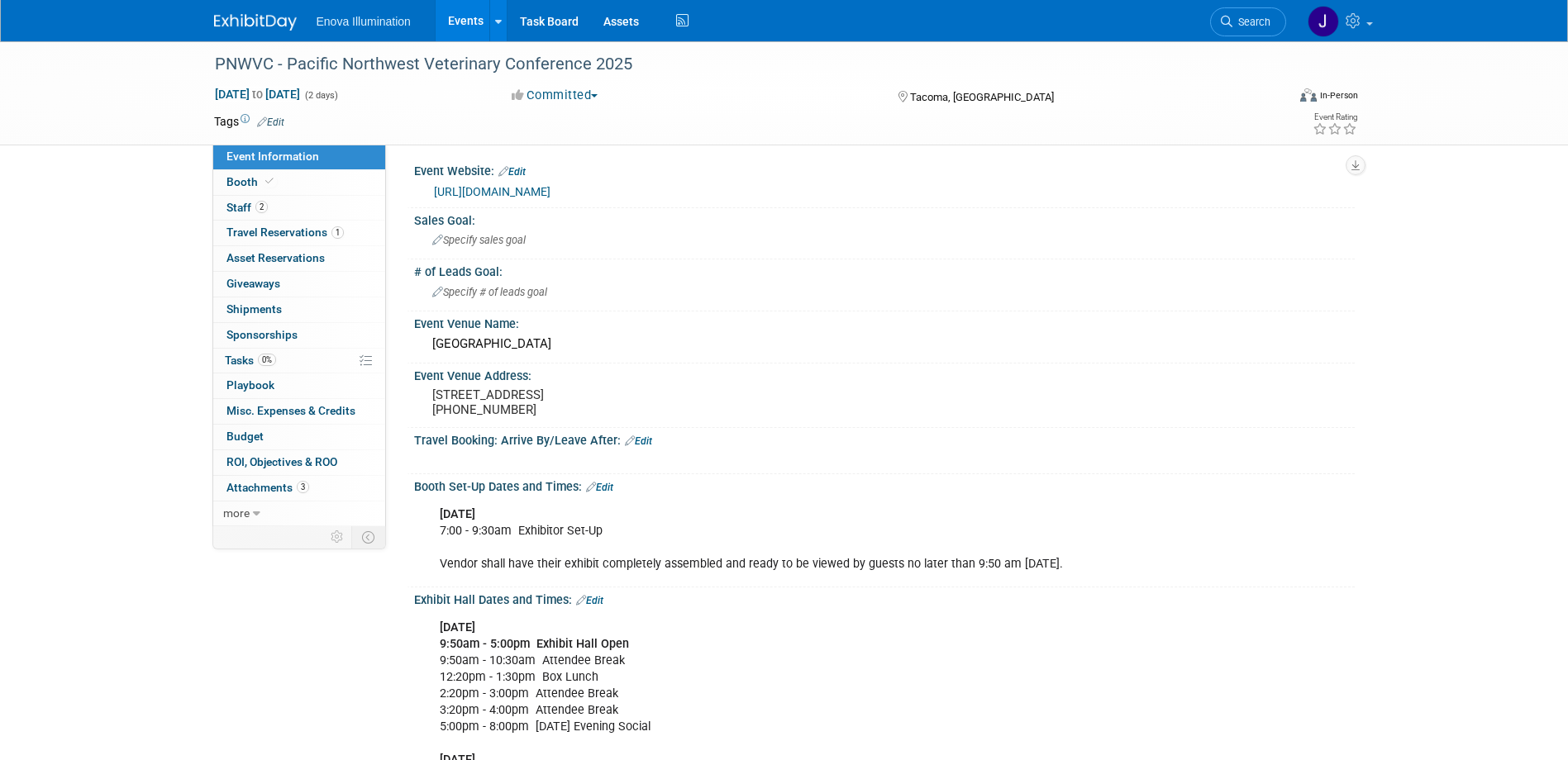 scroll, scrollTop: 0, scrollLeft: 0, axis: both 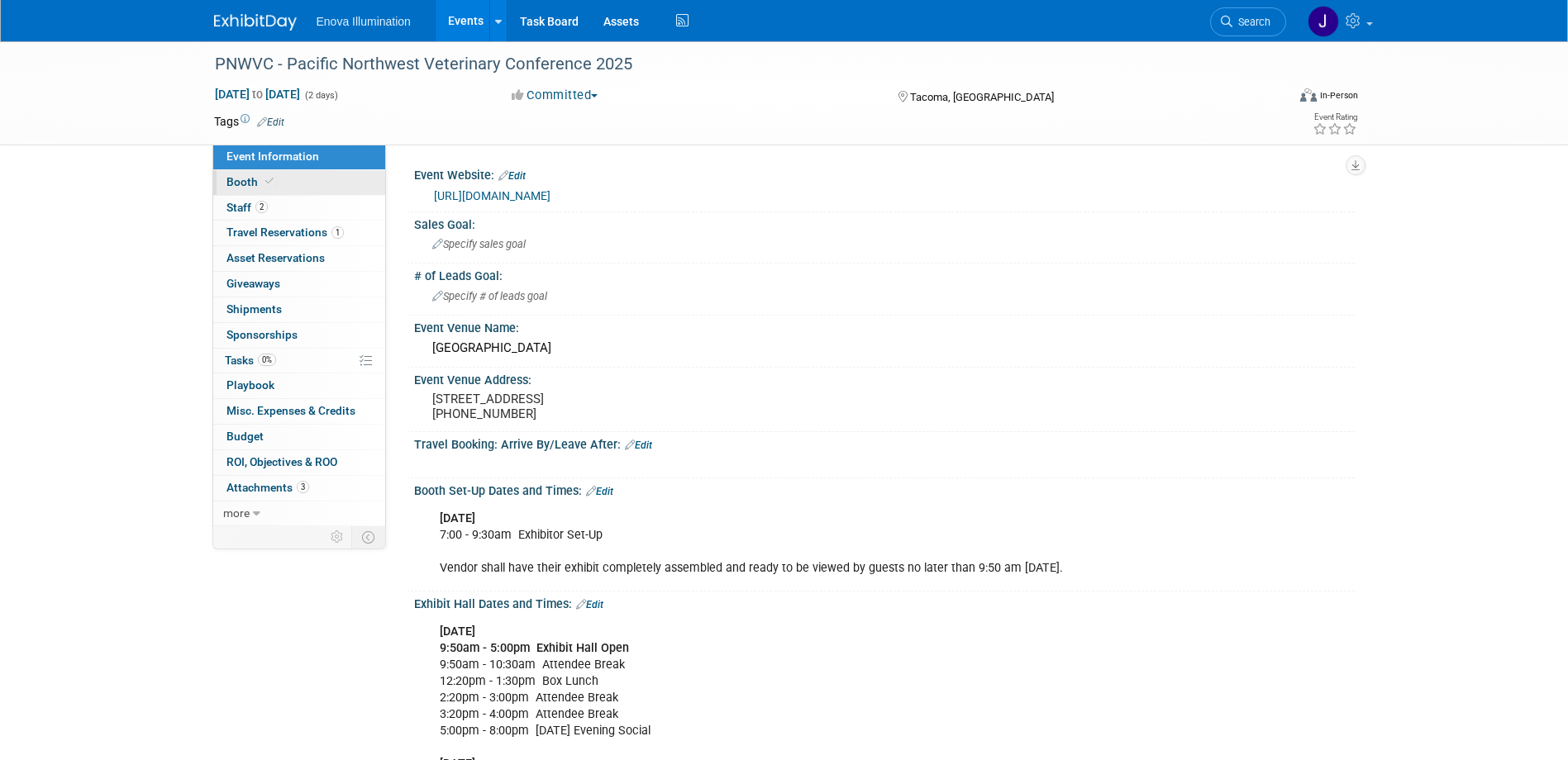 click on "Booth" at bounding box center [299, 183] 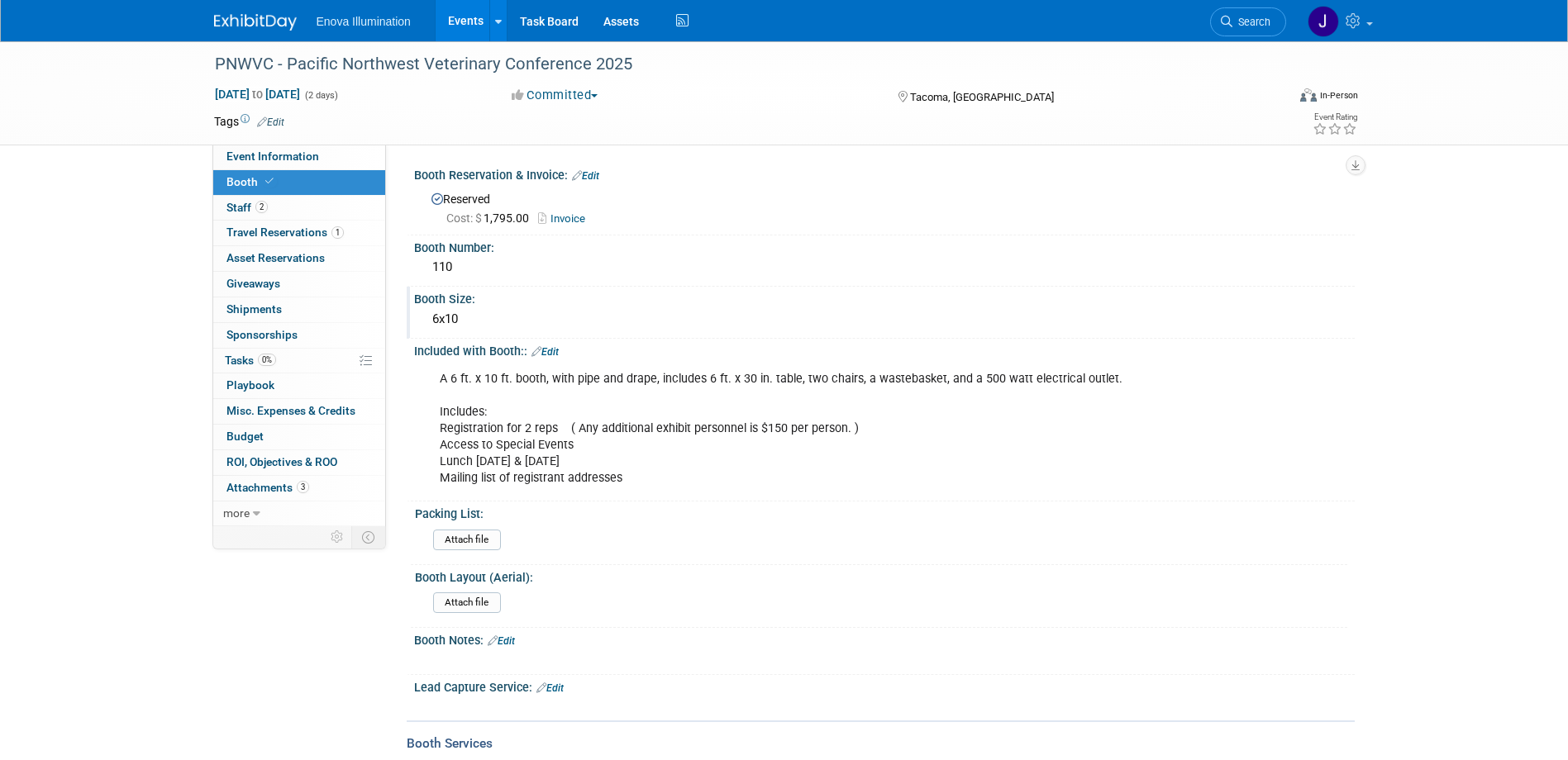 click on "6x10" at bounding box center [884, 319] 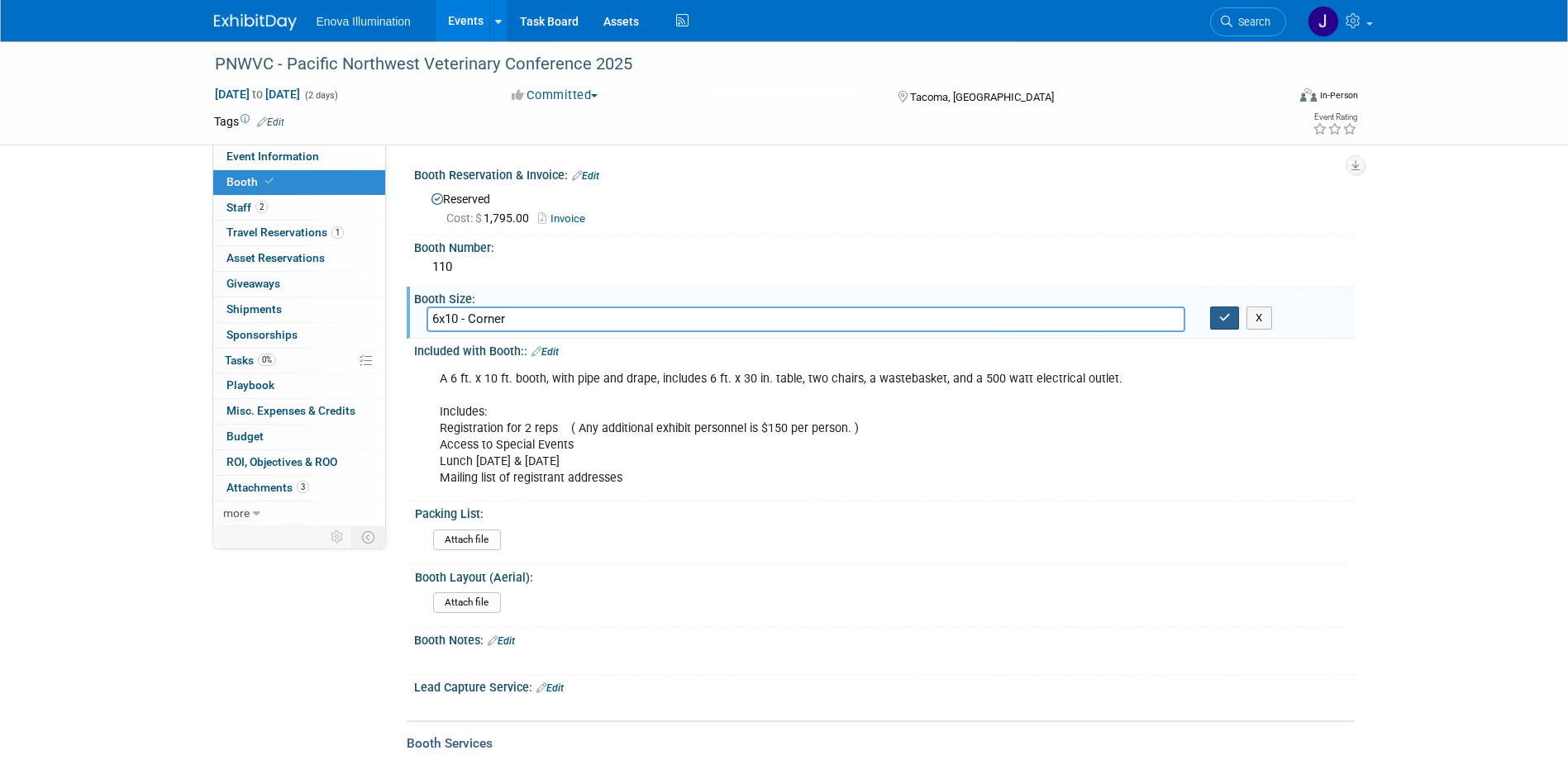 type on "6x10 - Corner" 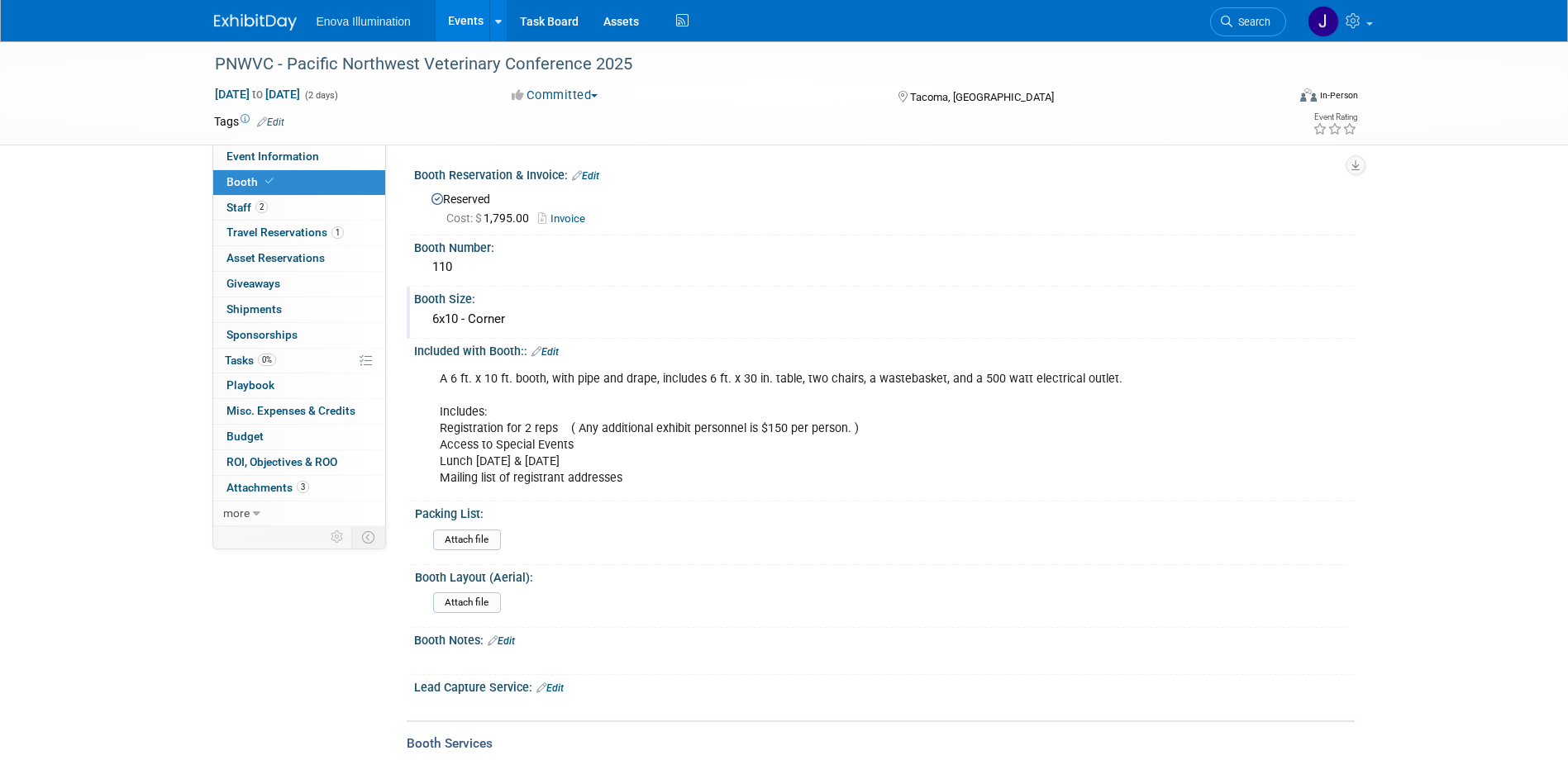 click on "Booth" at bounding box center [299, 183] 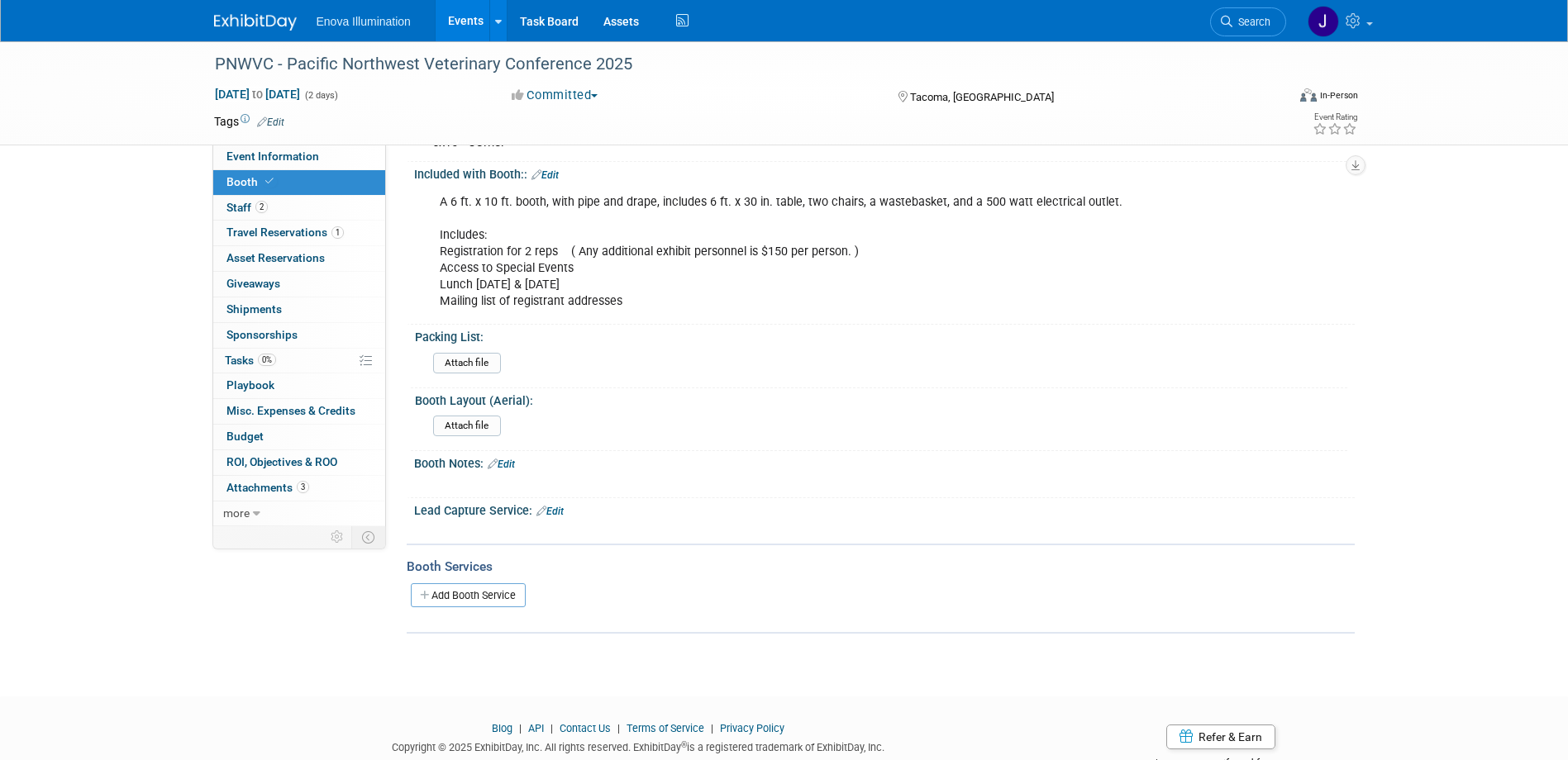 scroll, scrollTop: 228, scrollLeft: 0, axis: vertical 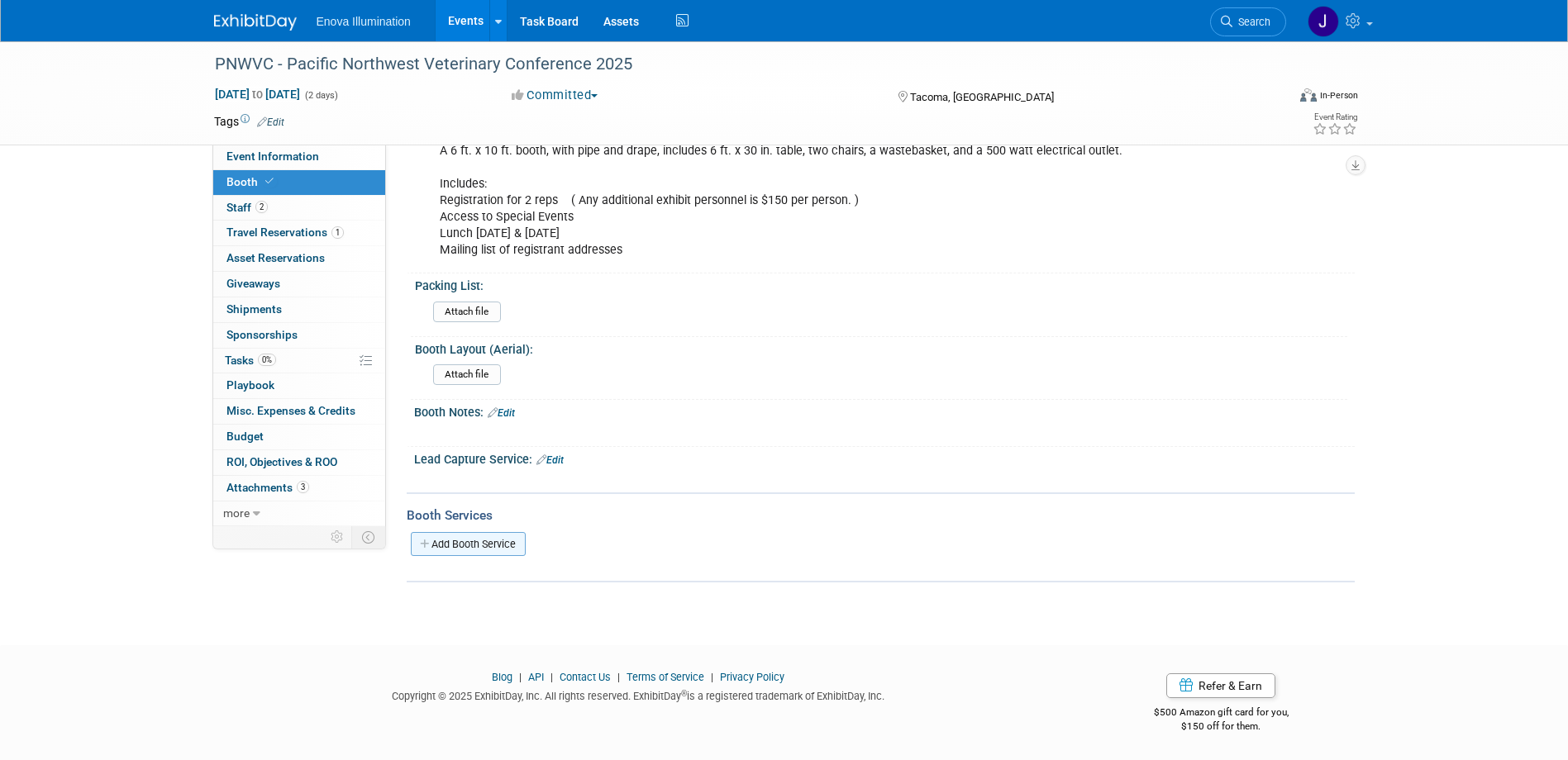 click on "Add Booth Service" at bounding box center (468, 544) 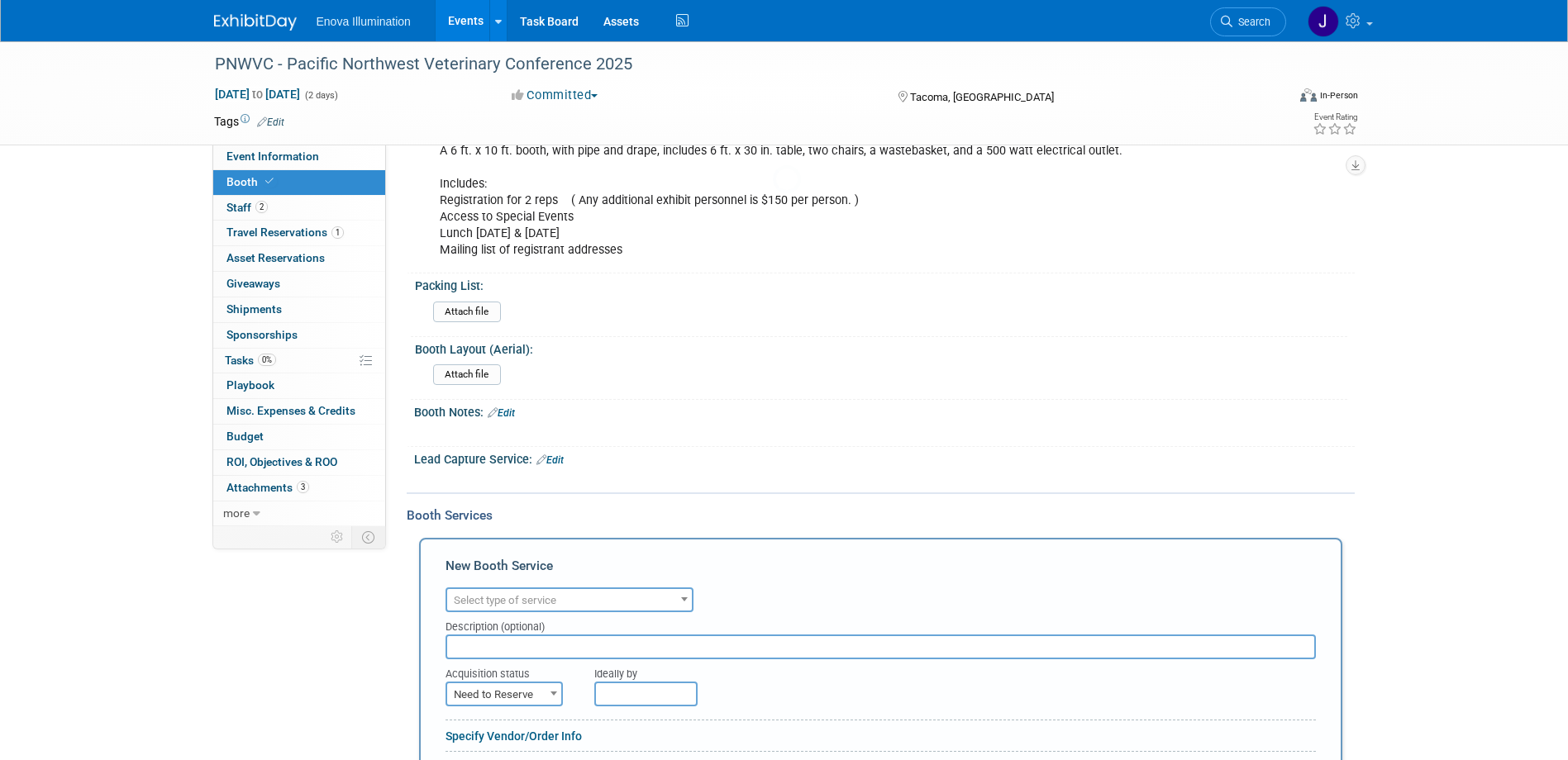 scroll, scrollTop: 0, scrollLeft: 0, axis: both 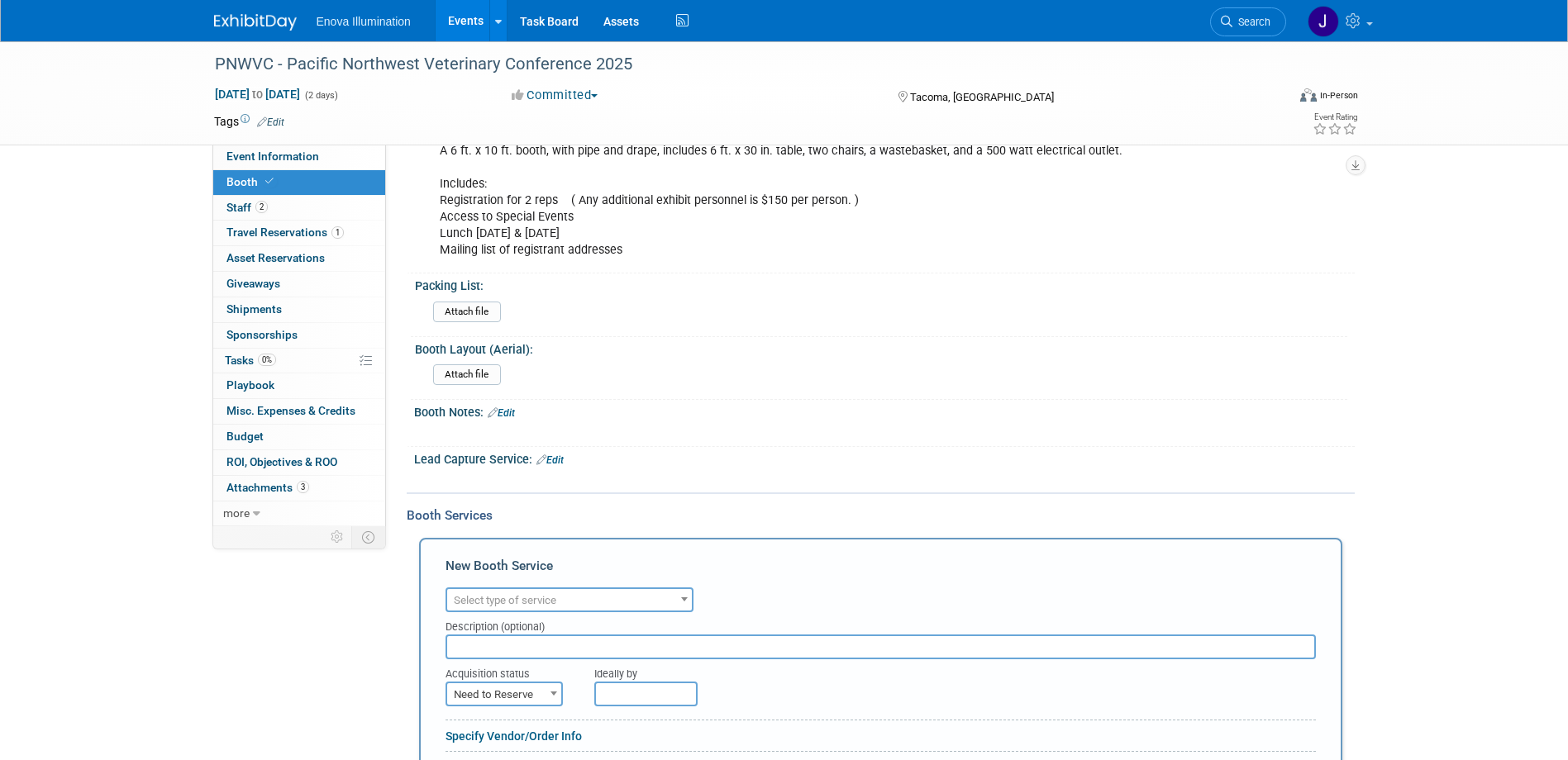 click on "Select type of service" at bounding box center (505, 600) 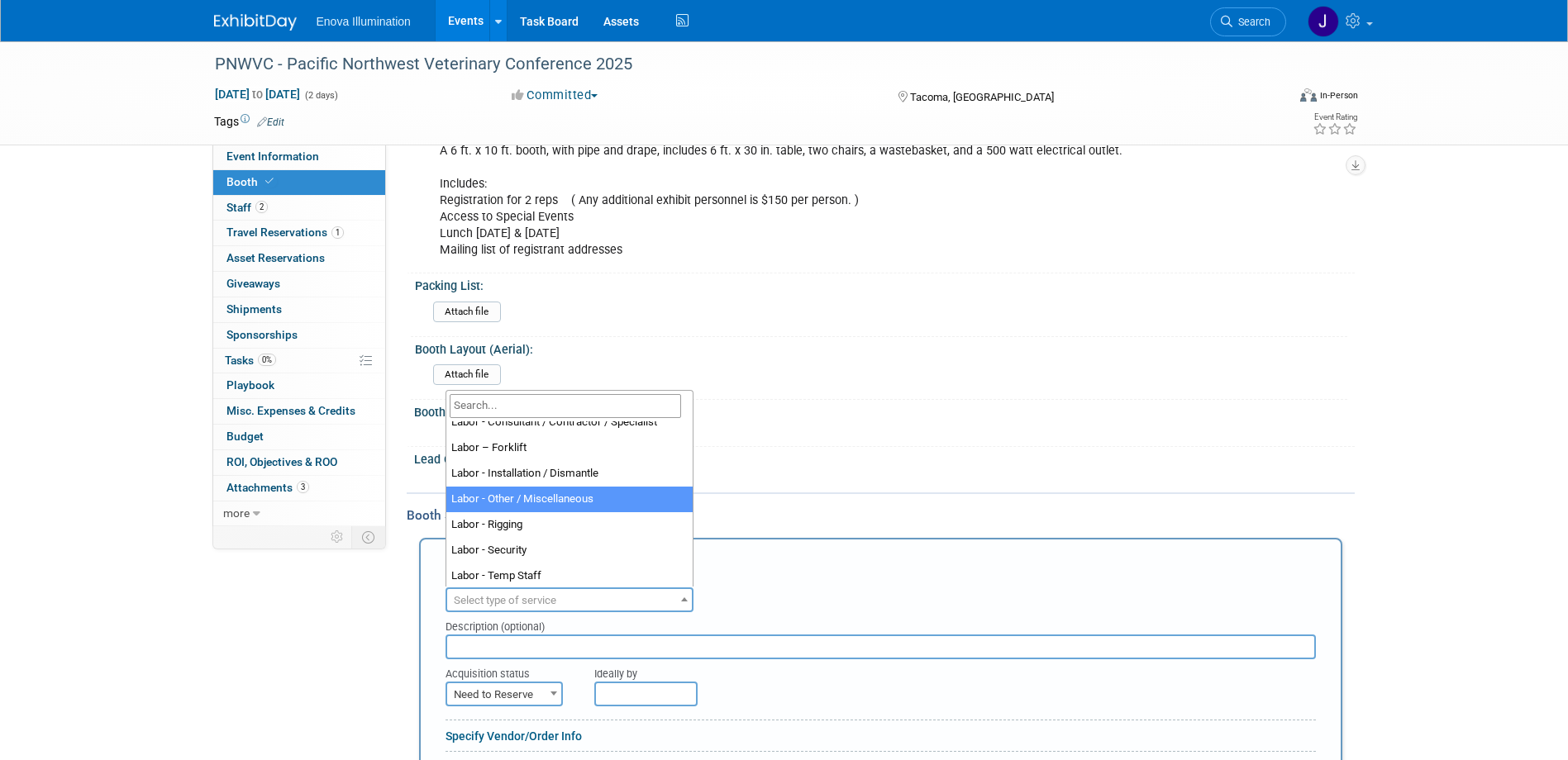 scroll, scrollTop: 248, scrollLeft: 0, axis: vertical 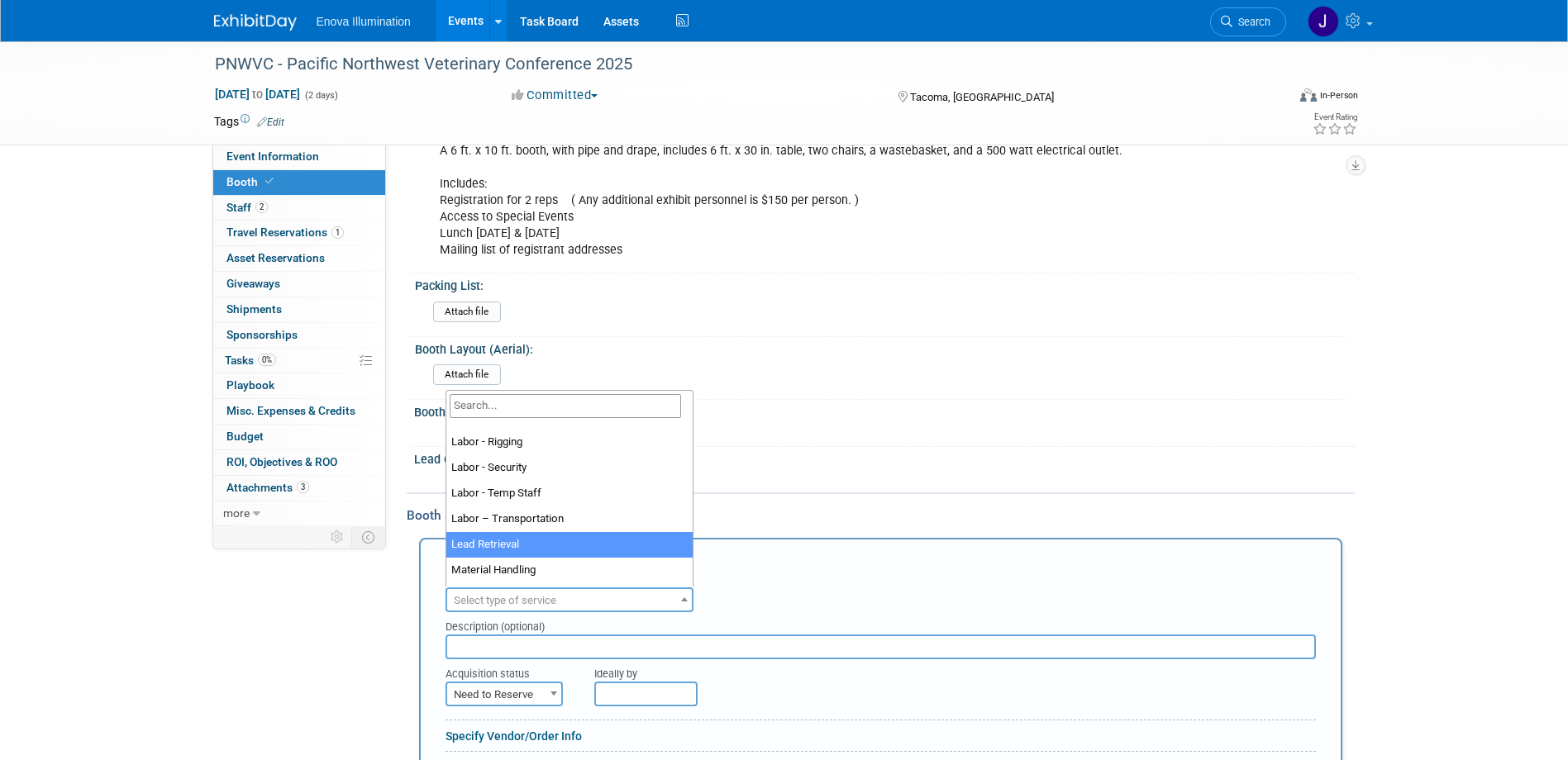 select on "7" 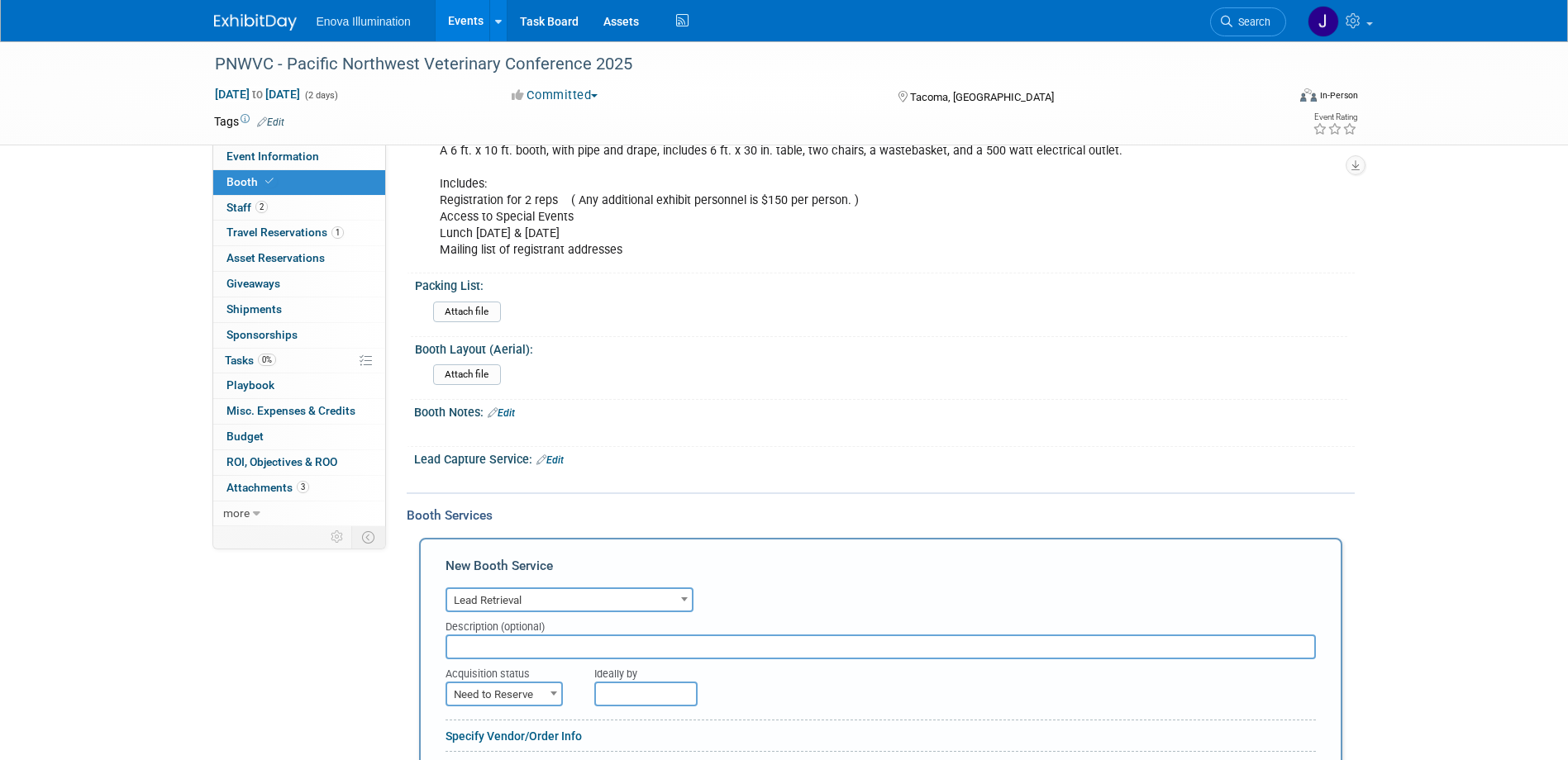 click at bounding box center (880, 647) 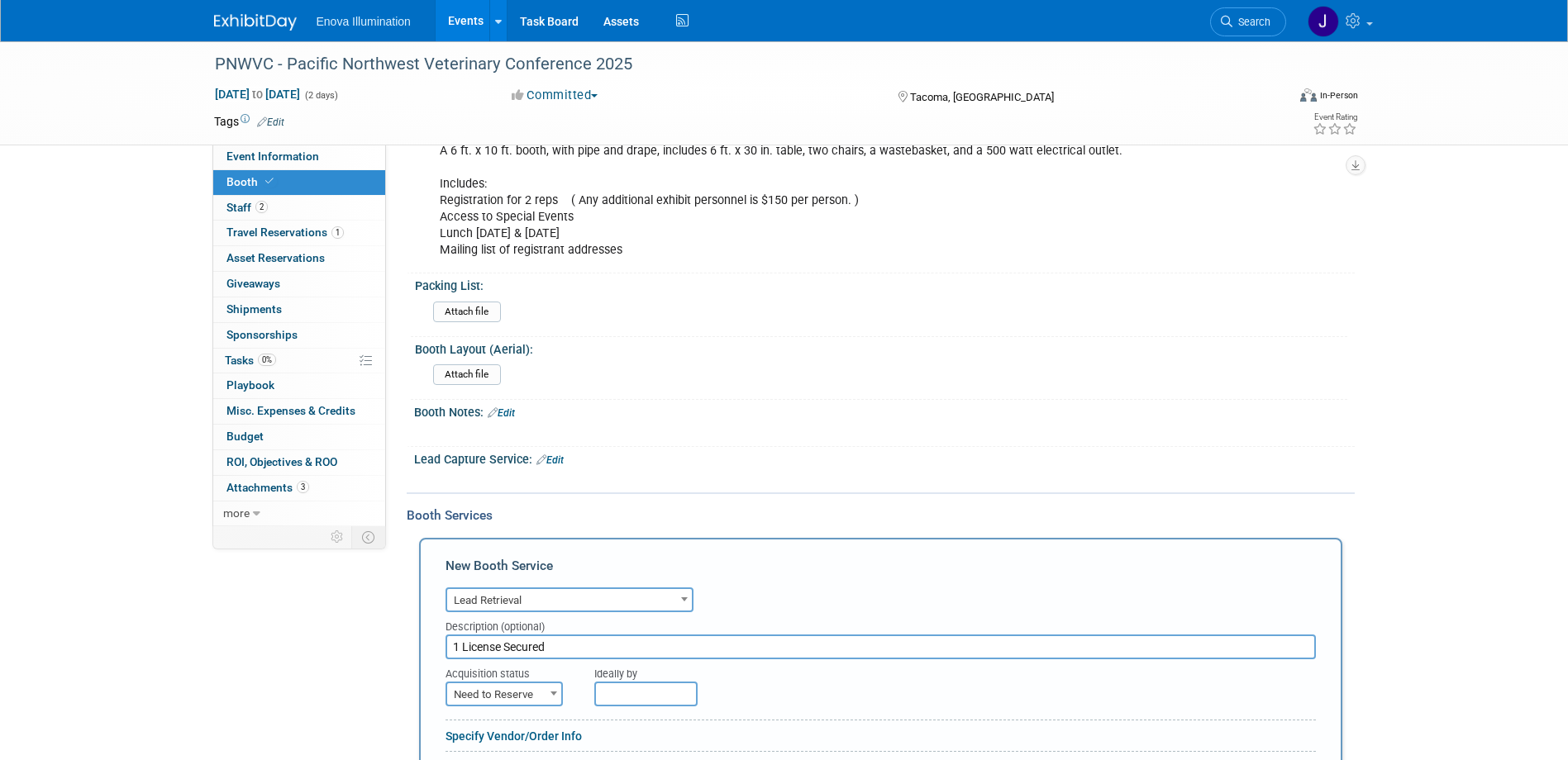type on "1 License Secured" 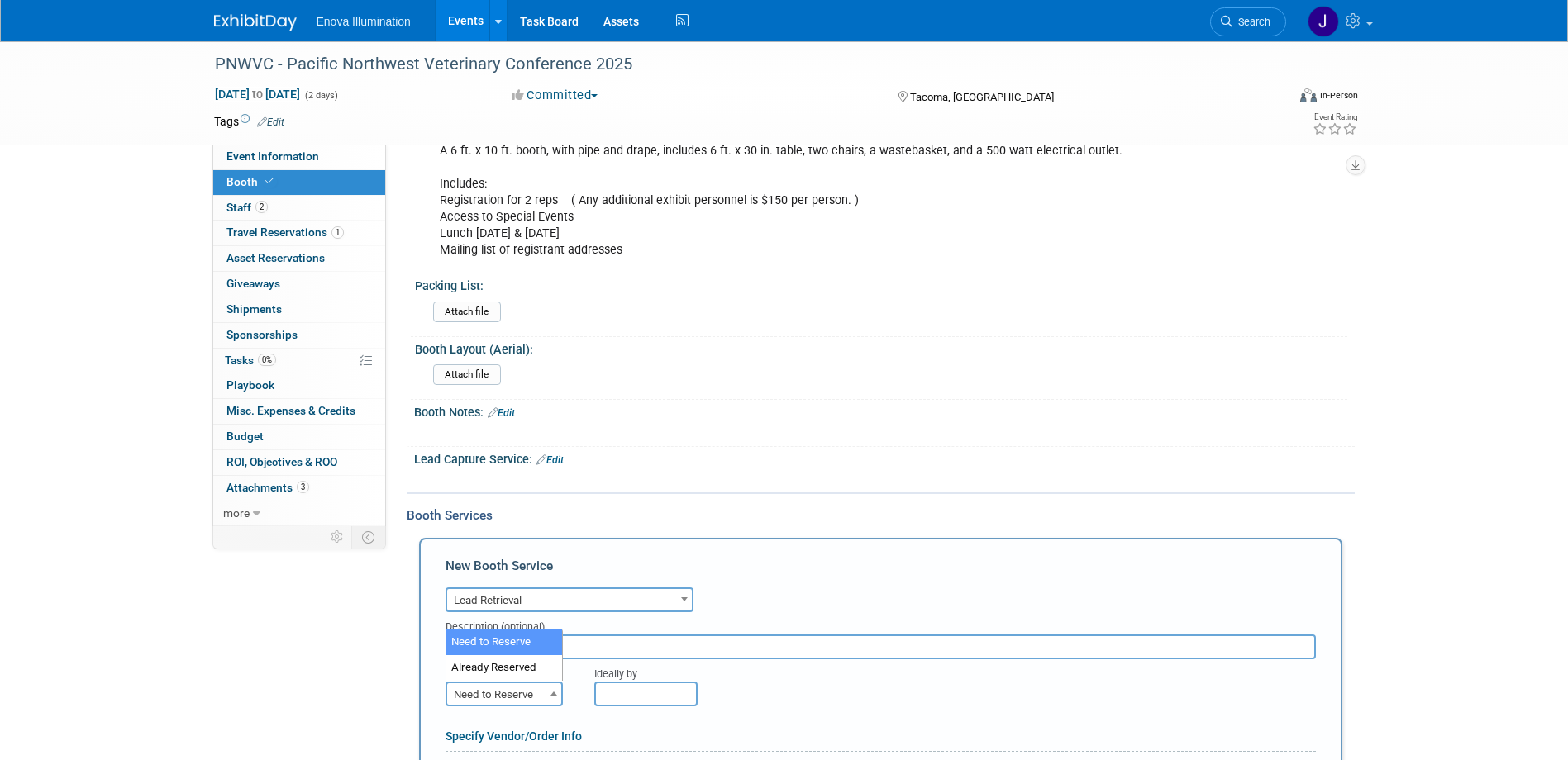 click at bounding box center (554, 693) 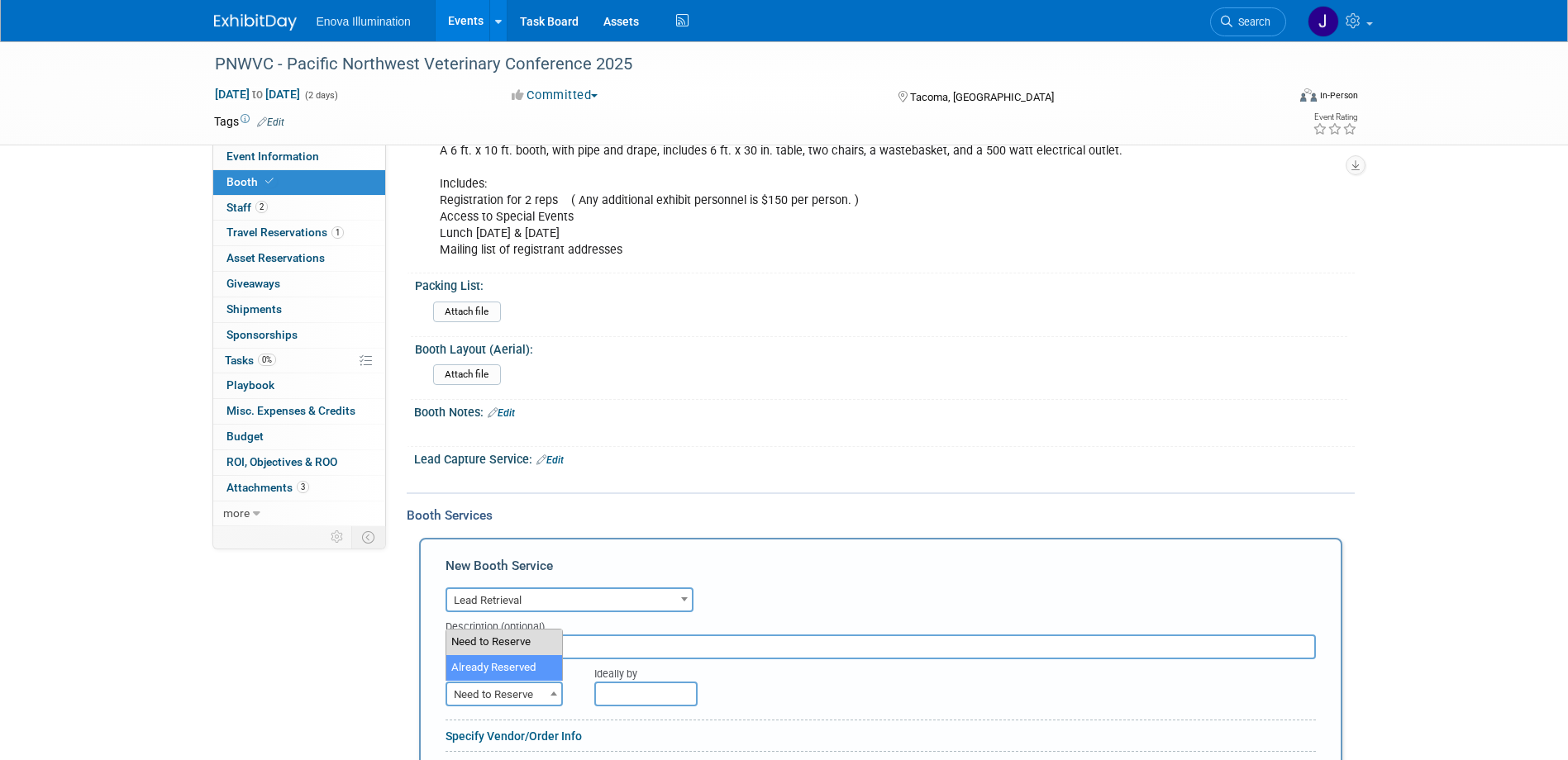 select on "2" 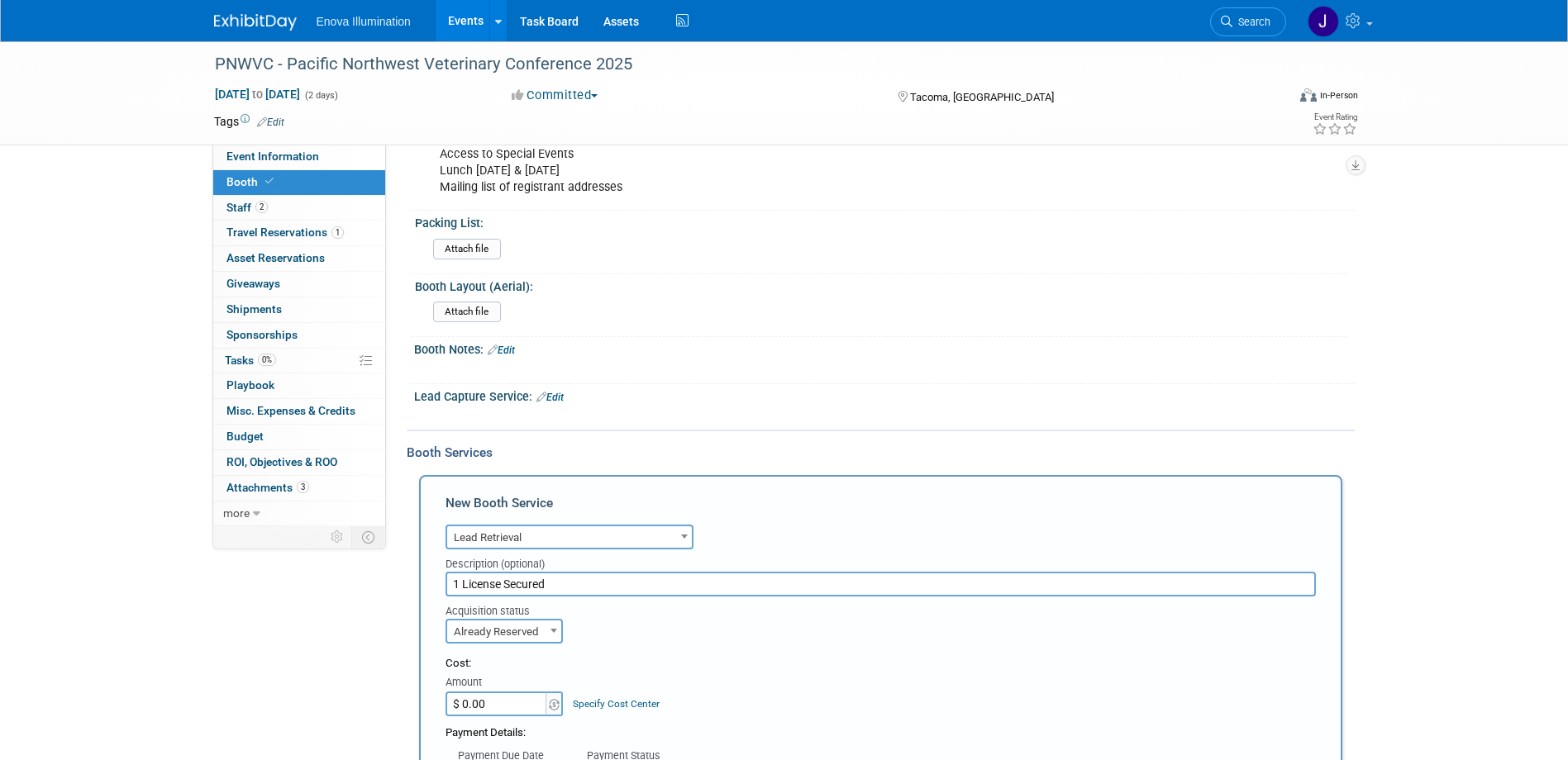 scroll, scrollTop: 393, scrollLeft: 0, axis: vertical 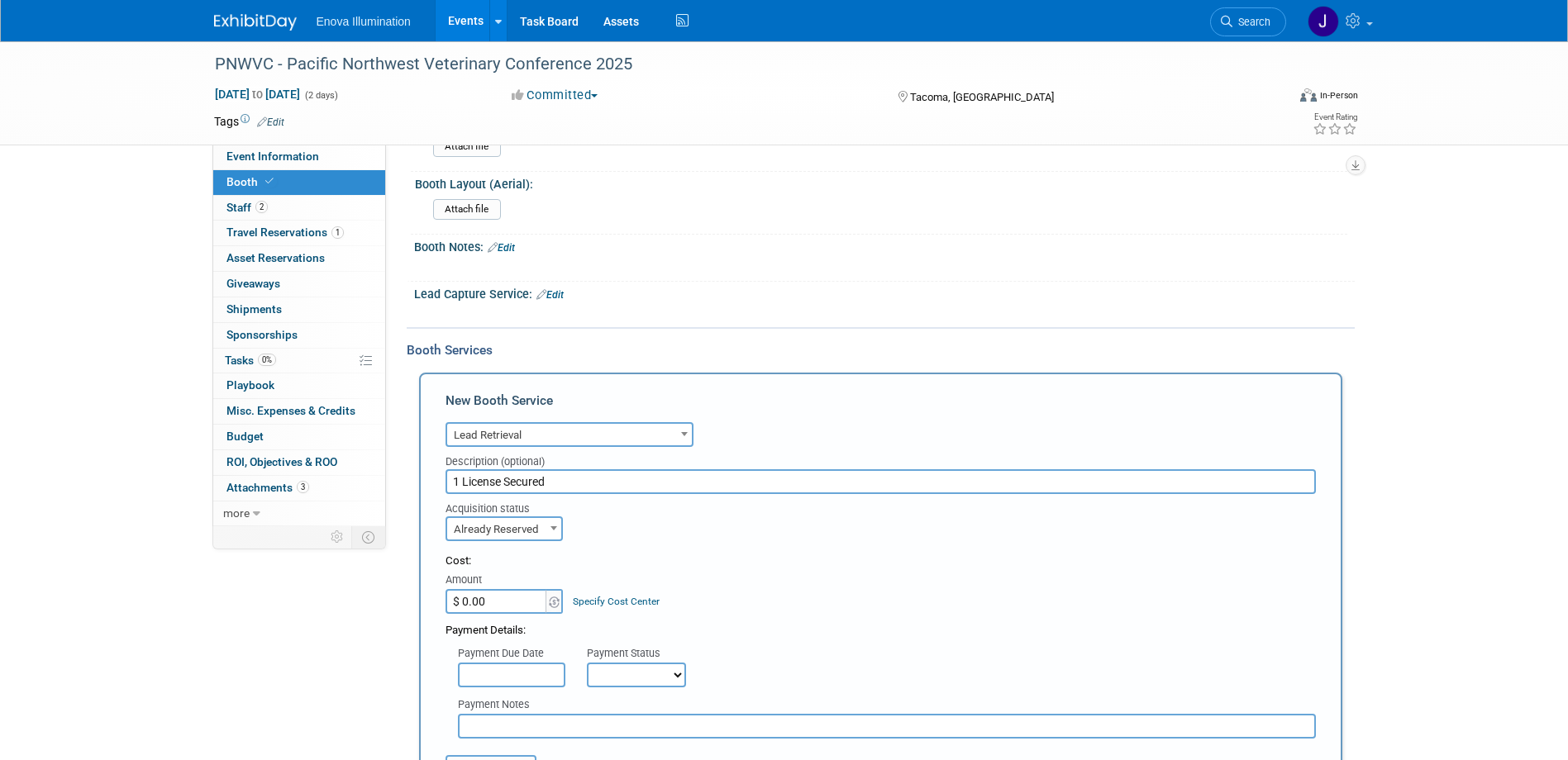 click on "$ 0.00" at bounding box center [497, 601] 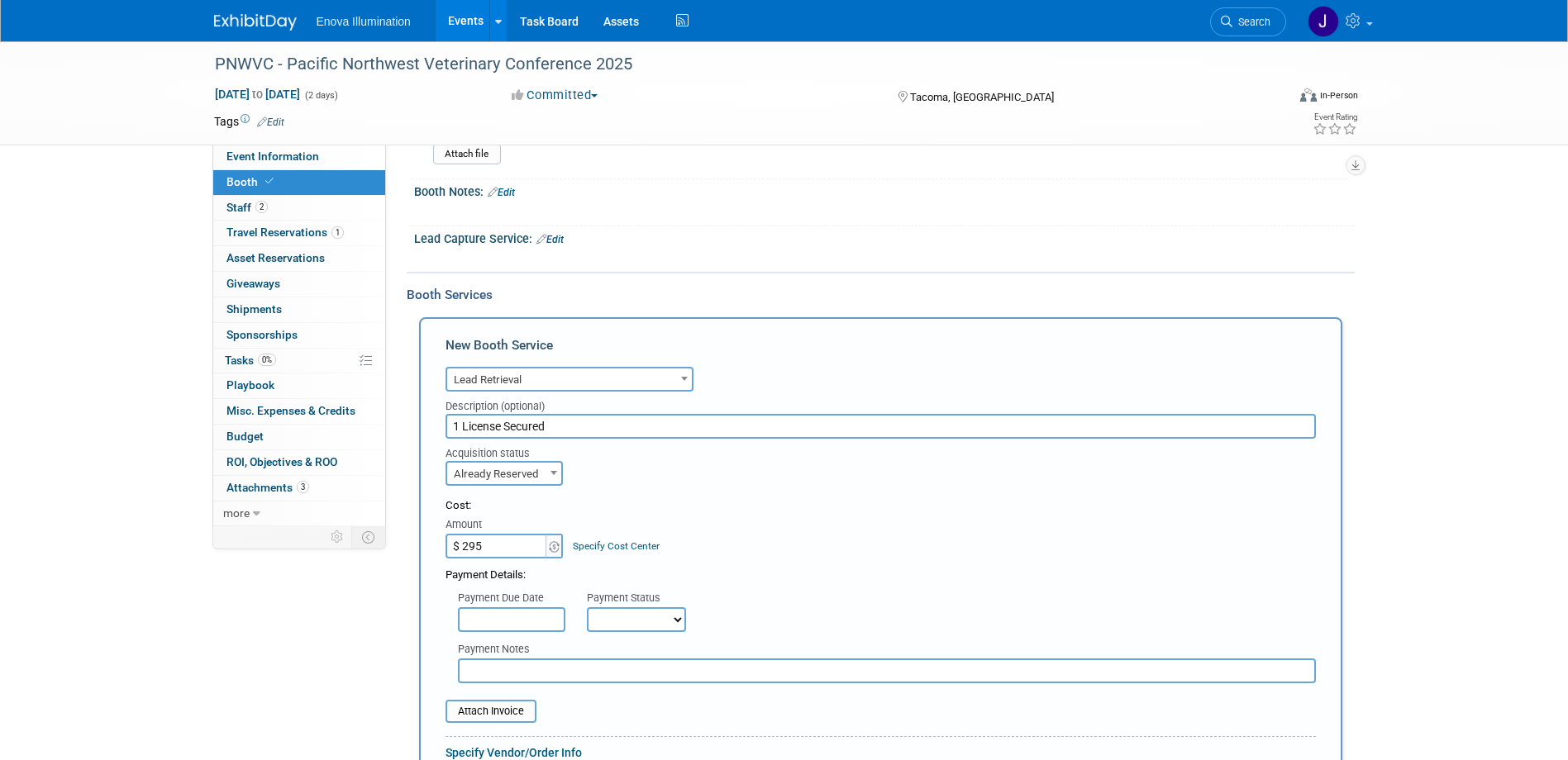 scroll, scrollTop: 558, scrollLeft: 0, axis: vertical 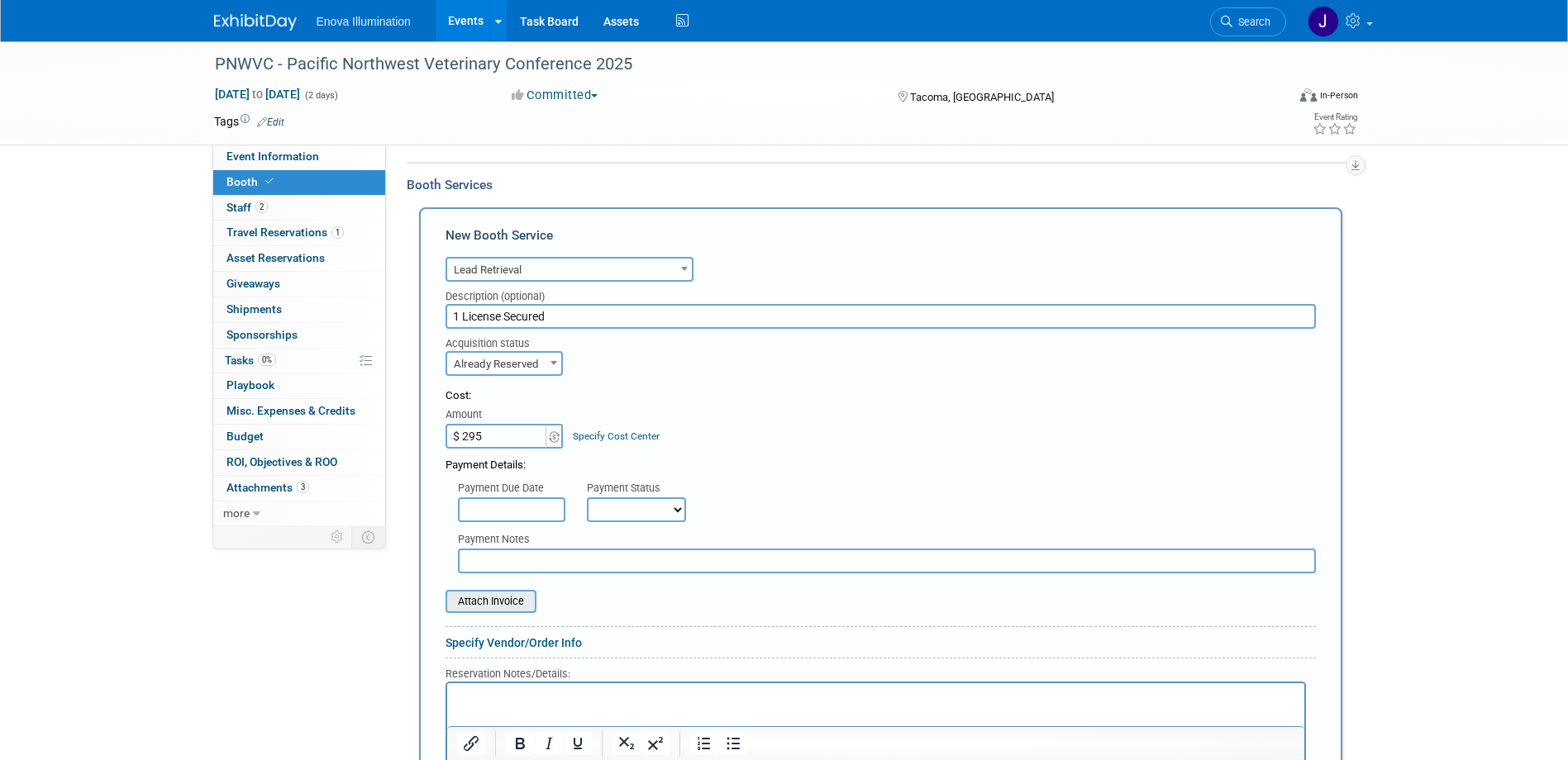 type on "$ 295.00" 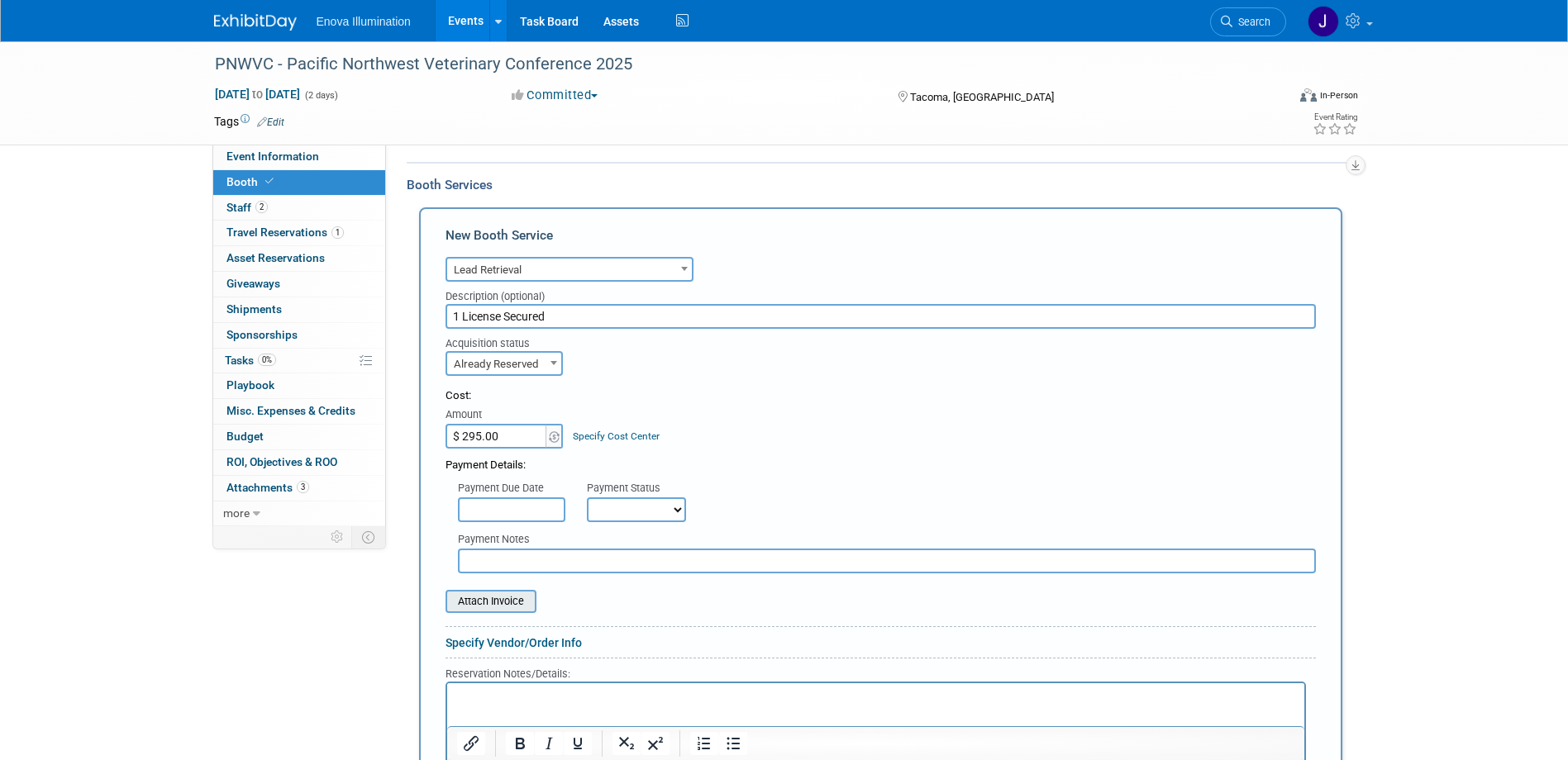 click at bounding box center [436, 601] 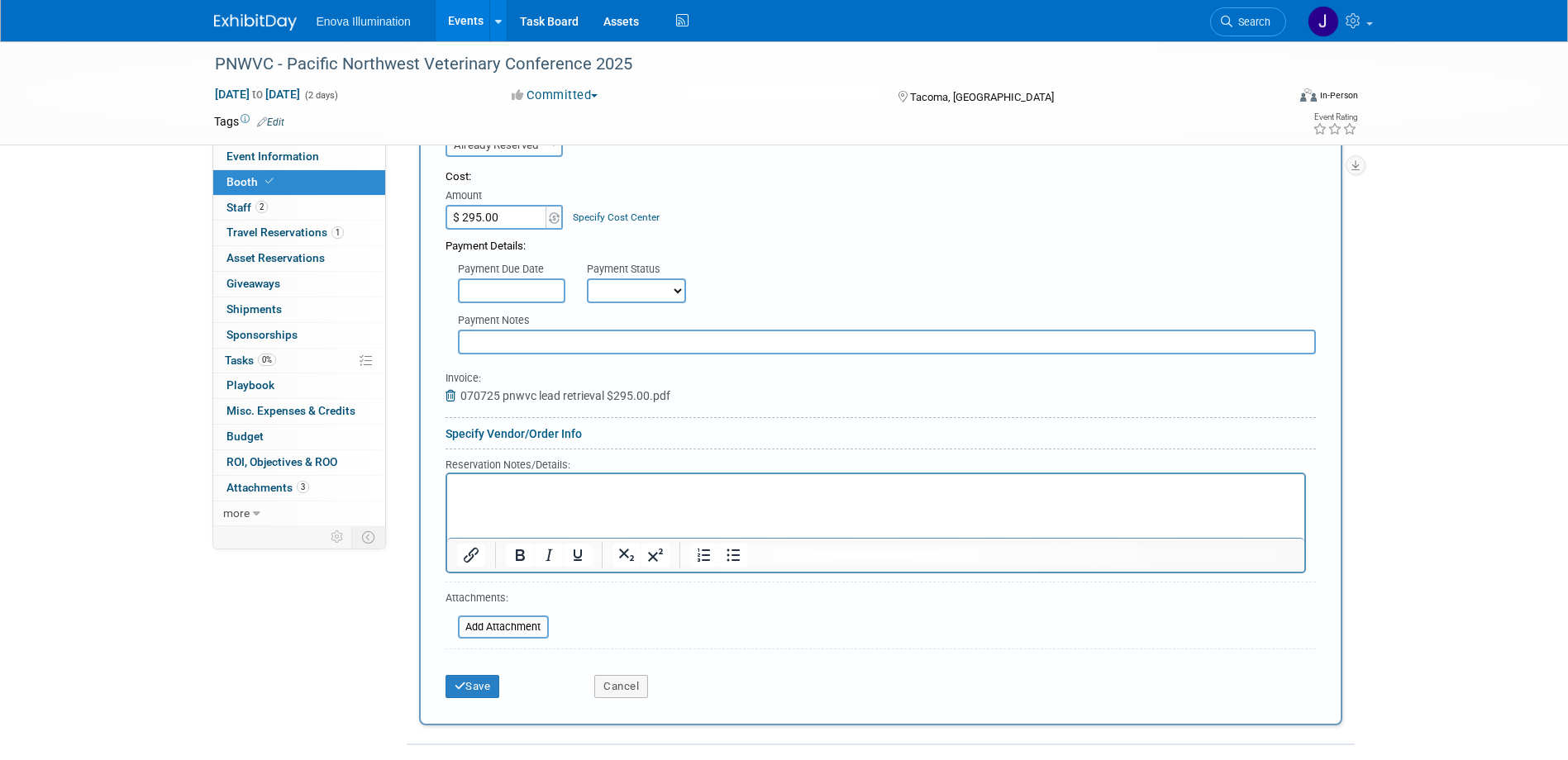 scroll, scrollTop: 806, scrollLeft: 0, axis: vertical 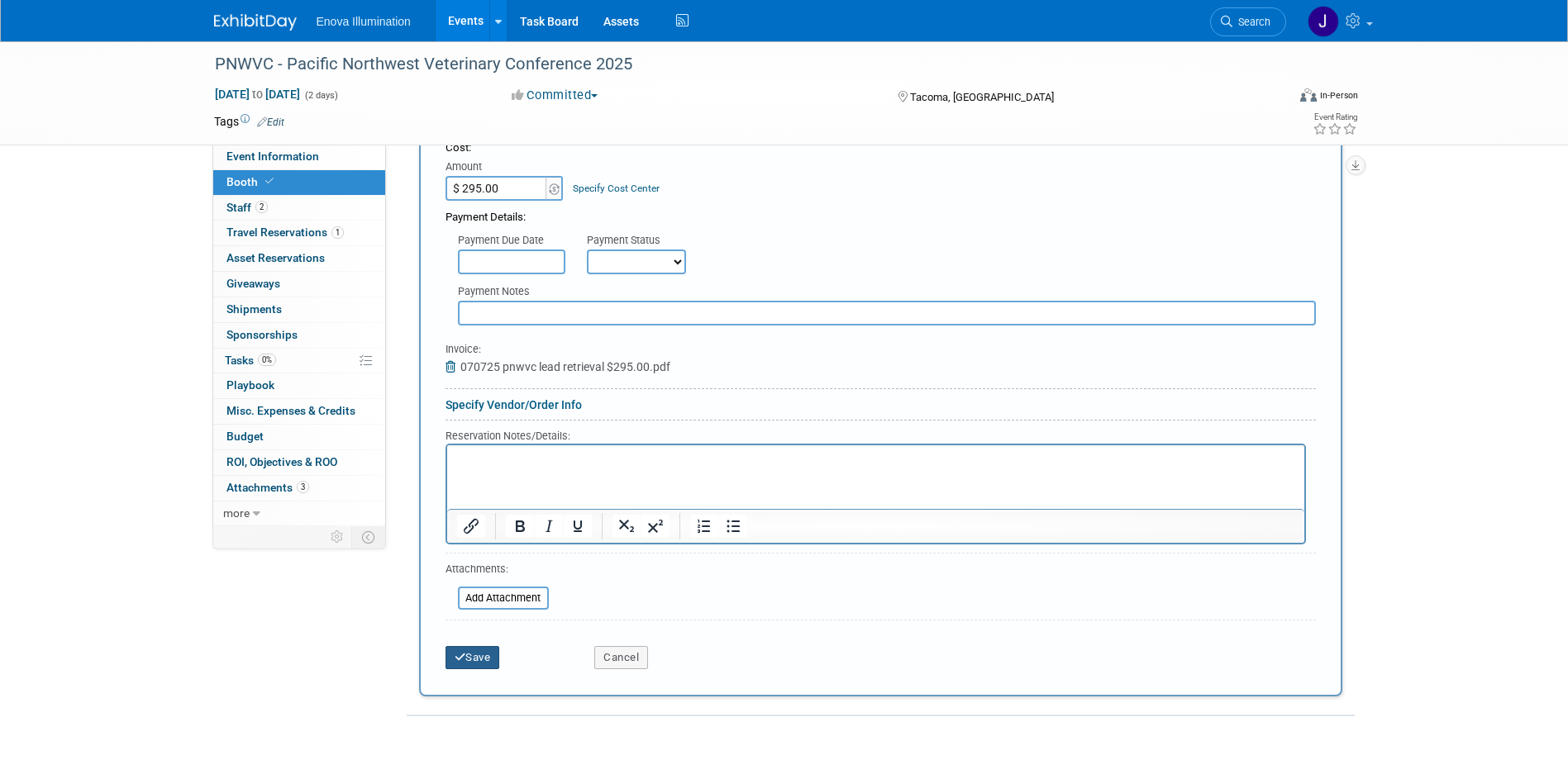 click on "Save" at bounding box center [473, 658] 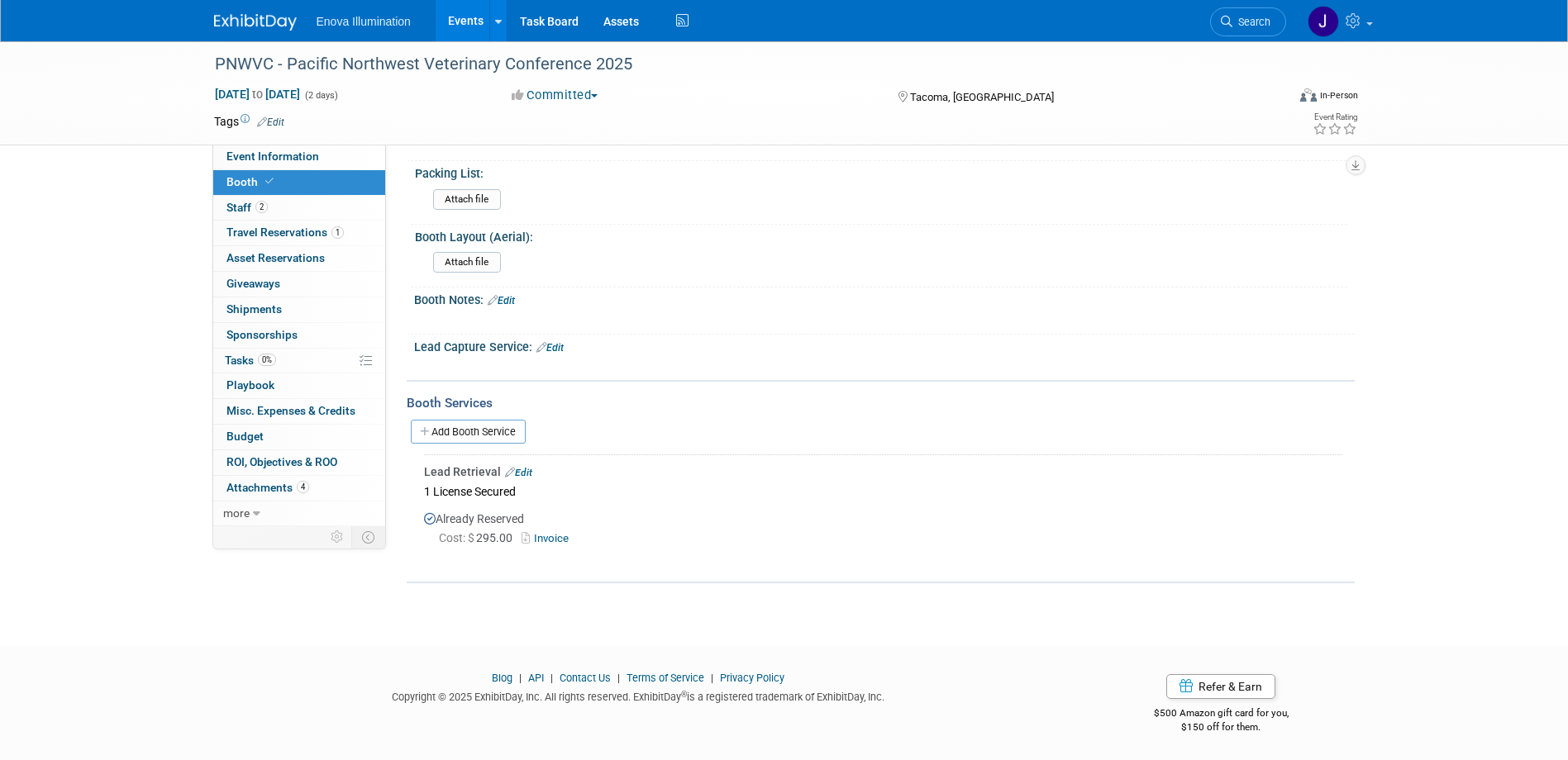 scroll, scrollTop: 0, scrollLeft: 0, axis: both 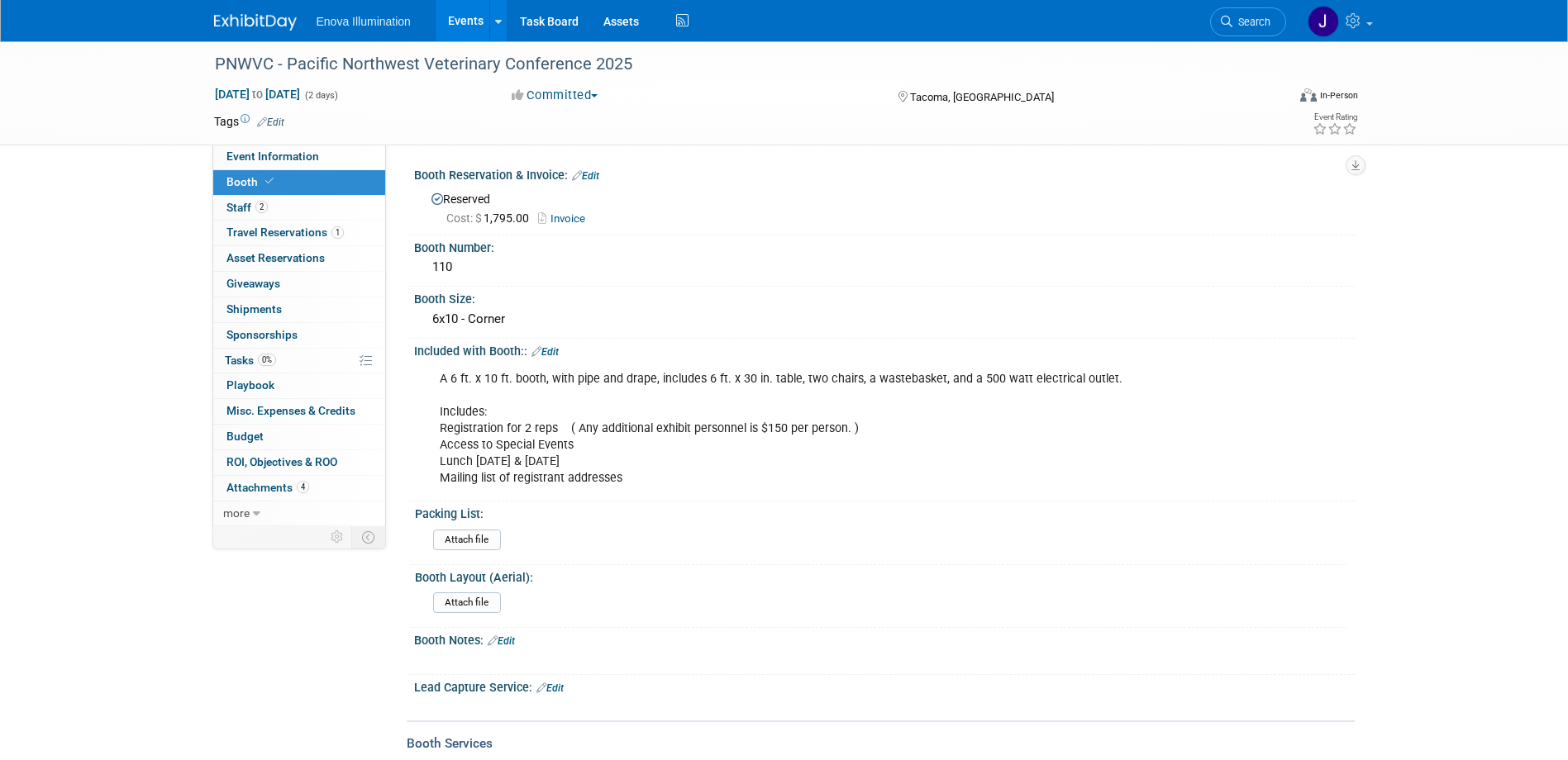 click on "Invoice" at bounding box center (565, 218) 